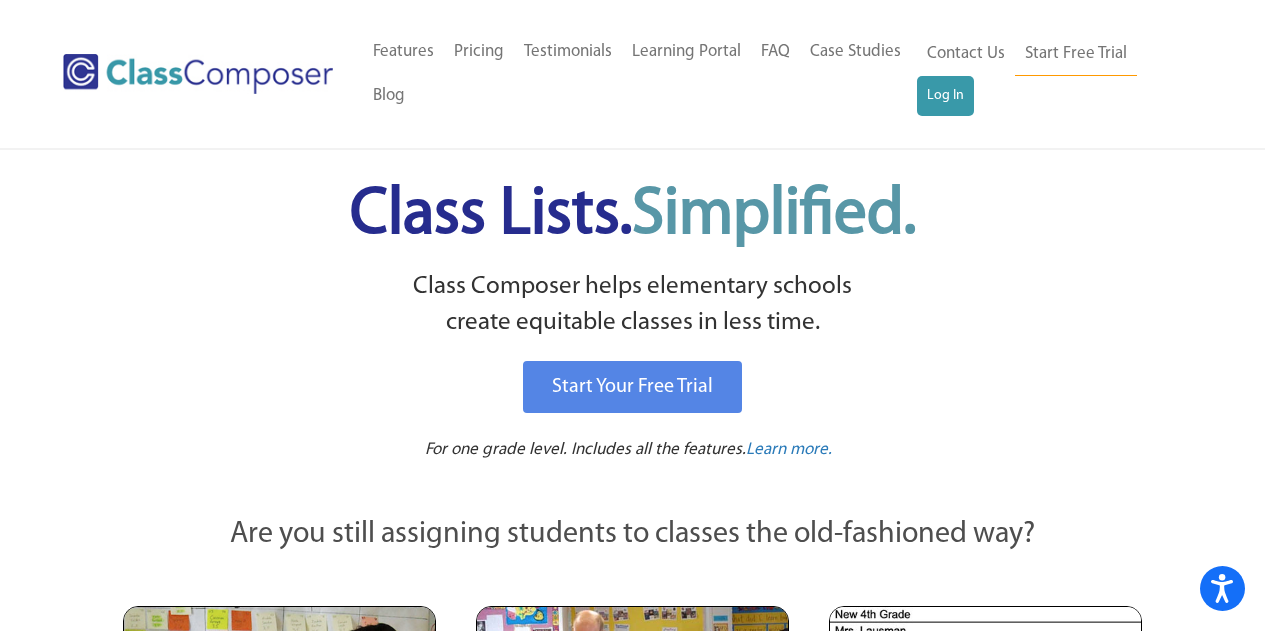 scroll, scrollTop: 0, scrollLeft: 0, axis: both 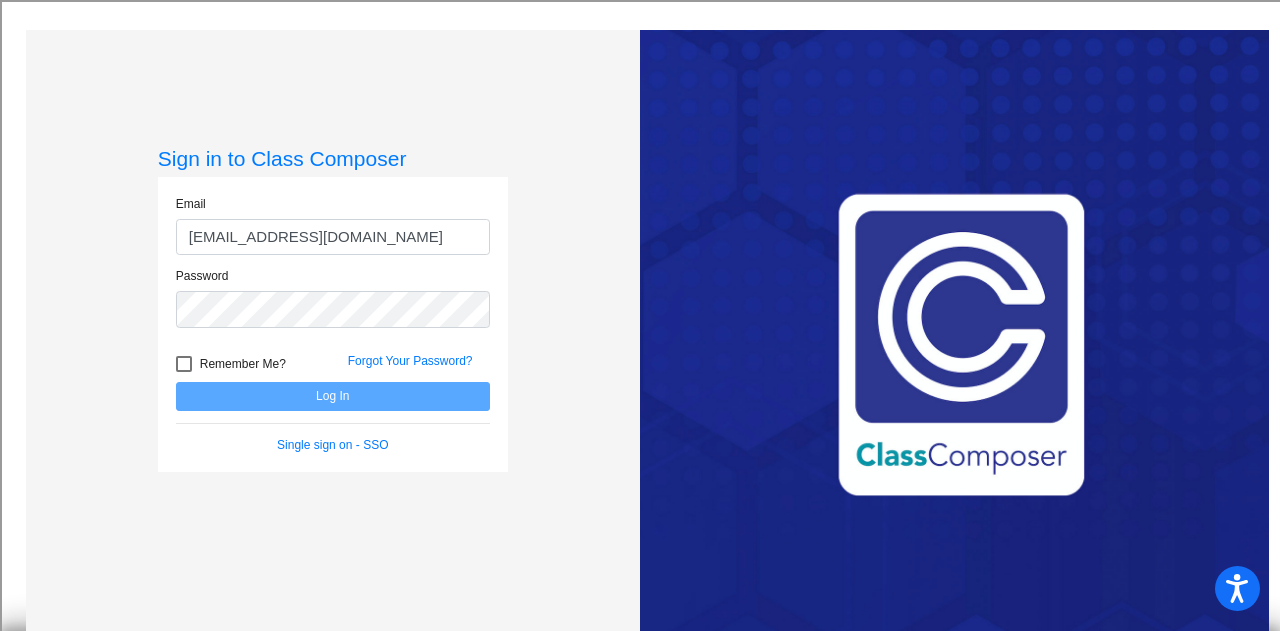 type on "cchamberlain@csisd.org" 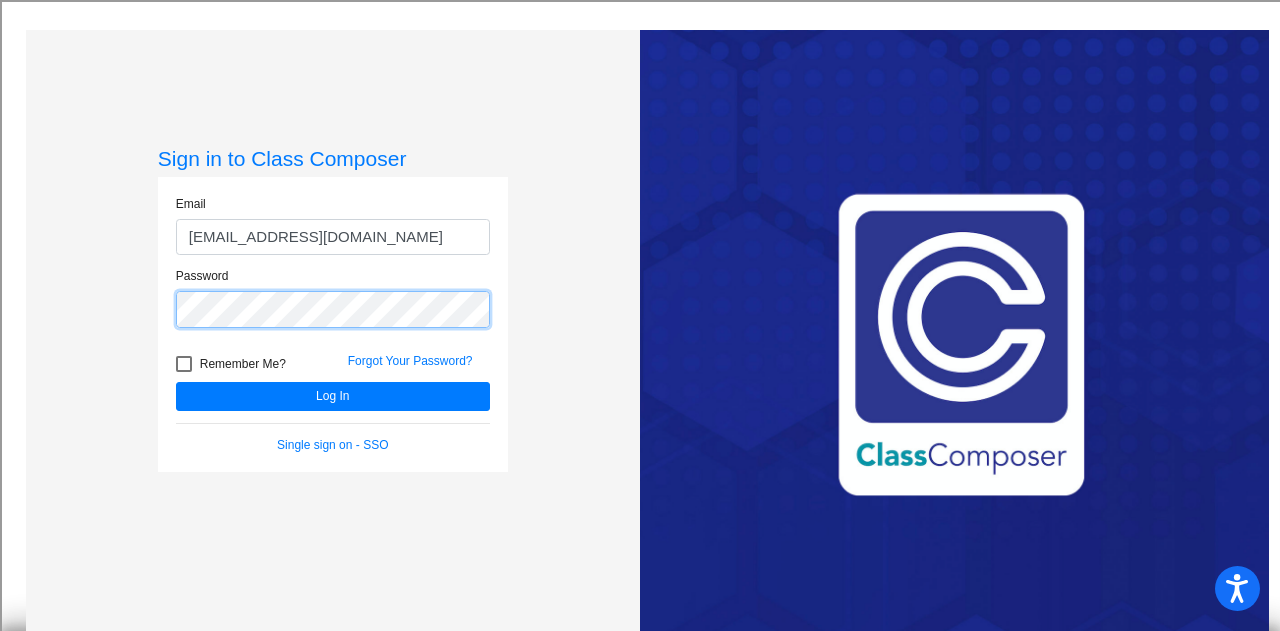 click on "Log In" 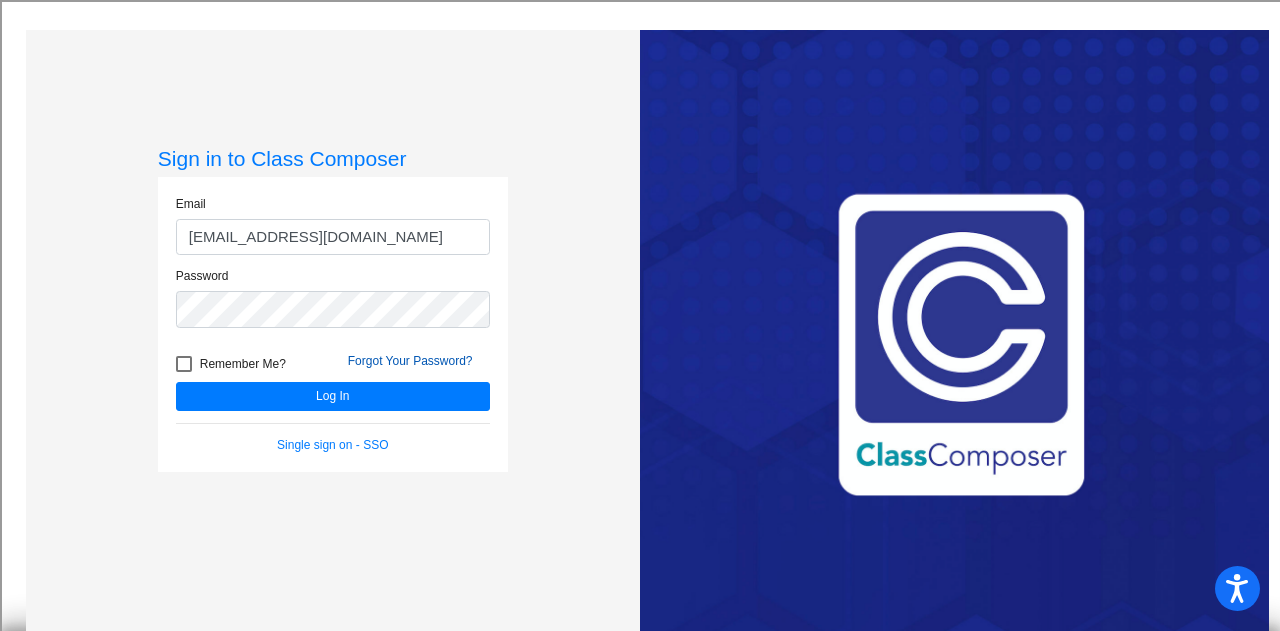 click on "Forgot Your Password?" 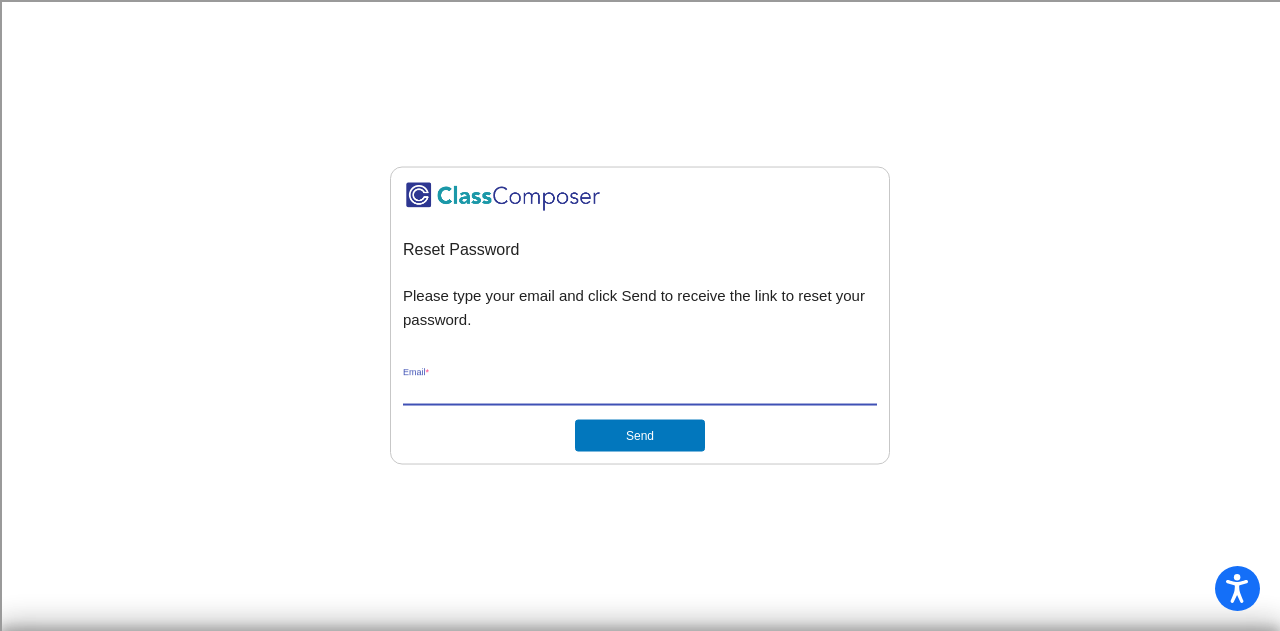 click on "Email  *" at bounding box center (640, 391) 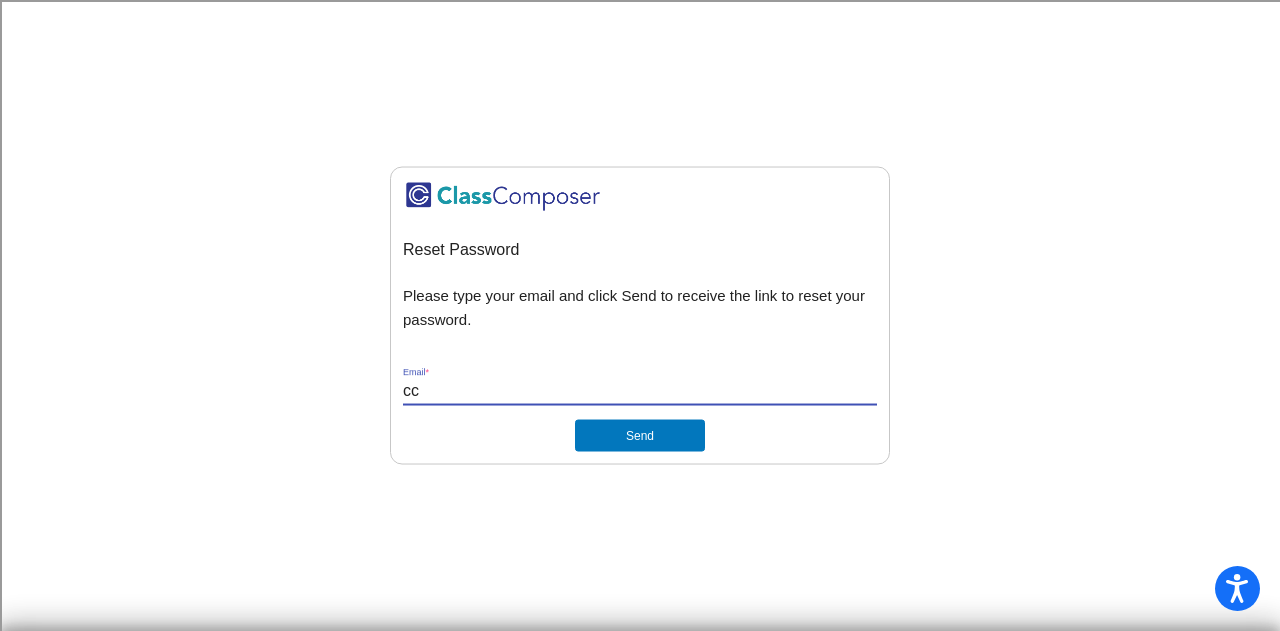 type on "cchamberlain@csisd.org" 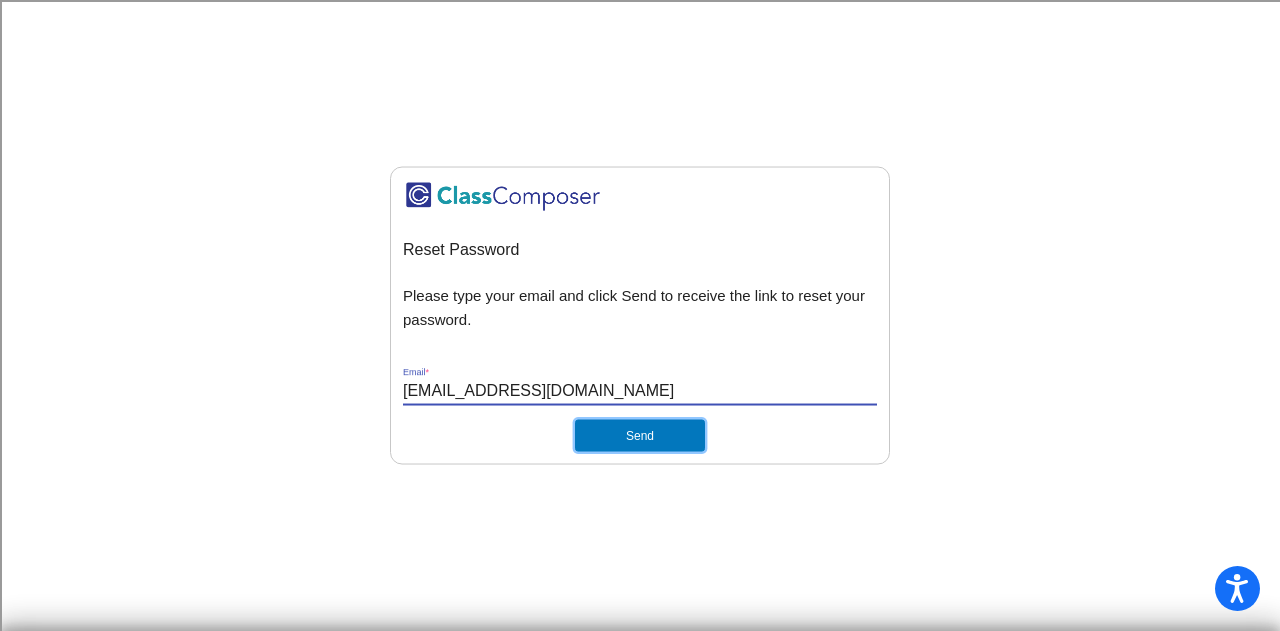 click on "Send" 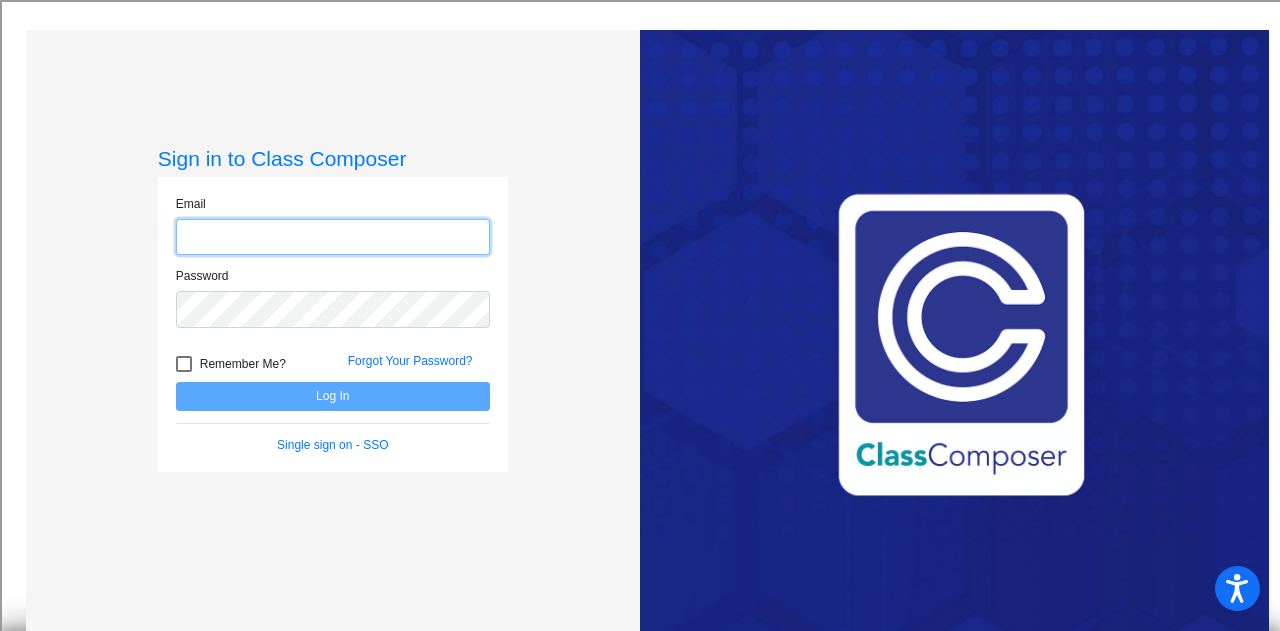 click 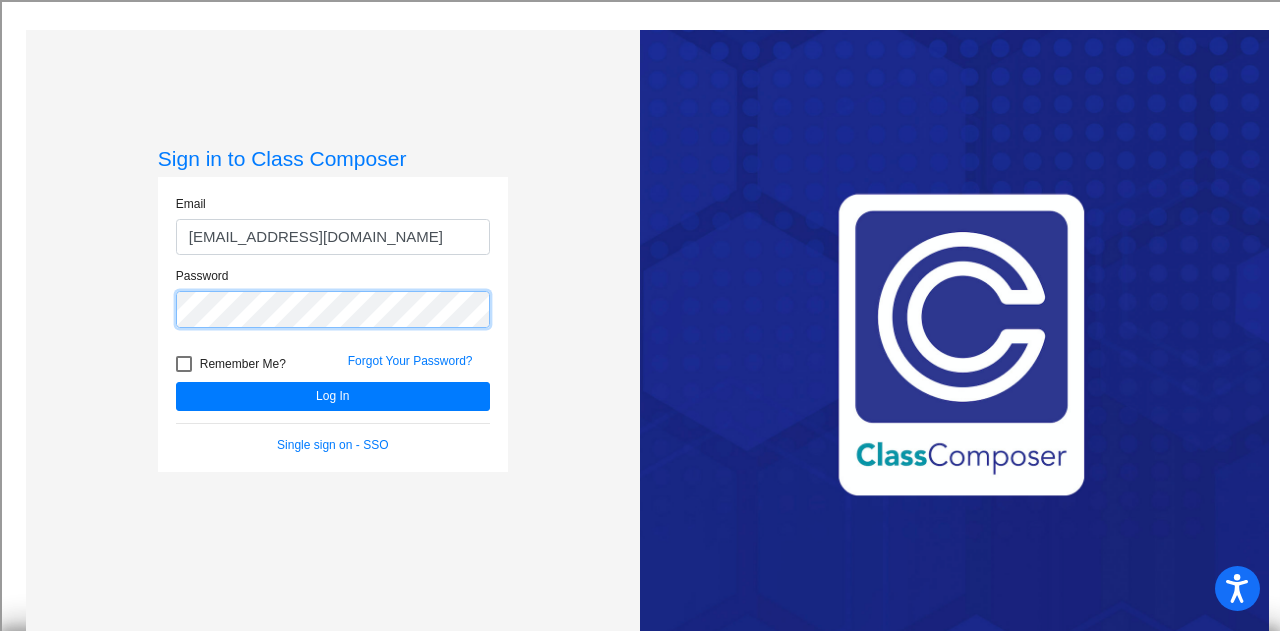 click on "Log In" 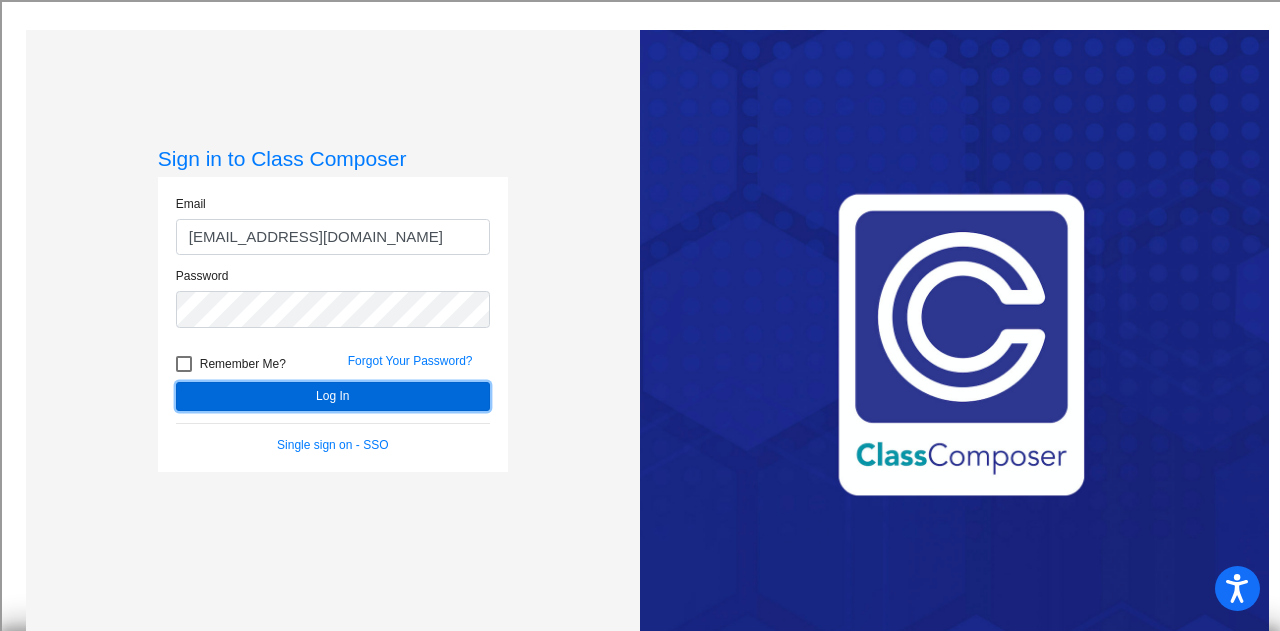 click on "Log In" 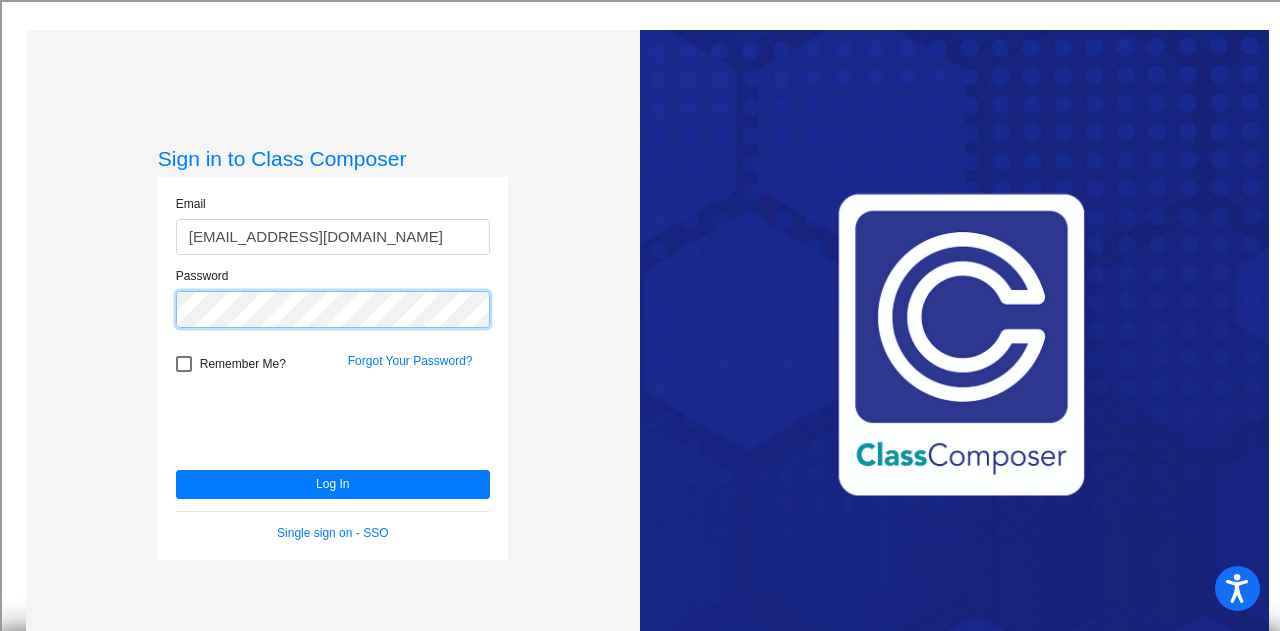click on "Sign in to Class Composer Email cchamberlain@csisd.org Password   Remember Me? Forgot Your Password?  Log In   Single sign on - SSO" 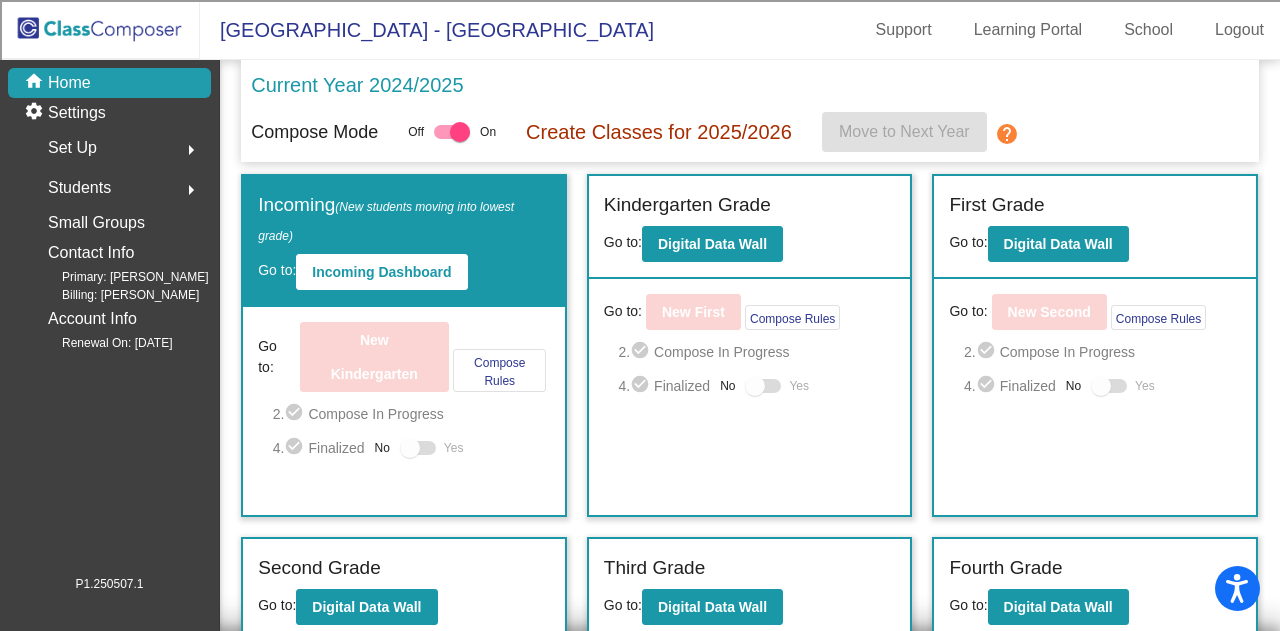 scroll, scrollTop: 29, scrollLeft: 0, axis: vertical 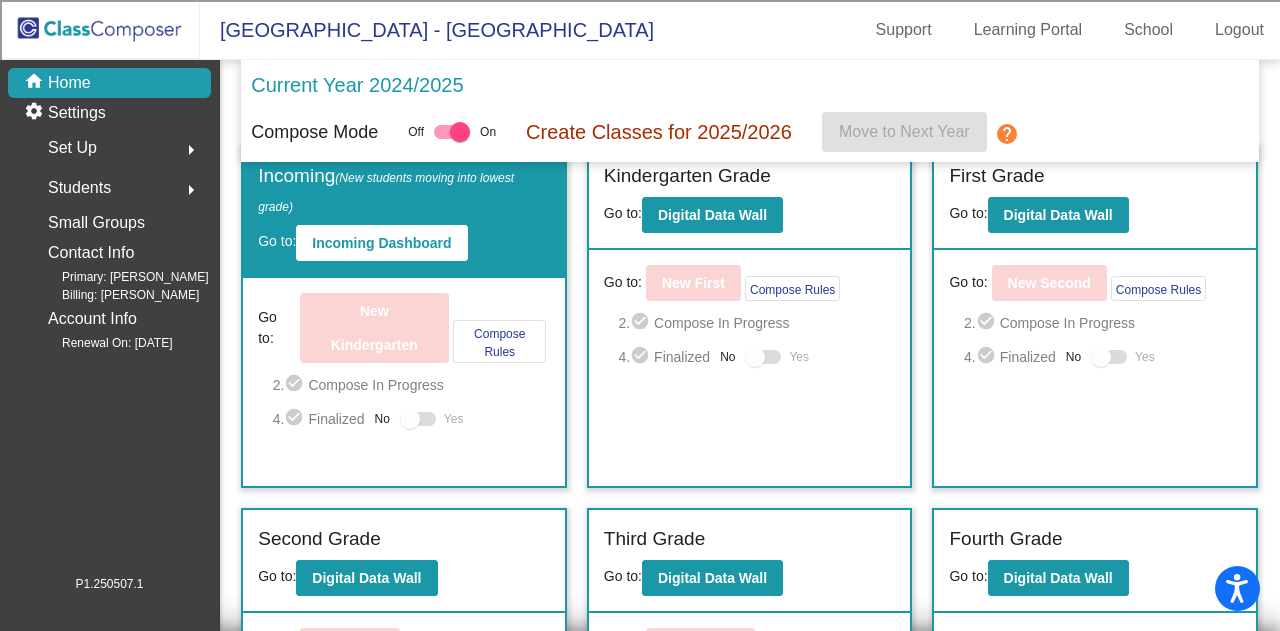 click on "arrow_right" 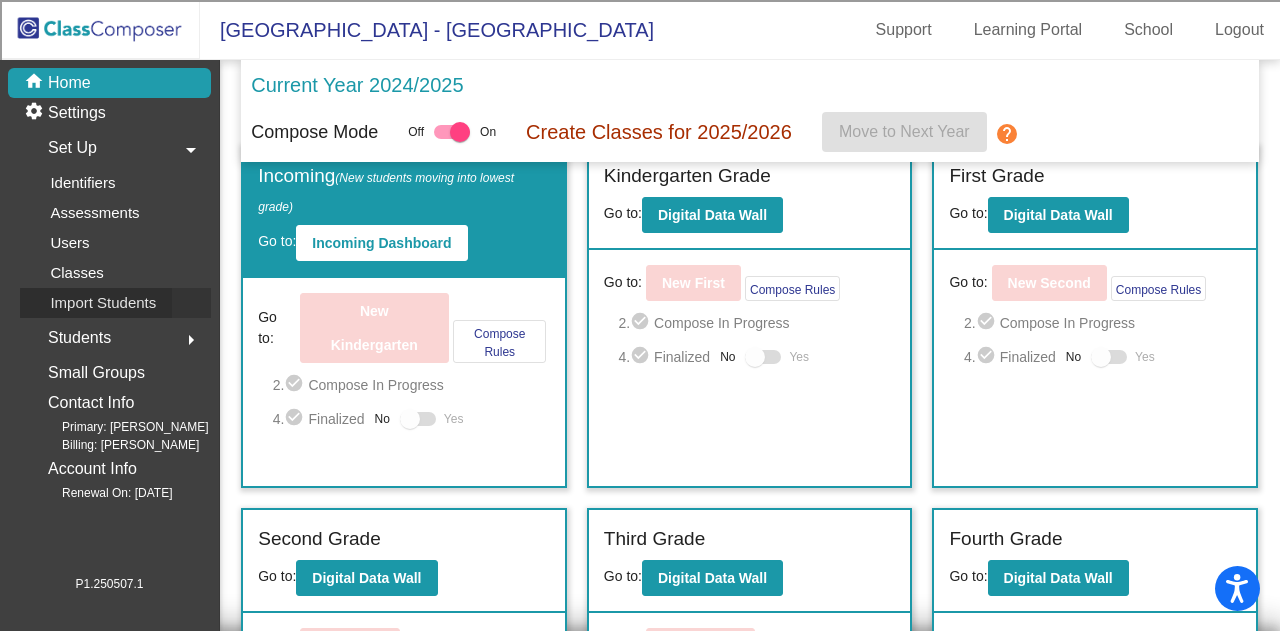 click on "Import Students" 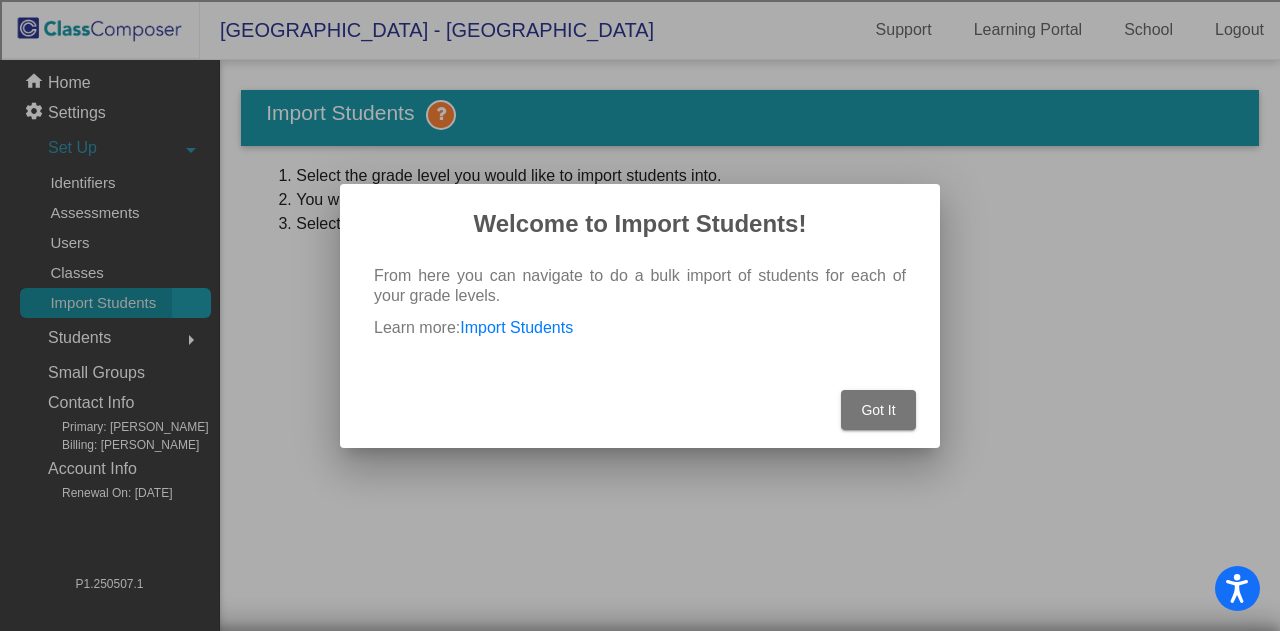 scroll, scrollTop: 0, scrollLeft: 0, axis: both 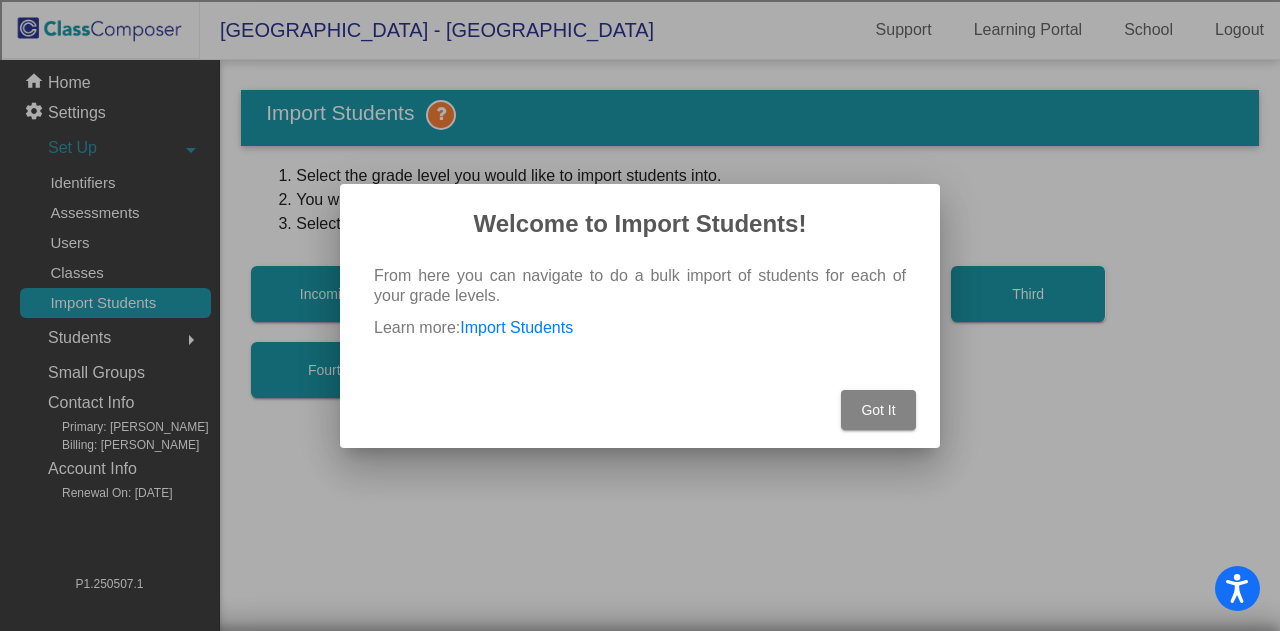 click on "Got It" at bounding box center [878, 410] 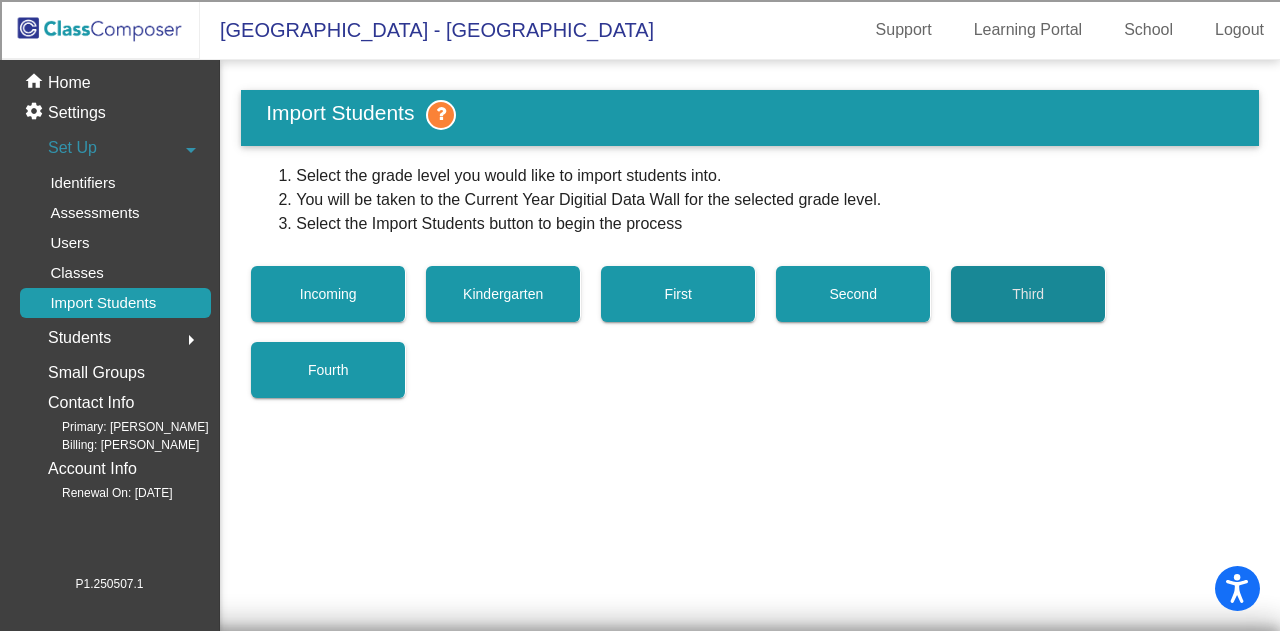 click on "Third" at bounding box center [1028, 294] 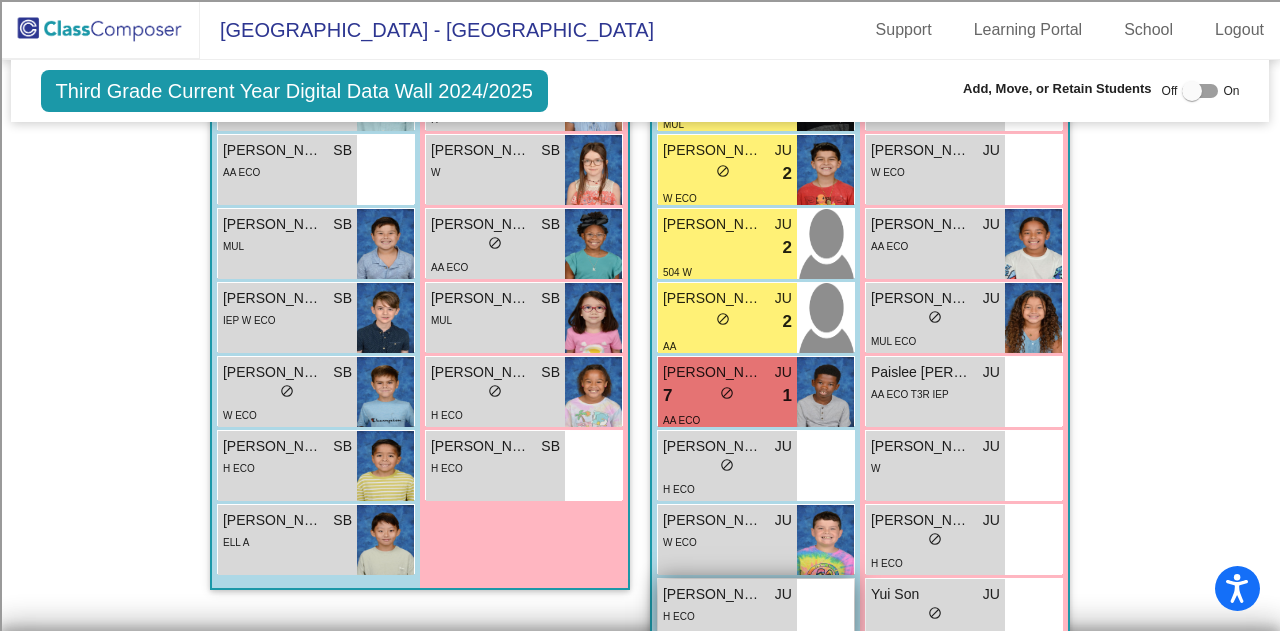 scroll, scrollTop: 898, scrollLeft: 0, axis: vertical 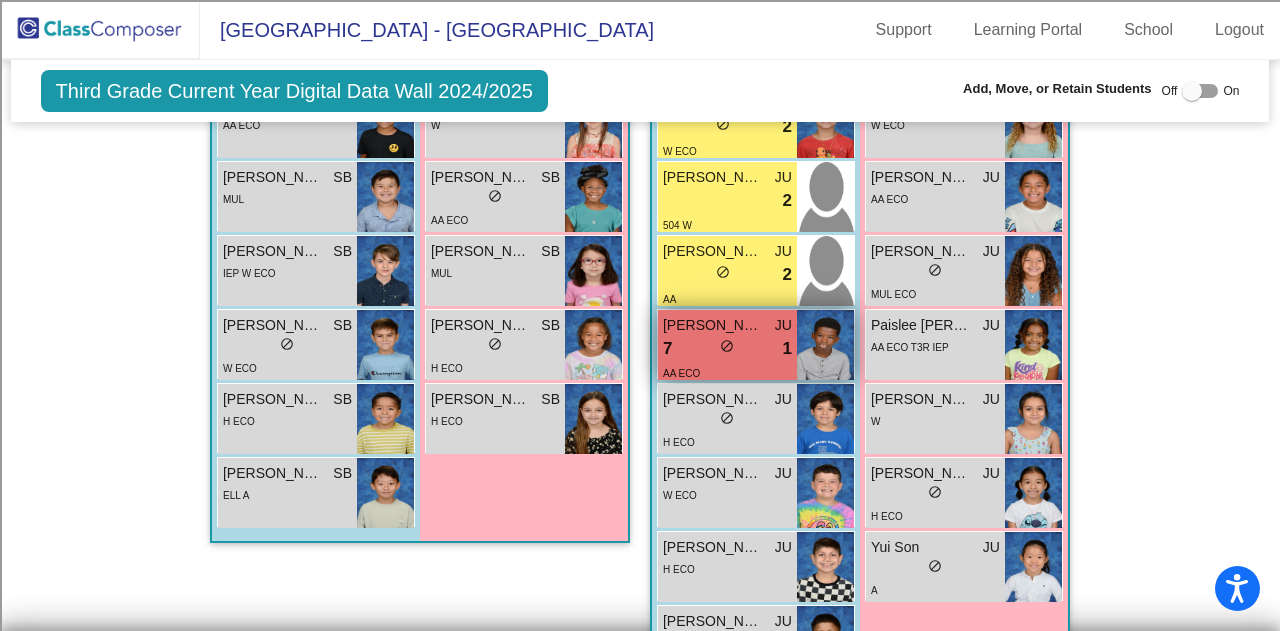 click on "David Abe" at bounding box center (713, 325) 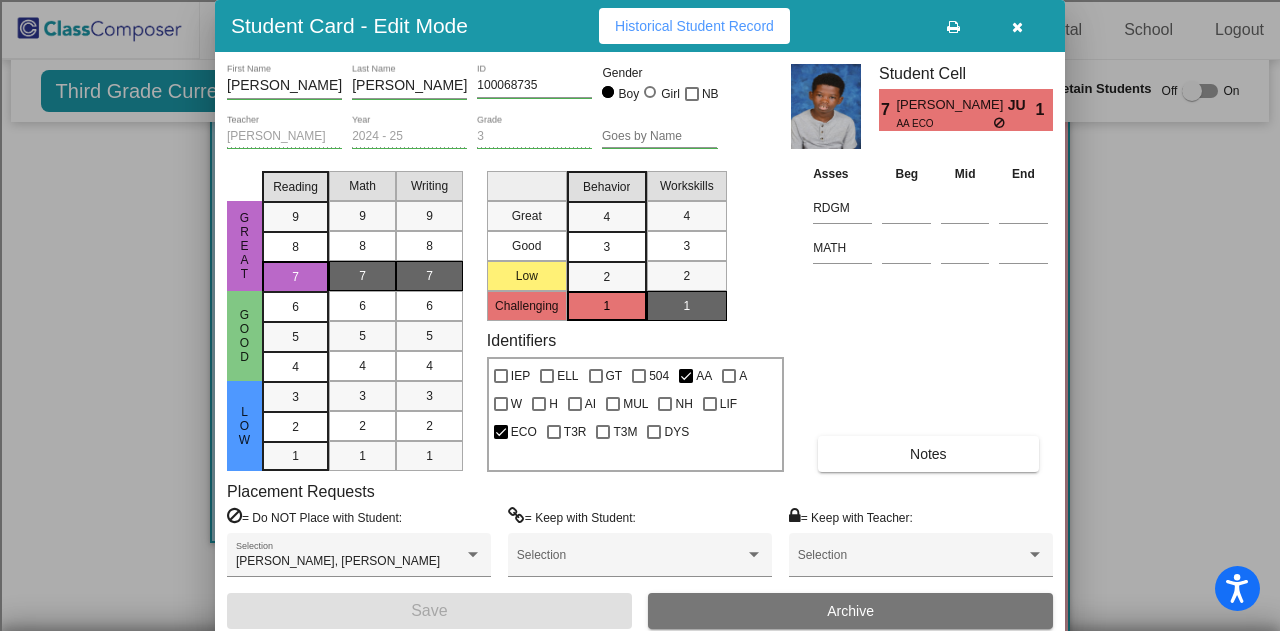 click at bounding box center [1017, 27] 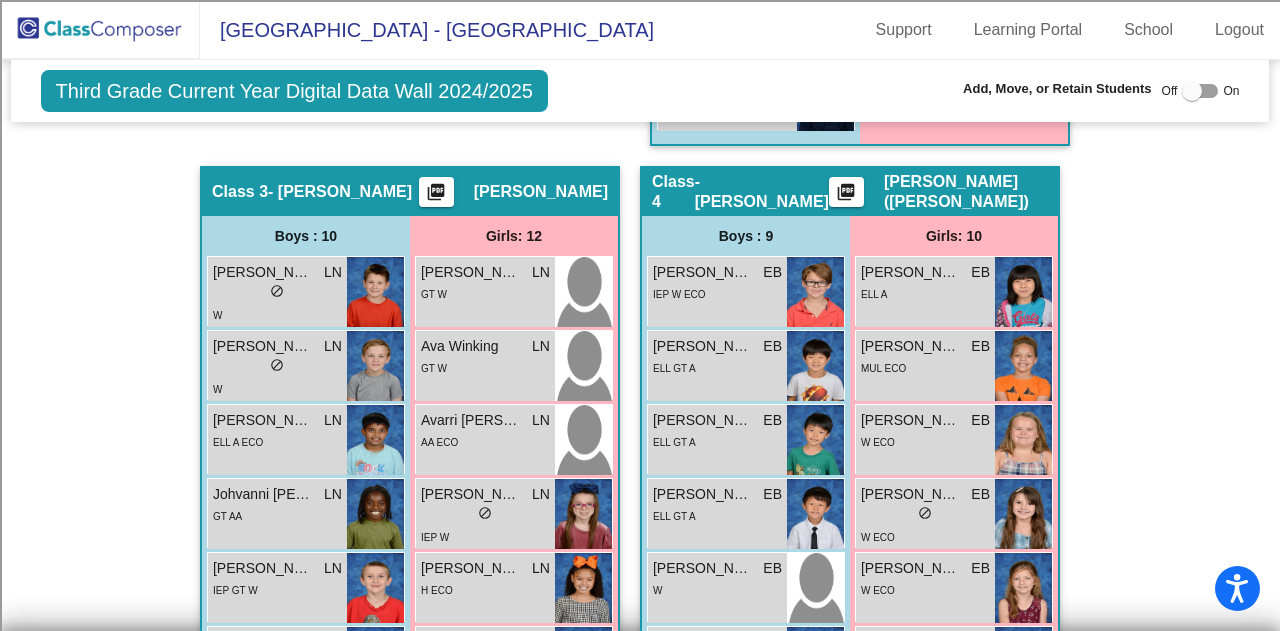 scroll, scrollTop: 1445, scrollLeft: 0, axis: vertical 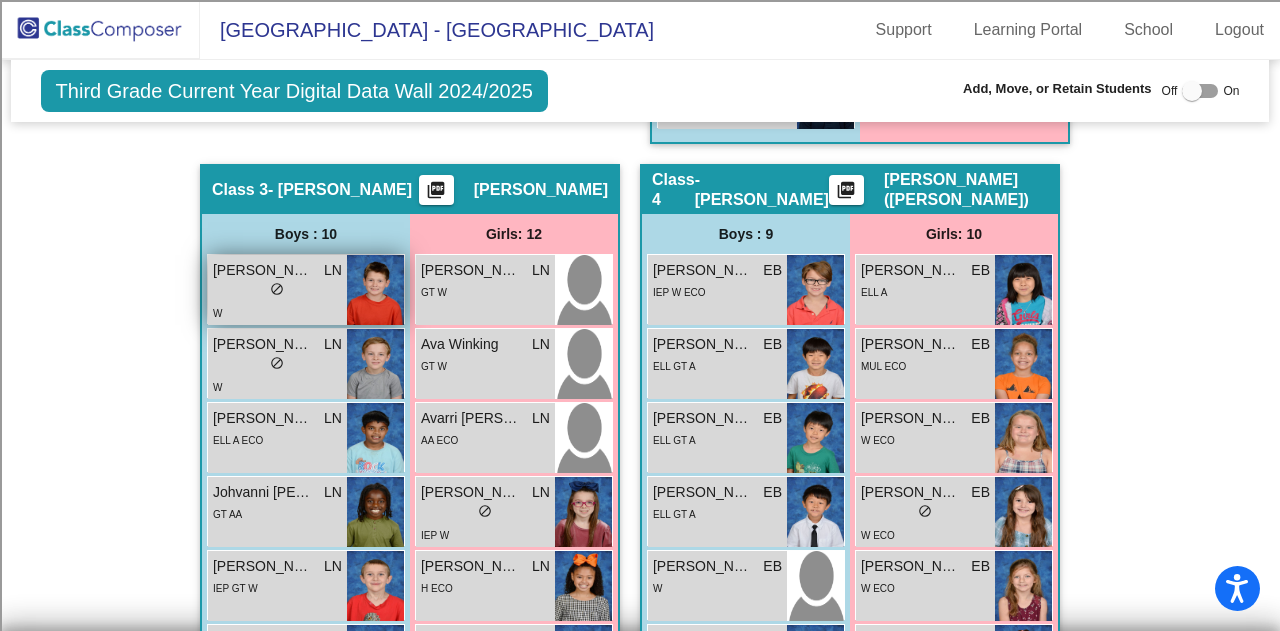 click on "lock do_not_disturb_alt" at bounding box center [277, 291] 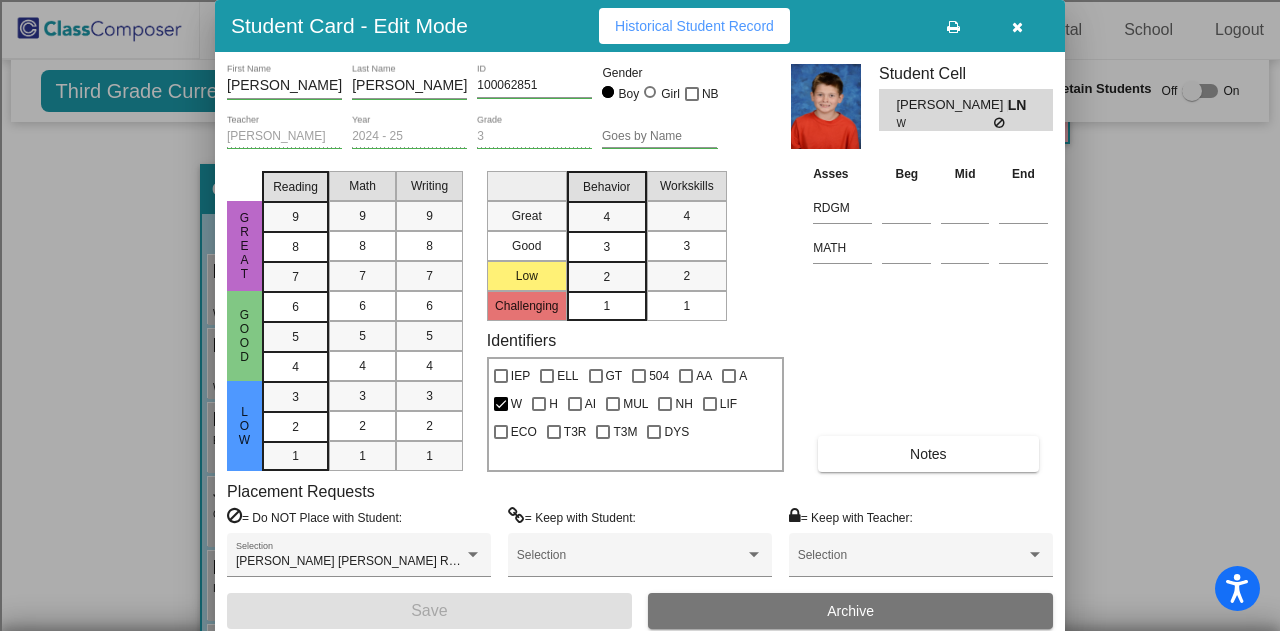 click on "Historical Student Record" at bounding box center [694, 26] 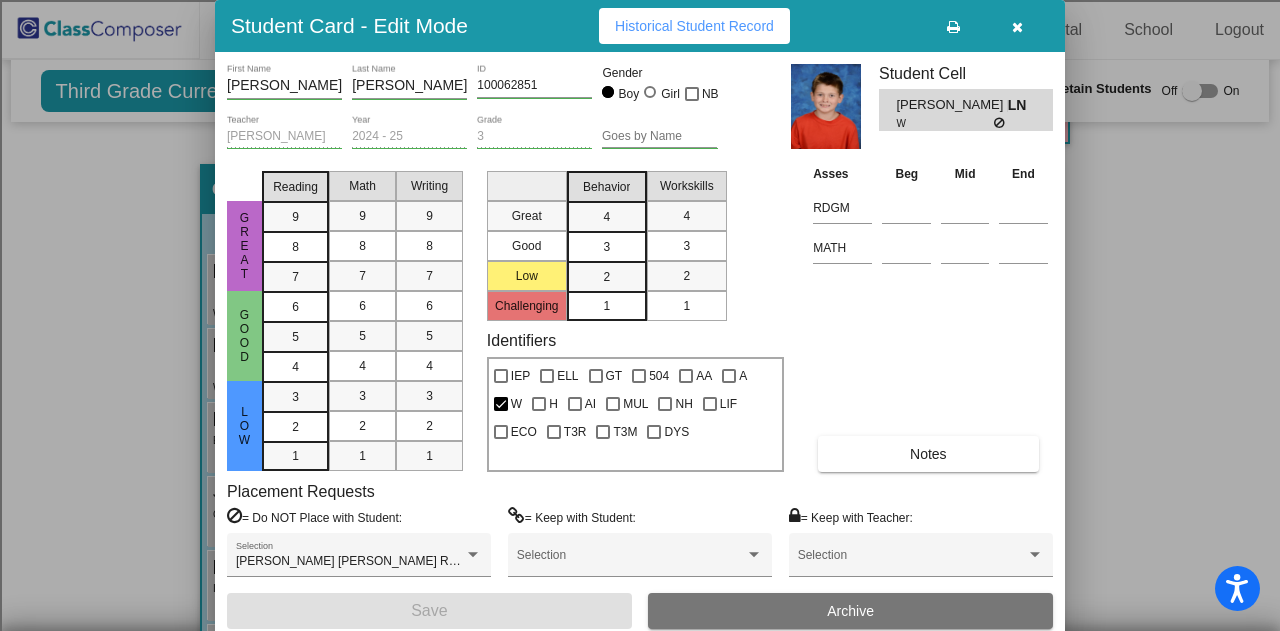 click at bounding box center [1017, 27] 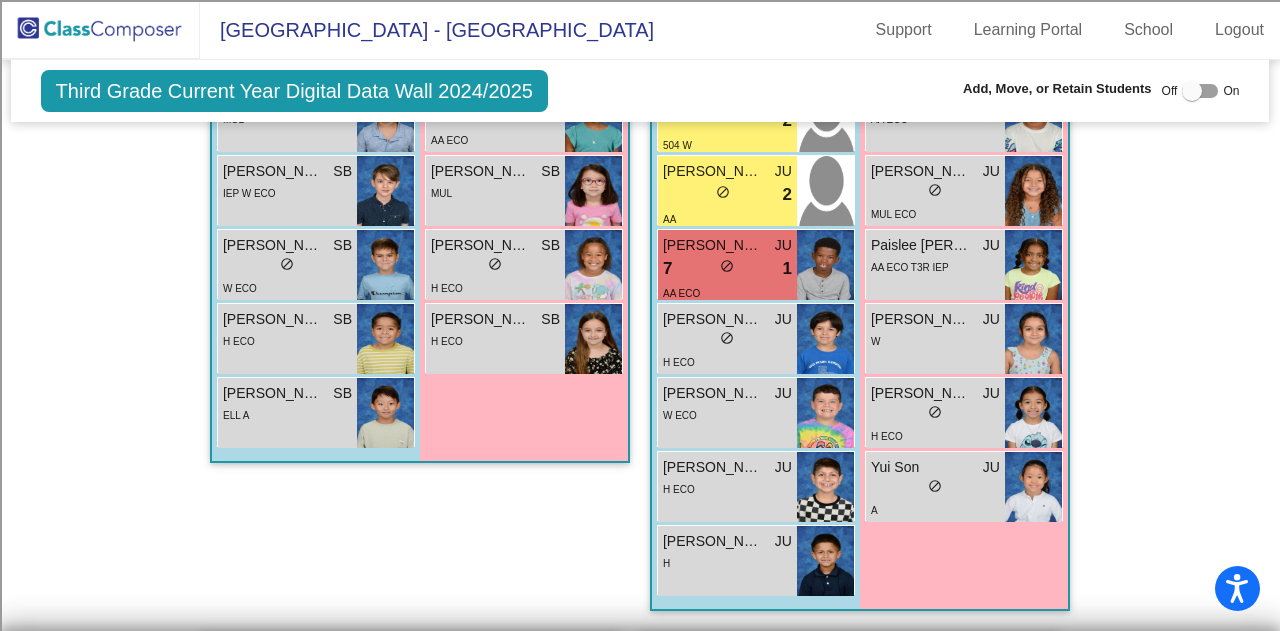 scroll, scrollTop: 977, scrollLeft: 0, axis: vertical 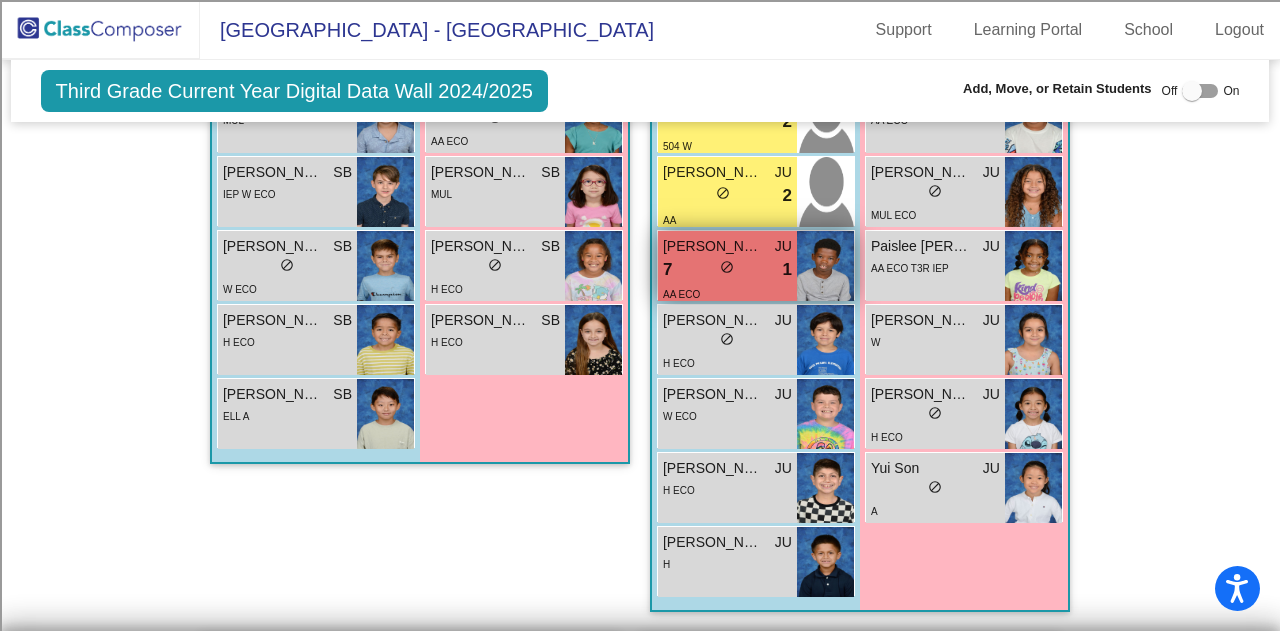 click on "David Abe" at bounding box center [713, 246] 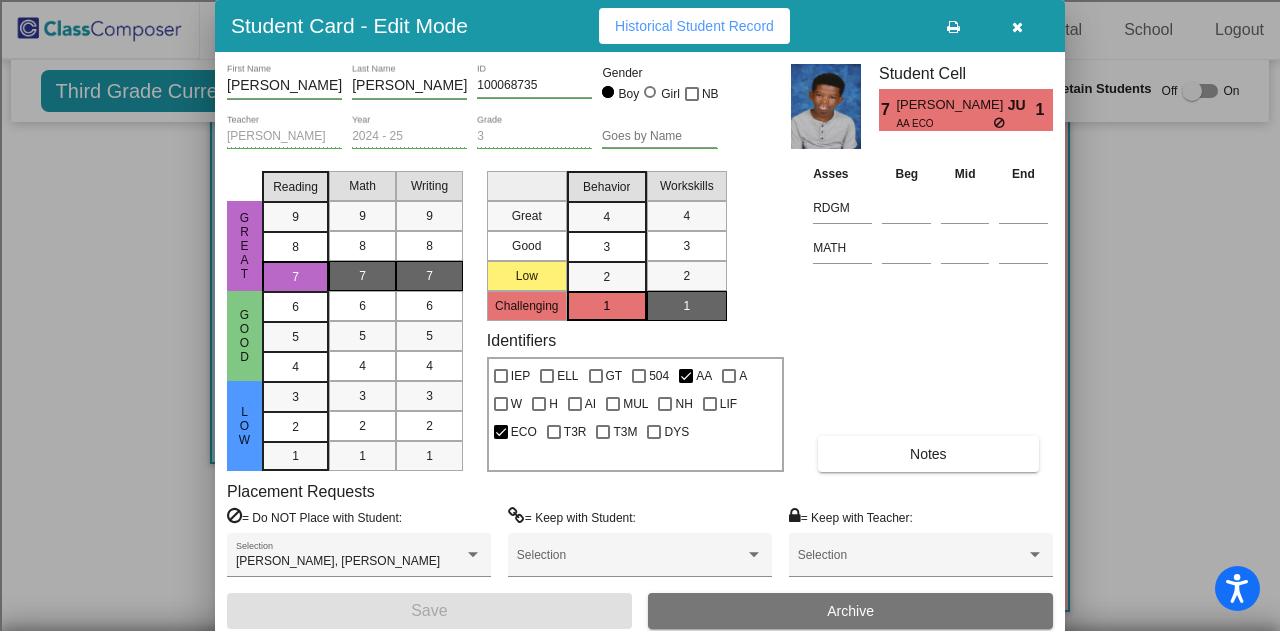 click at bounding box center [1017, 27] 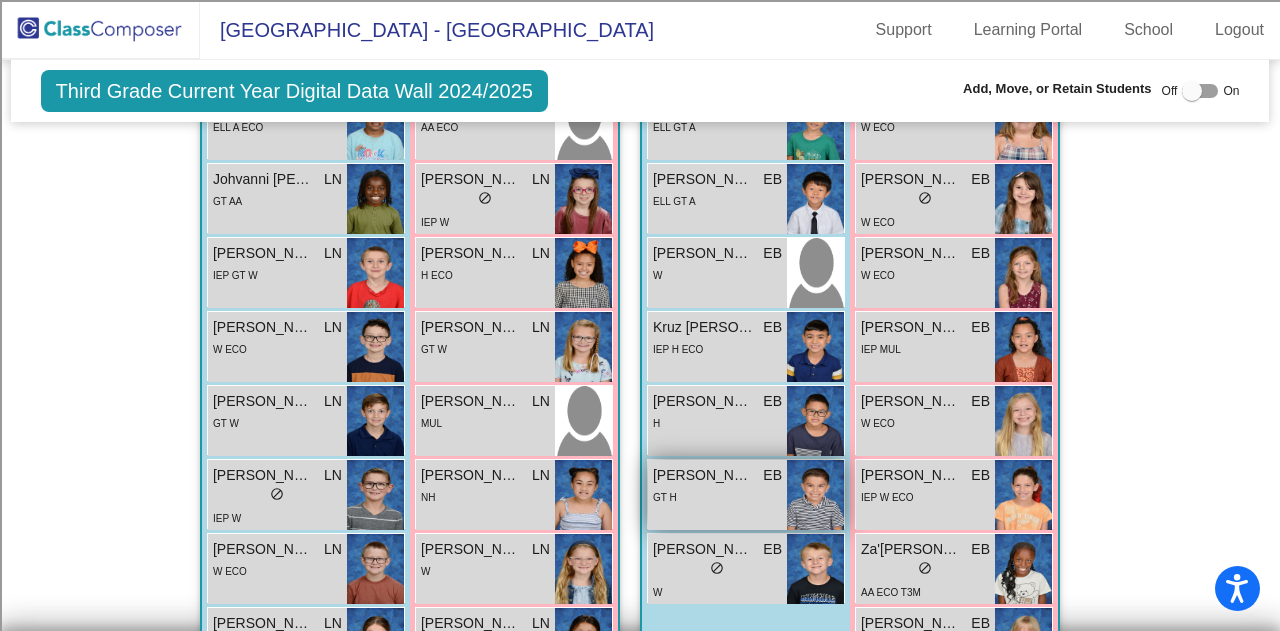 scroll, scrollTop: 1759, scrollLeft: 0, axis: vertical 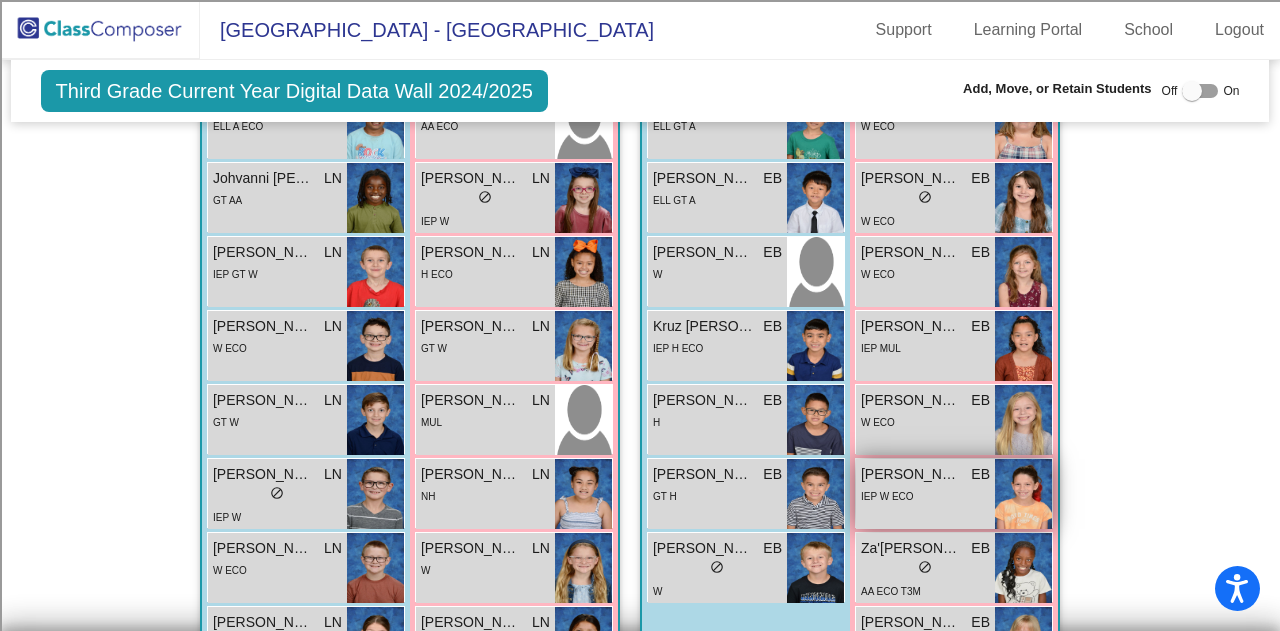 click on "IEP W ECO" at bounding box center [925, 495] 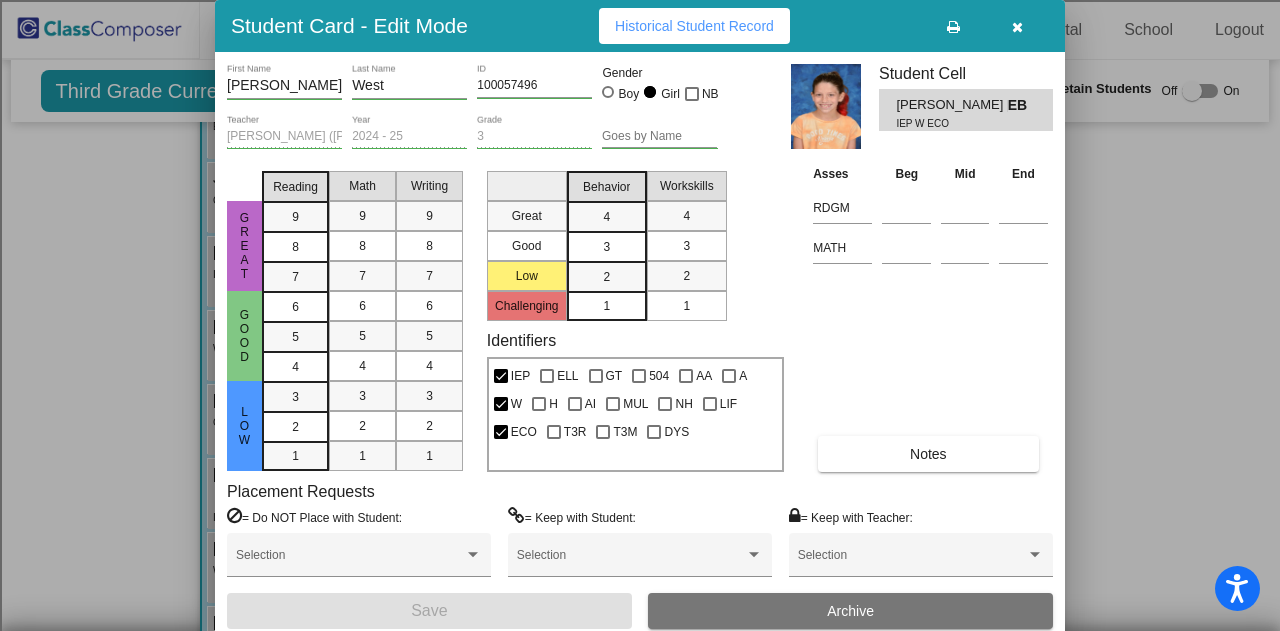 click at bounding box center [1017, 27] 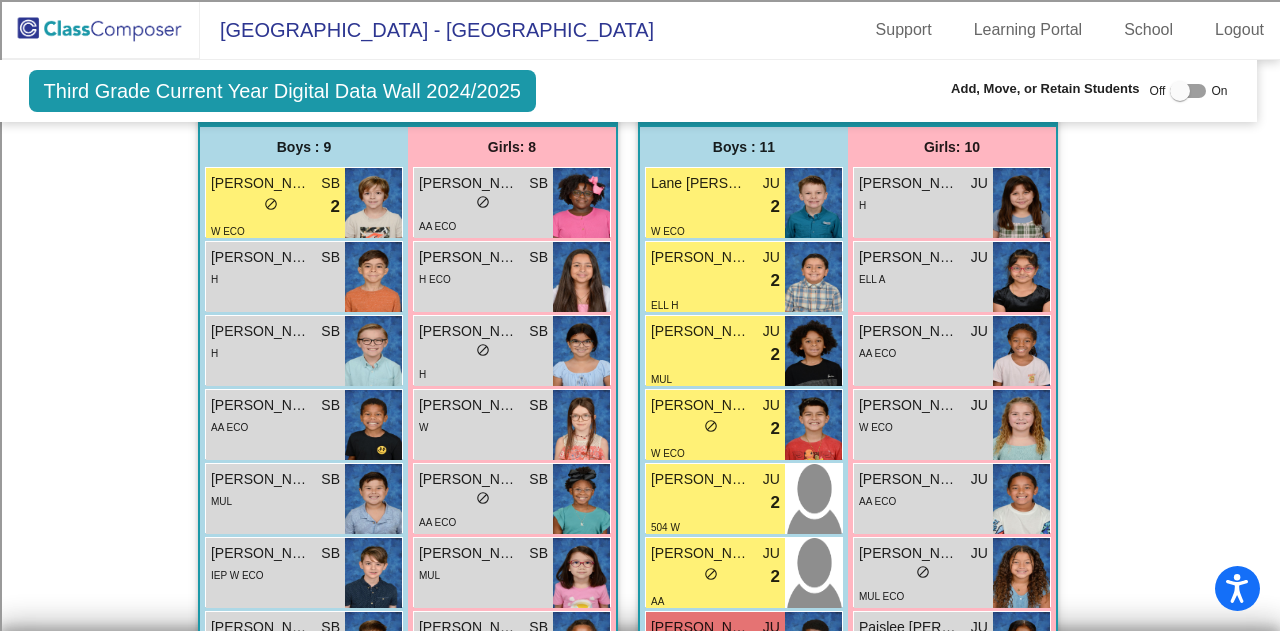scroll, scrollTop: 596, scrollLeft: 12, axis: both 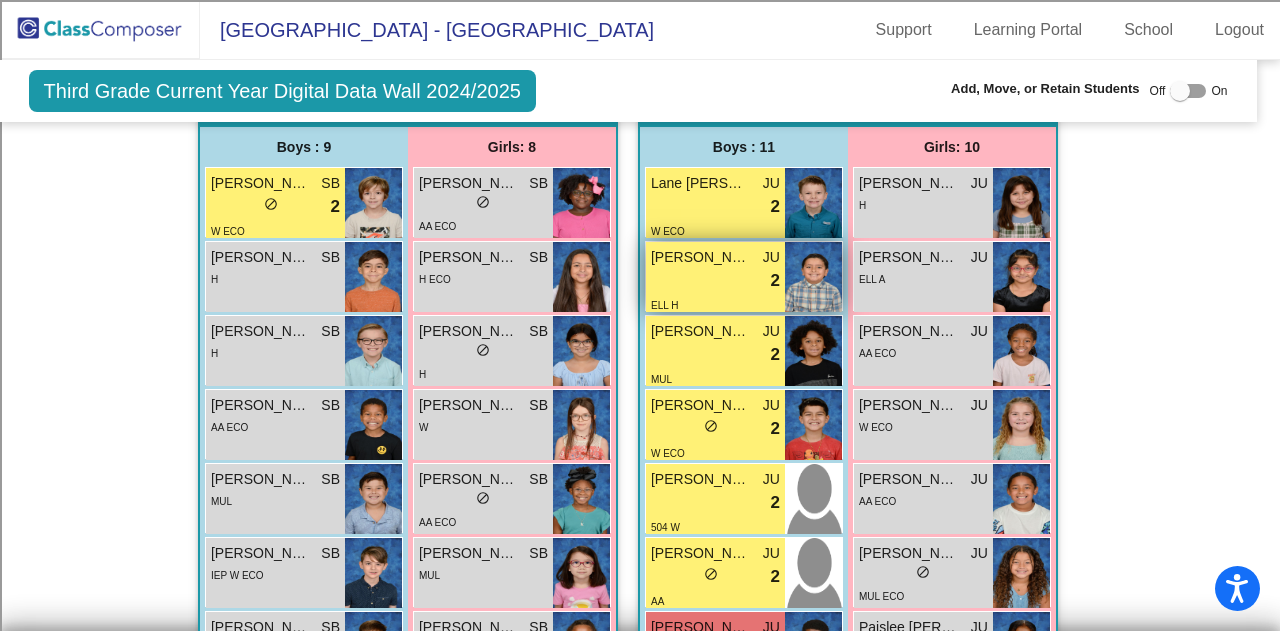click on "Martin Contreas Mora" at bounding box center [701, 257] 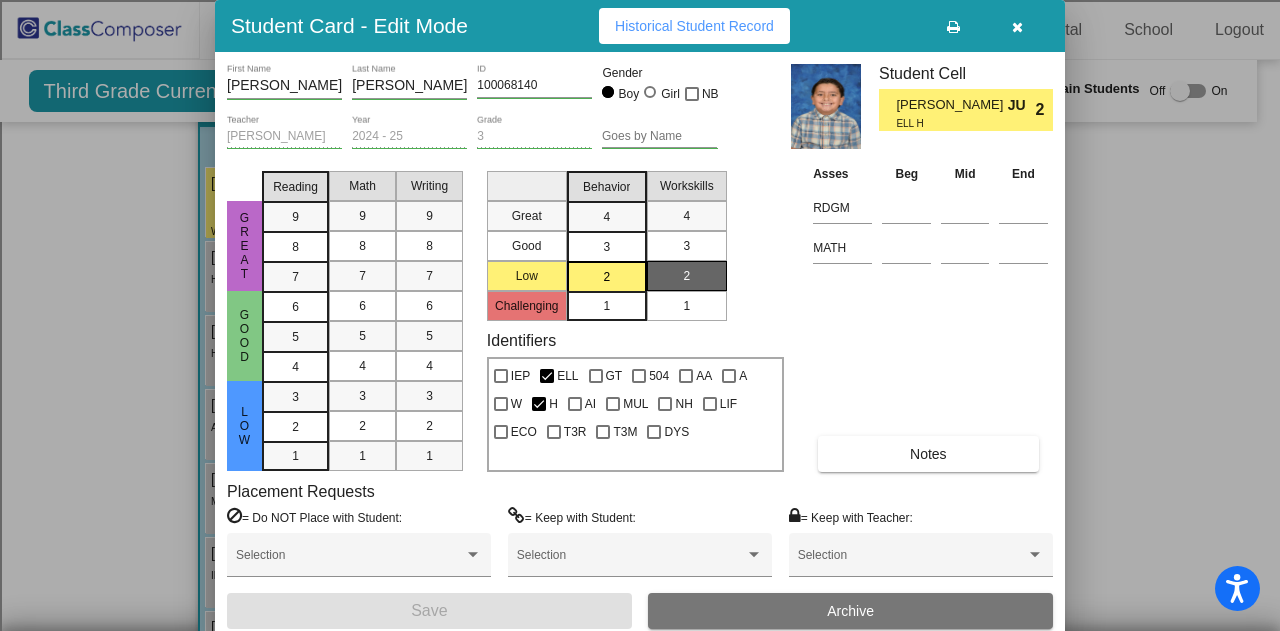 click at bounding box center (1017, 27) 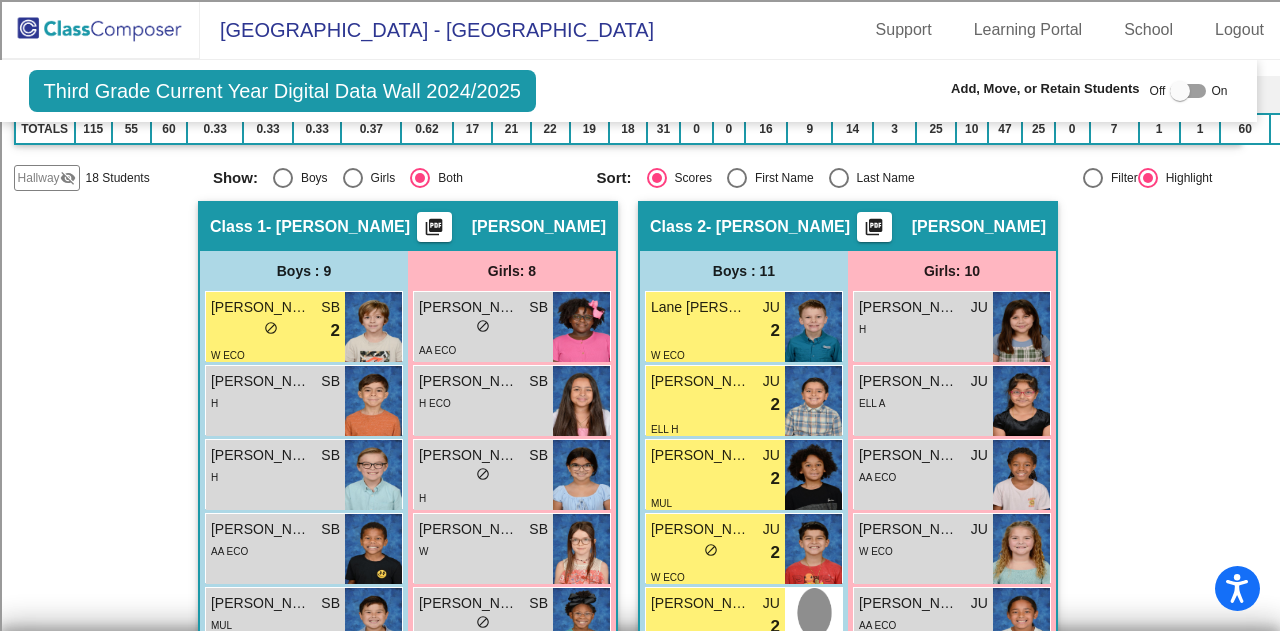 scroll, scrollTop: 476, scrollLeft: 12, axis: both 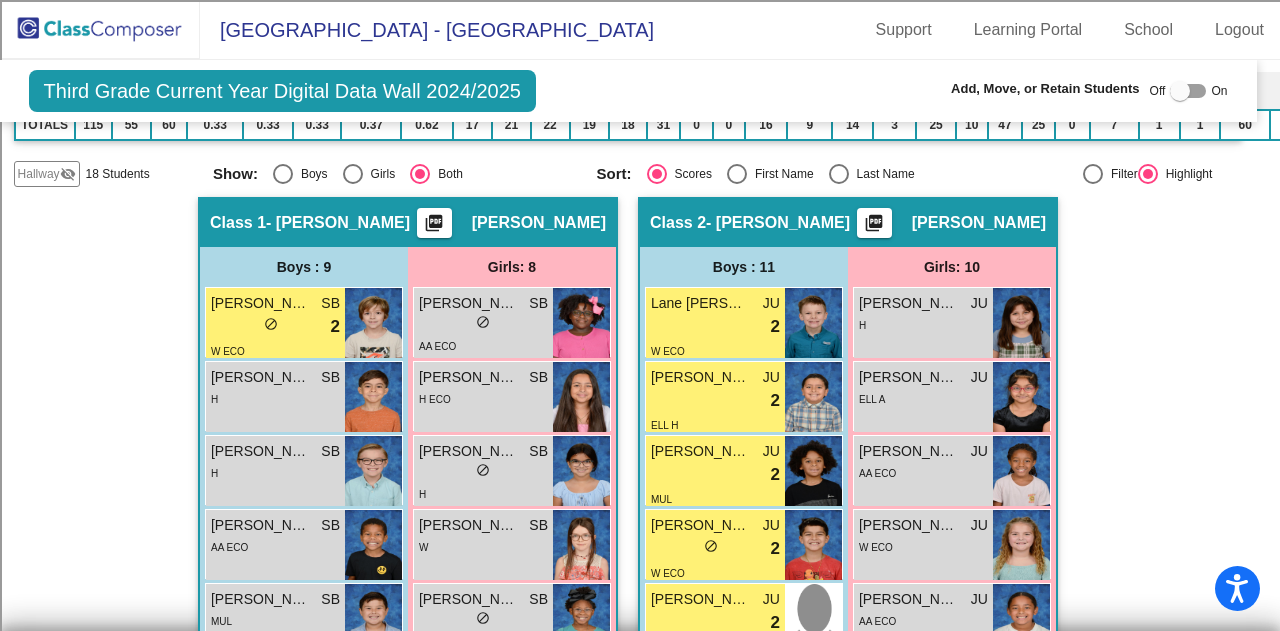 click on "Hallway   - Hallway Class  picture_as_pdf  Add Student  First Name Last Name Student Id  (Recommended)   Boy   Girl   Non Binary Add Close  Boys : 7  Ayden Womack Chapman lock do_not_disturb_alt W ECO Eli Reign Domio lock do_not_disturb_alt IEP AA ECO Juhwan Moon lock do_not_disturb_alt GT A Kartiye Joseph lock do_not_disturb_alt IEP AA ECO Kelvarro Pipkin lock do_not_disturb_alt IEP 504 AA Nolan James Dluhos lock do_not_disturb_alt W Warner Powell Watson lock do_not_disturb_alt GT W ECO Girls: 11 Alaeyah Brielle Fenner lock do_not_disturb_alt AA ECO Amelia Catherine Knudson lock do_not_disturb_alt W ECO T3R T3M Arianna Laneice Nicks lock do_not_disturb_alt AA ECO Bexlee Teegan Hadlee Janner lock do_not_disturb_alt W ECO Cailyn McMurray lock do_not_disturb_alt W Corinne Gwendolyn Brimley lock do_not_disturb_alt GT W Jay'len Thompson lock do_not_disturb_alt AA ECO Joseline Contreas lock do_not_disturb_alt W ECO Melody Lynn Cossey lock do_not_disturb_alt W ECO Serenity Laree Castaneda lock do_not_disturb_alt" 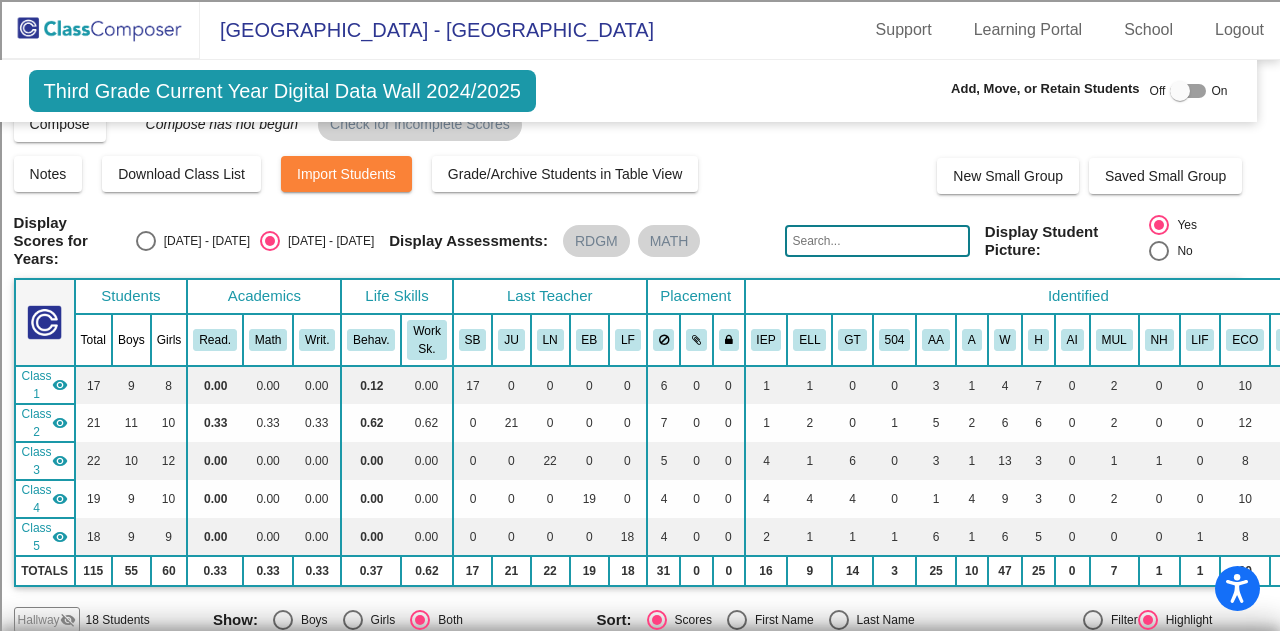 scroll, scrollTop: 0, scrollLeft: 12, axis: horizontal 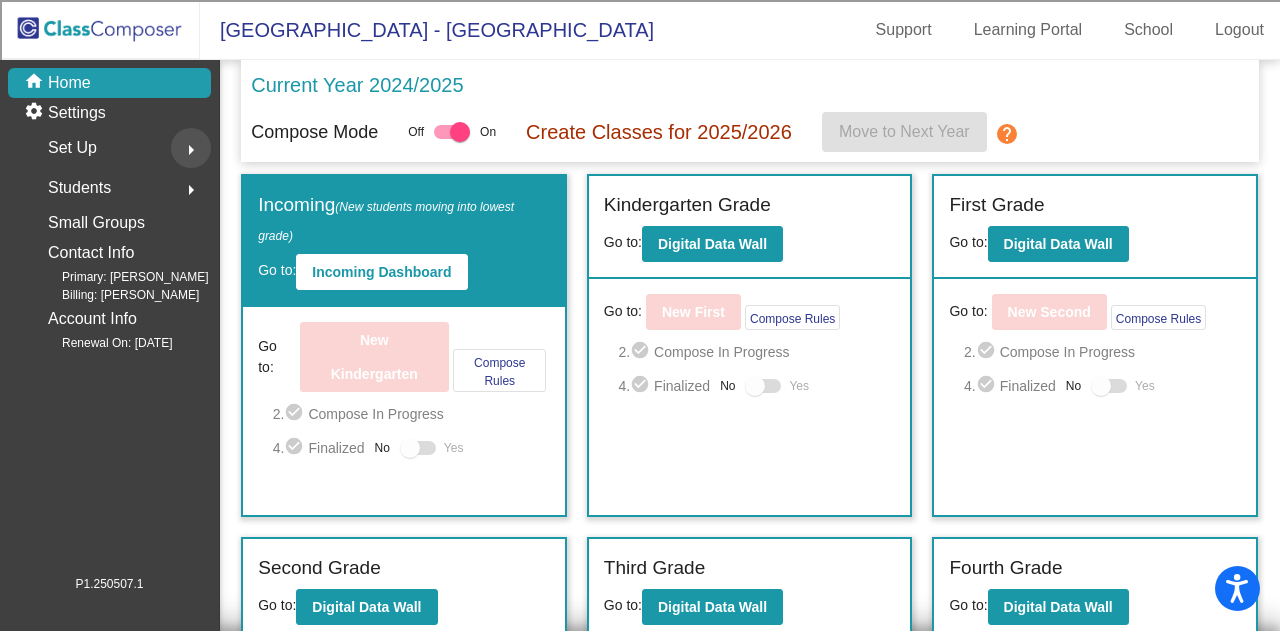 click on "arrow_right" 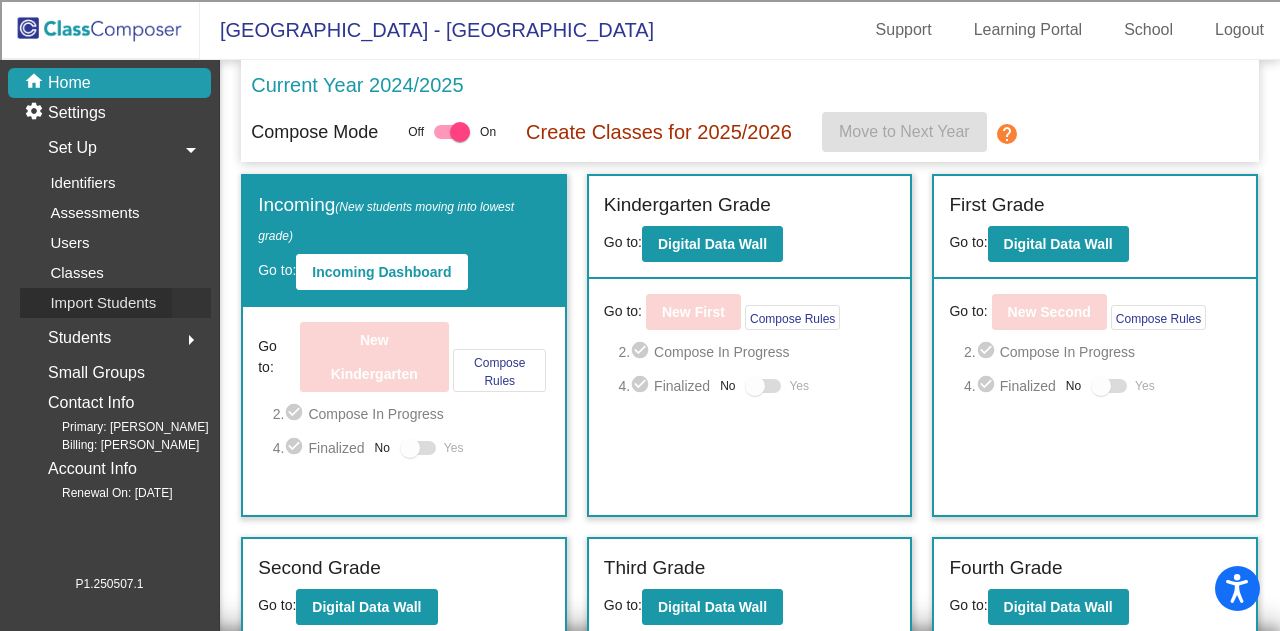 click on "Import Students" 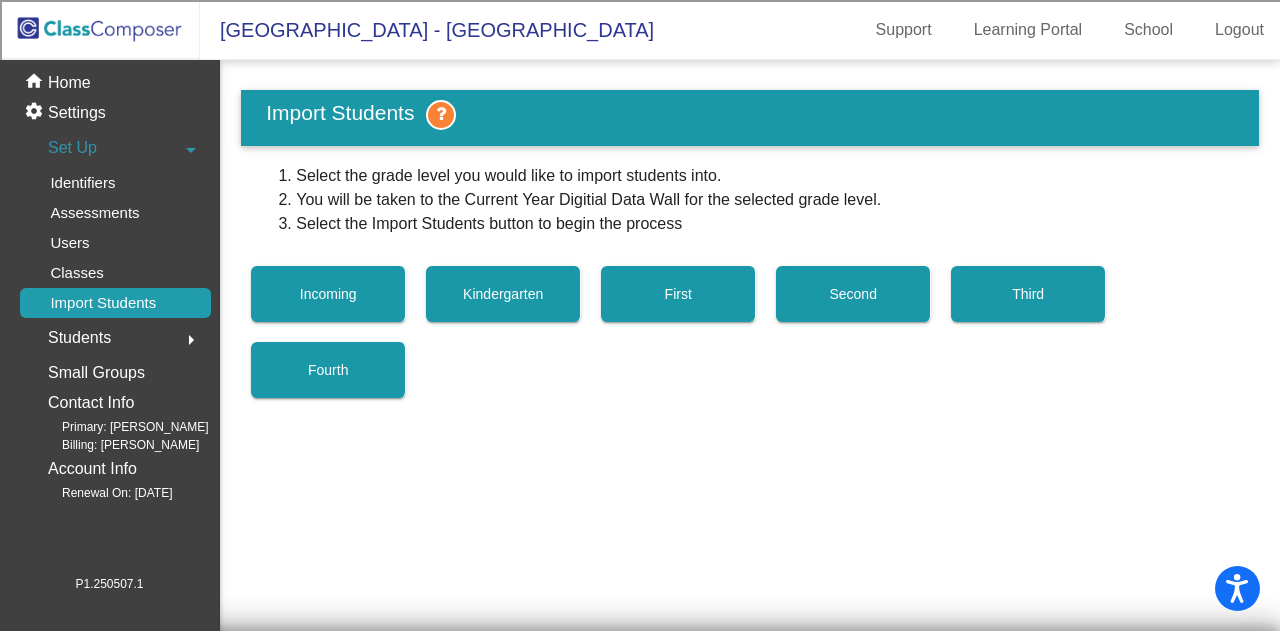 click on "Kindergarten" at bounding box center (503, 294) 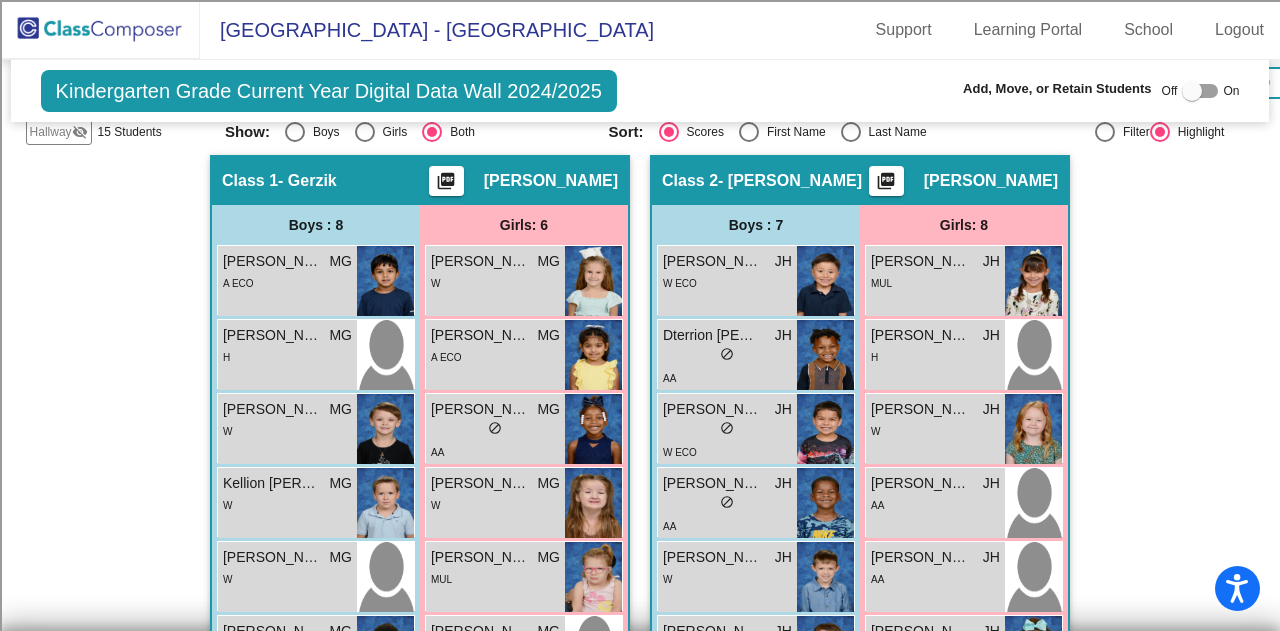scroll, scrollTop: 542, scrollLeft: 0, axis: vertical 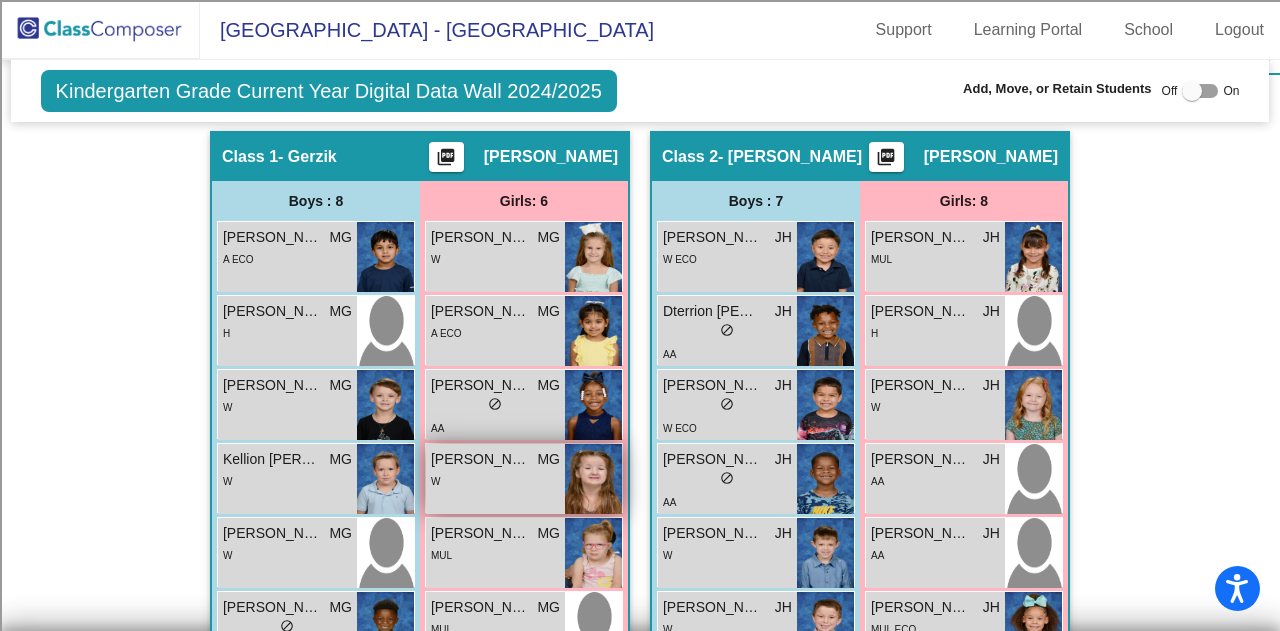 click on "W" at bounding box center (495, 480) 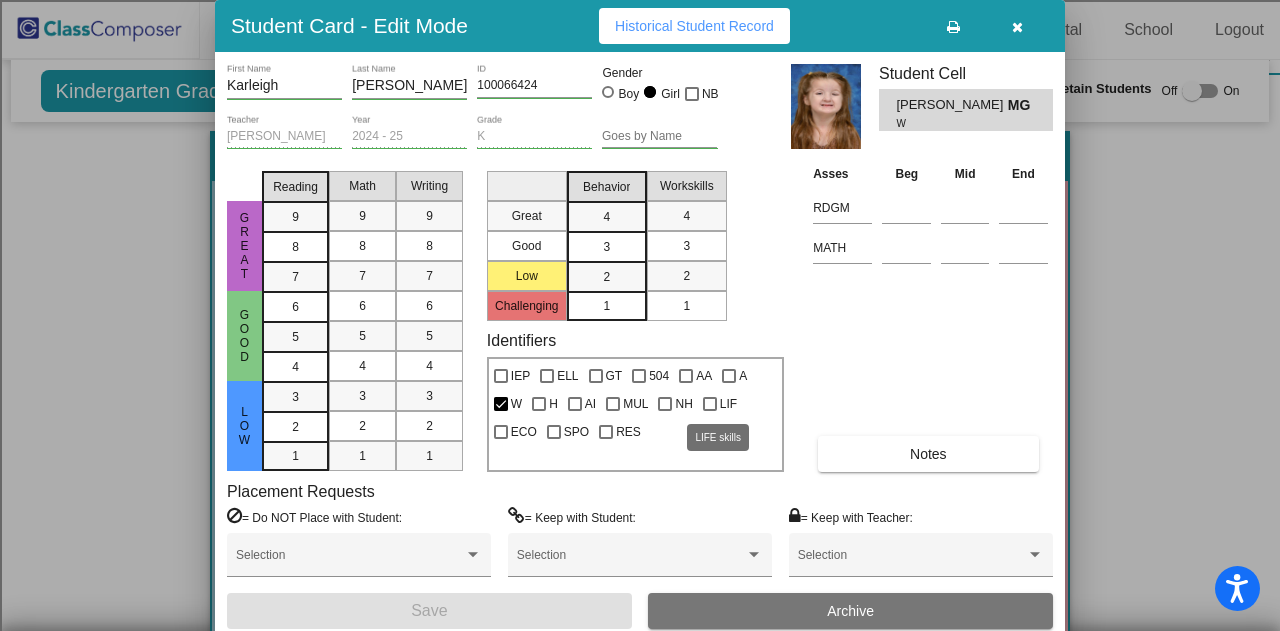 click at bounding box center (710, 404) 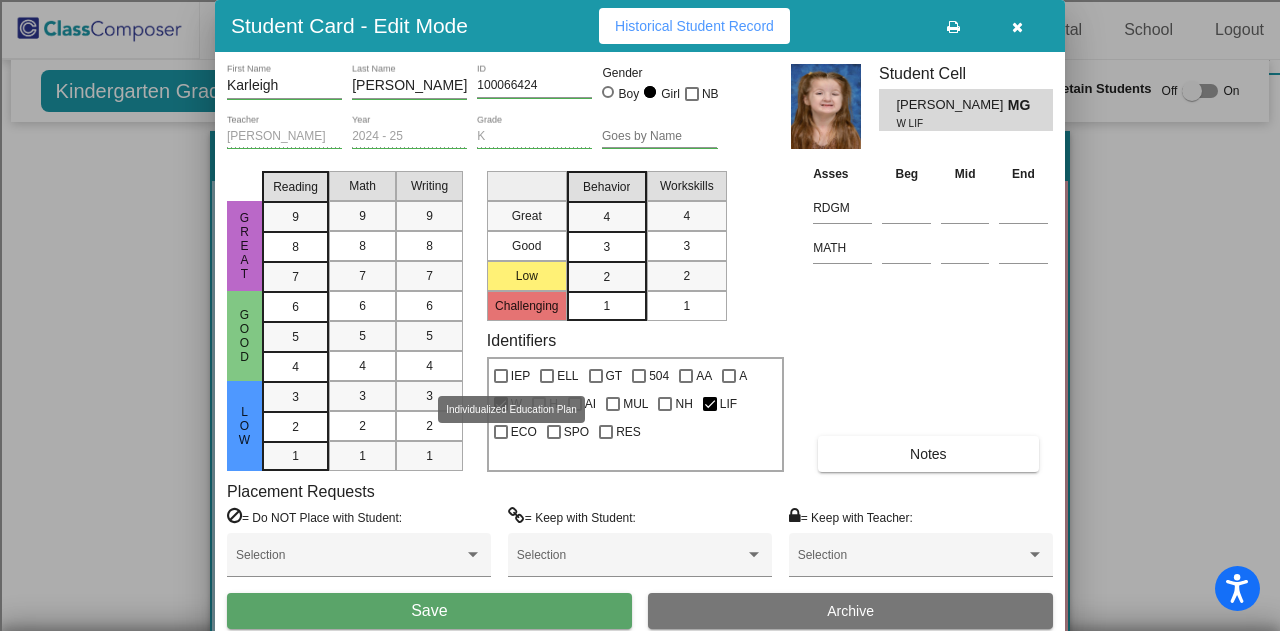 click at bounding box center (501, 376) 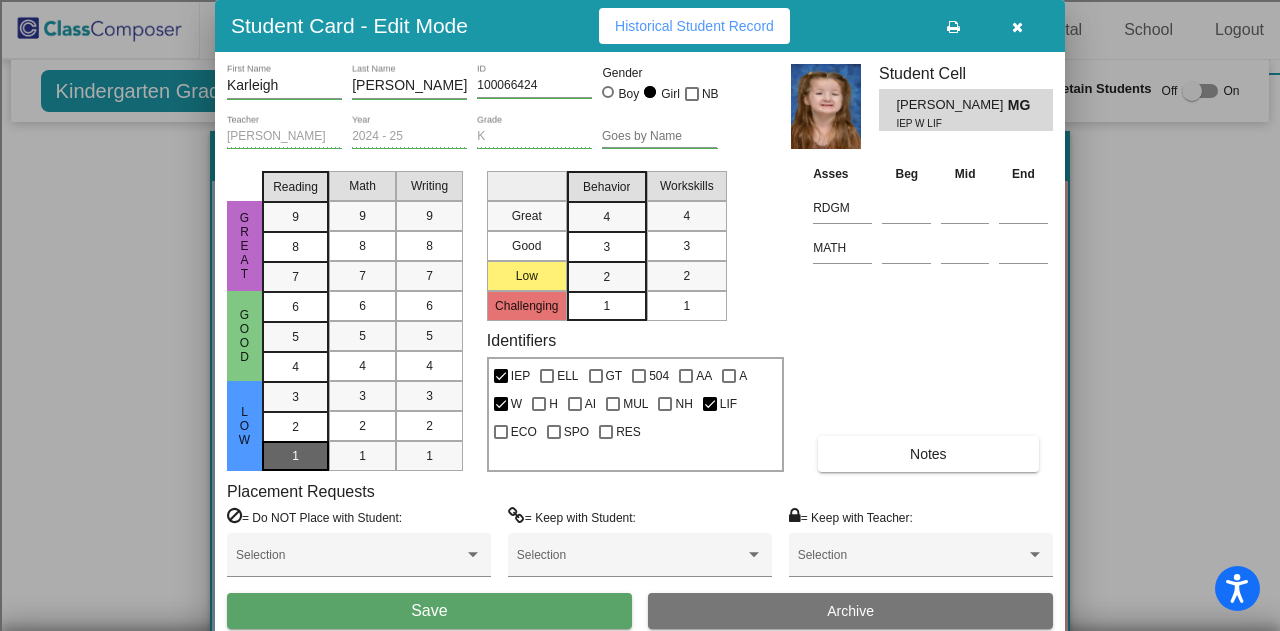 click on "1" at bounding box center (295, 397) 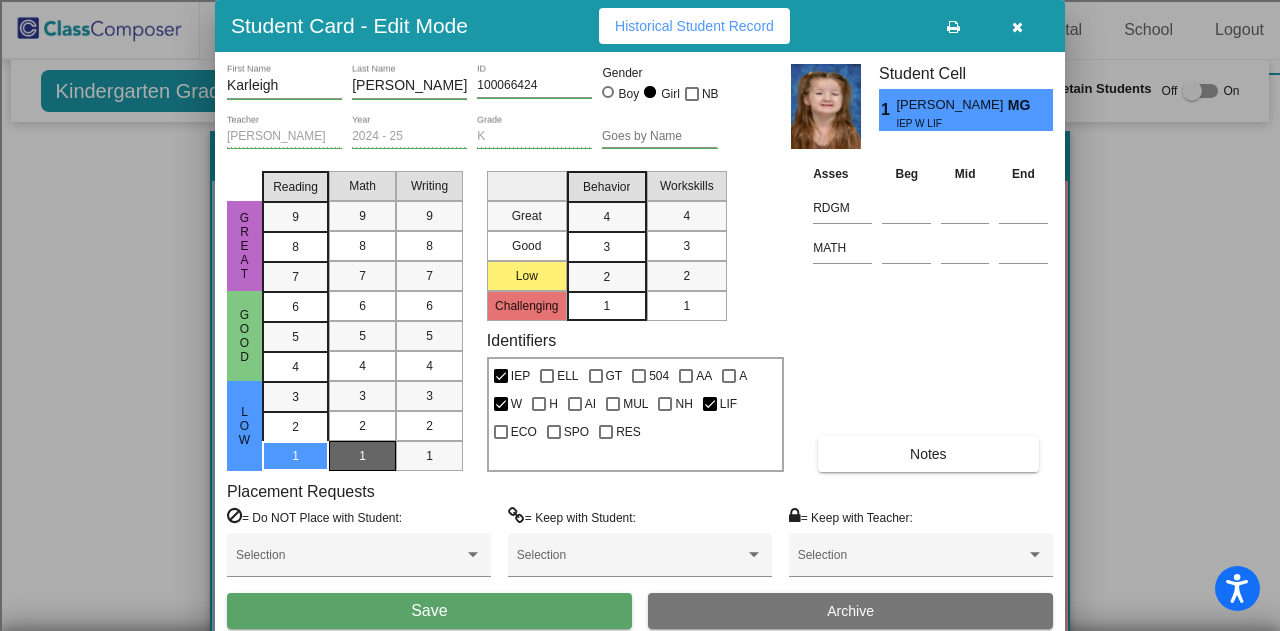 click on "1" at bounding box center (362, 456) 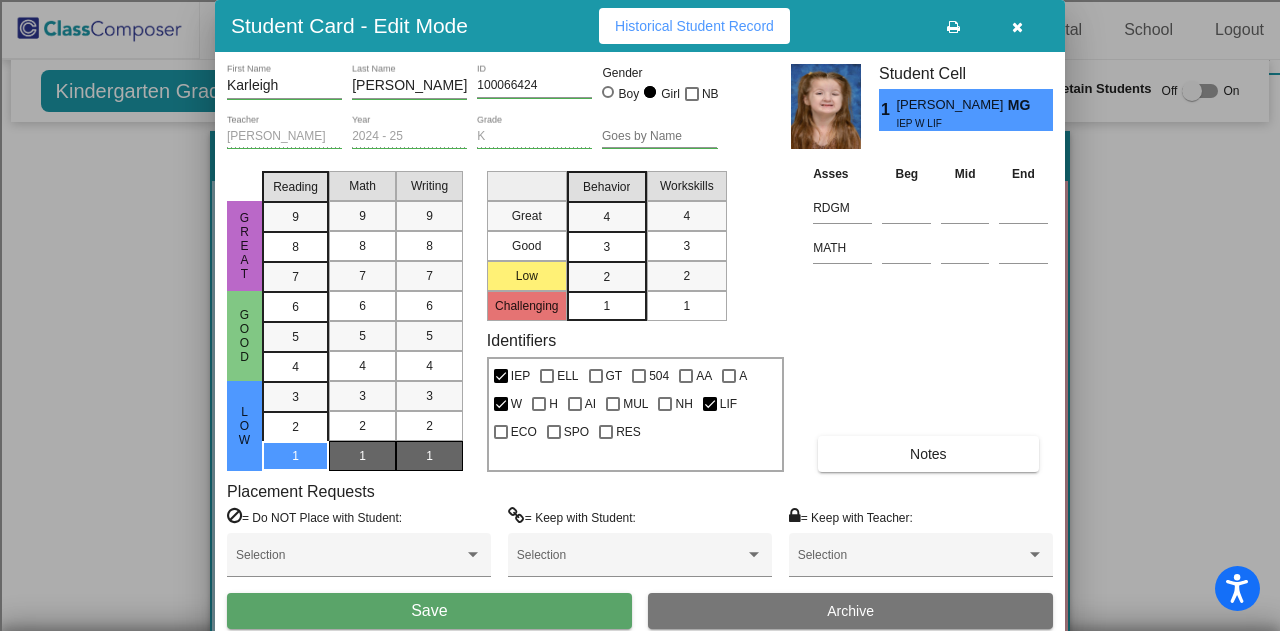 click on "1" at bounding box center (429, 456) 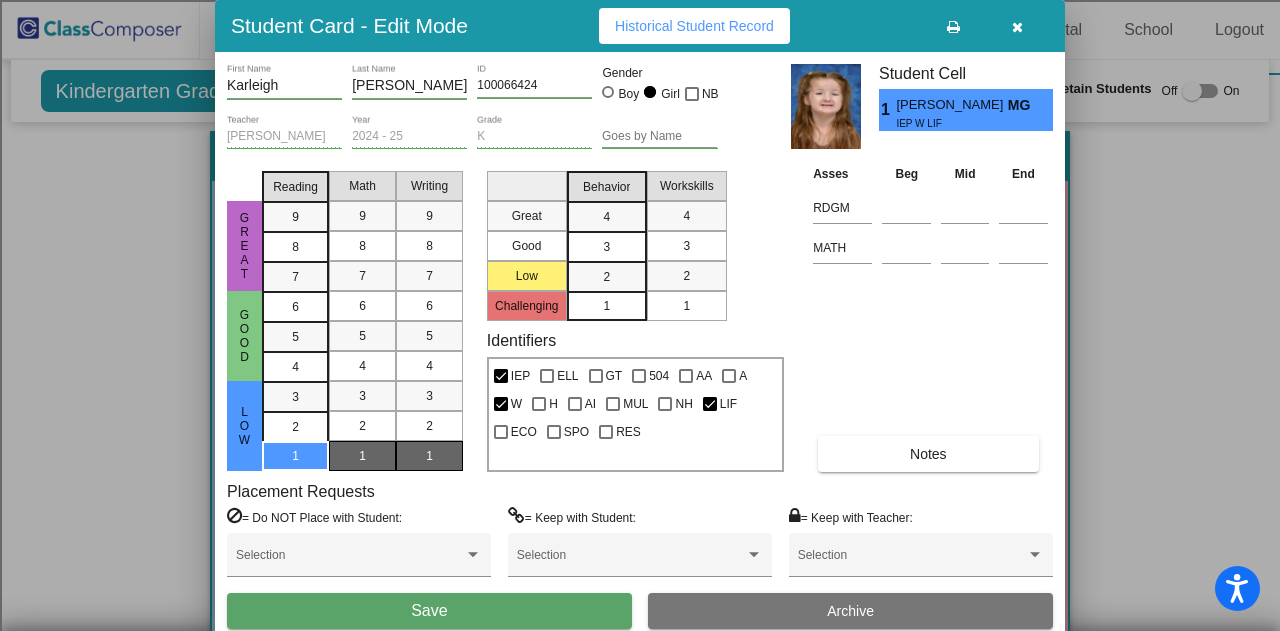 click on "3" at bounding box center [606, 217] 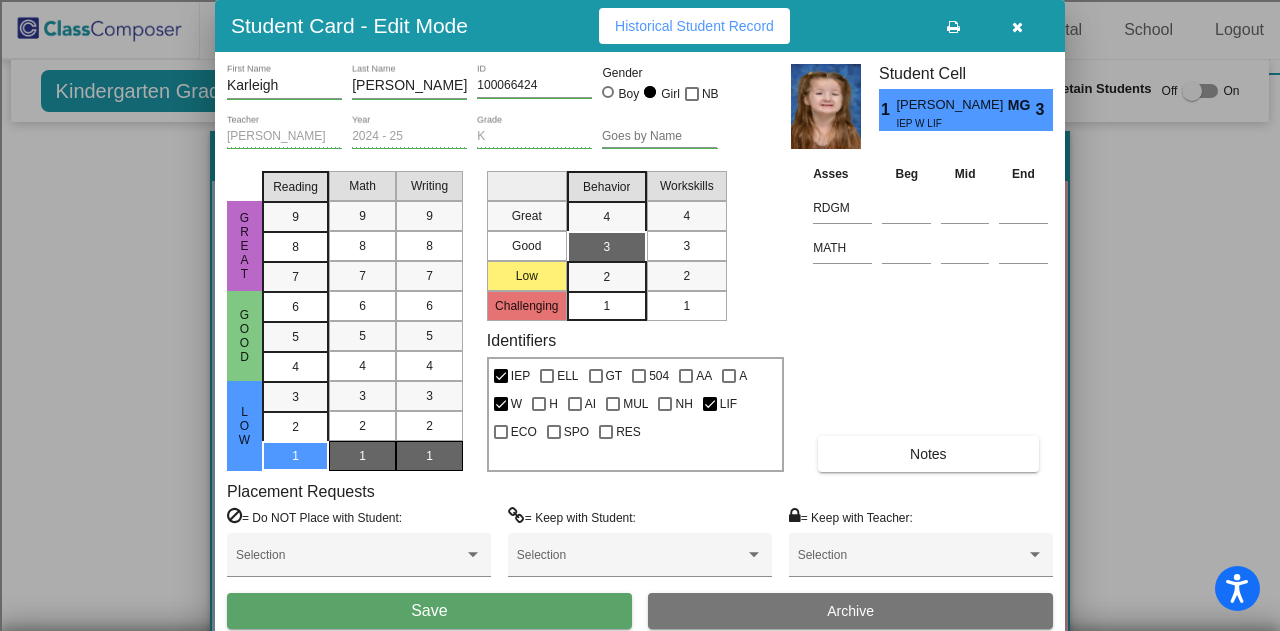 click at bounding box center (1017, 26) 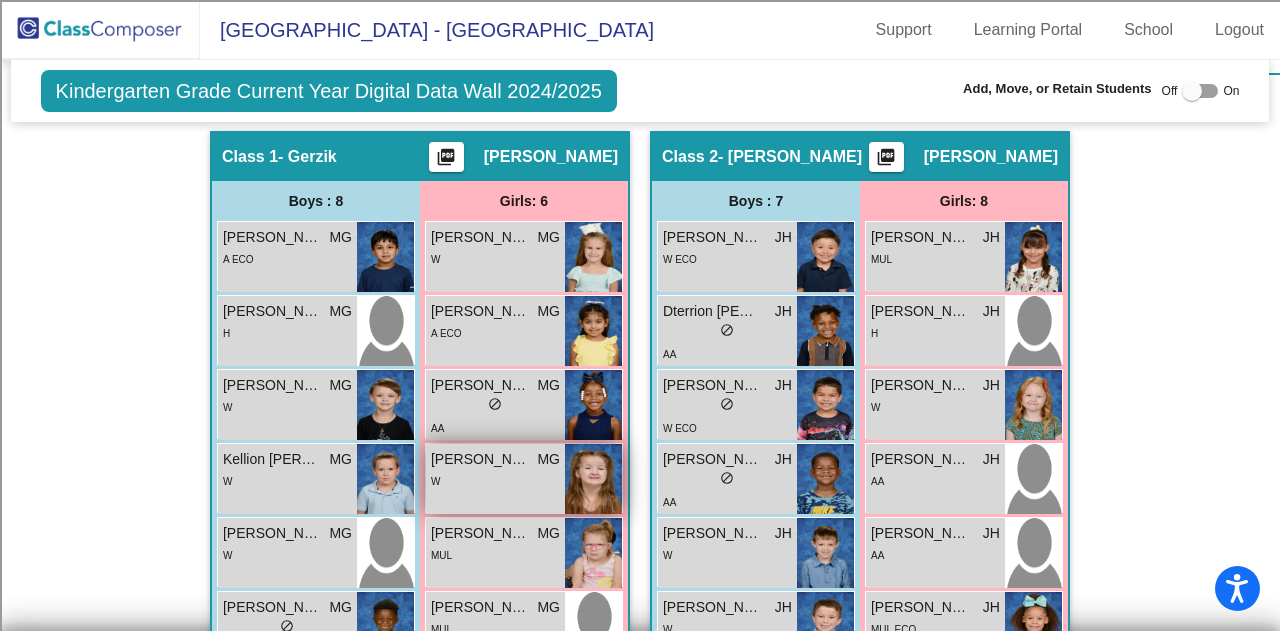 click on "W" at bounding box center [495, 480] 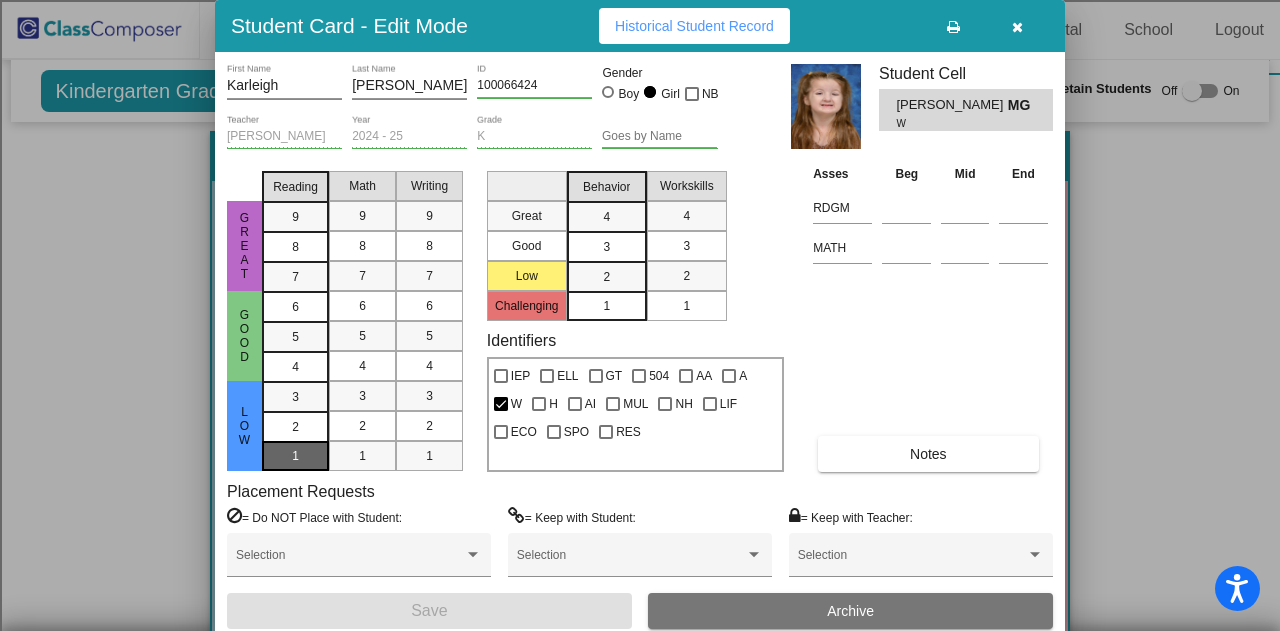 click on "1" at bounding box center (295, 397) 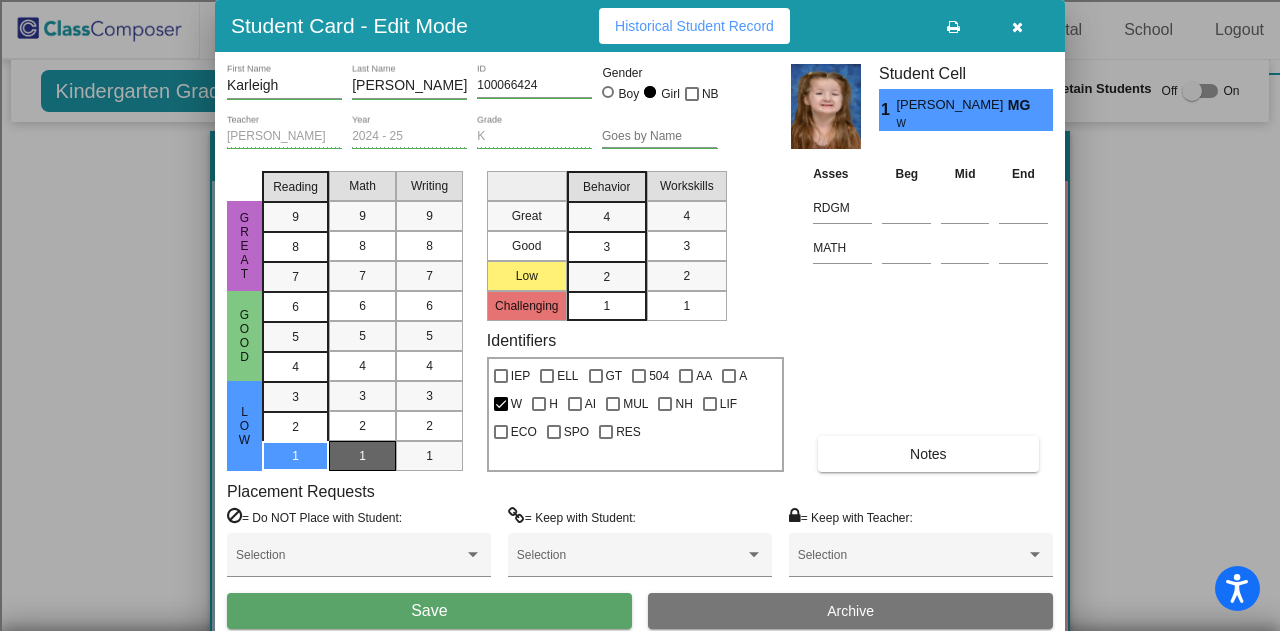 click on "1" at bounding box center [362, 456] 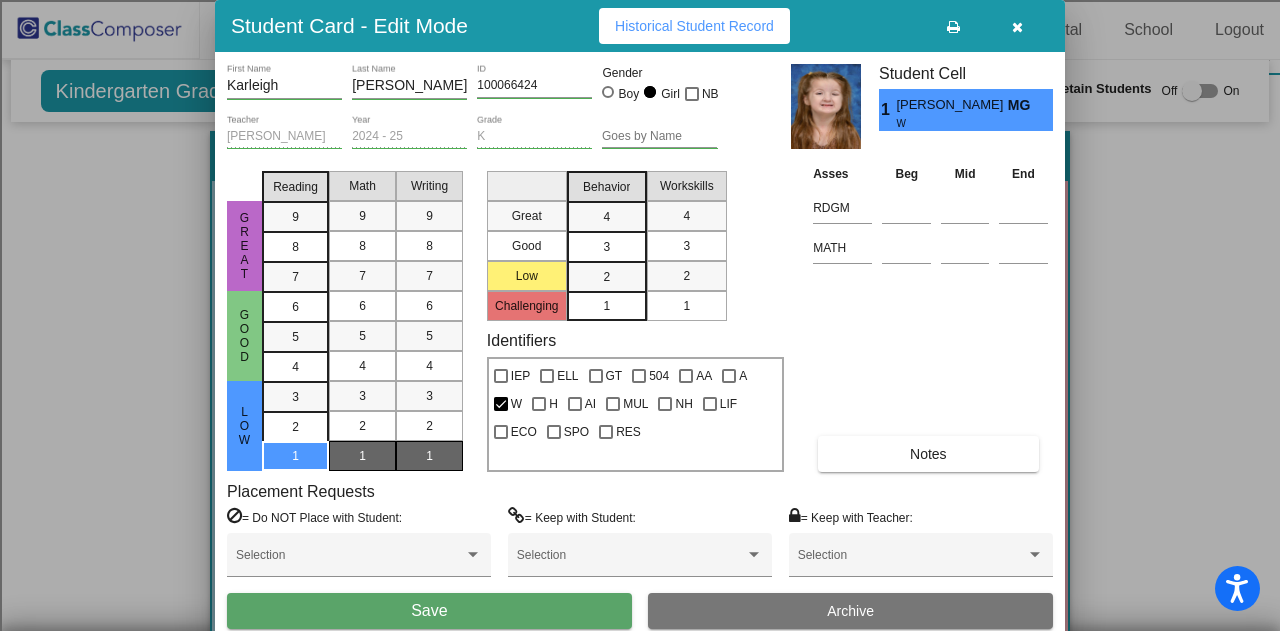 click on "1" at bounding box center (429, 456) 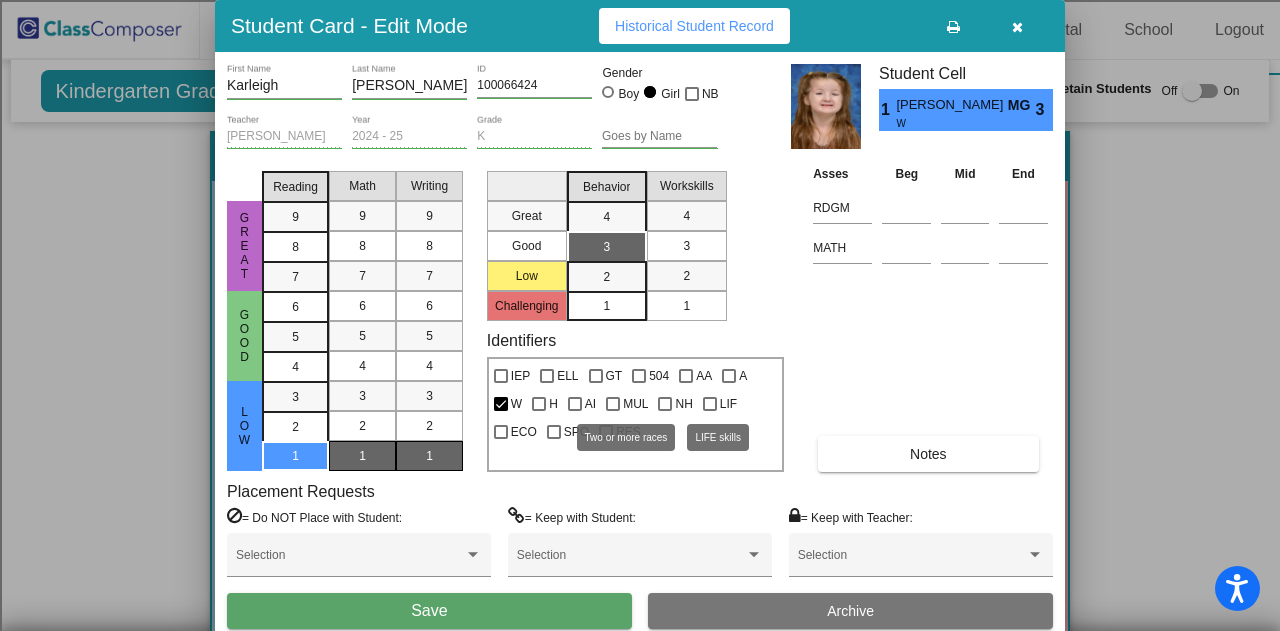 click at bounding box center (710, 404) 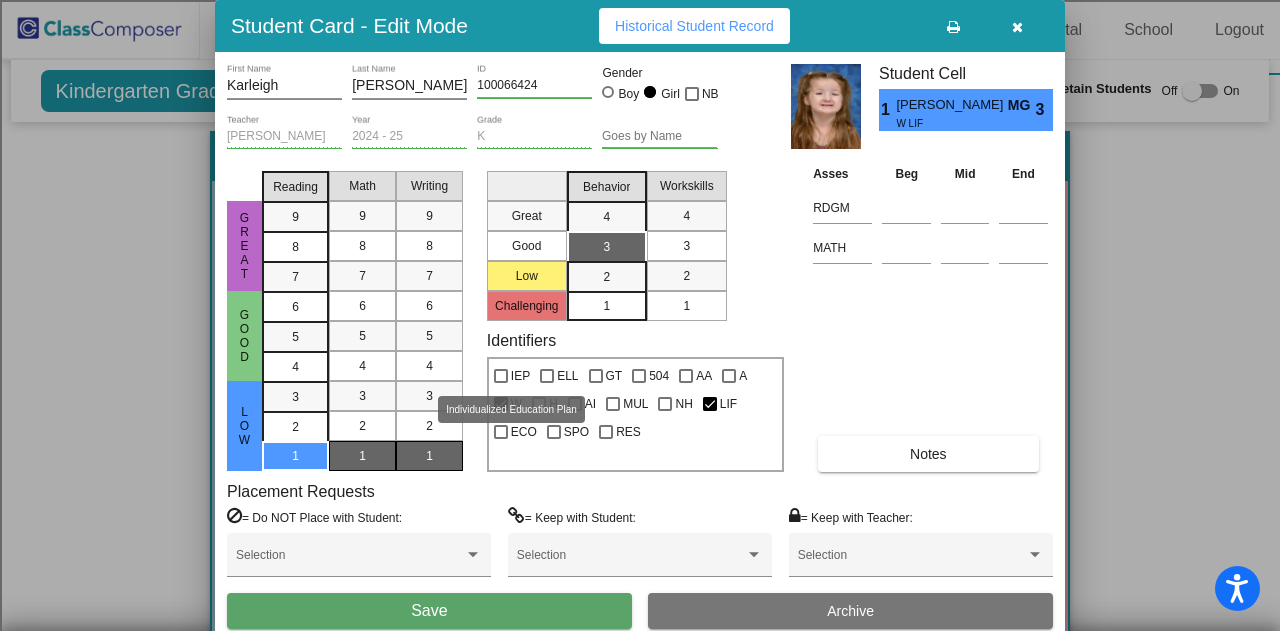 click at bounding box center (501, 376) 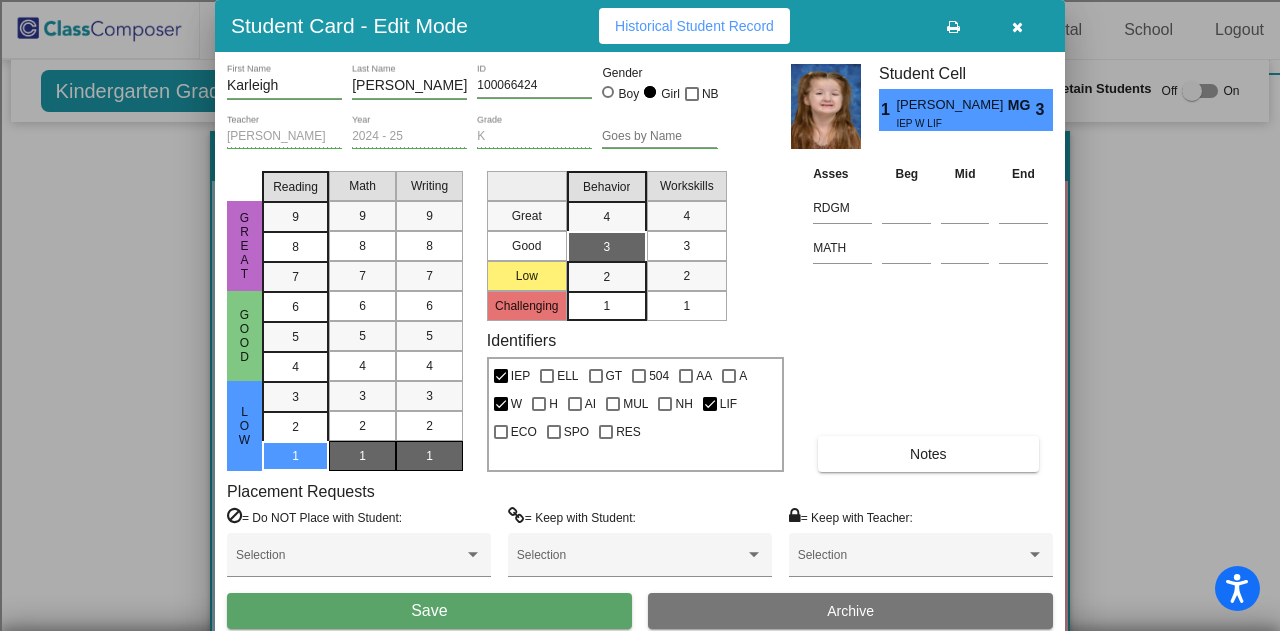click on "Save" at bounding box center (429, 610) 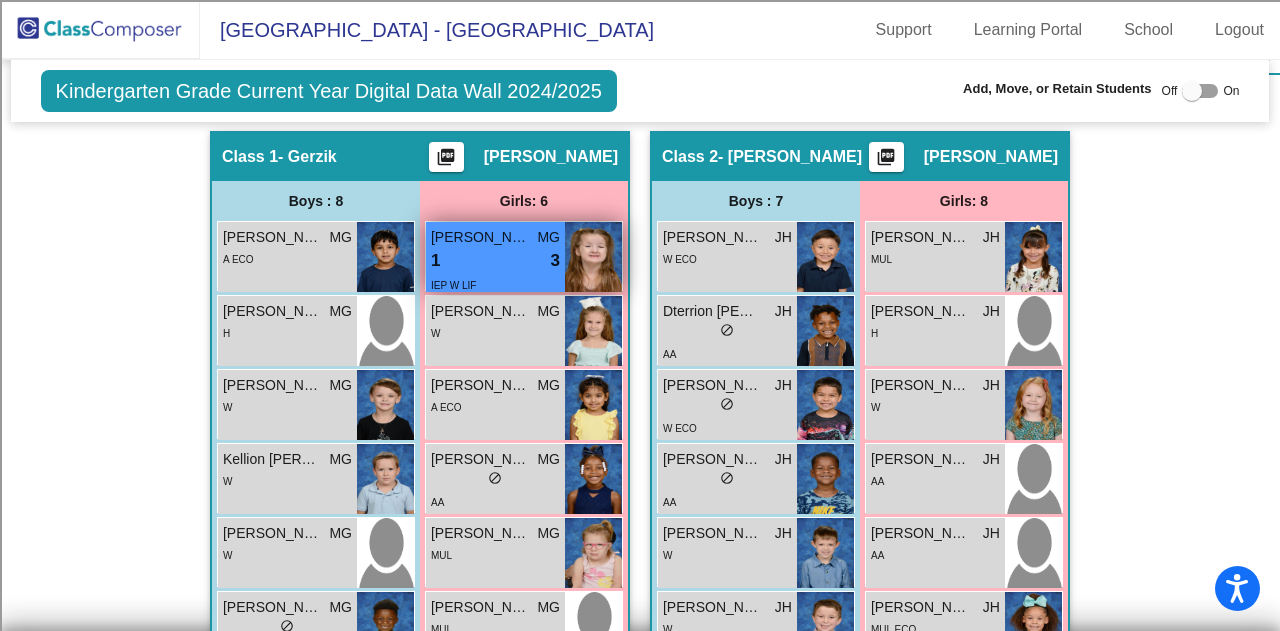 click on "1 lock do_not_disturb_alt 3" at bounding box center (495, 261) 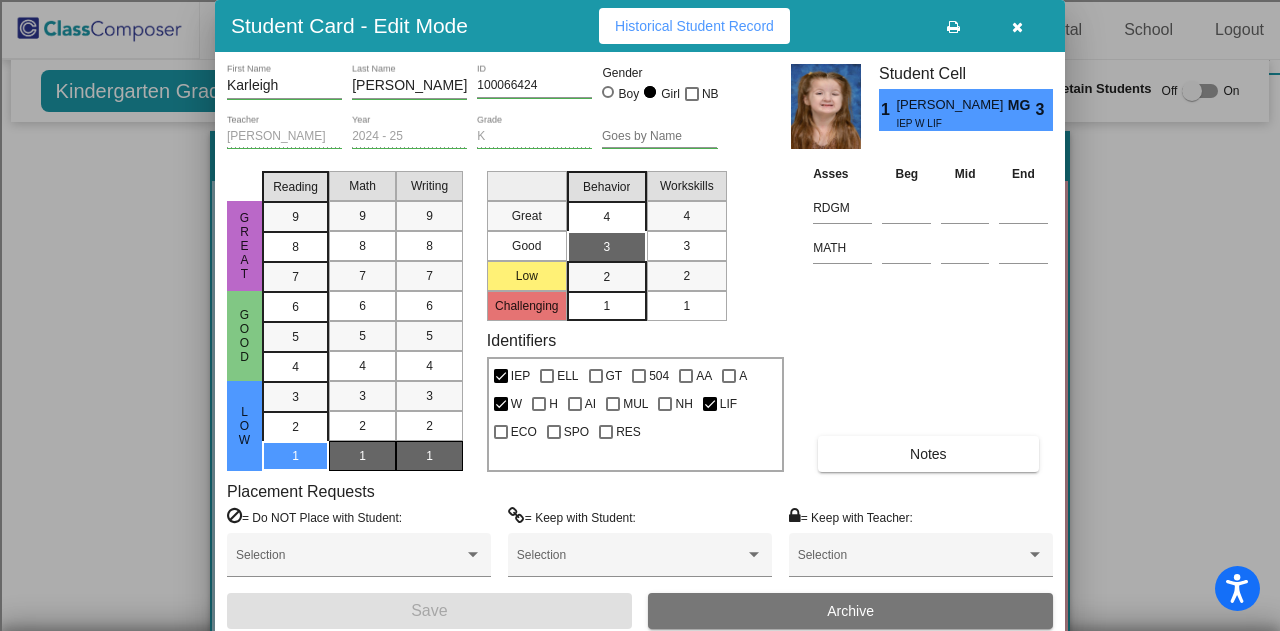 click on "4" at bounding box center (606, 217) 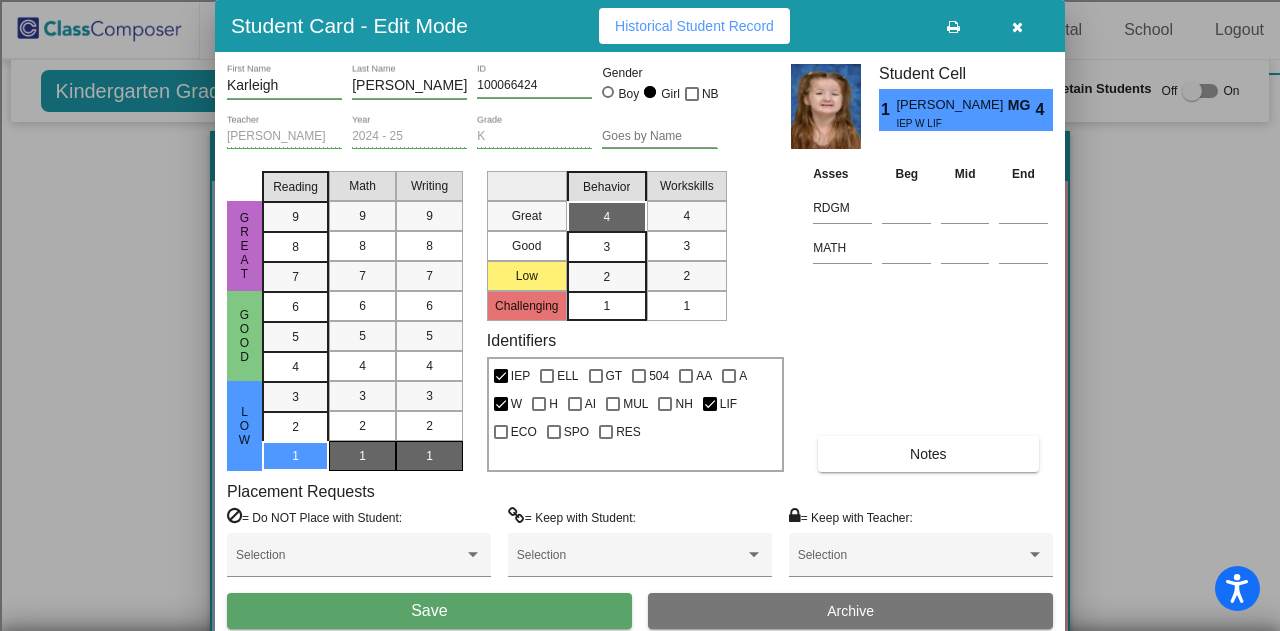 click on "3" at bounding box center (606, 217) 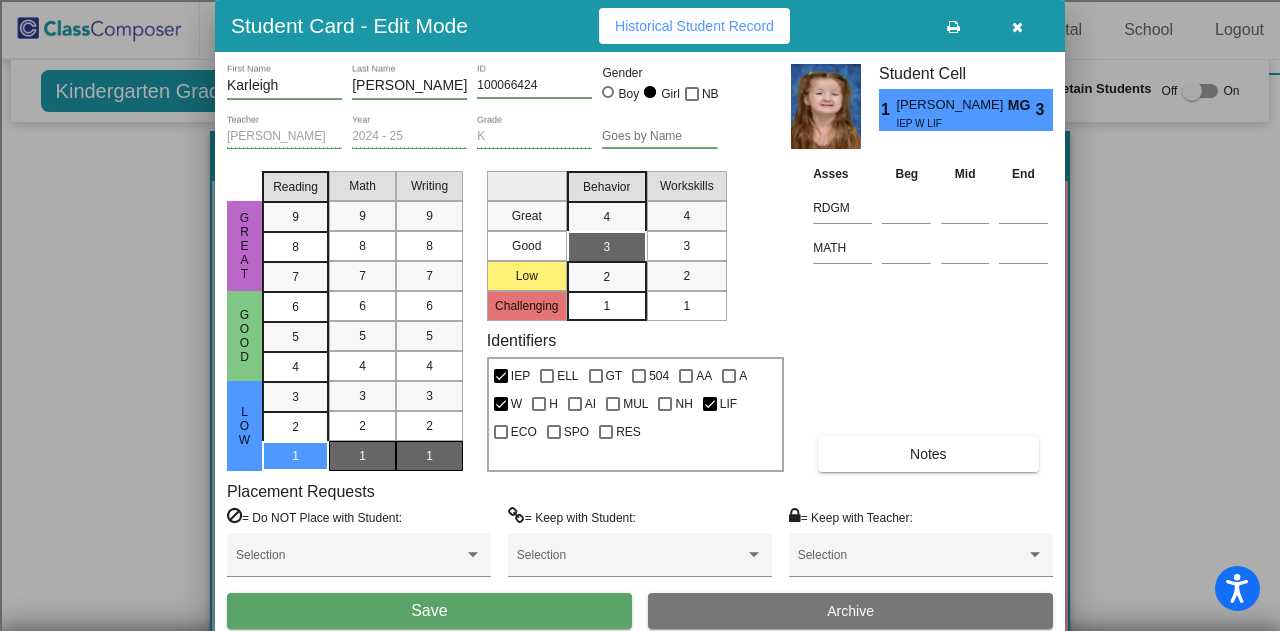 click on "3" at bounding box center [606, 247] 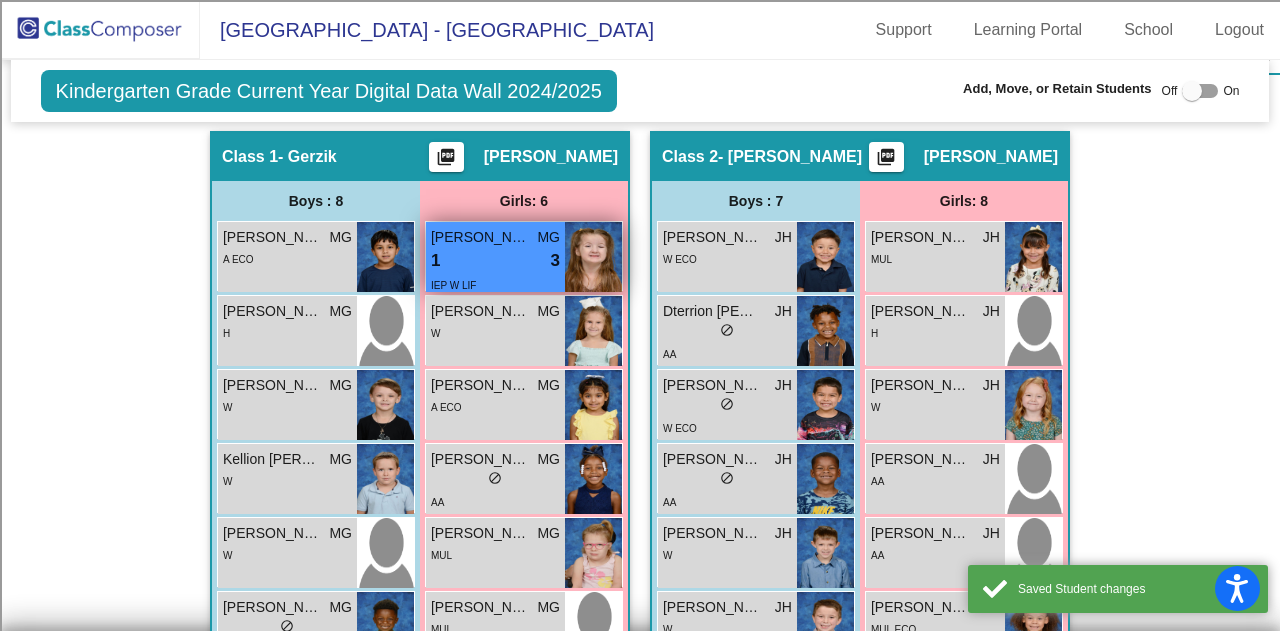 click on "1 lock do_not_disturb_alt 3" at bounding box center [495, 261] 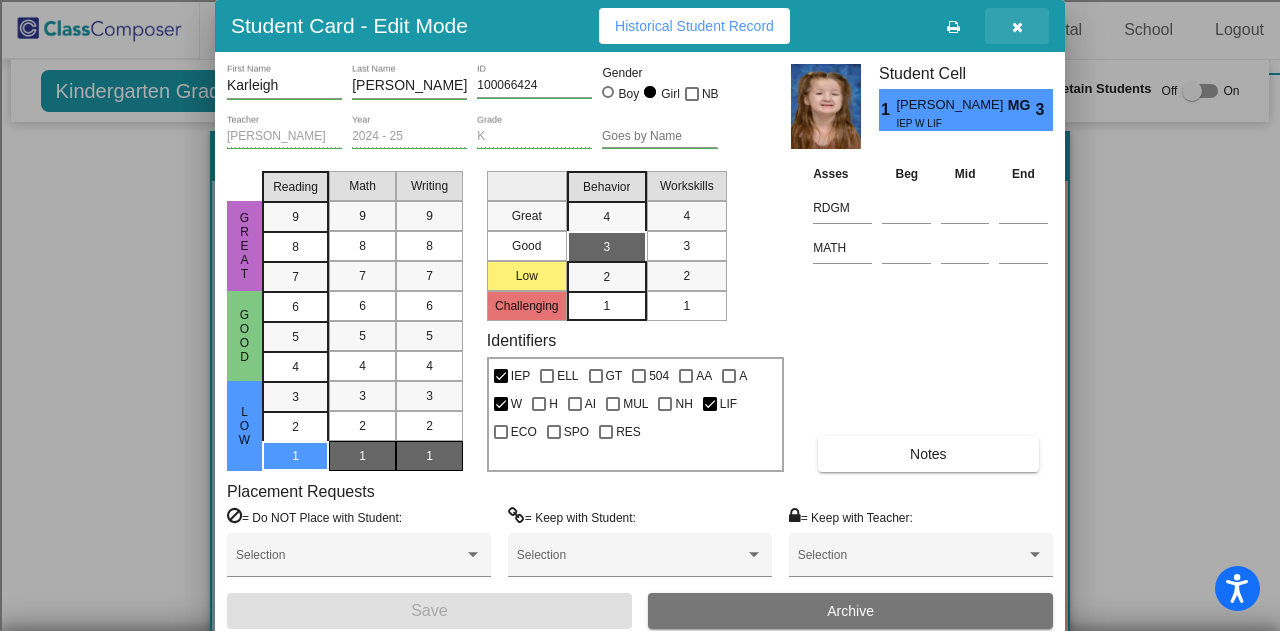 click at bounding box center (1017, 27) 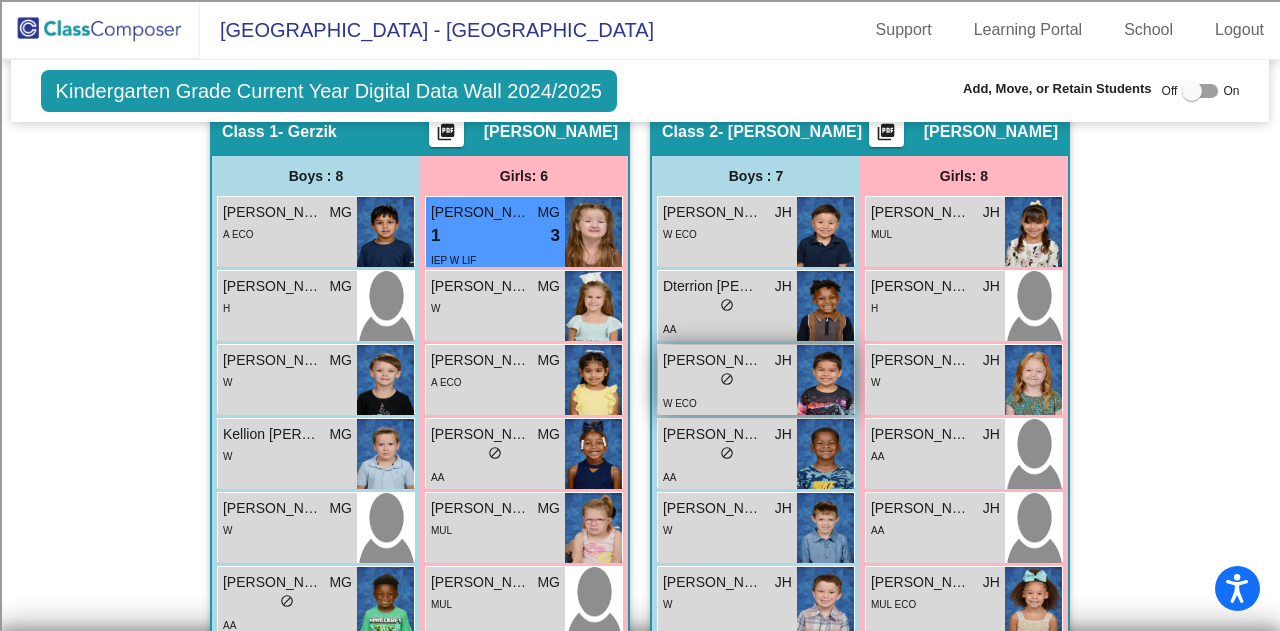 scroll, scrollTop: 578, scrollLeft: 0, axis: vertical 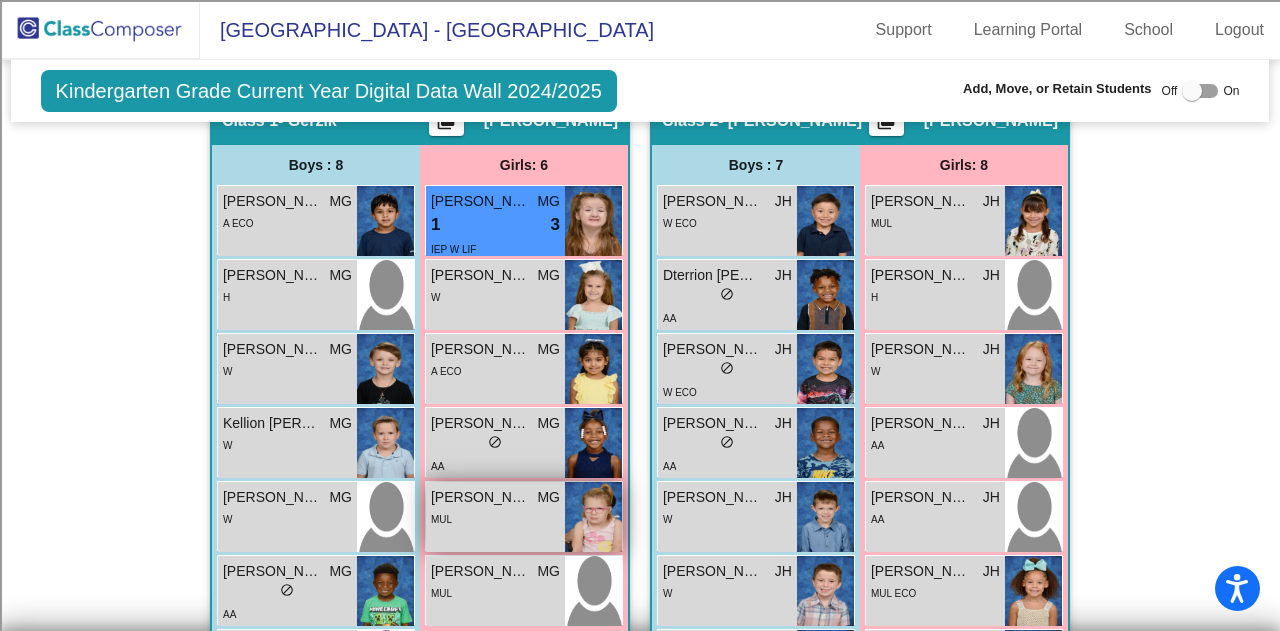 click on "Parker Kyllonen" at bounding box center [481, 497] 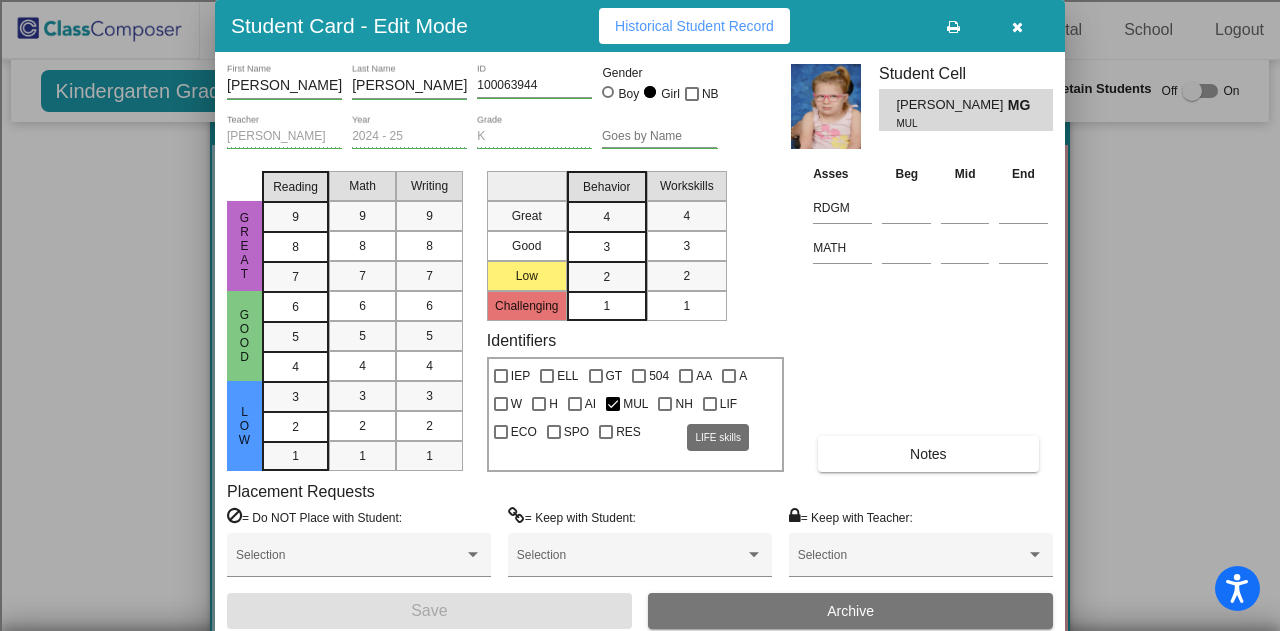 click at bounding box center (710, 404) 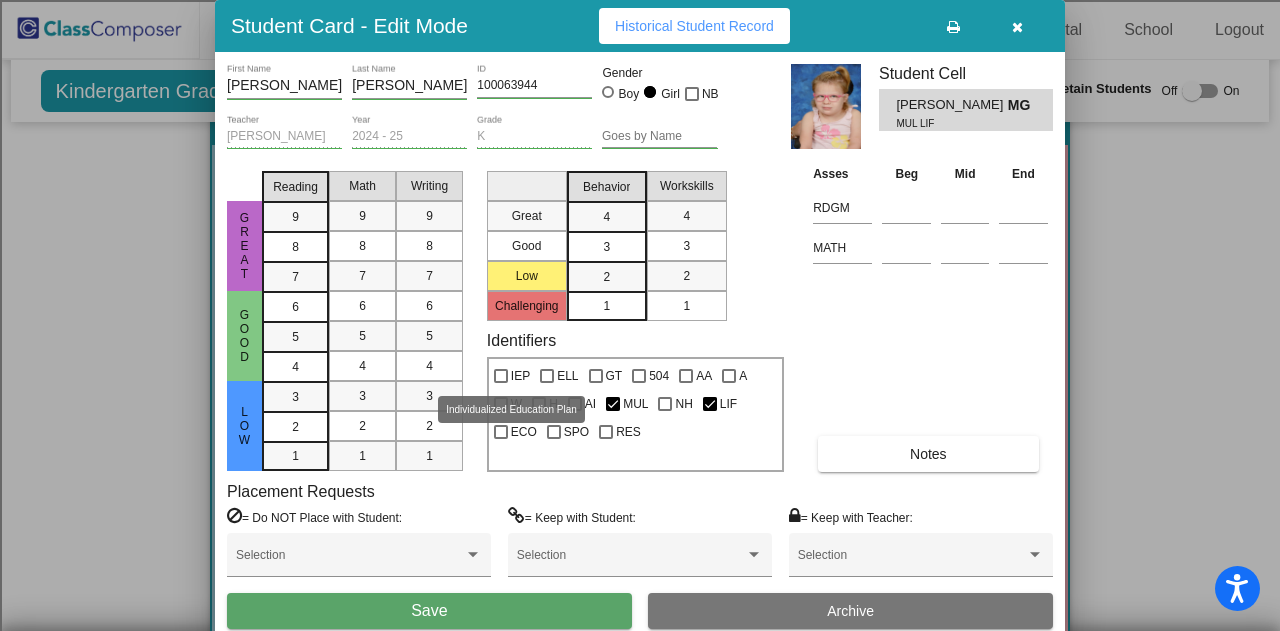 click at bounding box center [501, 376] 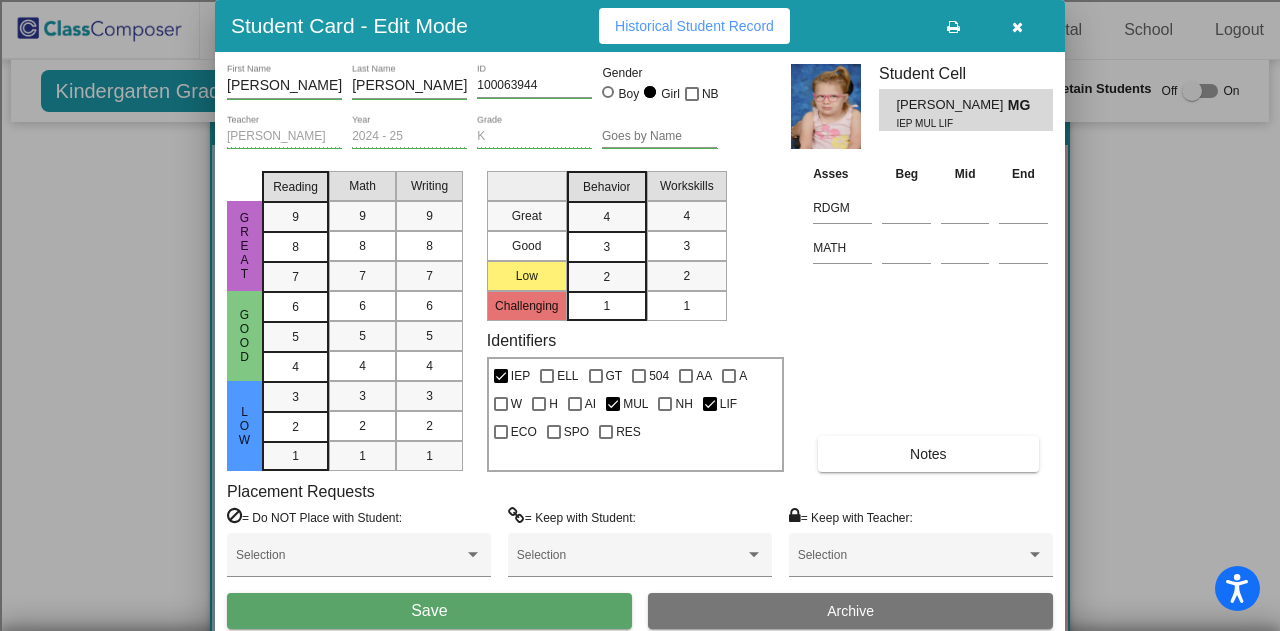 click on "3" at bounding box center [606, 217] 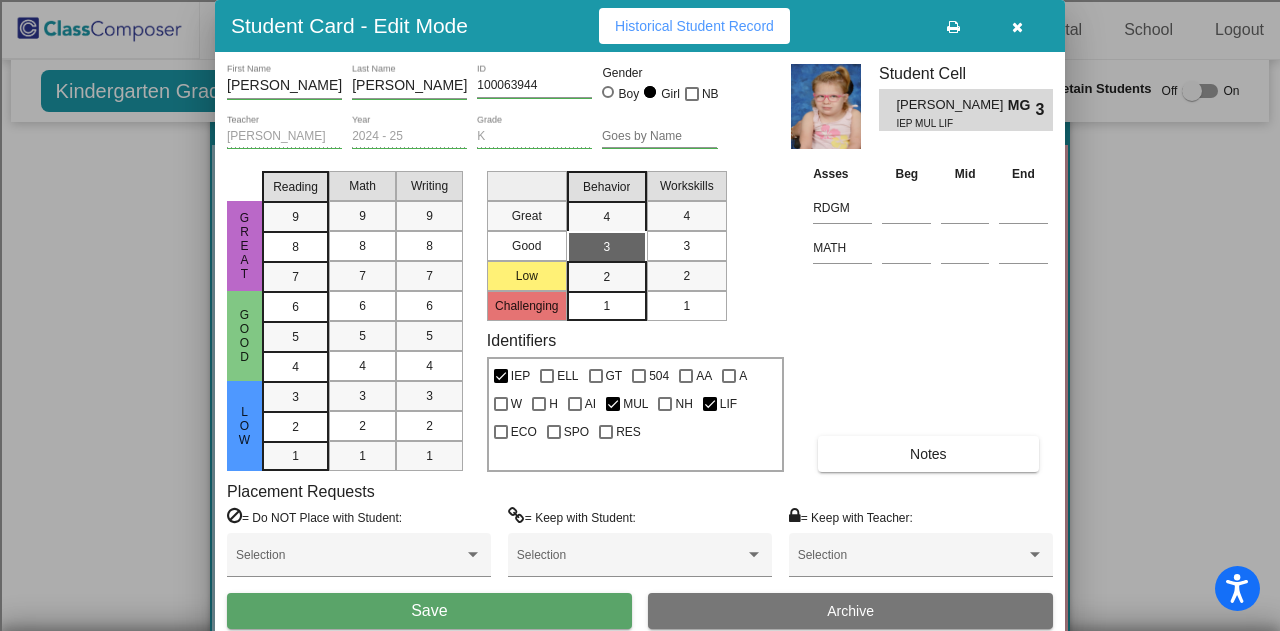 click on "1" at bounding box center (686, 306) 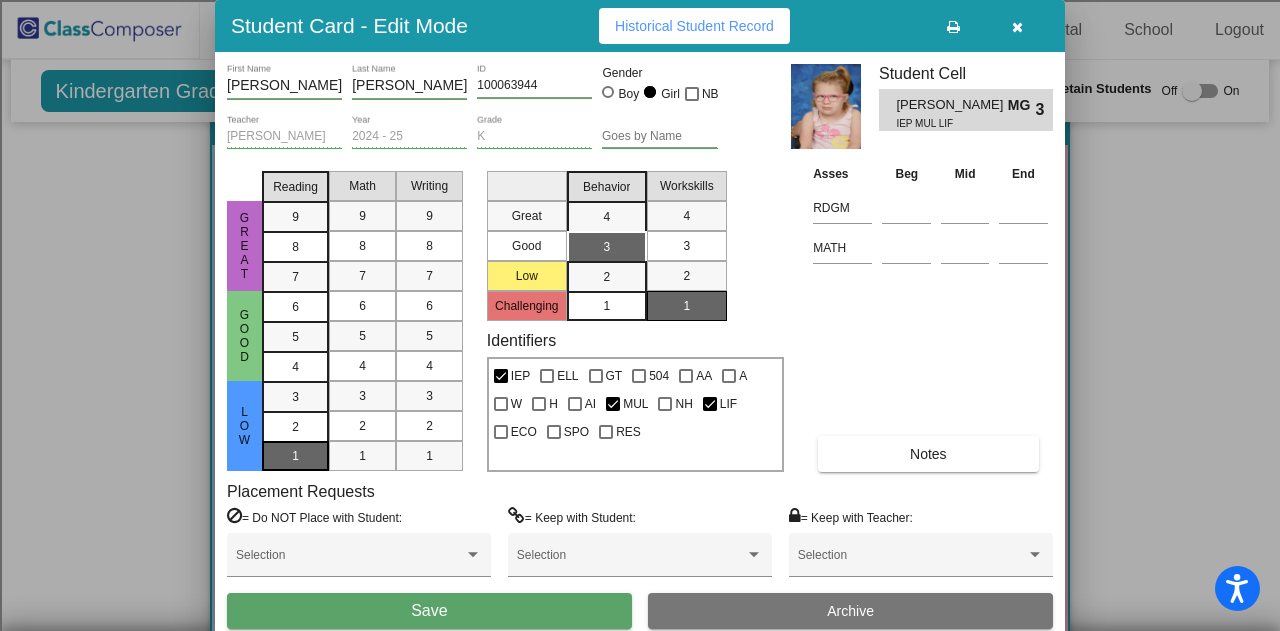 click on "1" at bounding box center [295, 397] 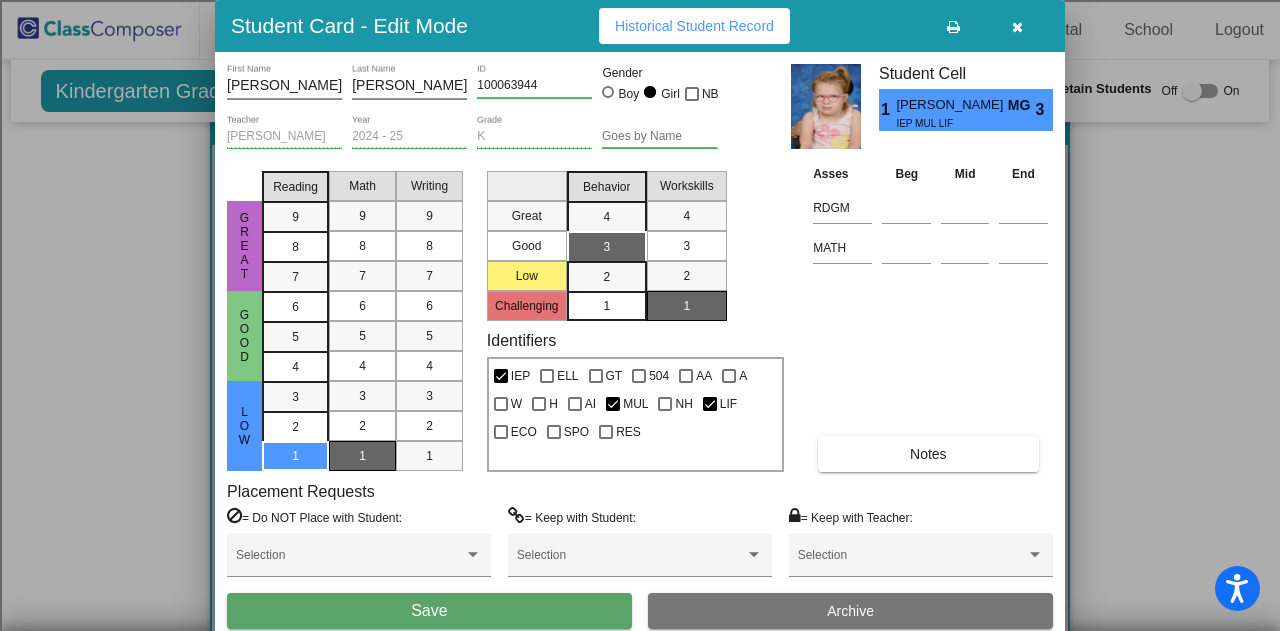 click on "1" at bounding box center [362, 456] 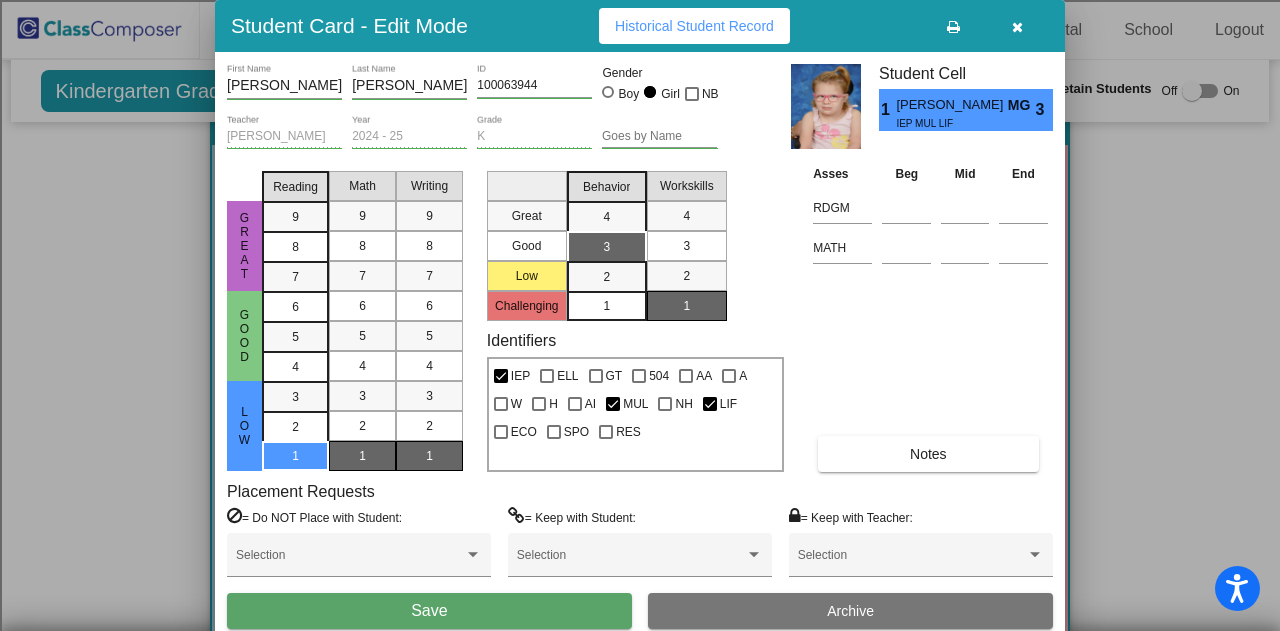 click on "1" at bounding box center [429, 456] 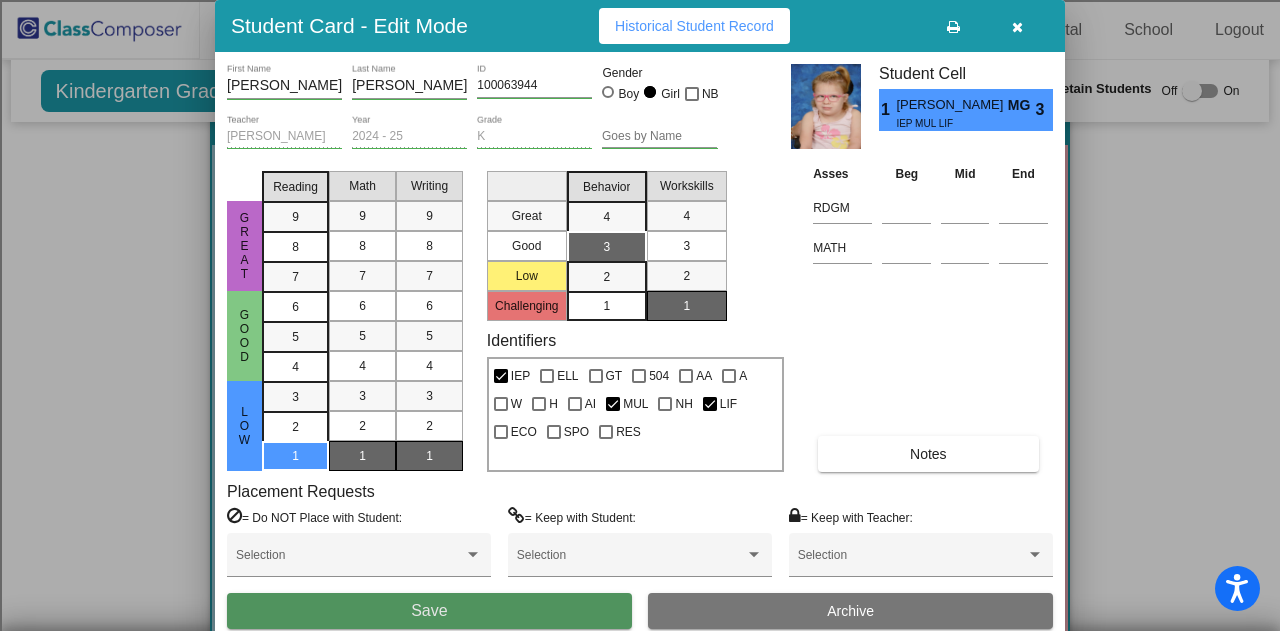 click on "Save" at bounding box center (429, 610) 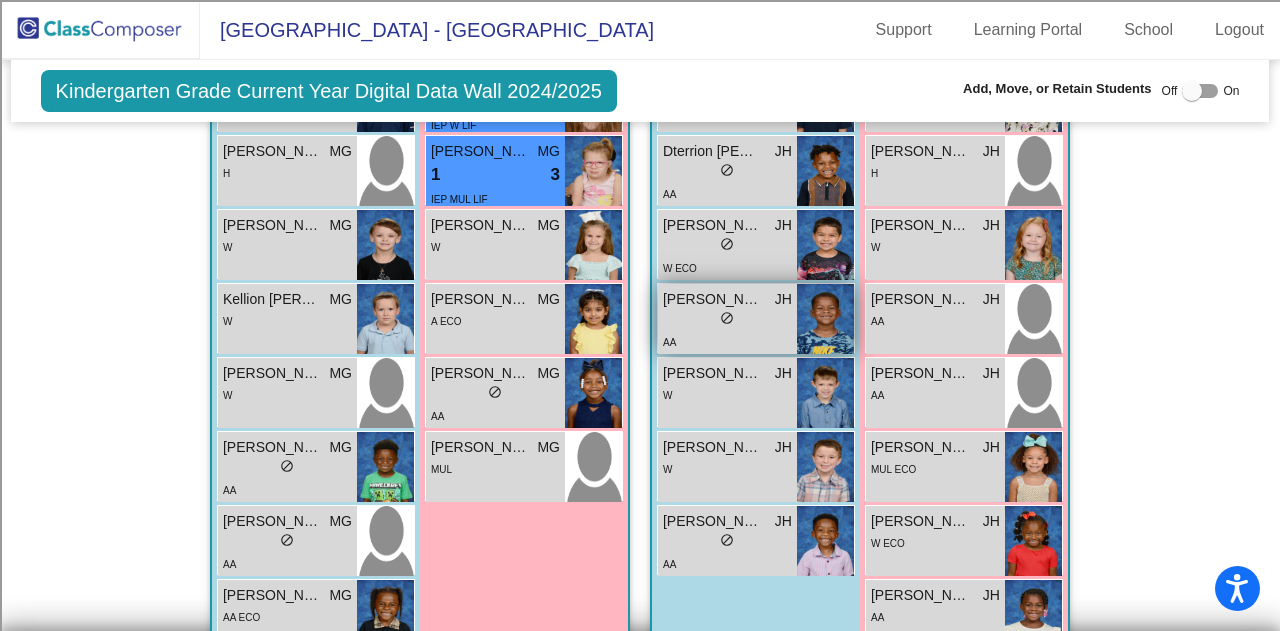 scroll, scrollTop: 704, scrollLeft: 0, axis: vertical 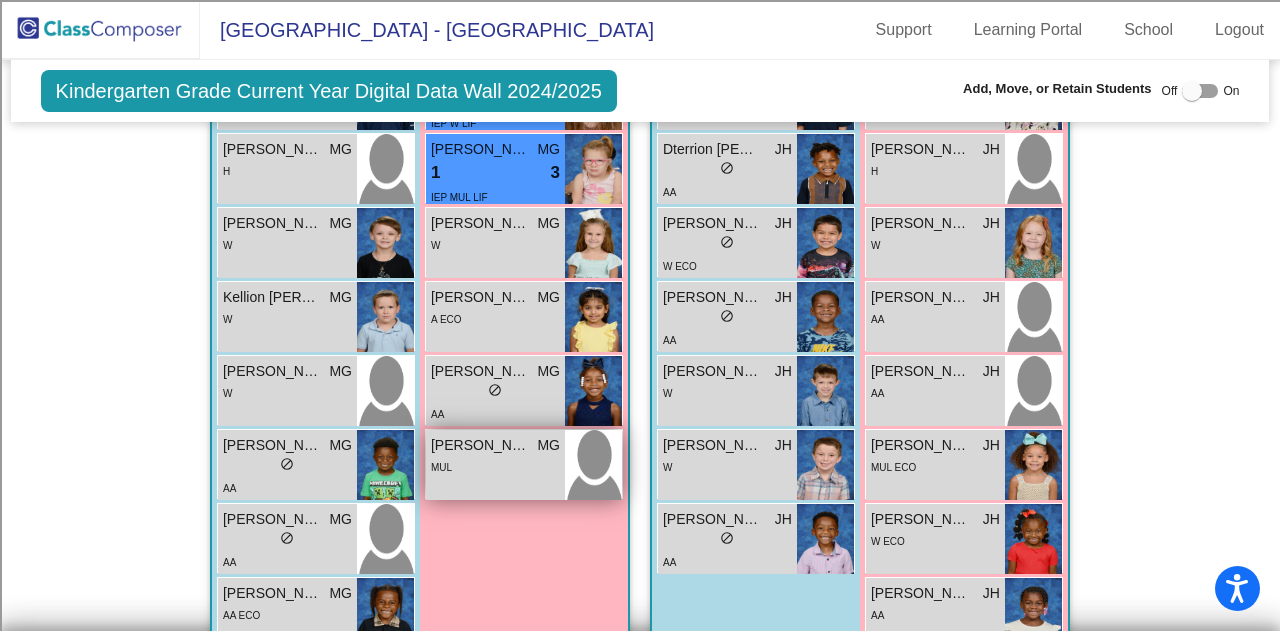 click on "MUL" at bounding box center (495, 466) 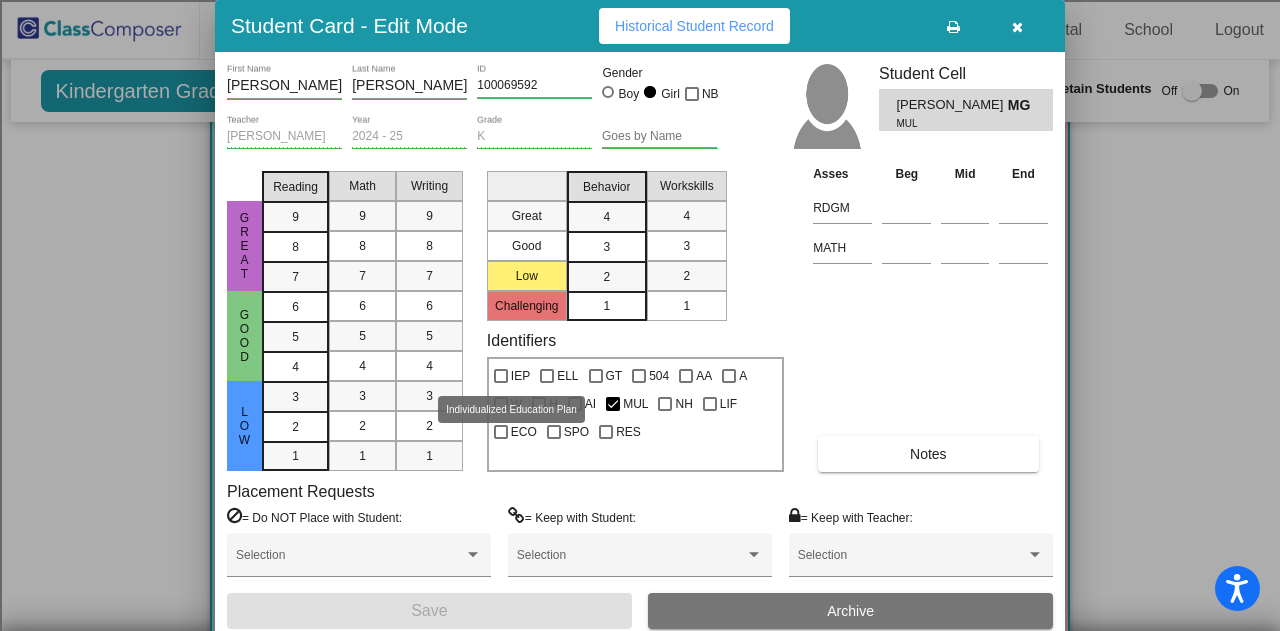 click at bounding box center [501, 376] 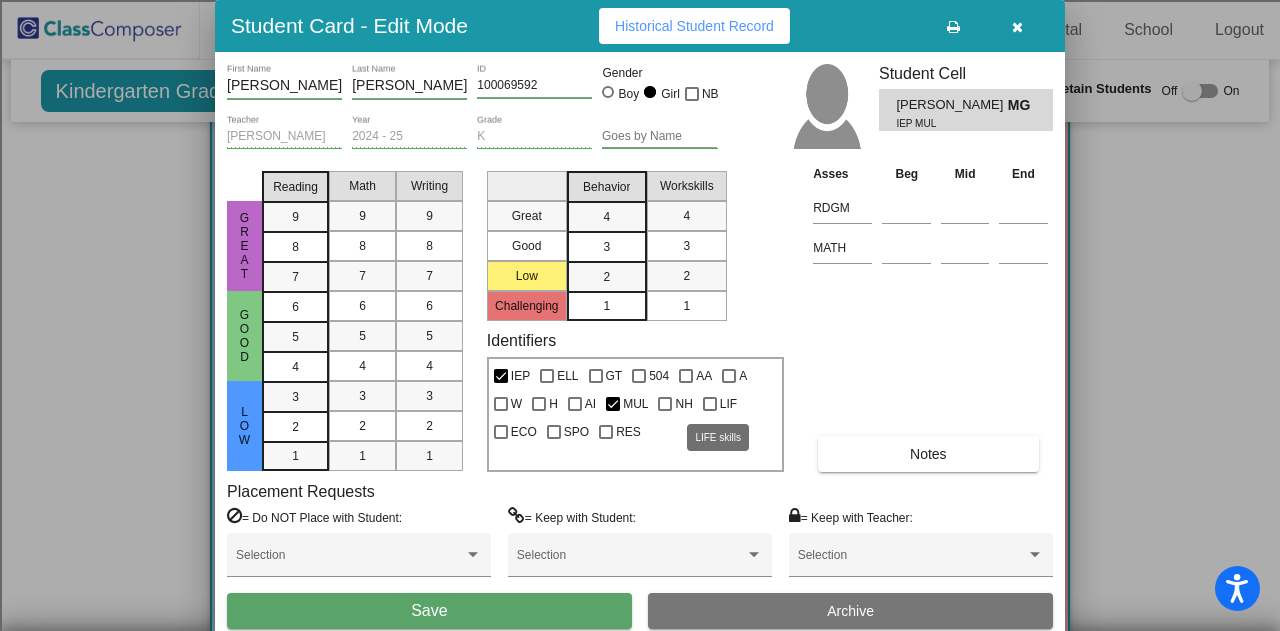 click at bounding box center (710, 404) 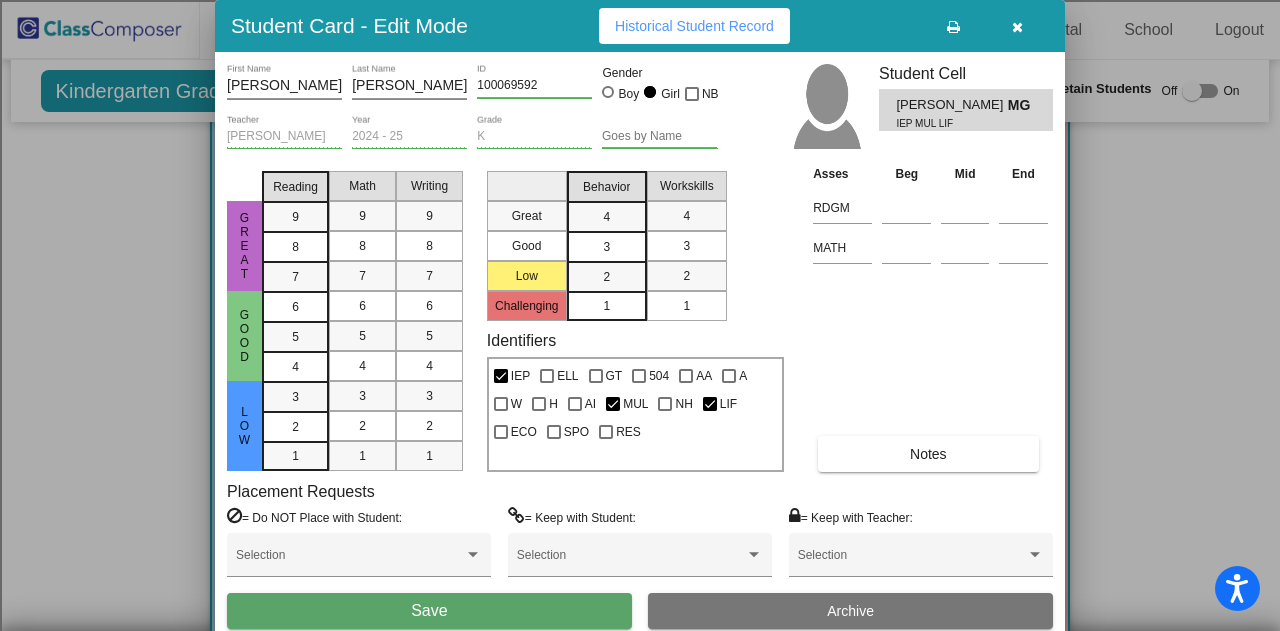 click on "1" at bounding box center [606, 306] 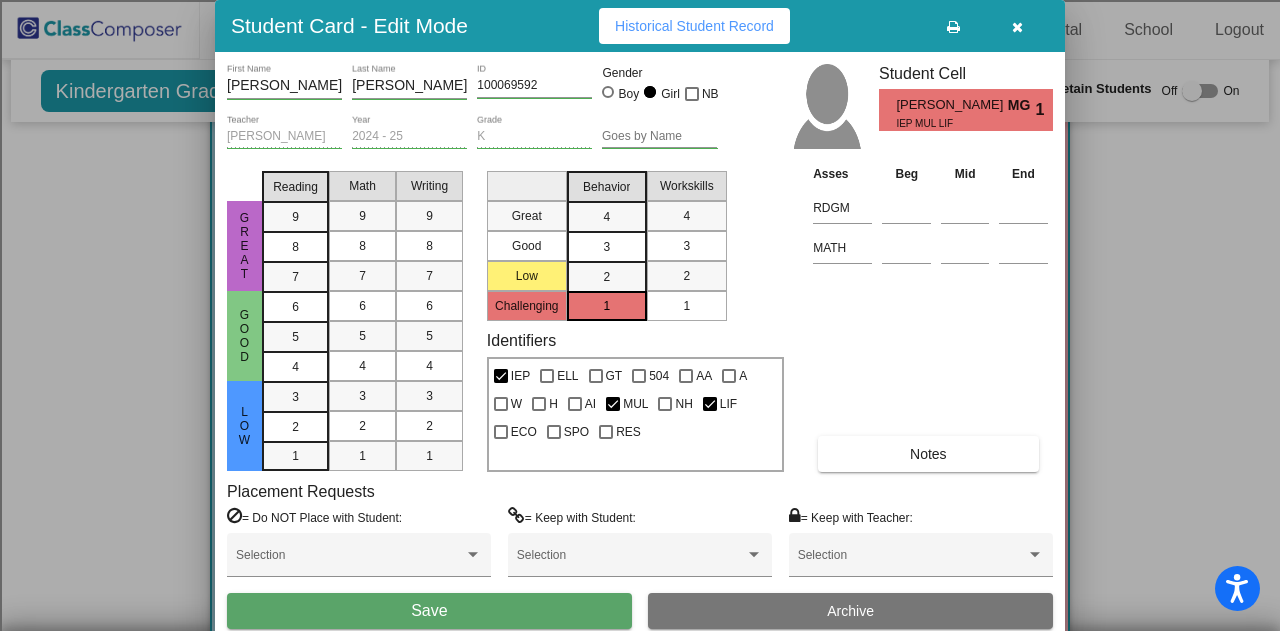 click on "1" at bounding box center (686, 306) 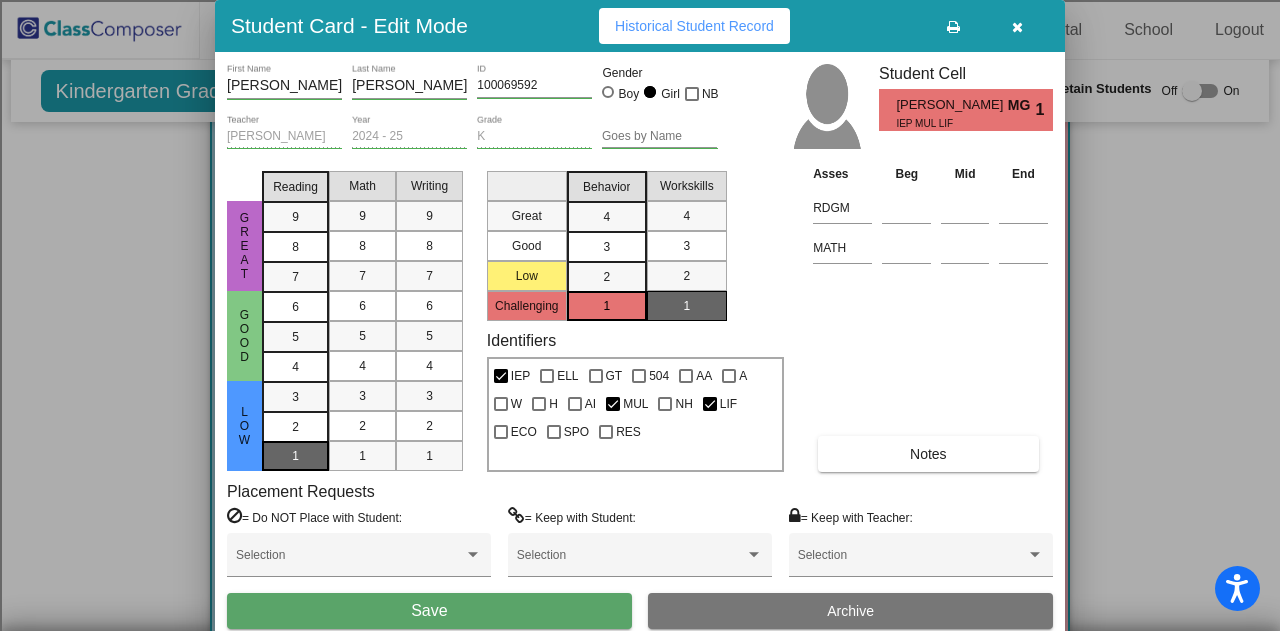 click on "1" at bounding box center (295, 397) 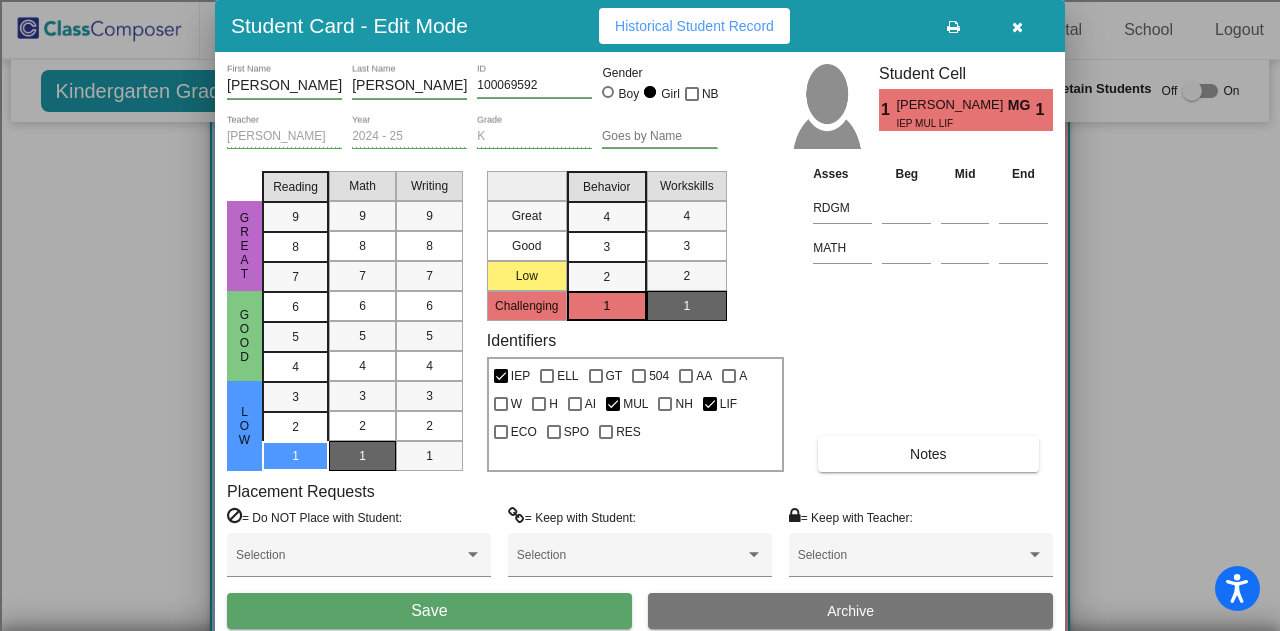 click on "1" at bounding box center [362, 456] 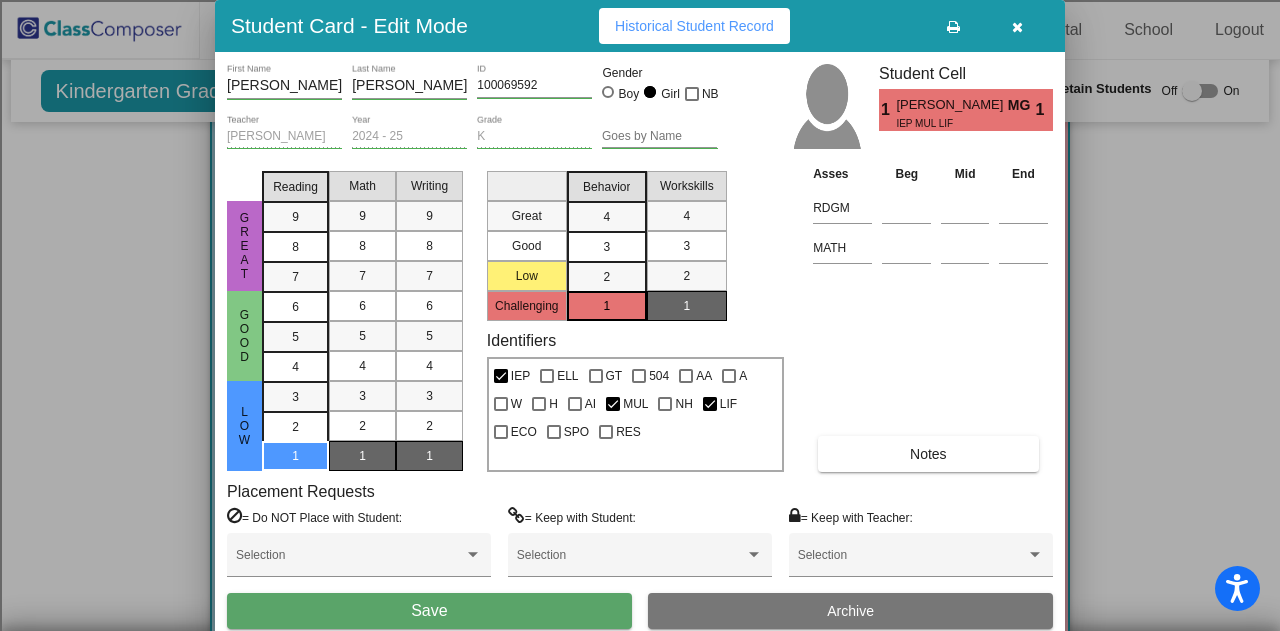 click on "1" at bounding box center (429, 456) 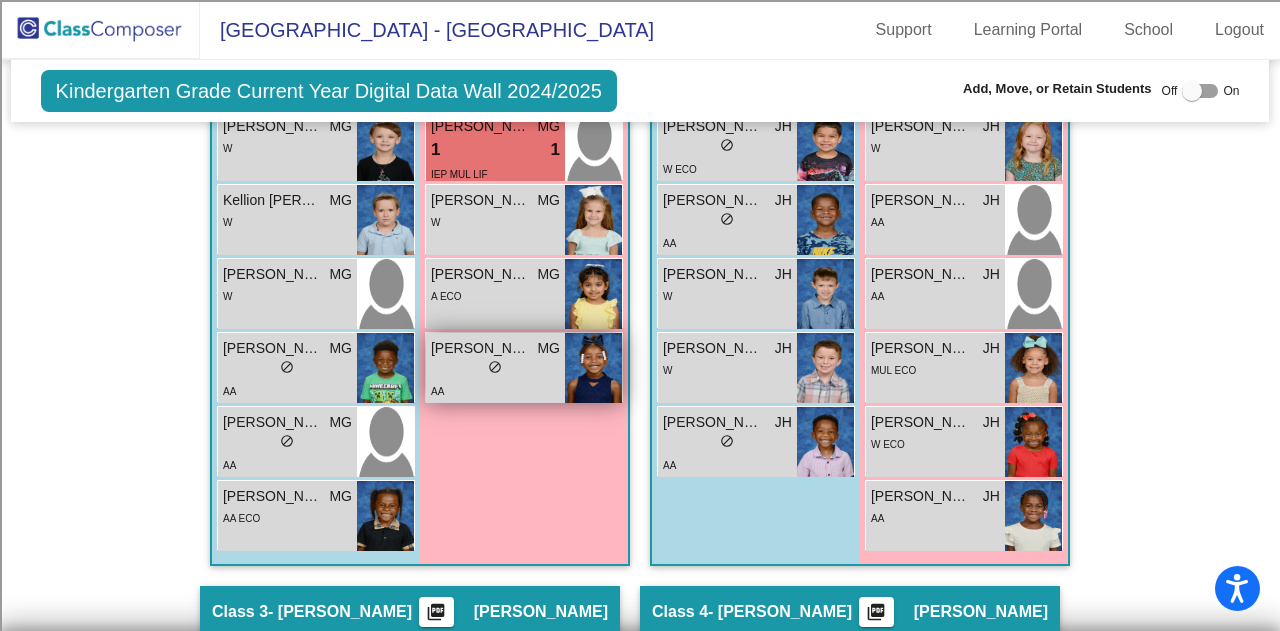 scroll, scrollTop: 816, scrollLeft: 0, axis: vertical 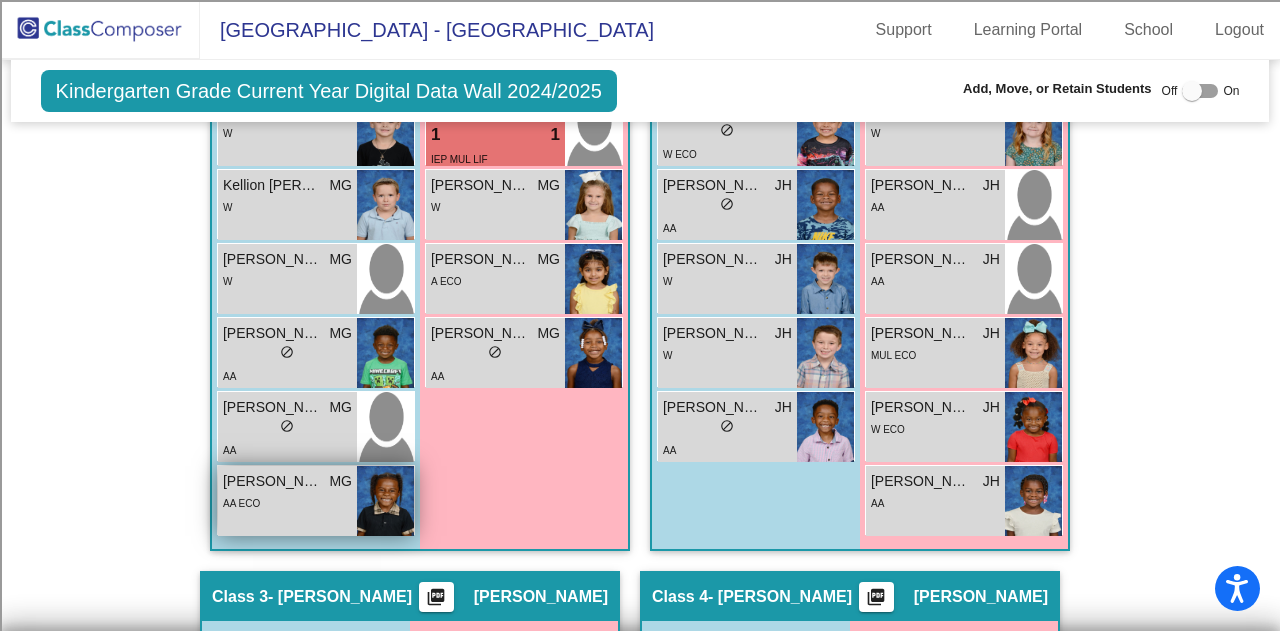 click on "Zayren James" at bounding box center [273, 481] 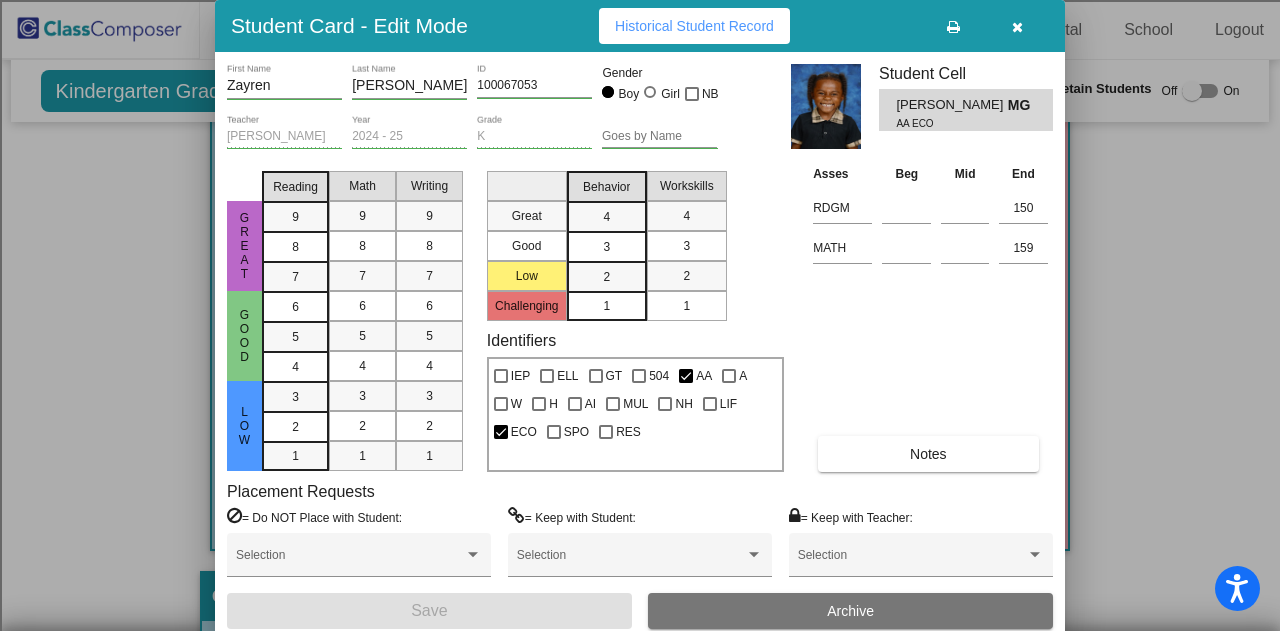 click on "3" at bounding box center [607, 246] 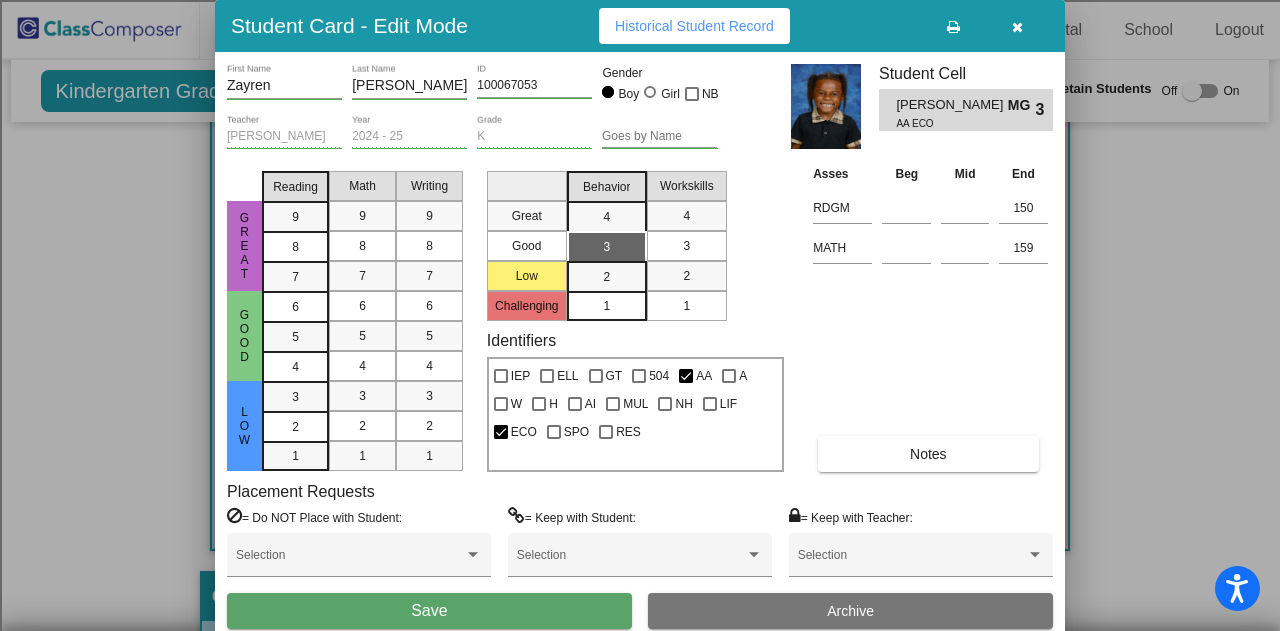 click on "3" at bounding box center [686, 246] 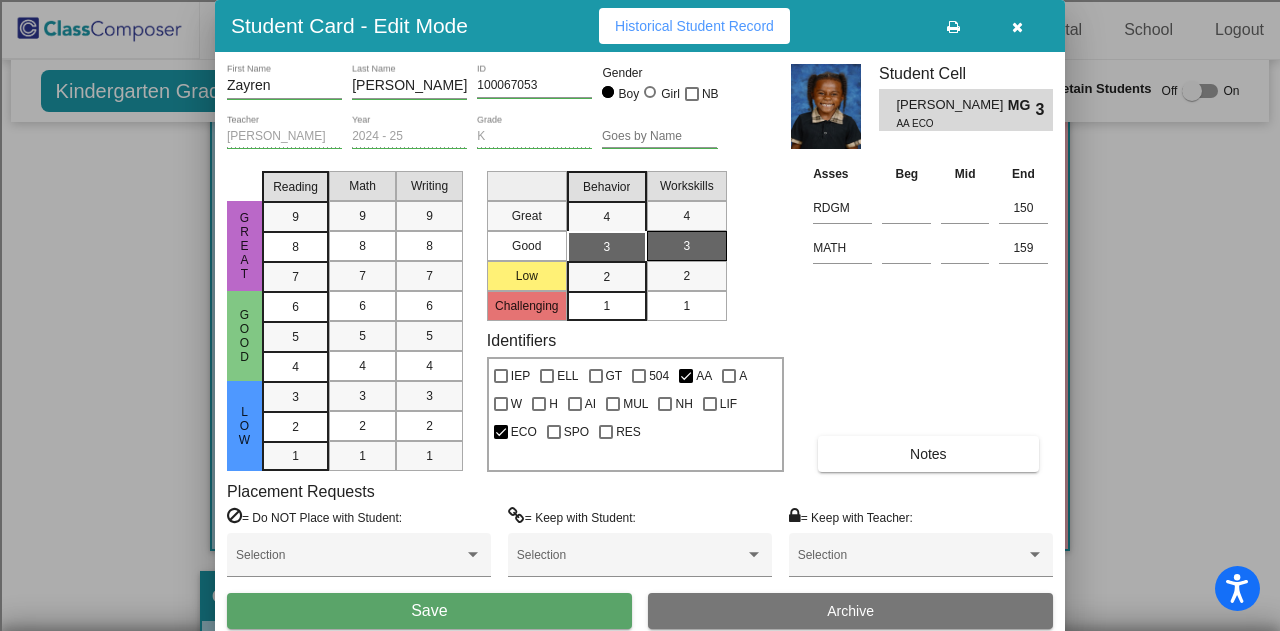 click on "Save" at bounding box center (429, 611) 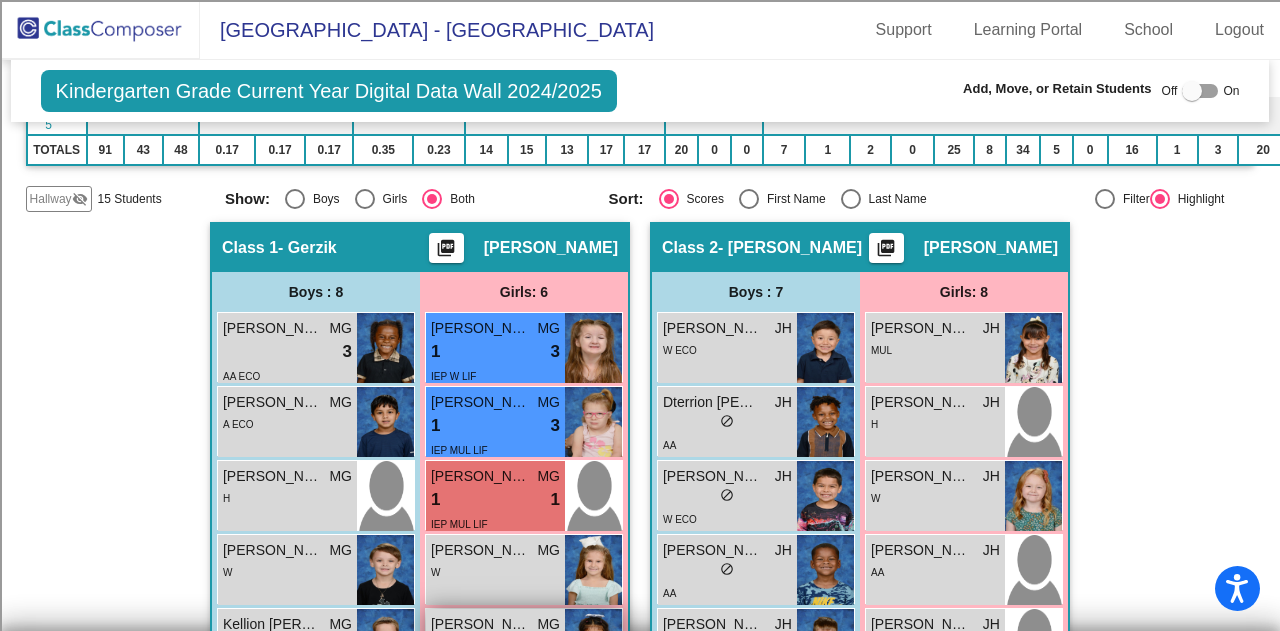 scroll, scrollTop: 449, scrollLeft: 0, axis: vertical 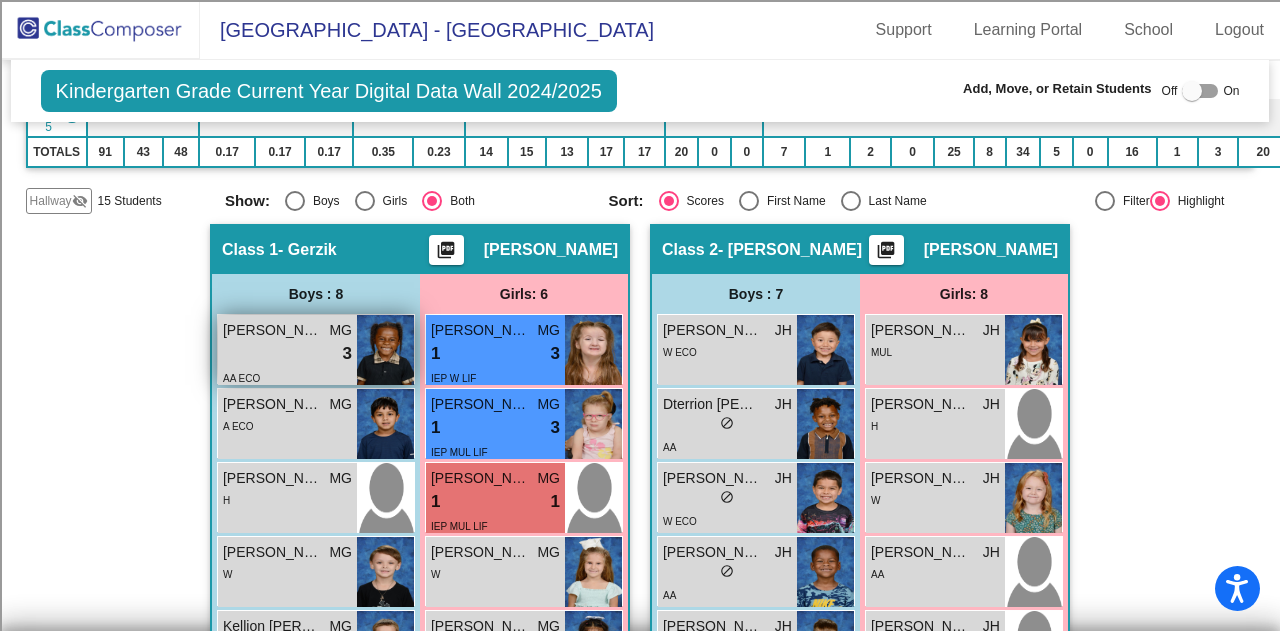 click on "lock do_not_disturb_alt 3" at bounding box center (287, 354) 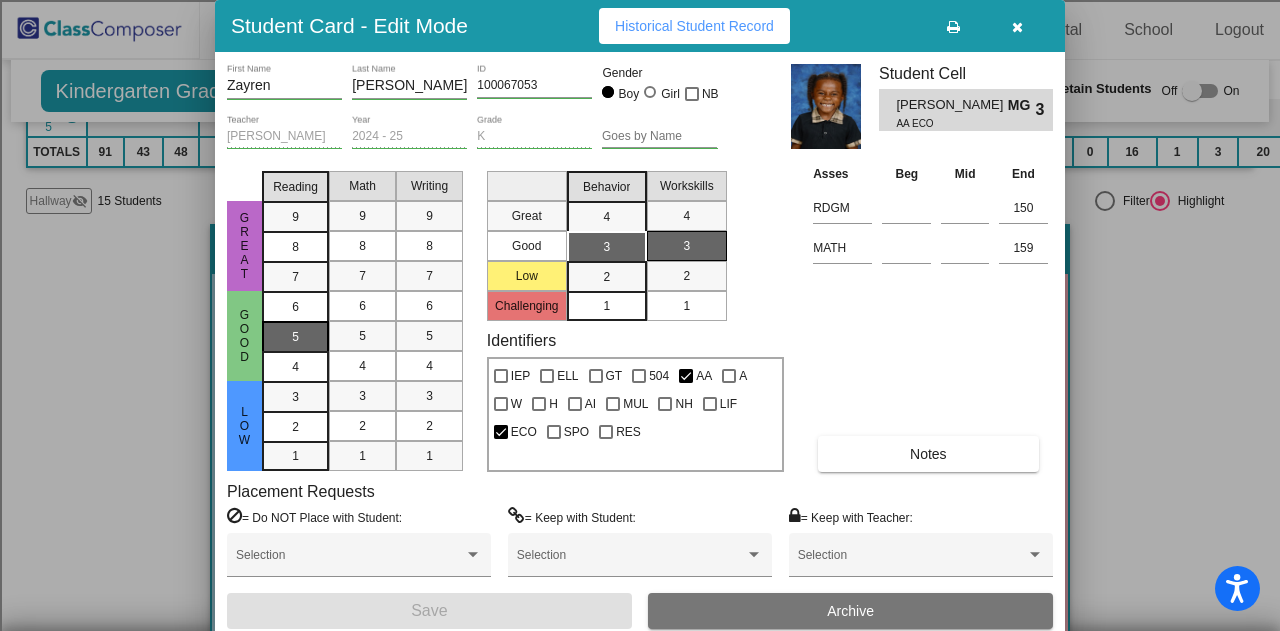 click on "5" at bounding box center [295, 307] 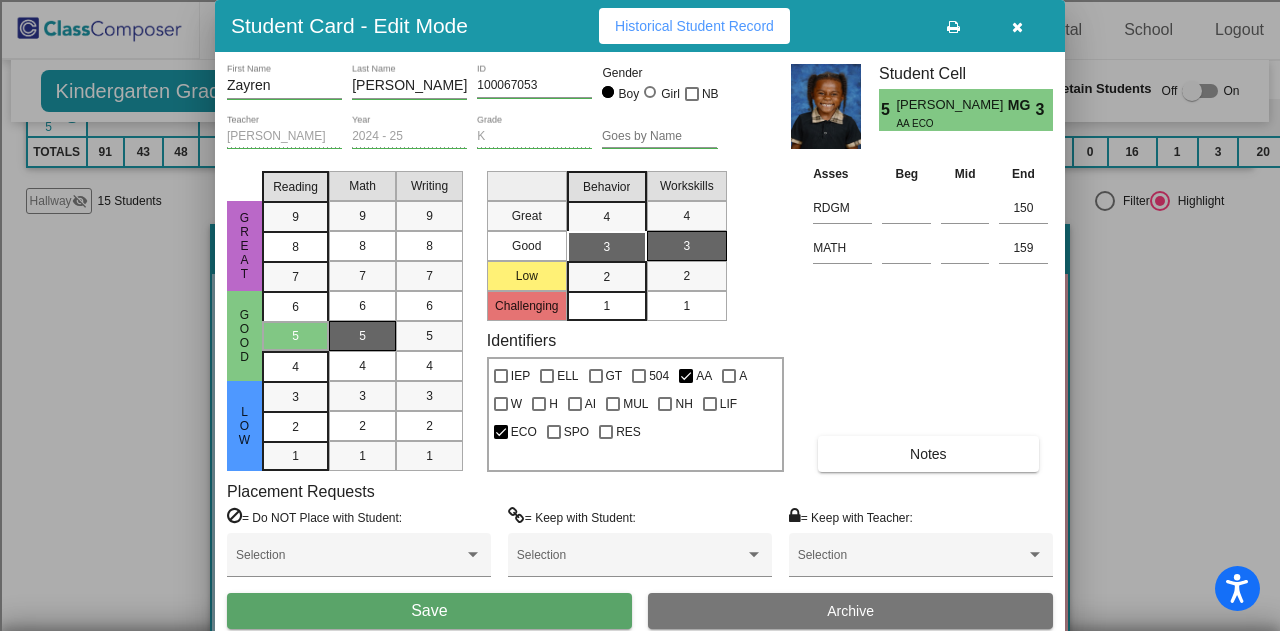 click on "5" at bounding box center (362, 336) 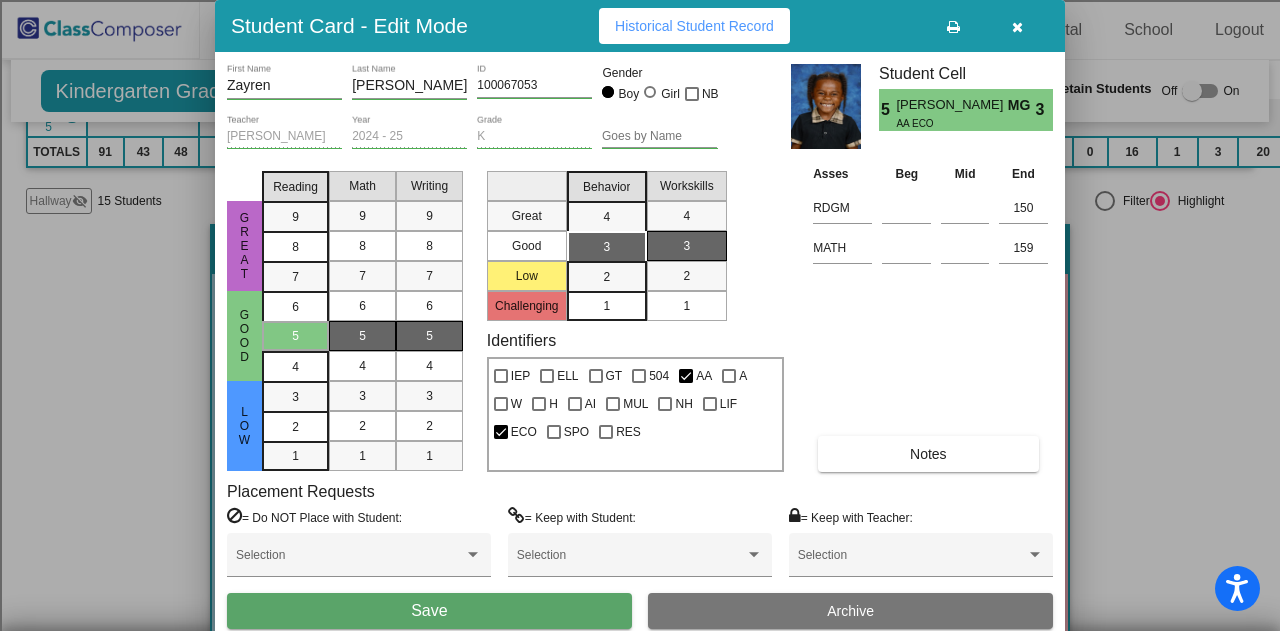 click on "5" at bounding box center (429, 336) 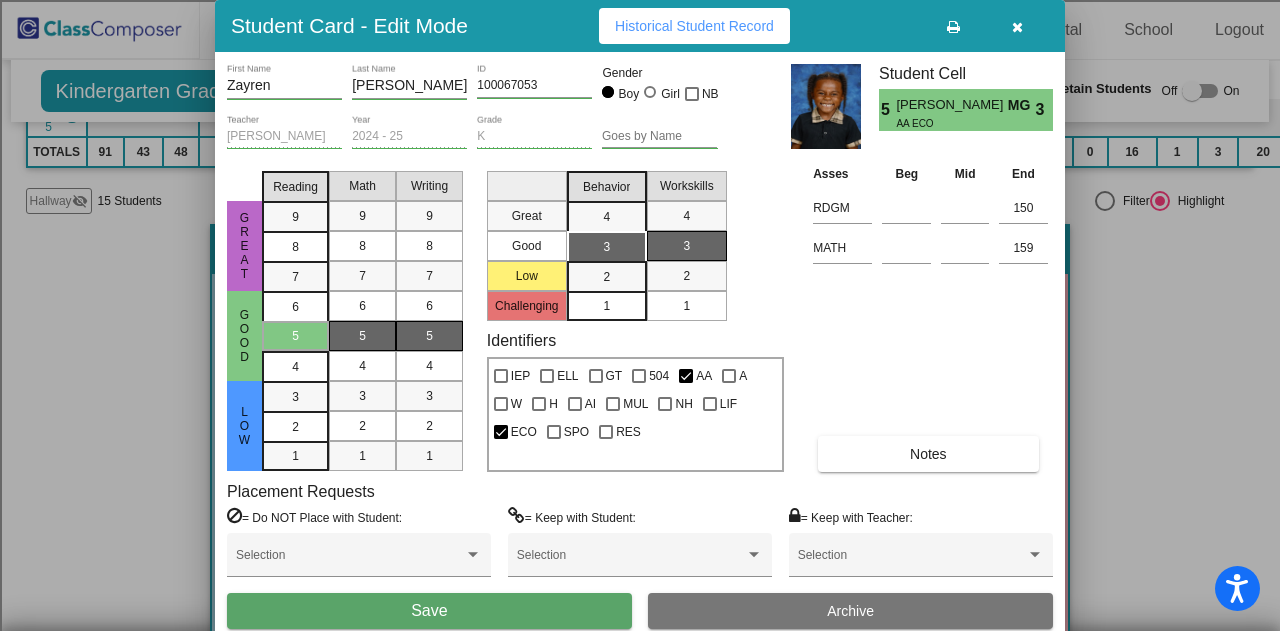 click on "Save" at bounding box center (429, 610) 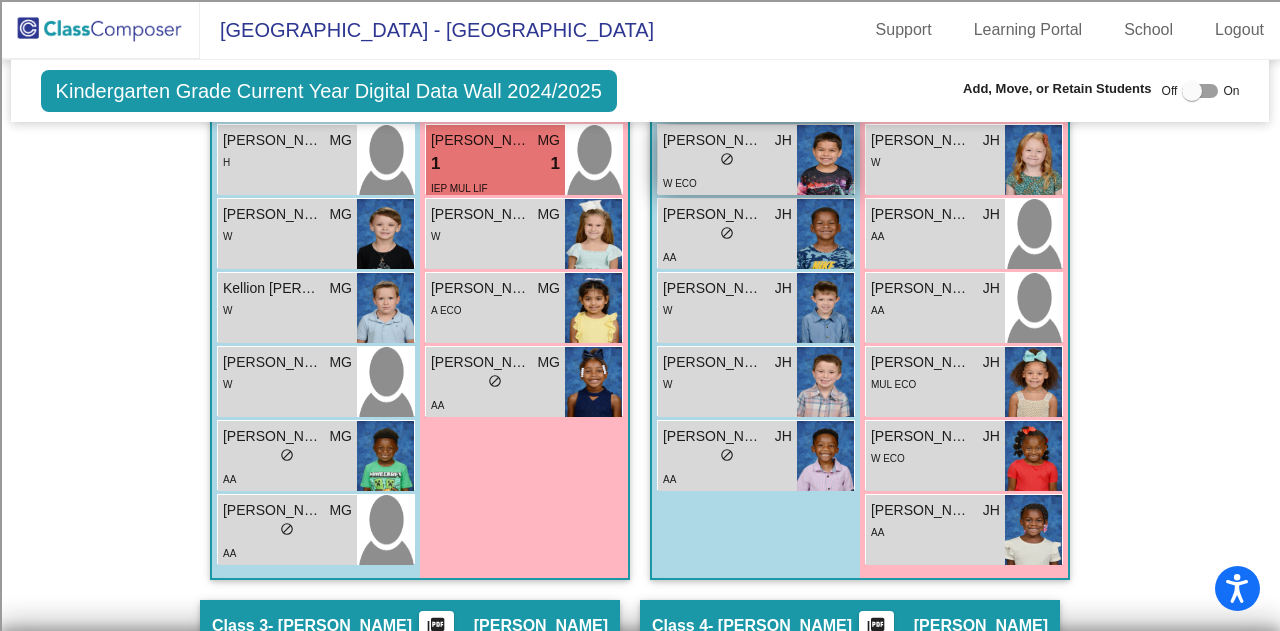 scroll, scrollTop: 791, scrollLeft: 0, axis: vertical 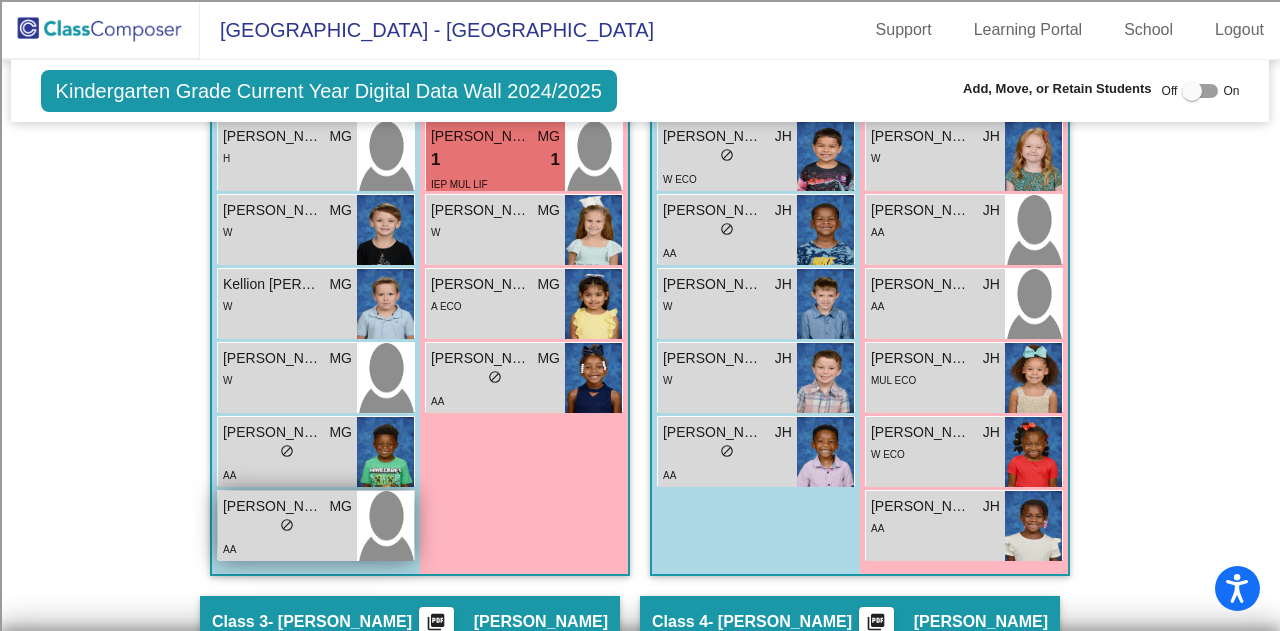 click on "Noah Holland" at bounding box center (273, 506) 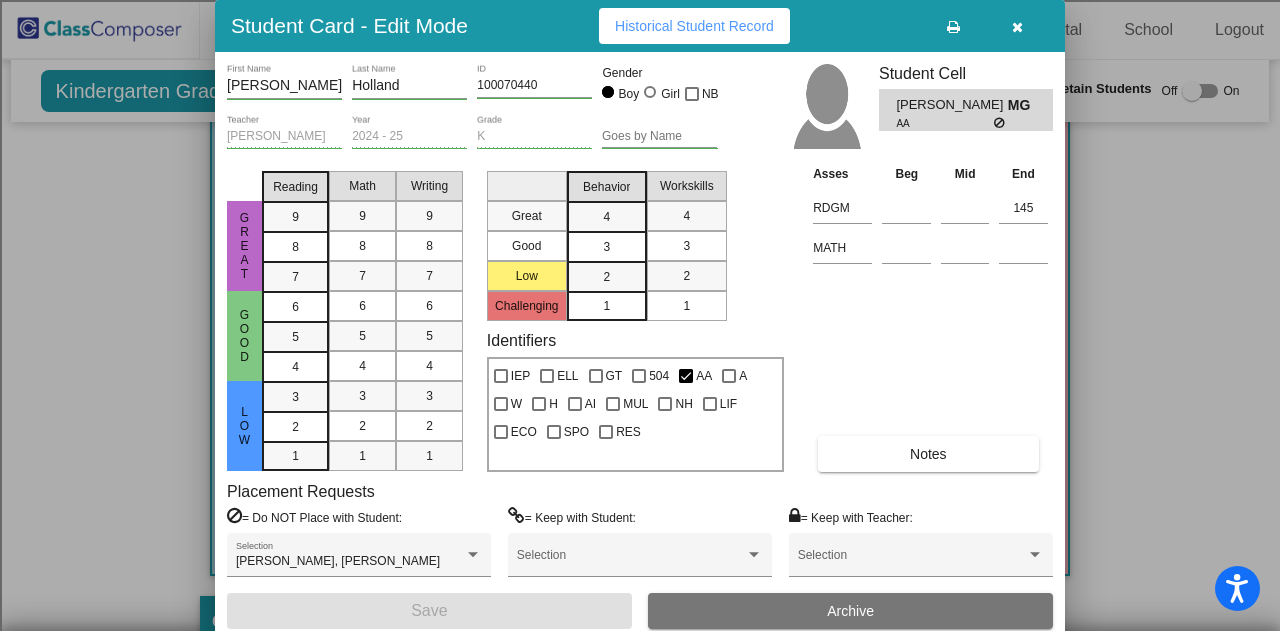 click on "Student Card - Edit Mode   Historical Student Record" at bounding box center (640, 26) 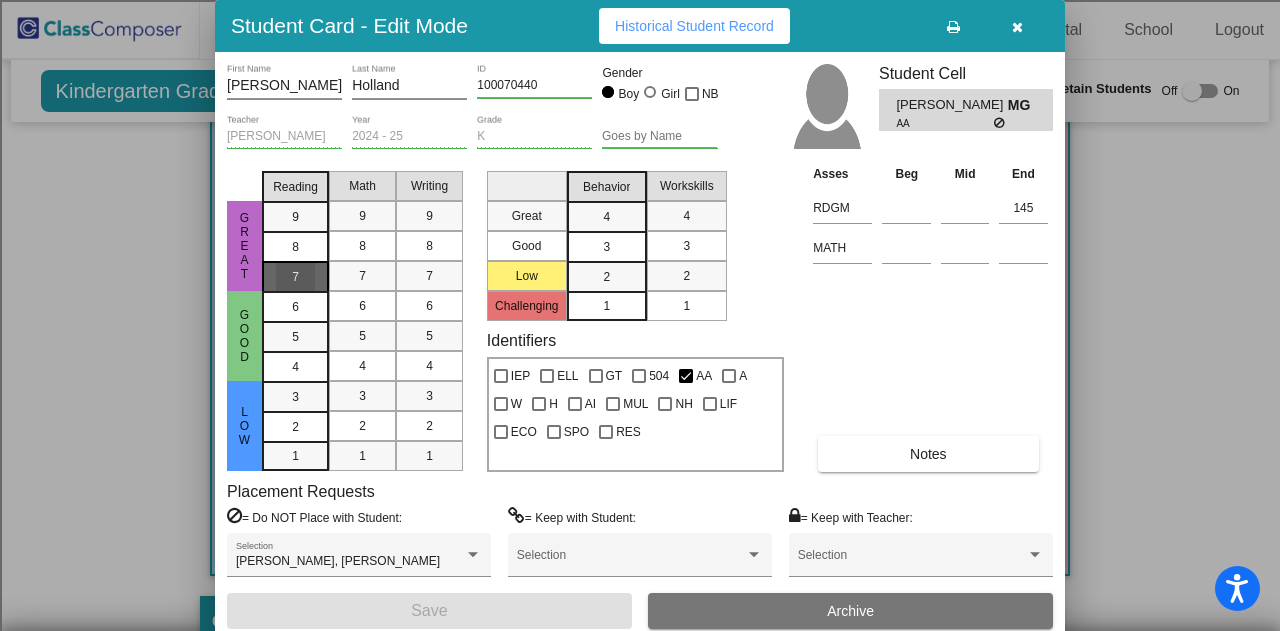 click on "7" at bounding box center [295, 217] 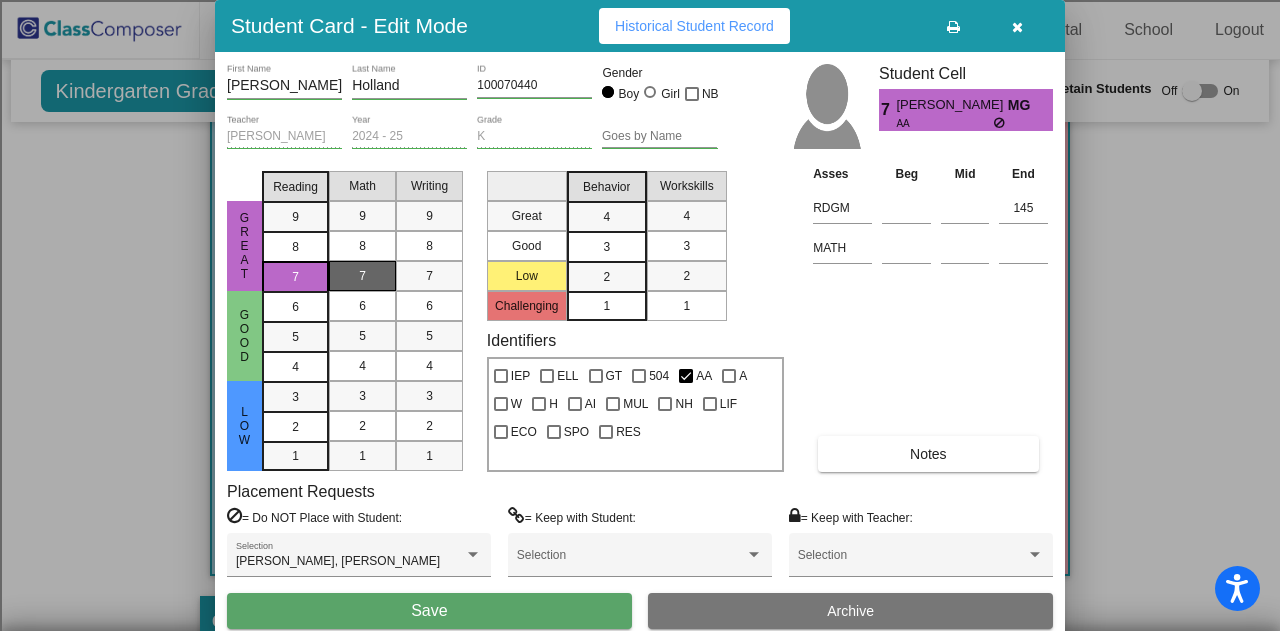 click on "7" at bounding box center [362, 276] 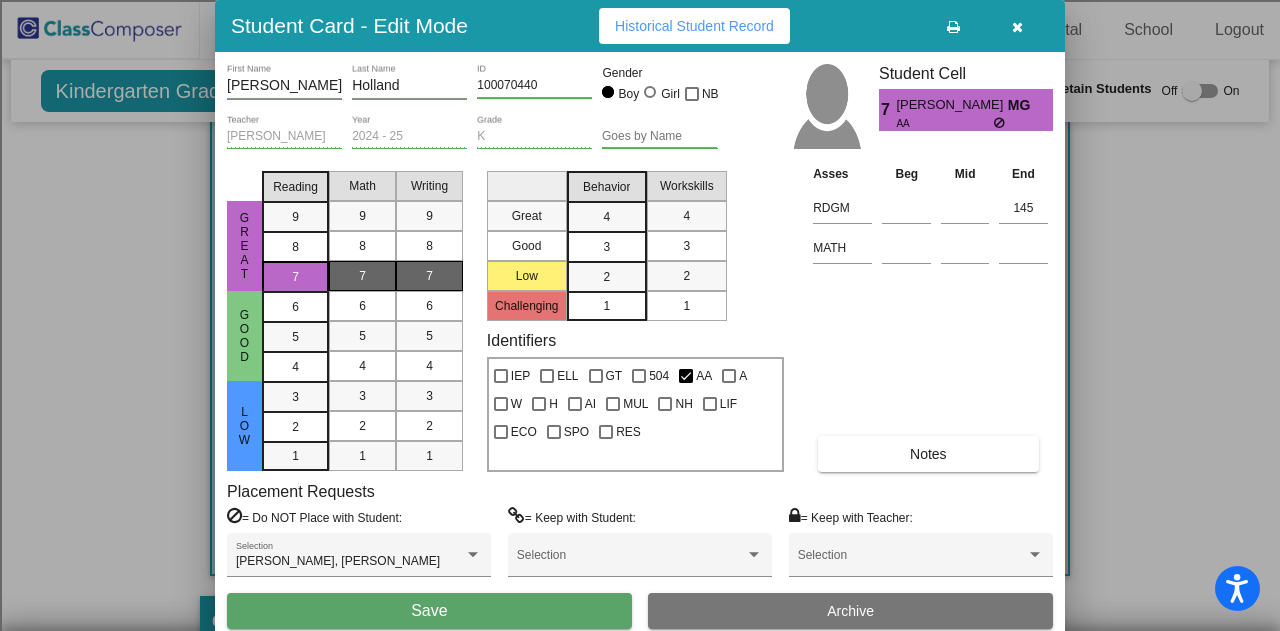 click on "7" at bounding box center [429, 276] 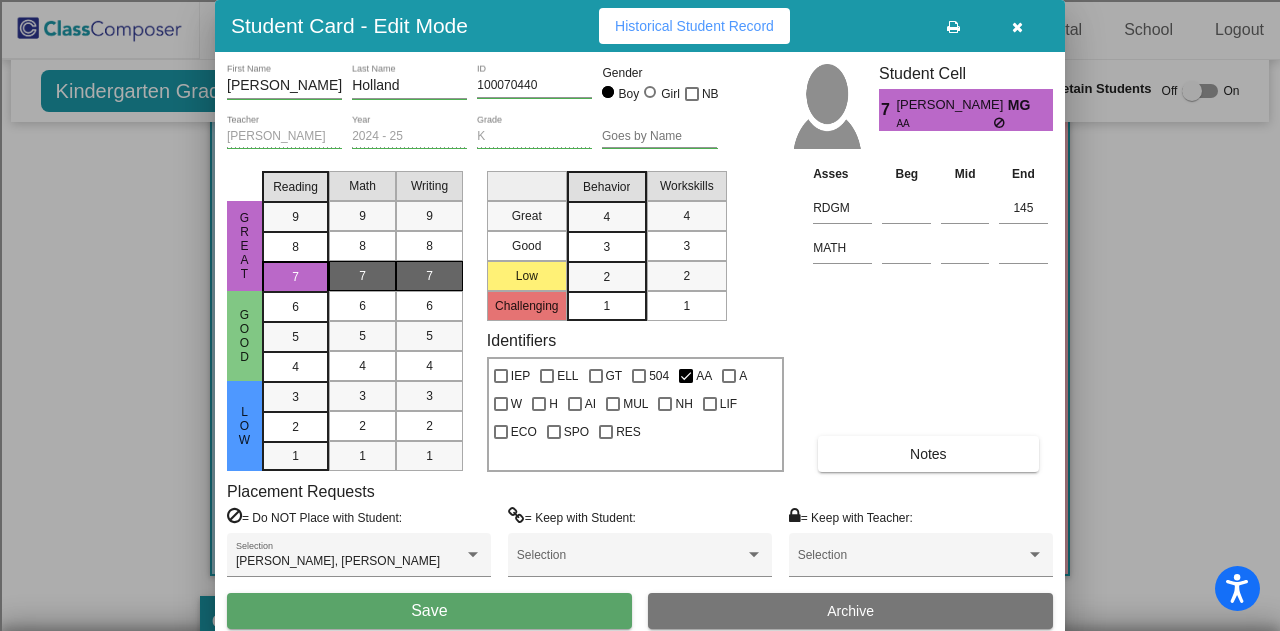 click on "3" at bounding box center (606, 217) 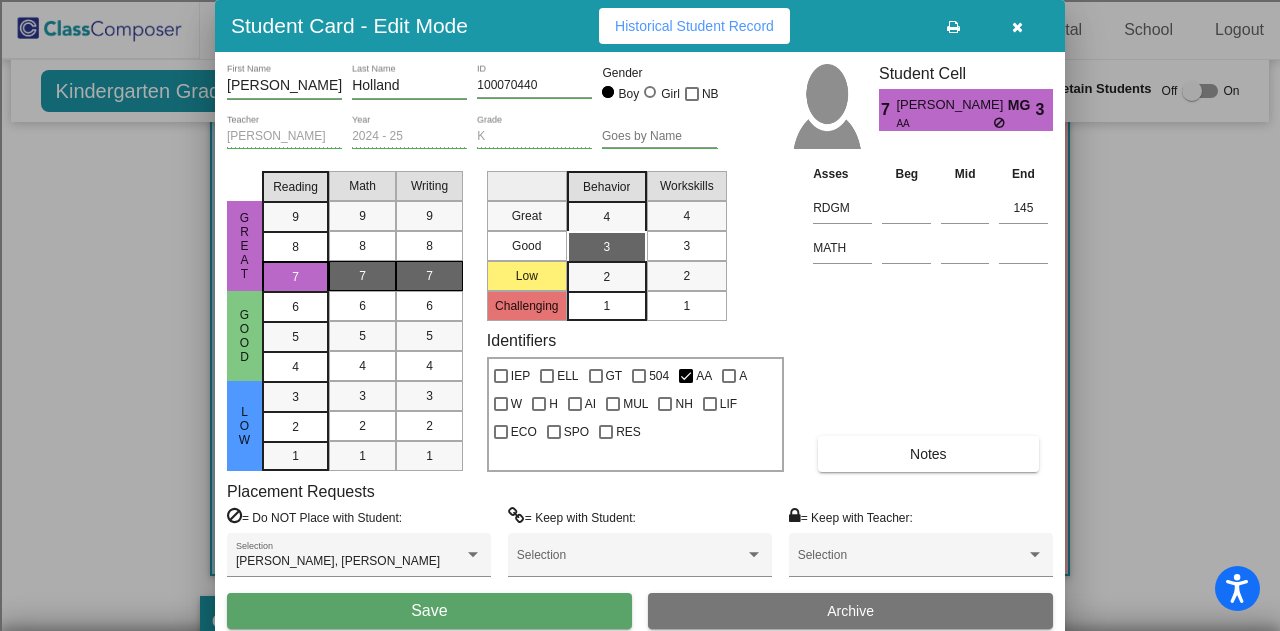 click on "3" at bounding box center (686, 246) 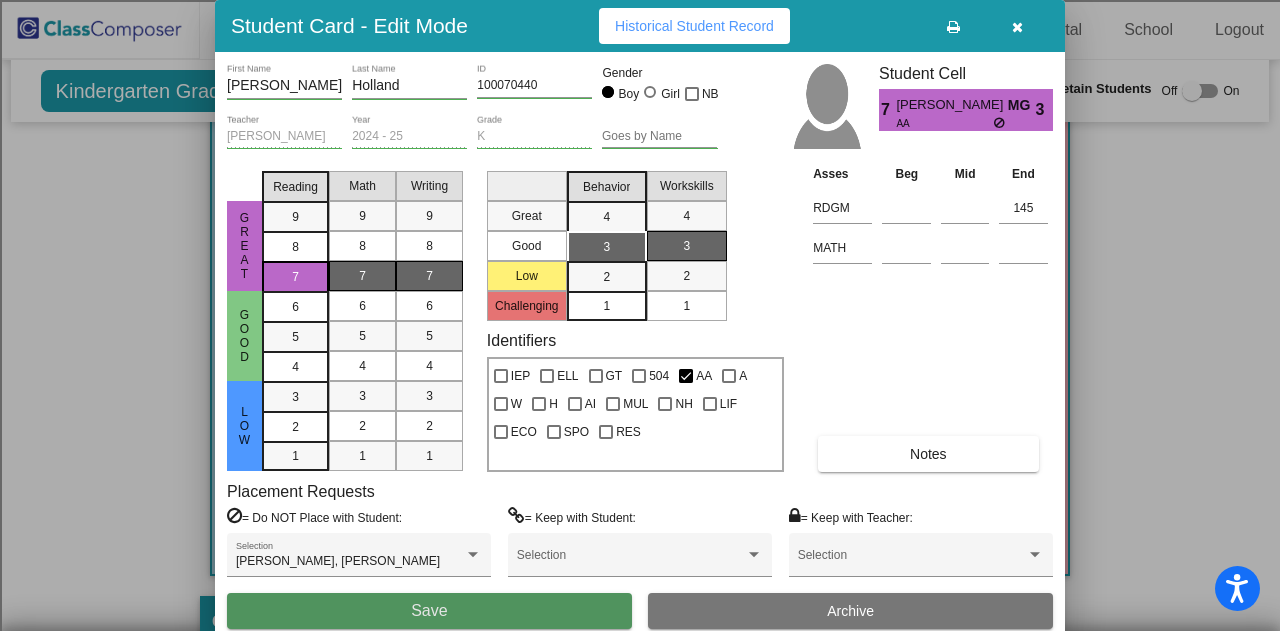 click on "Save" at bounding box center (429, 611) 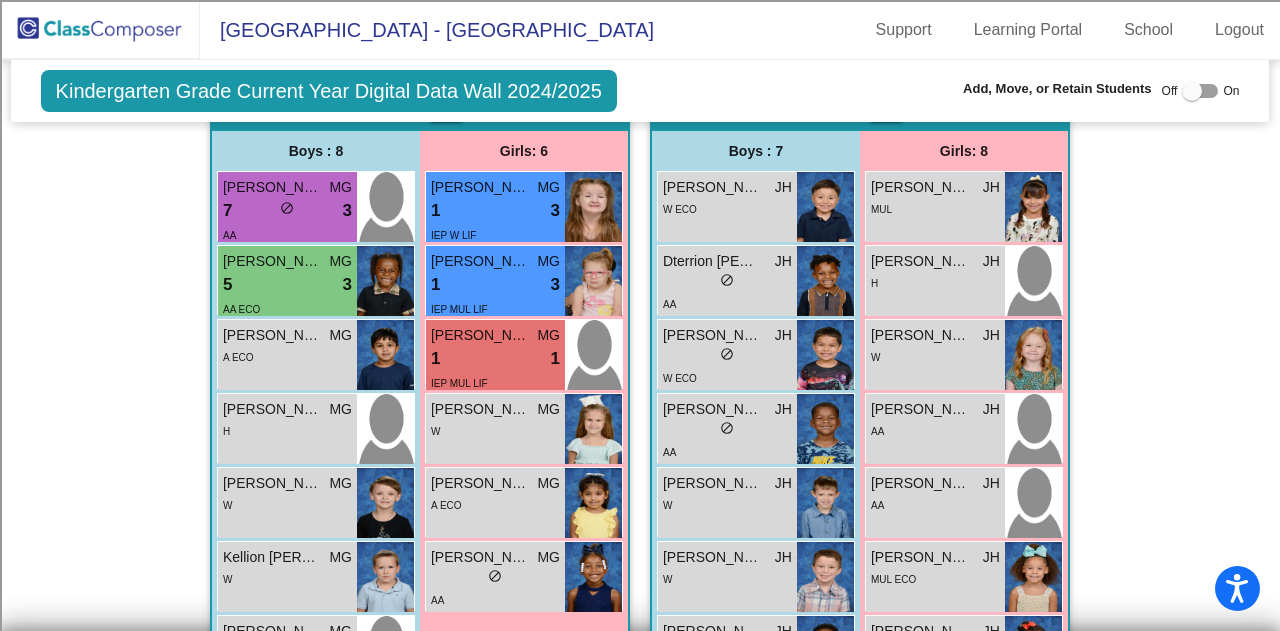 scroll, scrollTop: 591, scrollLeft: 0, axis: vertical 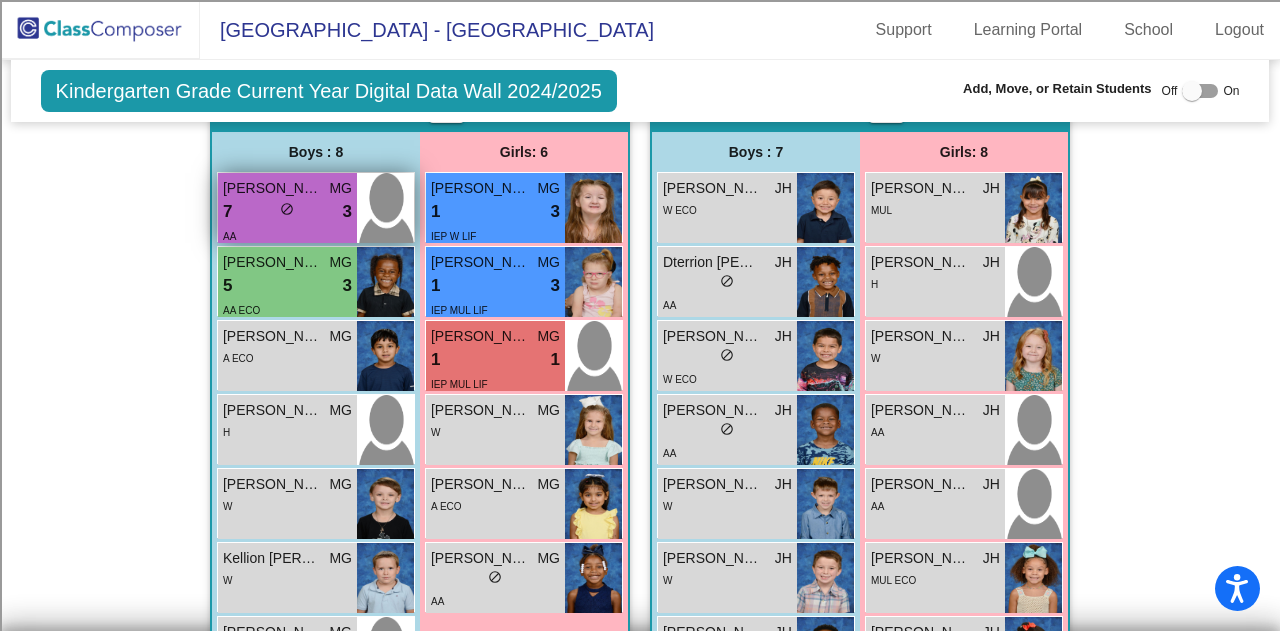 click on "7 lock do_not_disturb_alt 3" at bounding box center [287, 212] 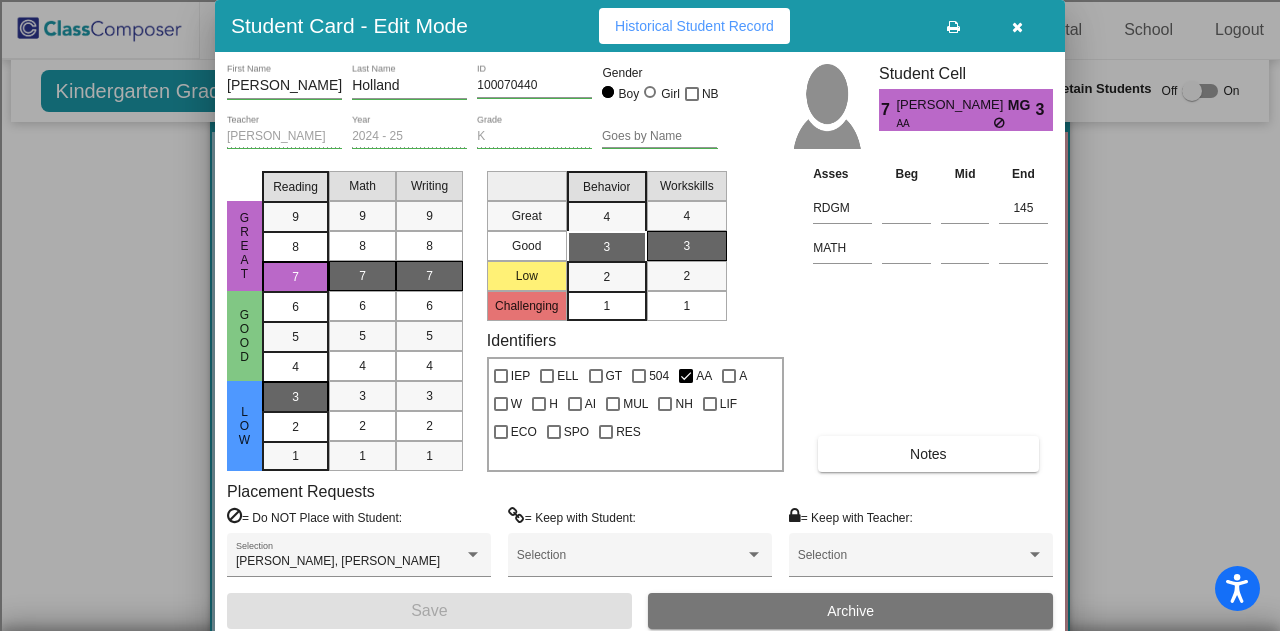 click on "3" at bounding box center (295, 397) 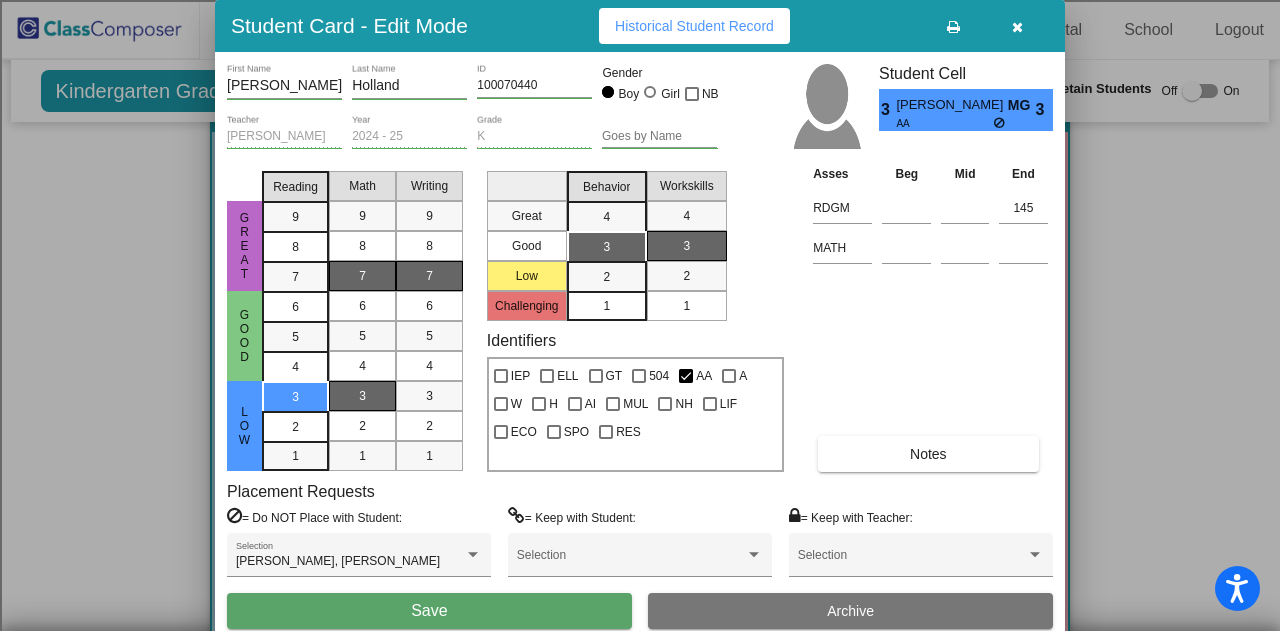 click on "3" at bounding box center (362, 396) 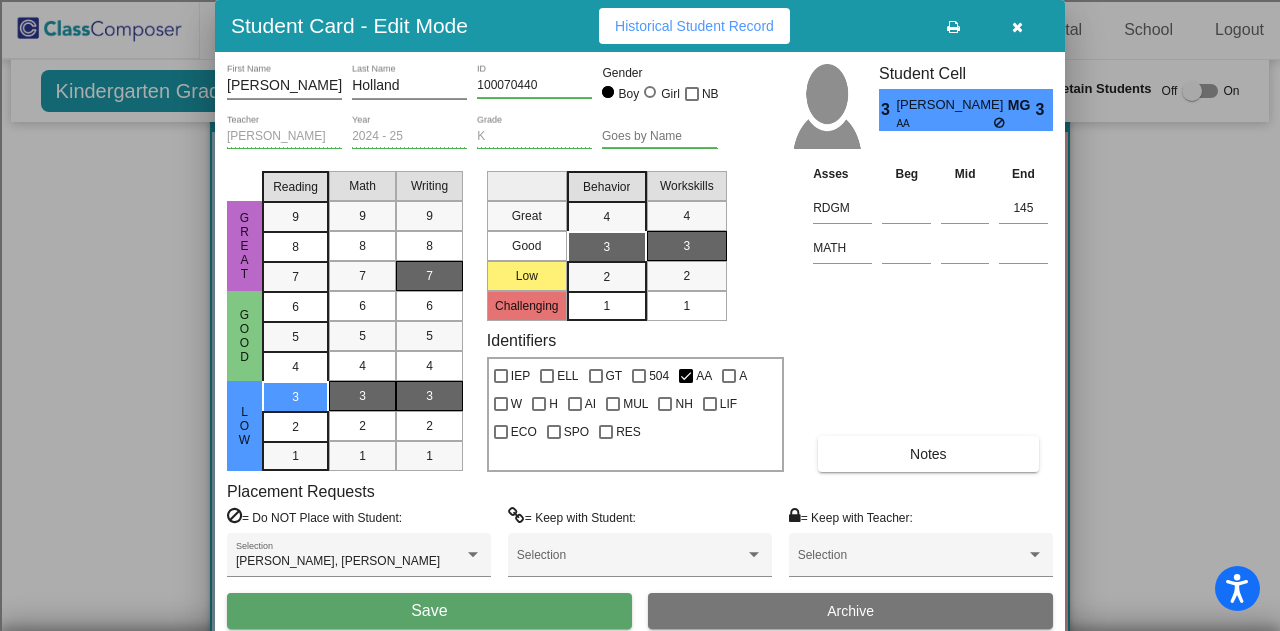 click on "3" at bounding box center [429, 396] 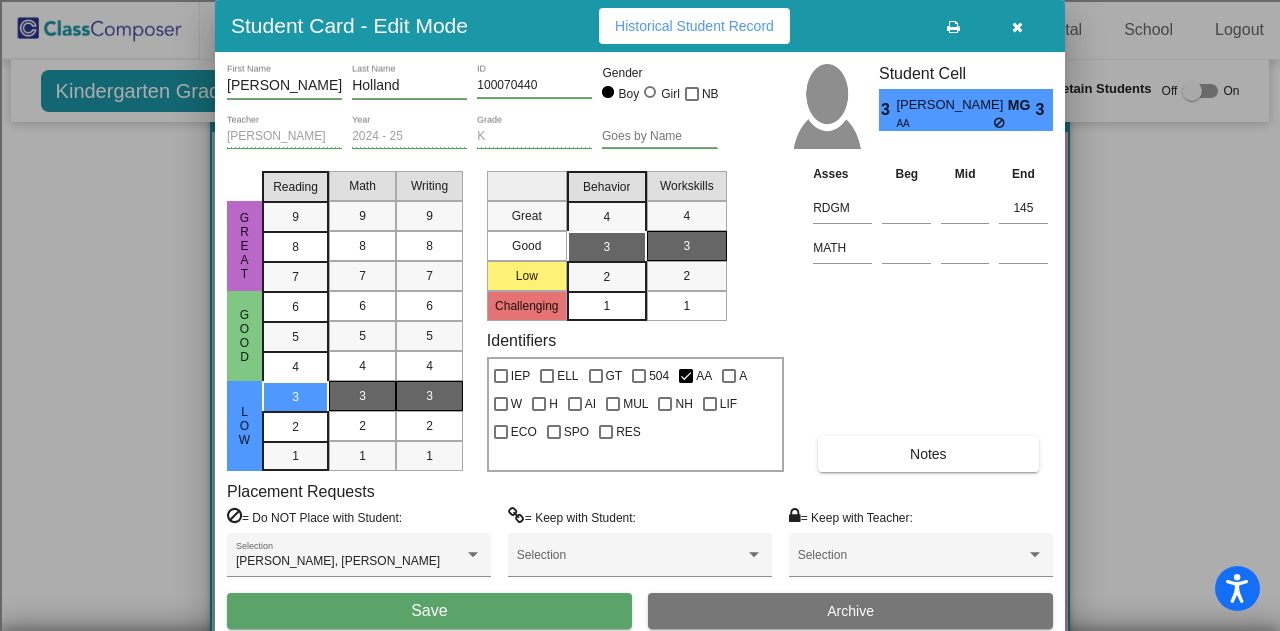 click on "Save" at bounding box center [429, 611] 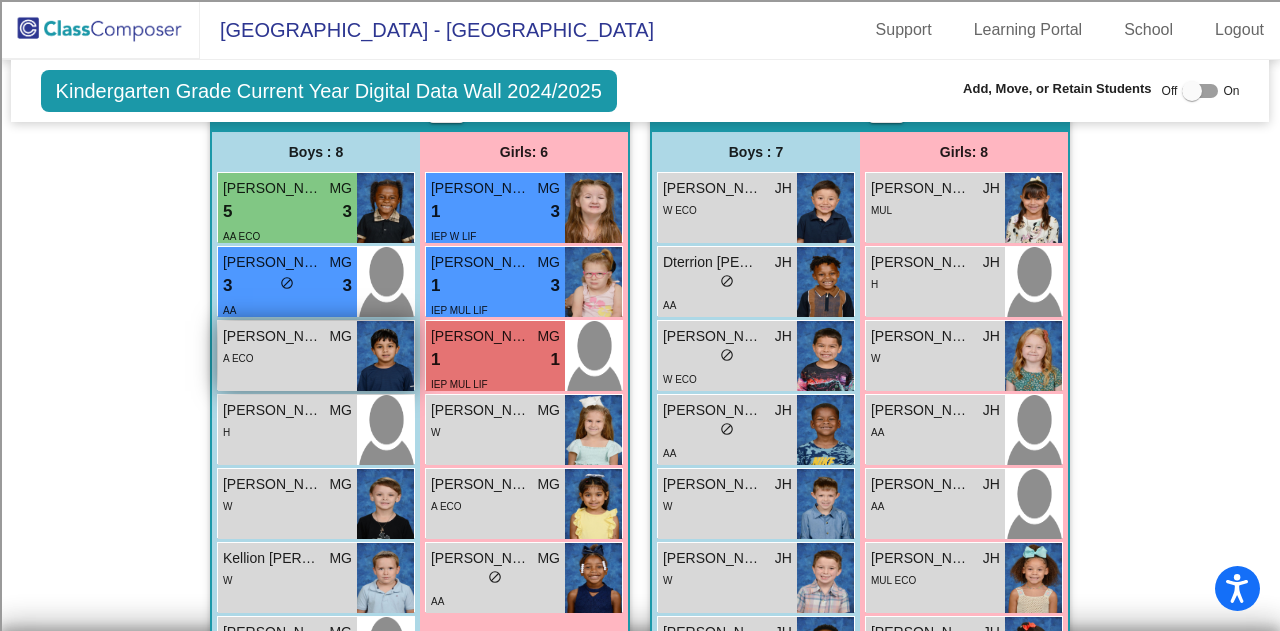 click on "A ECO" at bounding box center [287, 357] 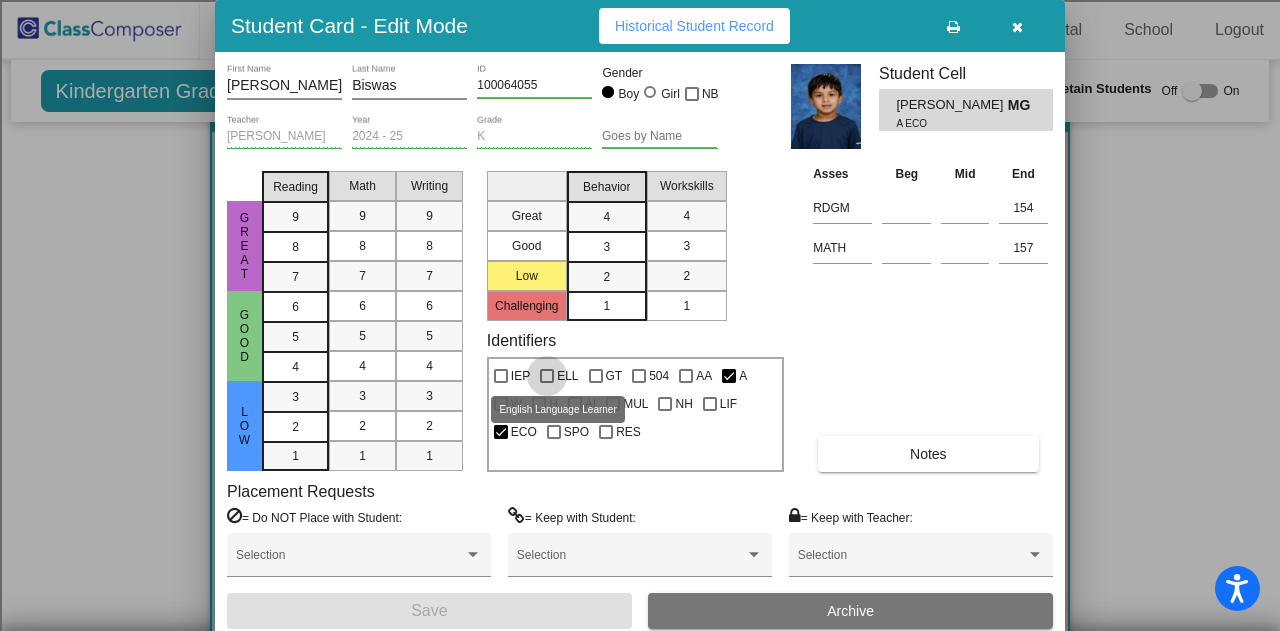 click at bounding box center (547, 376) 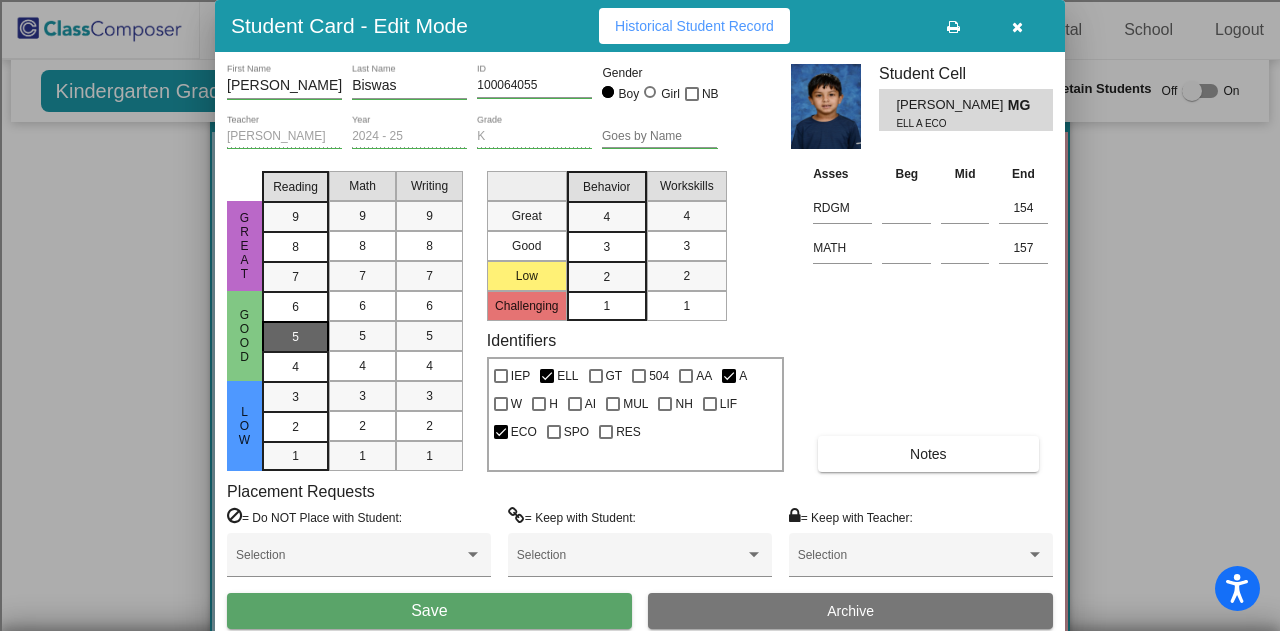 click on "5" at bounding box center (295, 307) 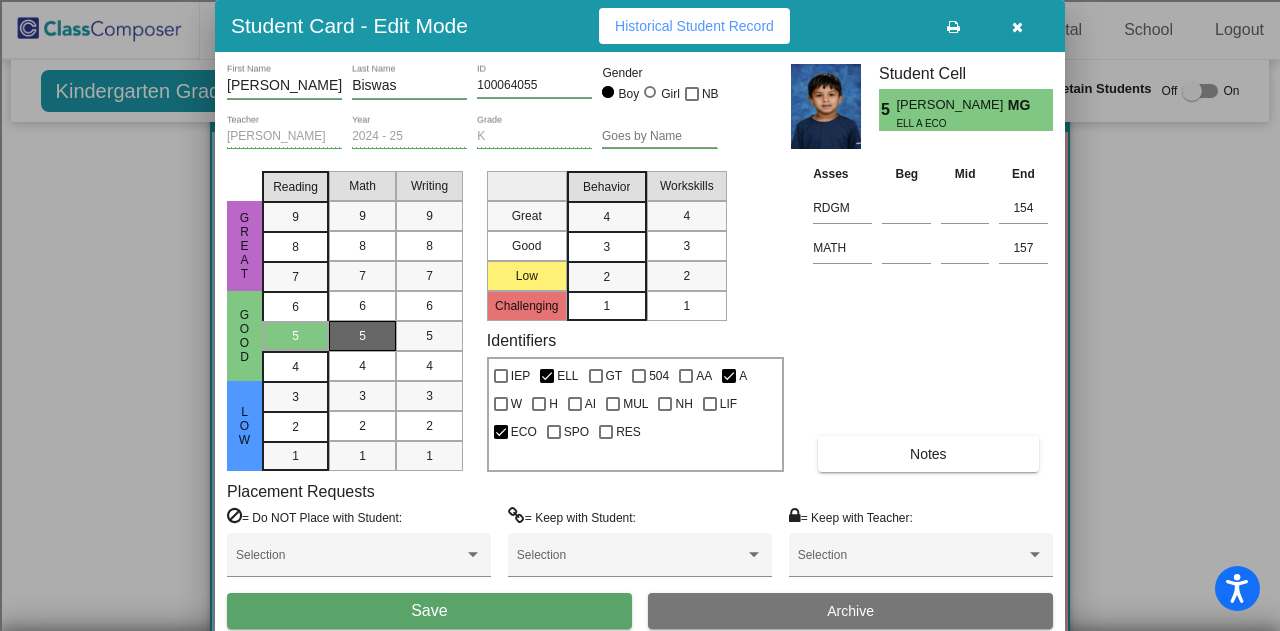 click on "5" at bounding box center (362, 336) 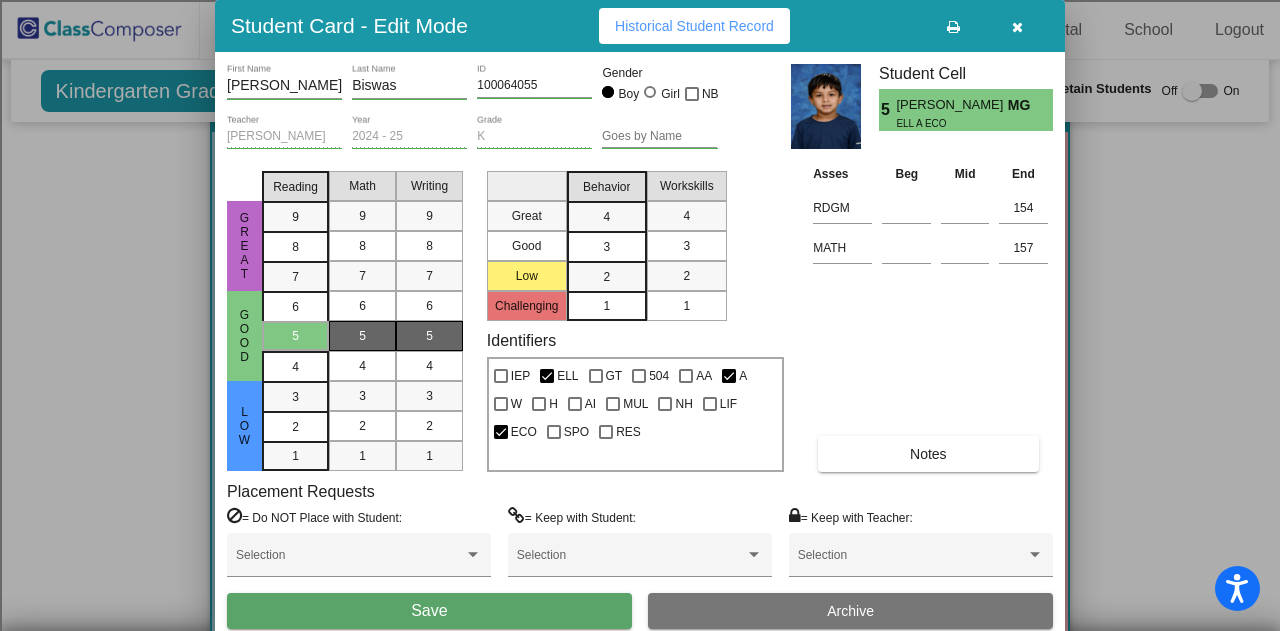 click on "5" at bounding box center [429, 336] 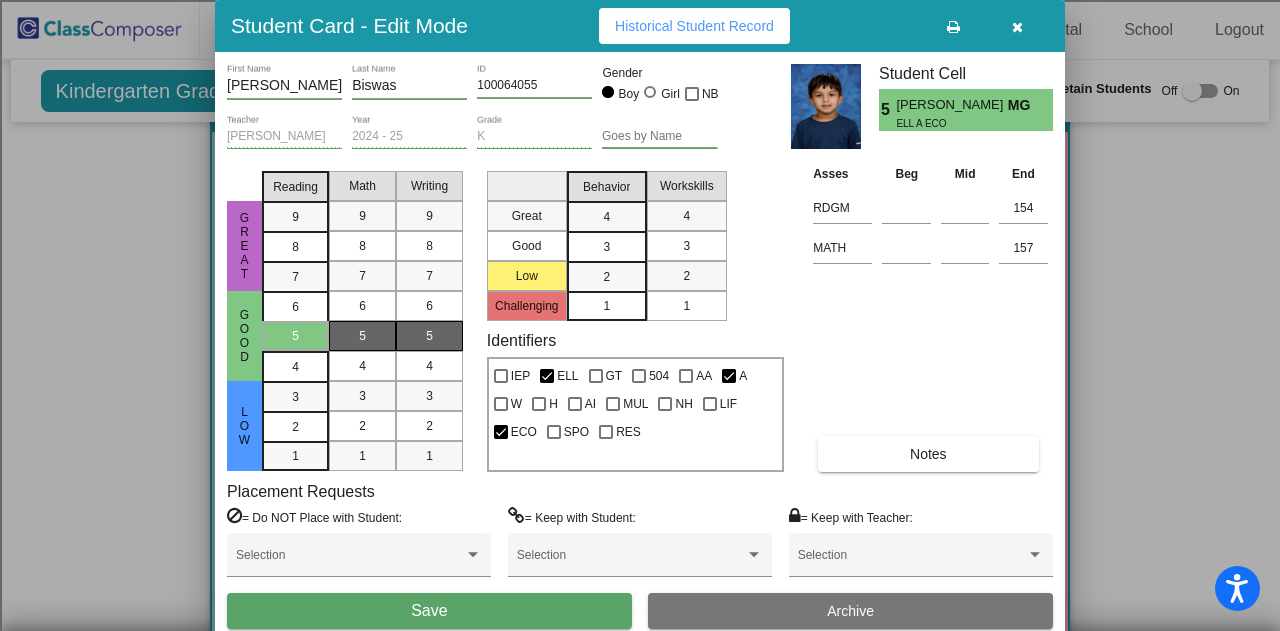 click on "3" at bounding box center [606, 217] 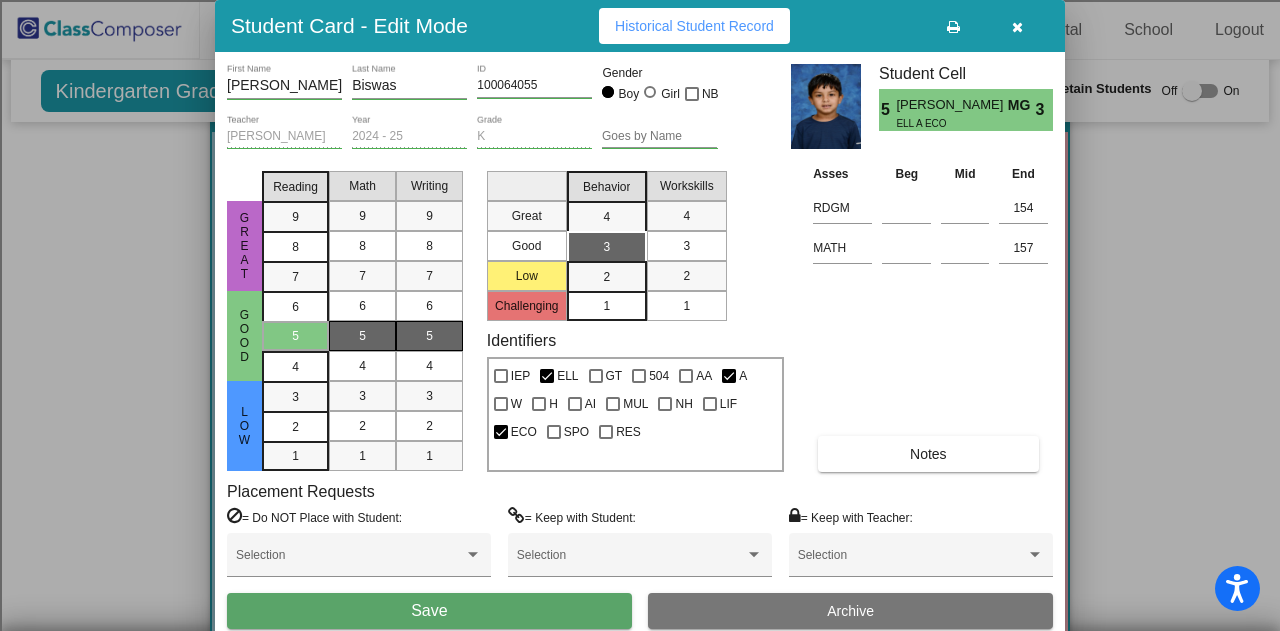click on "3" at bounding box center (686, 246) 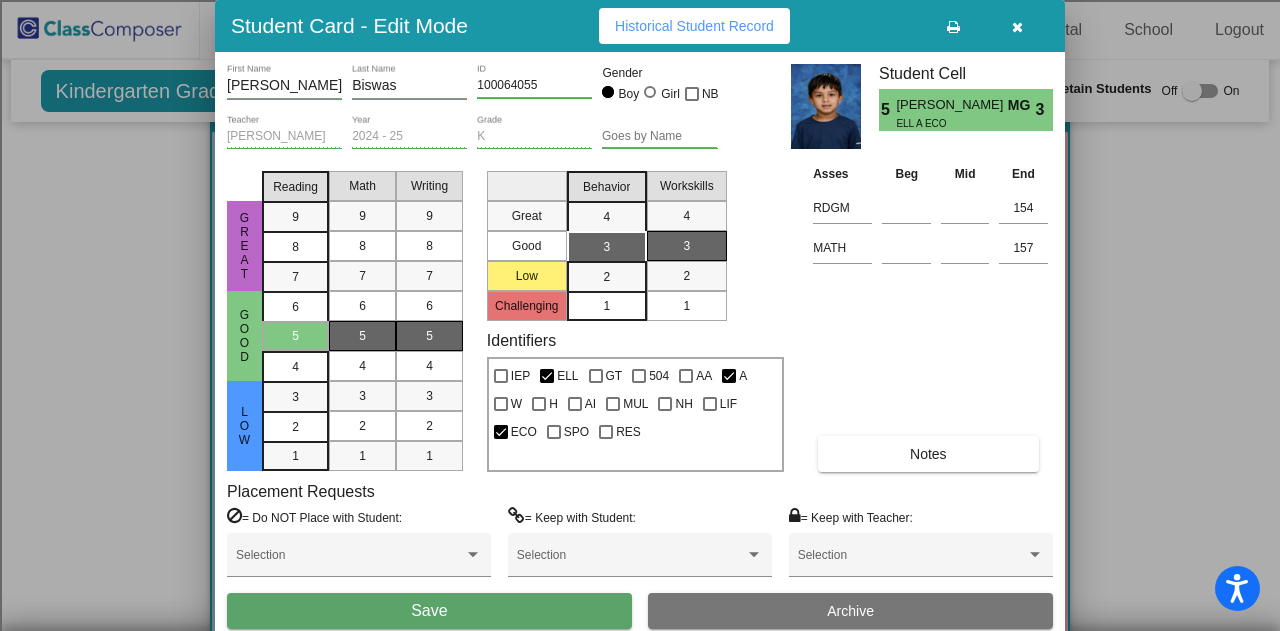 click on "Save" at bounding box center (429, 611) 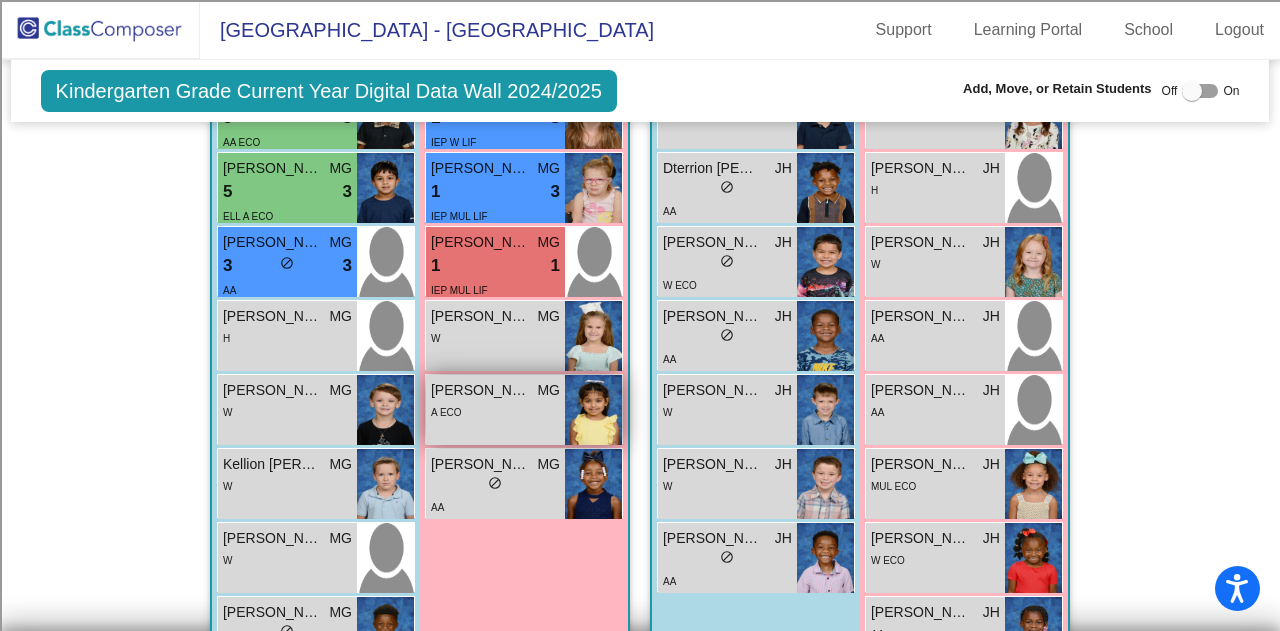 scroll, scrollTop: 666, scrollLeft: 0, axis: vertical 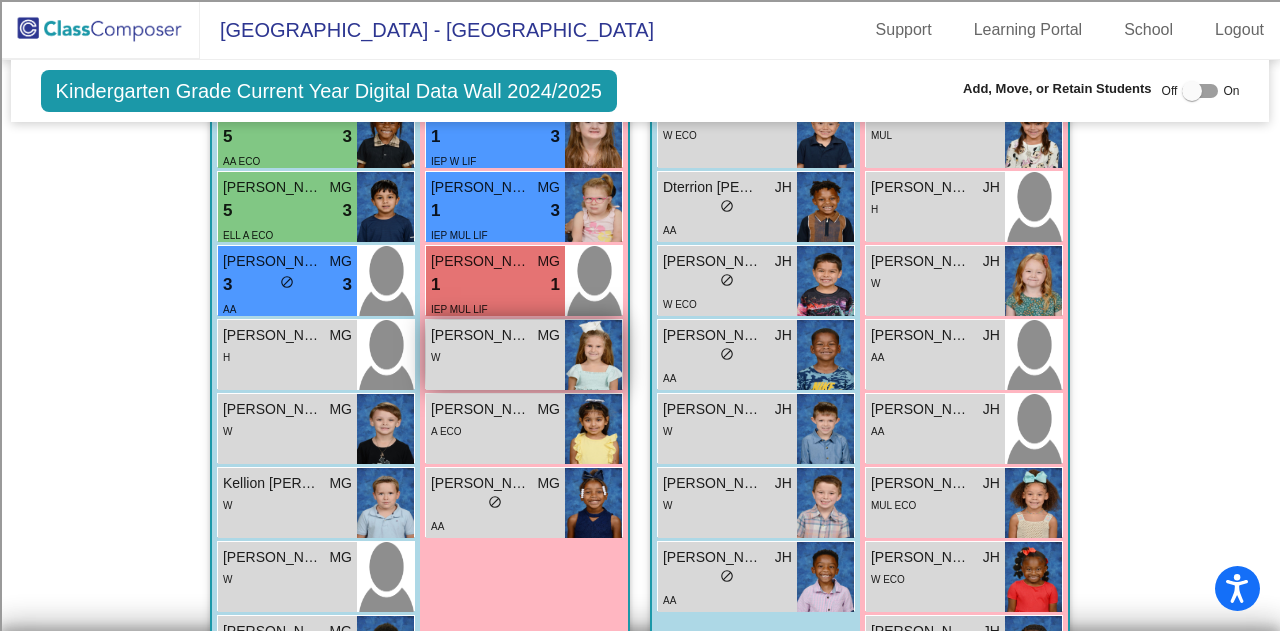 click on "Adalyn Mullins" at bounding box center [481, 335] 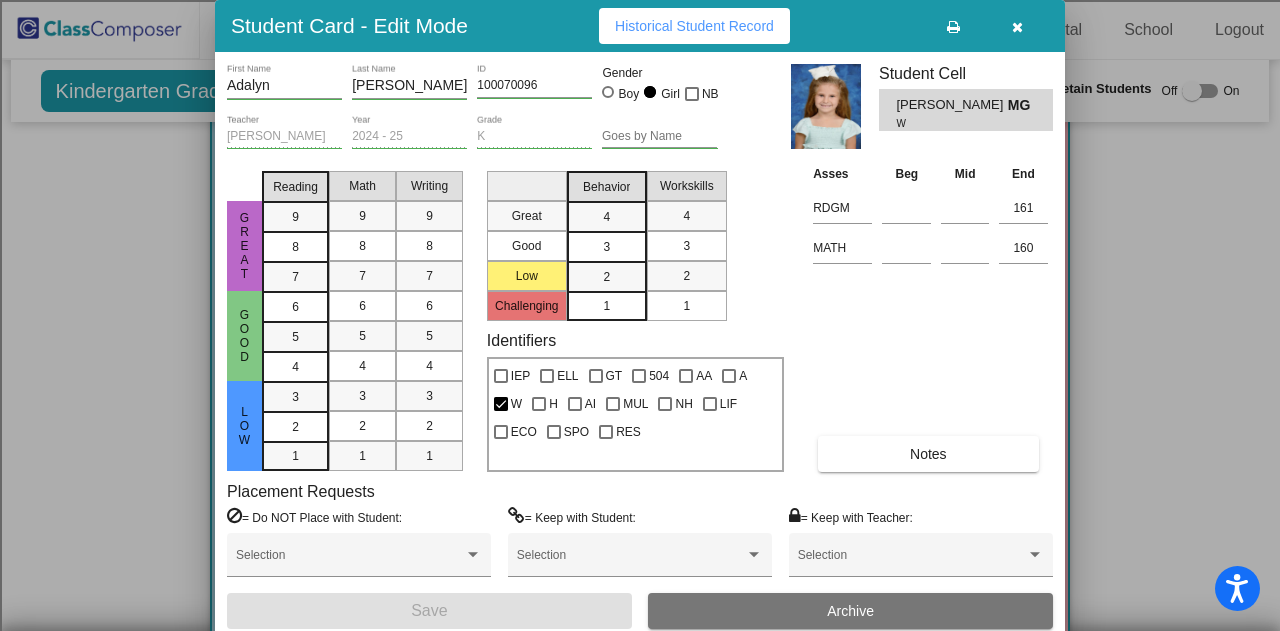 click on "3" at bounding box center (606, 217) 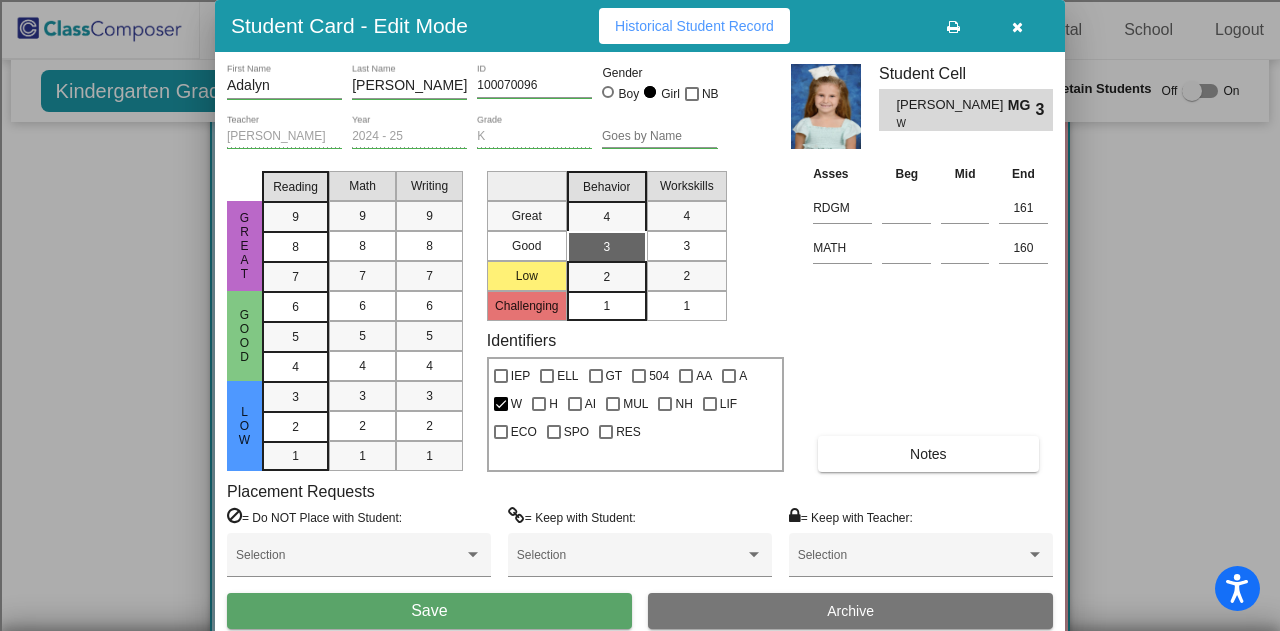 click on "3" at bounding box center (686, 246) 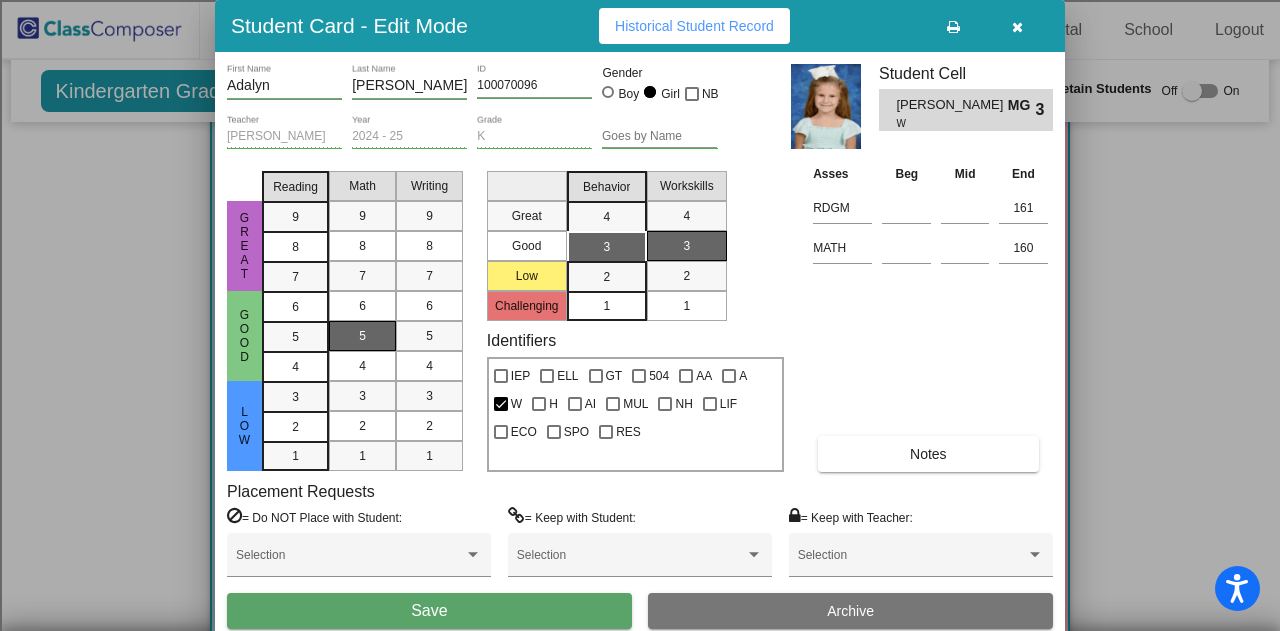 click on "5" at bounding box center (362, 336) 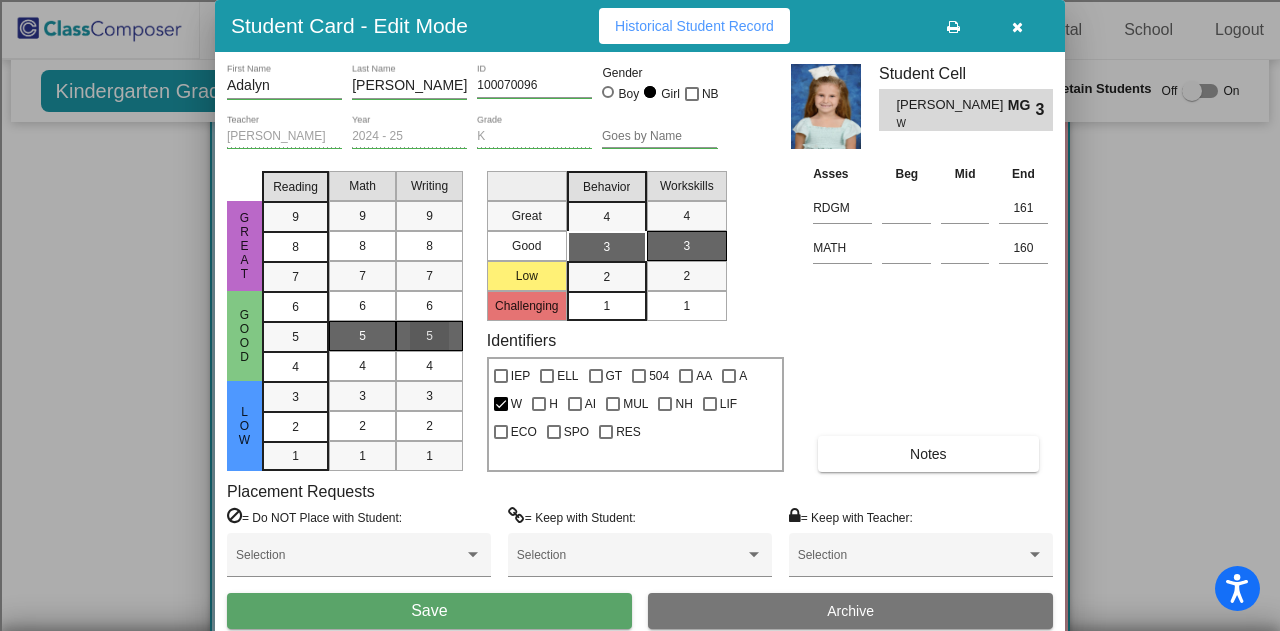 click on "5" at bounding box center (429, 336) 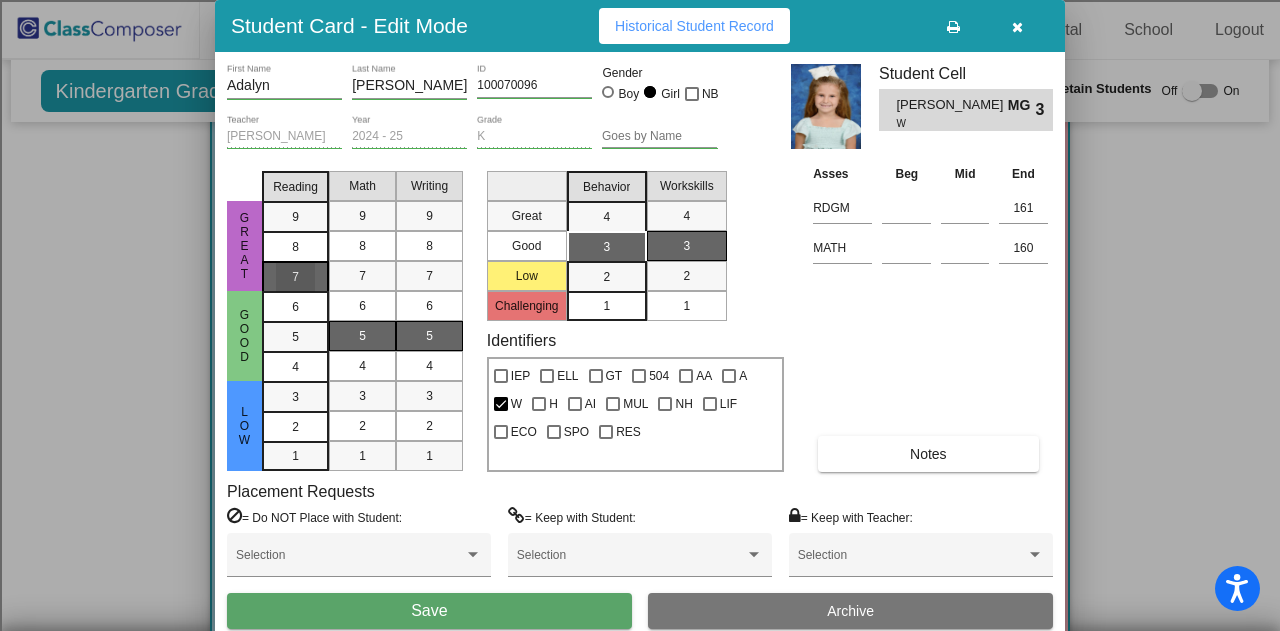 click on "7" at bounding box center [295, 217] 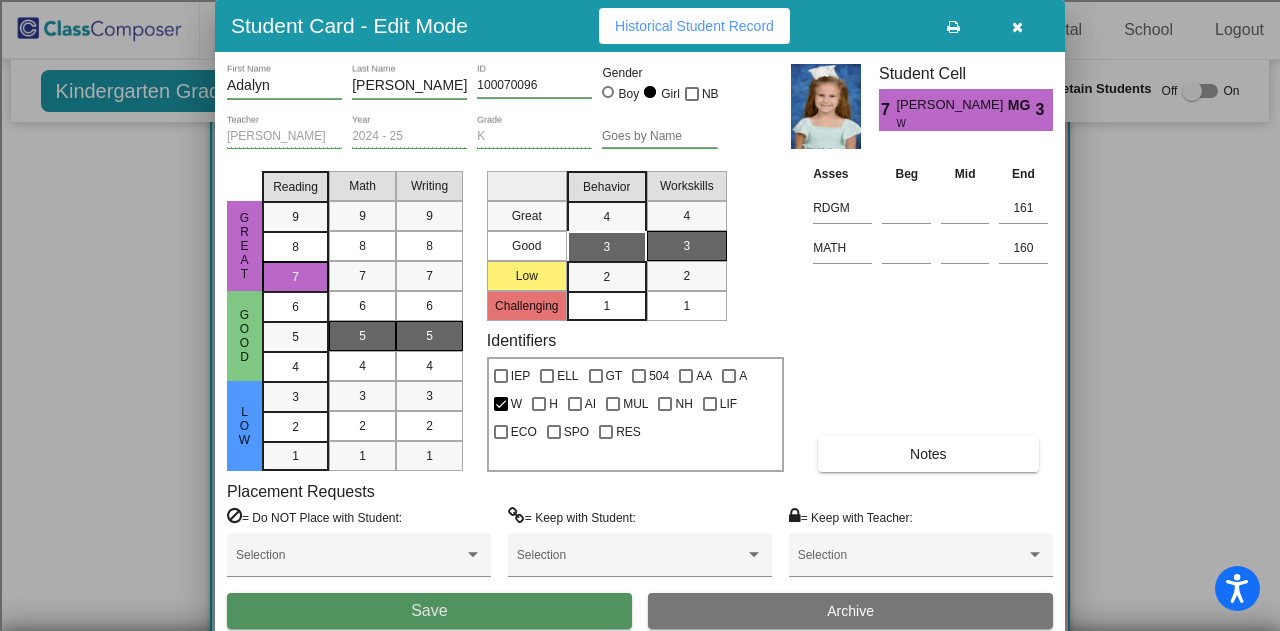 click on "Save" at bounding box center [429, 611] 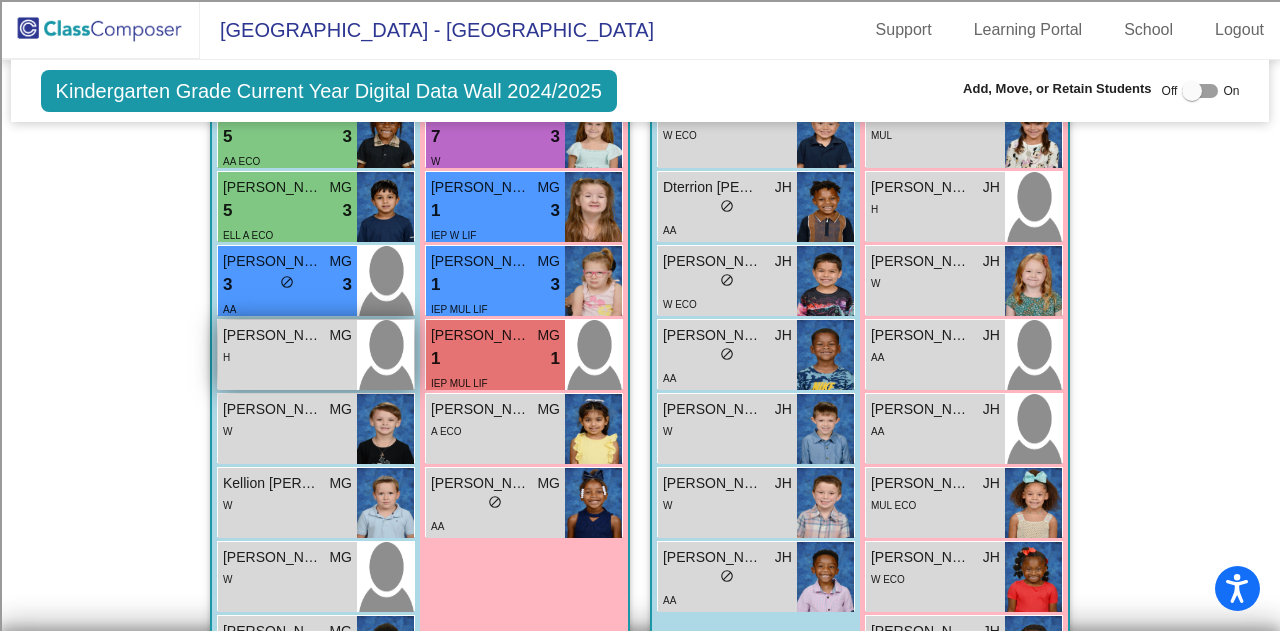 click on "Ashton Walker MG lock do_not_disturb_alt H" at bounding box center [287, 355] 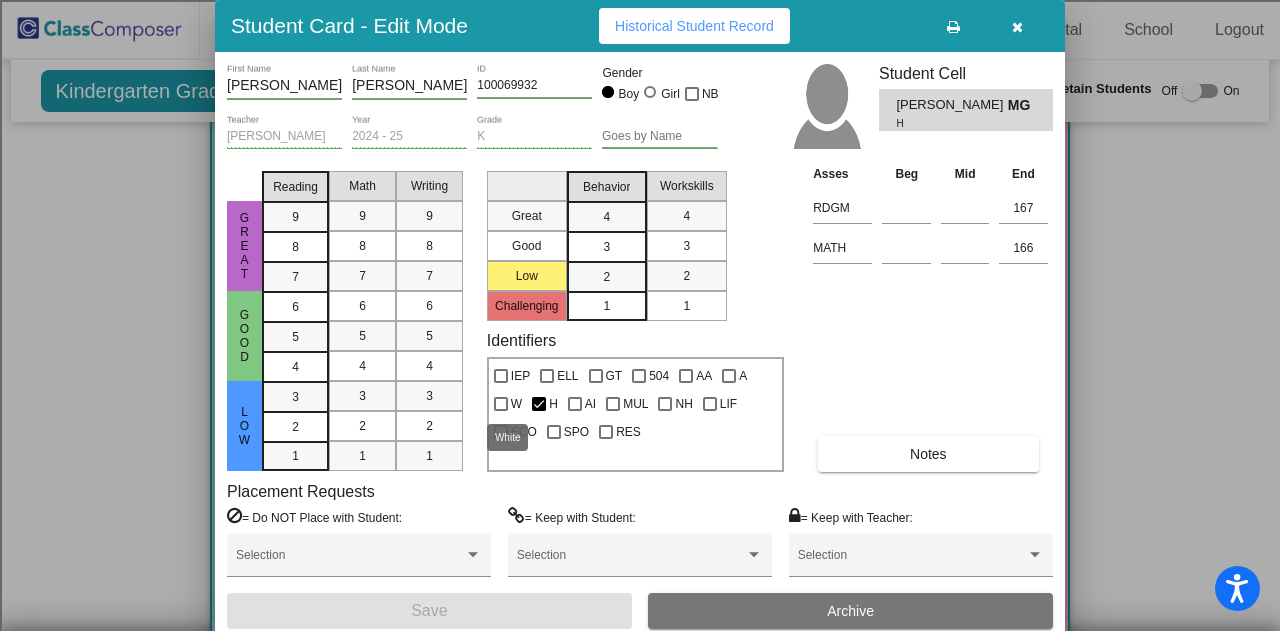 click at bounding box center [501, 404] 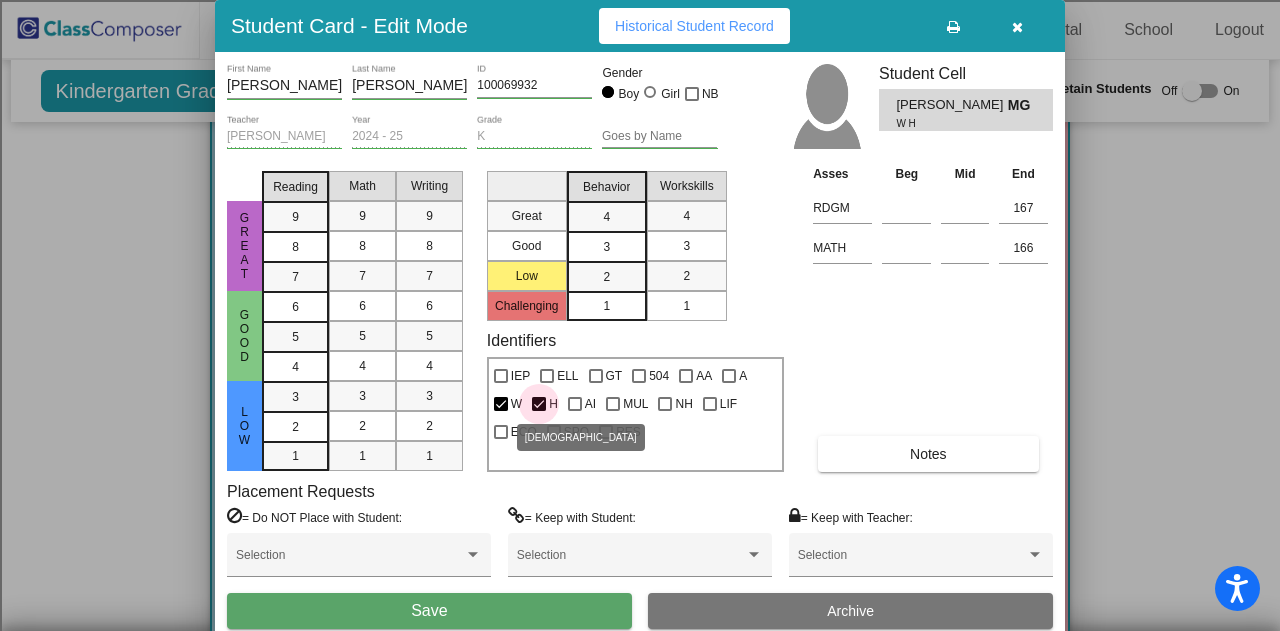 click on "H" at bounding box center (553, 404) 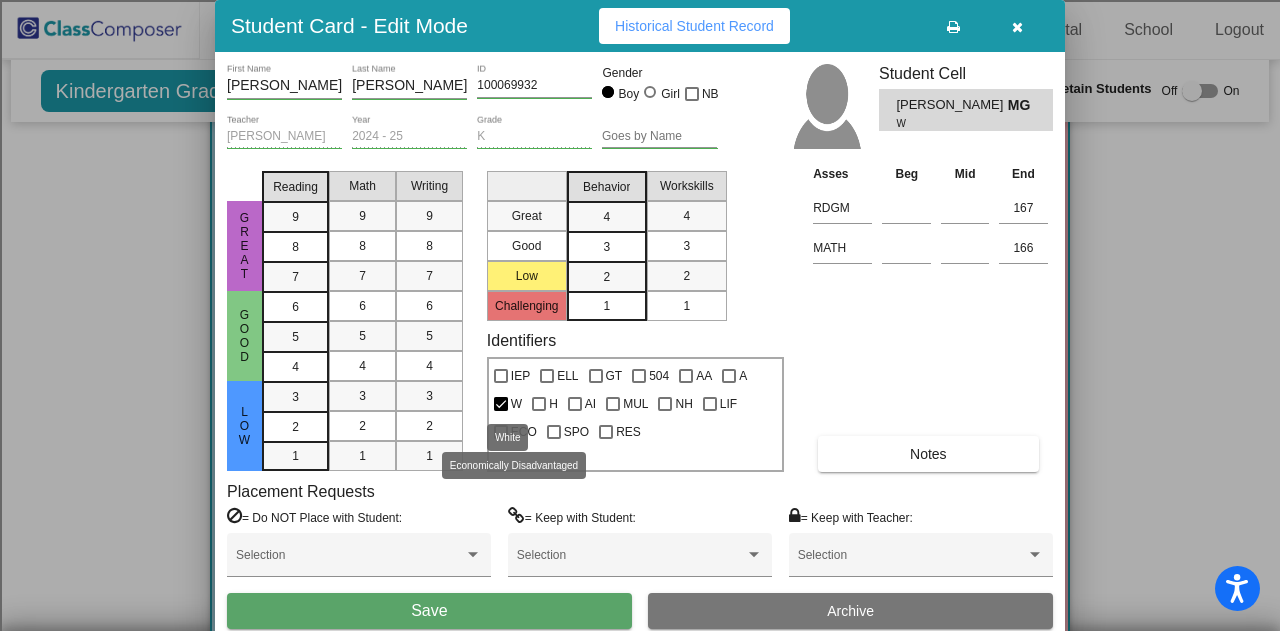 click at bounding box center (501, 404) 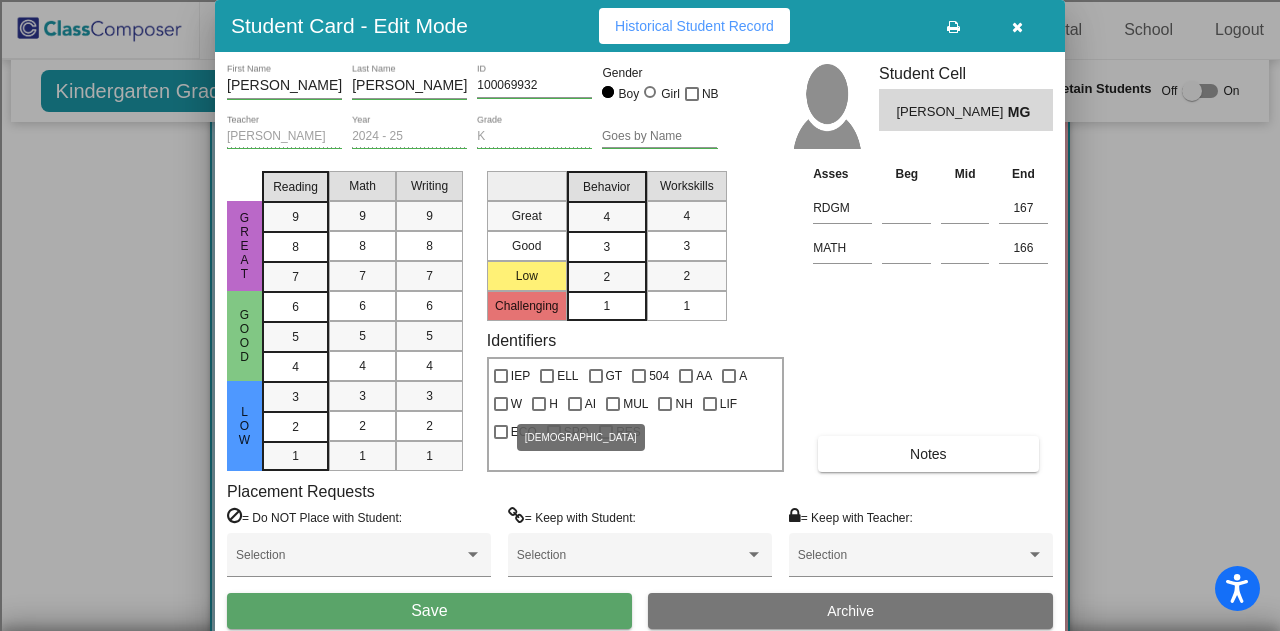 click at bounding box center (539, 404) 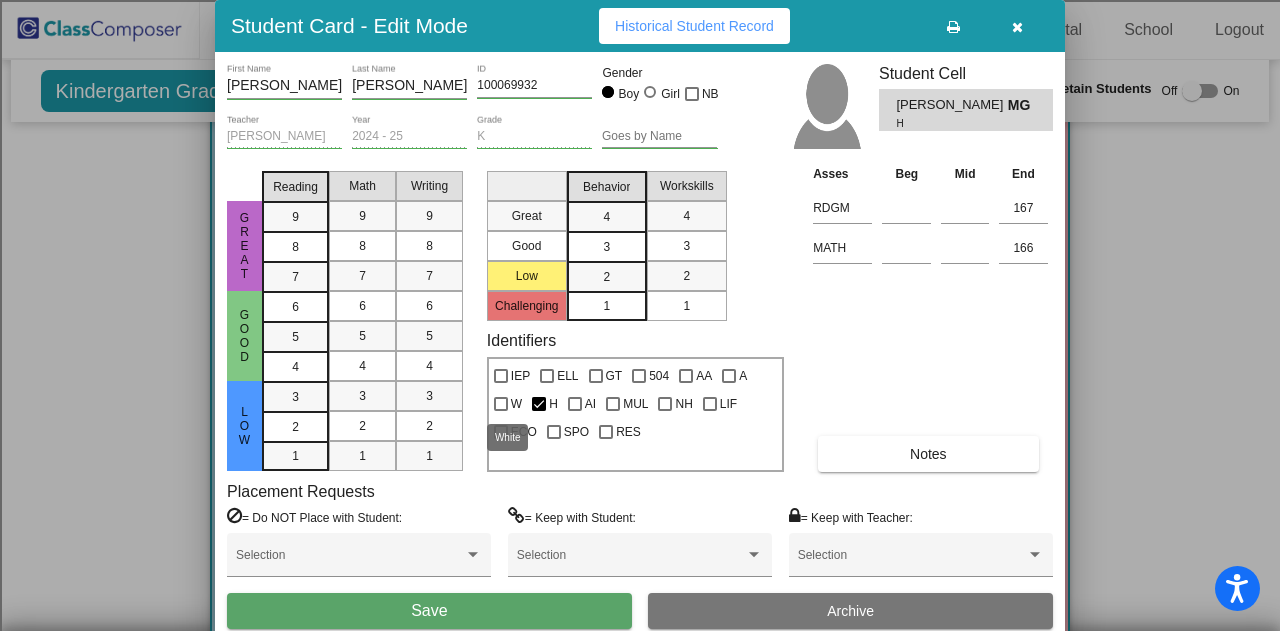 click at bounding box center (501, 404) 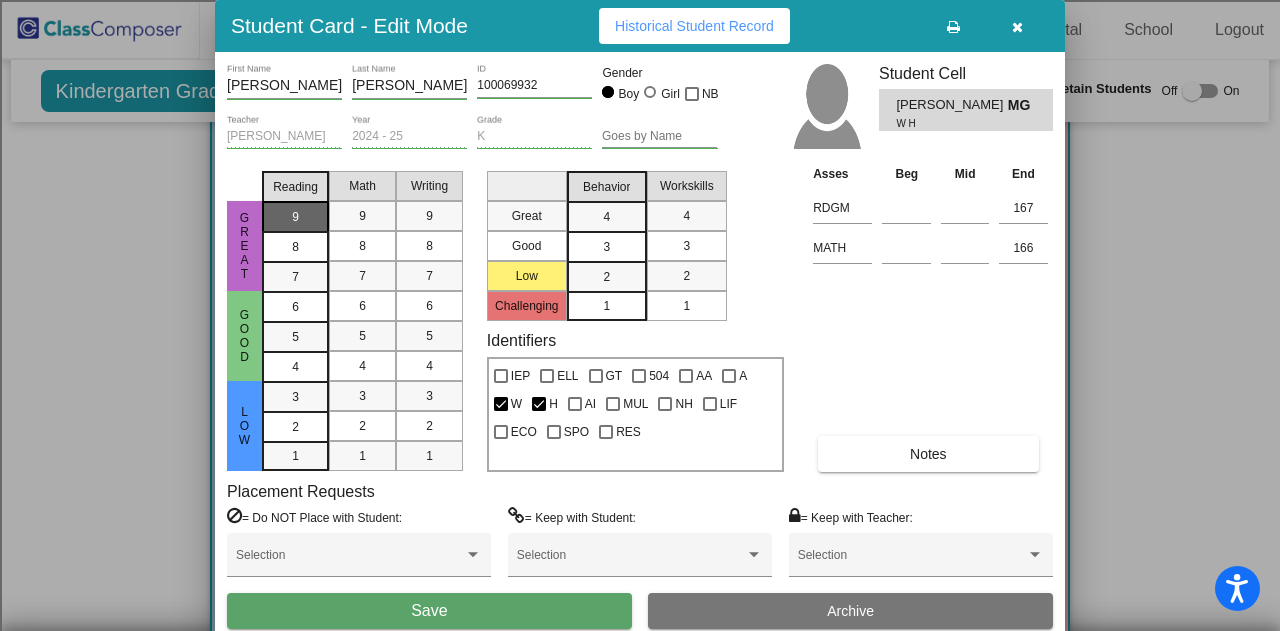click on "9" at bounding box center [295, 217] 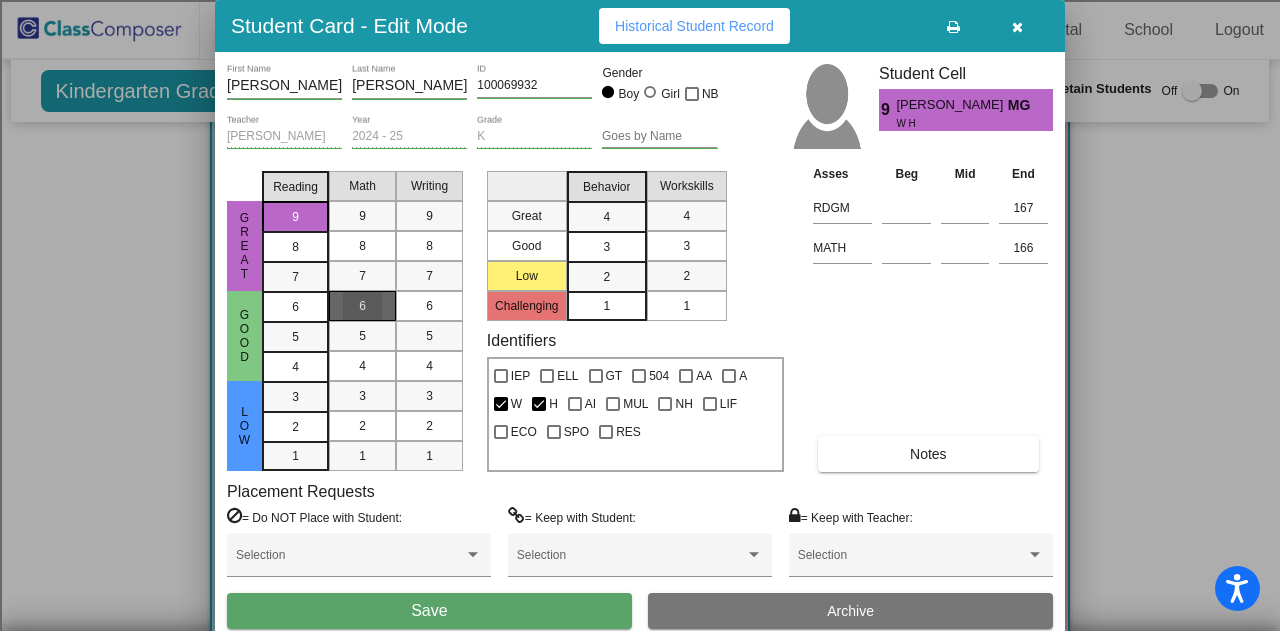 click on "6" at bounding box center (362, 306) 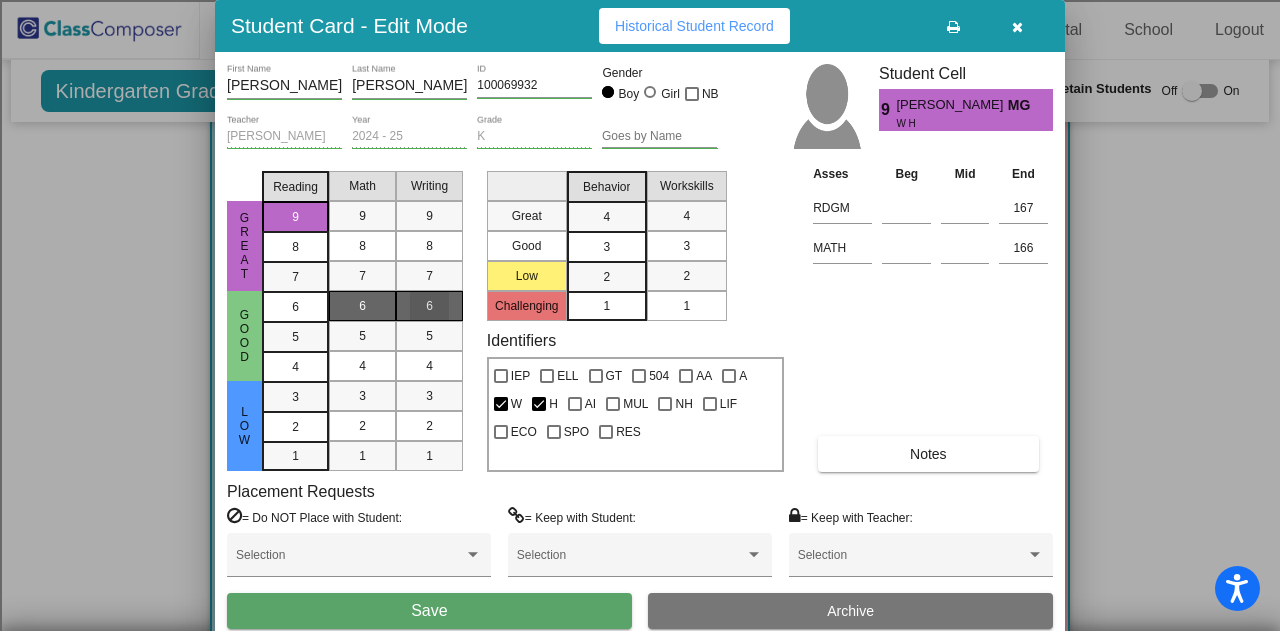 click on "6" at bounding box center (429, 306) 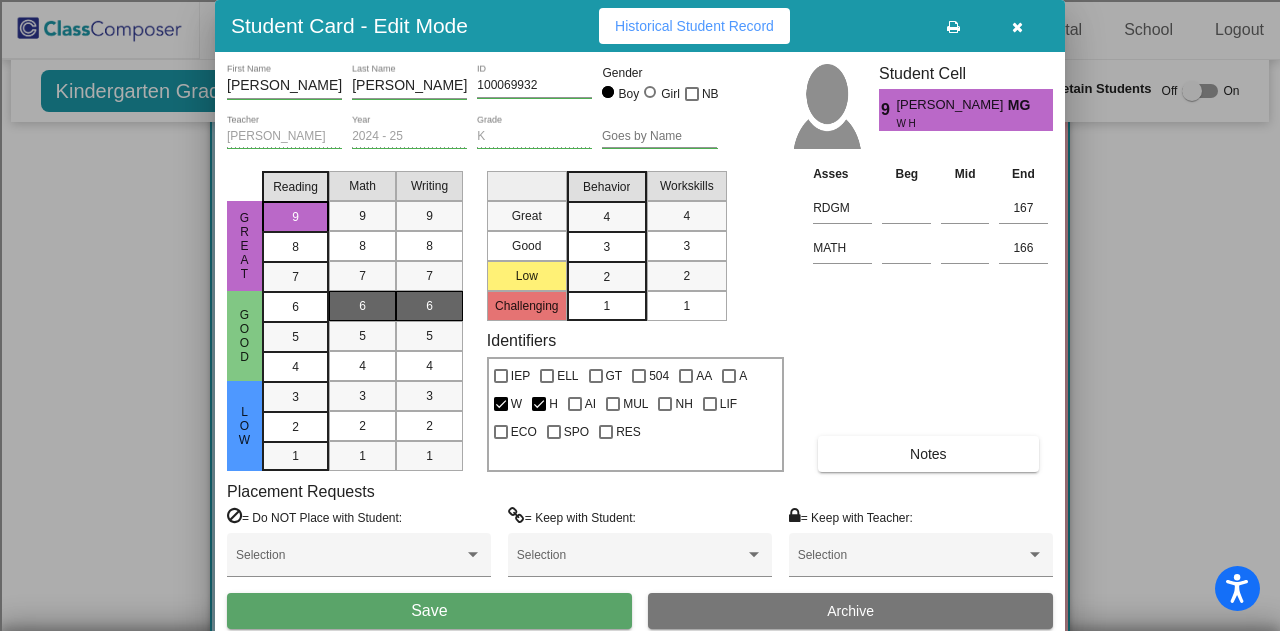 click on "3" at bounding box center [606, 217] 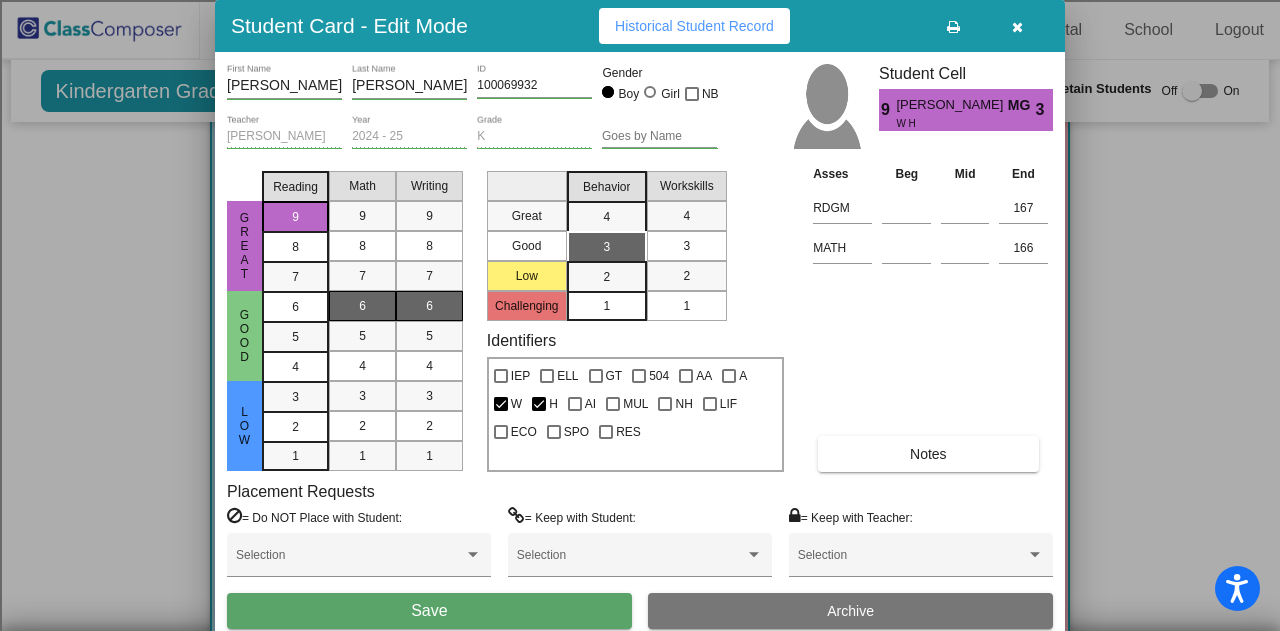 click on "3" at bounding box center (686, 246) 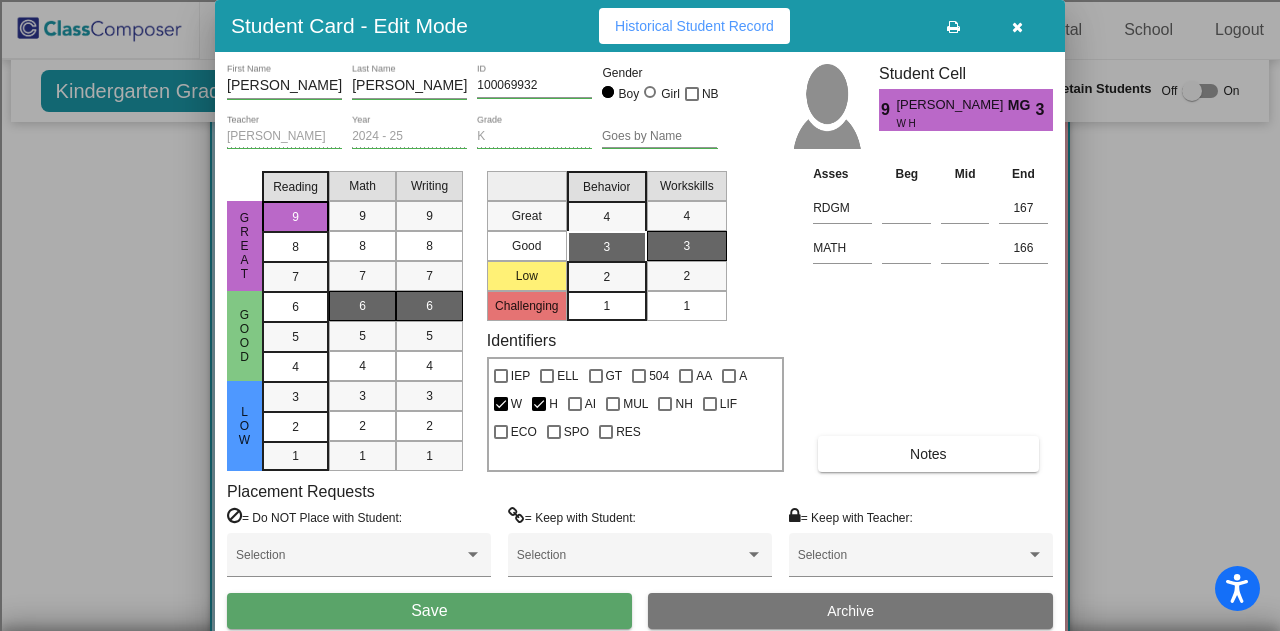 click on "Save" at bounding box center [429, 611] 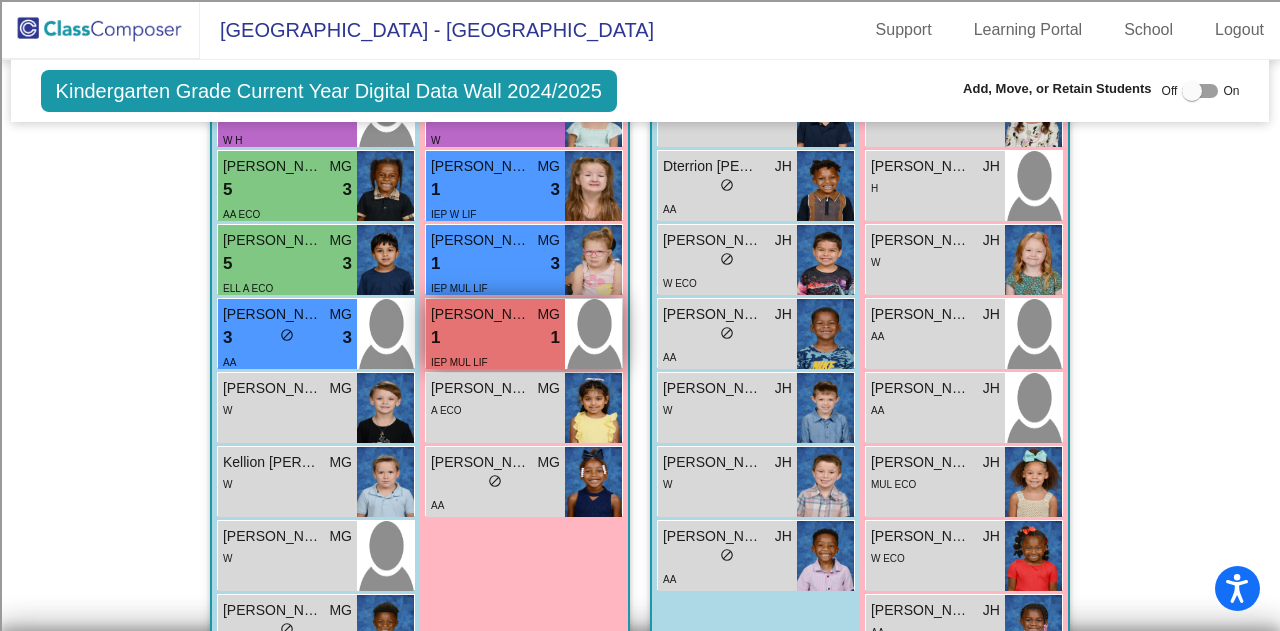 scroll, scrollTop: 686, scrollLeft: 0, axis: vertical 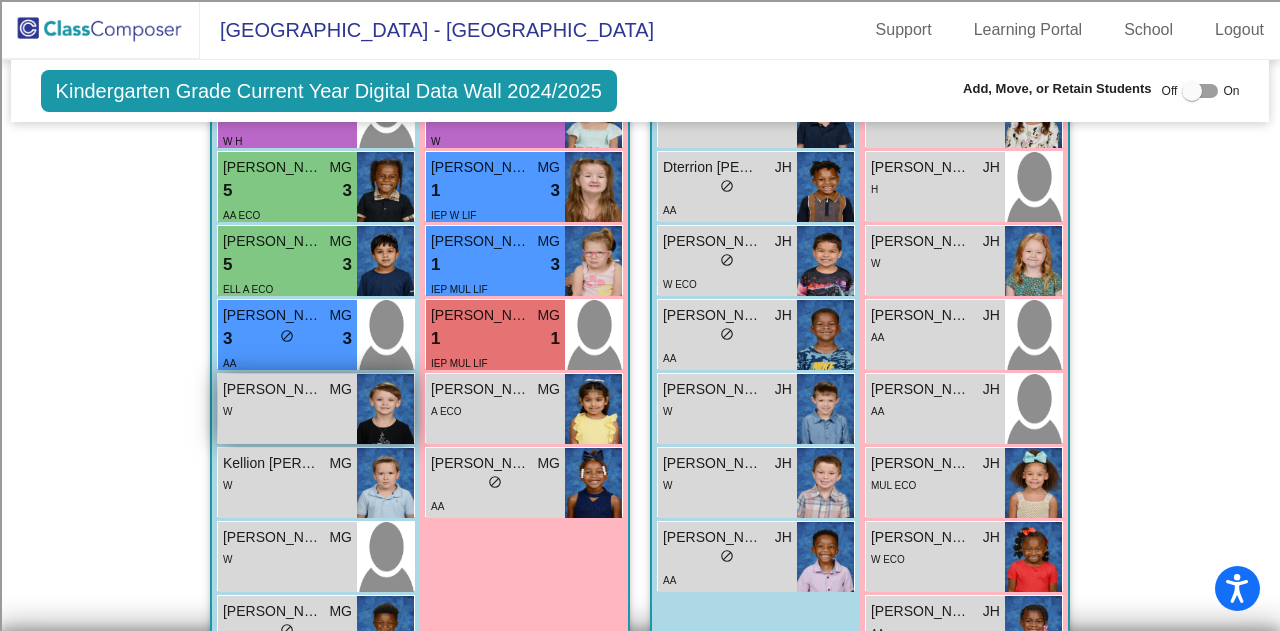 click on "W" at bounding box center (287, 410) 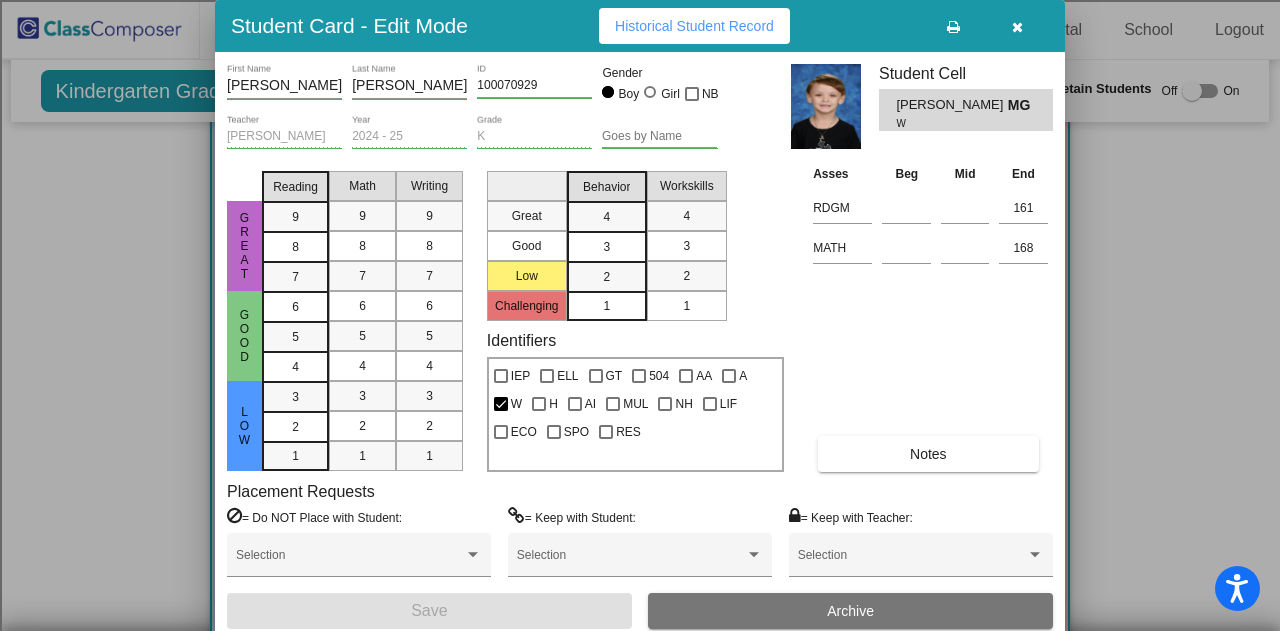 click on "3" at bounding box center (607, 246) 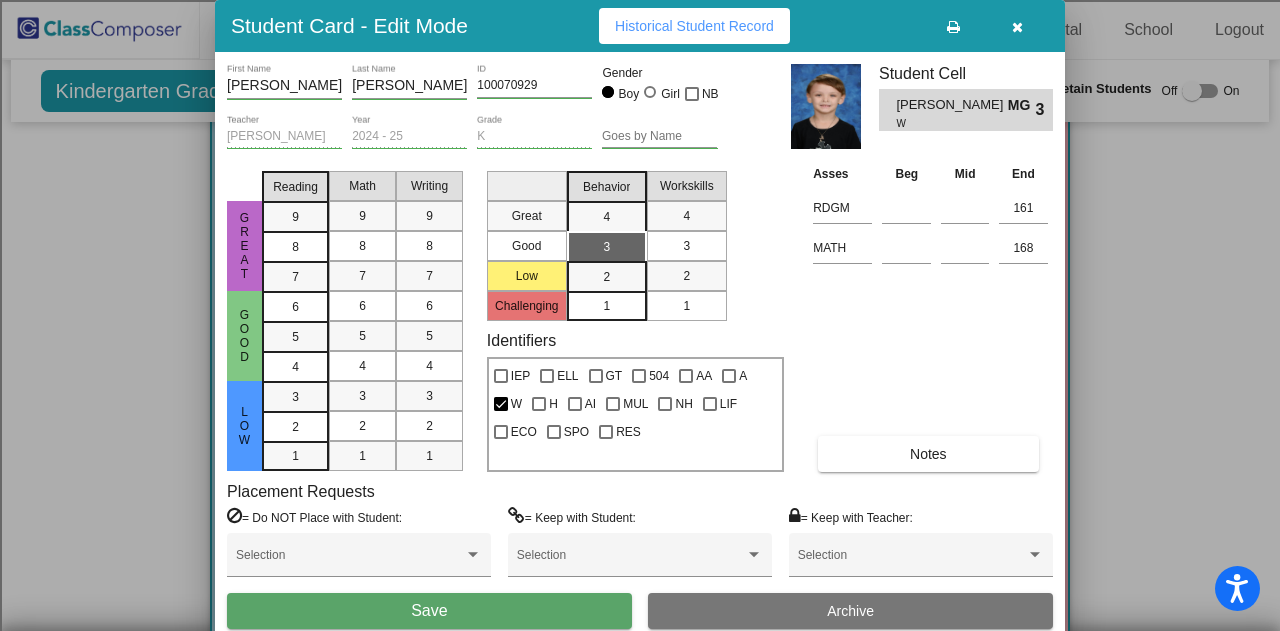 click on "3" at bounding box center (686, 246) 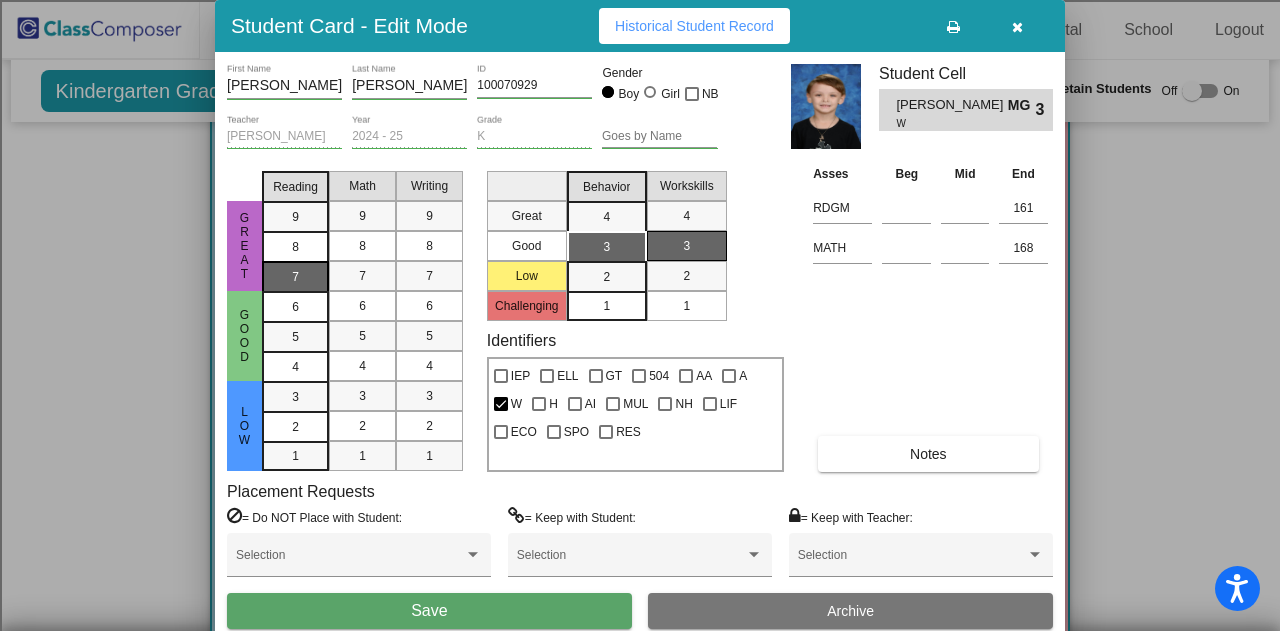 click on "7" at bounding box center [295, 217] 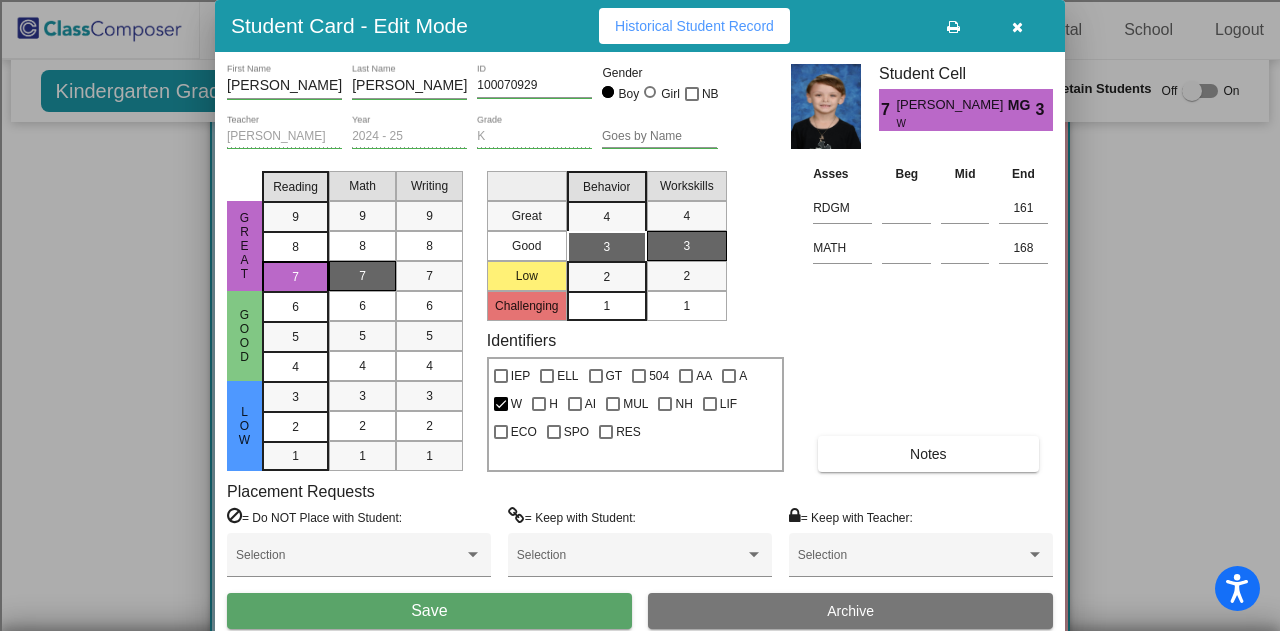click on "7" at bounding box center [362, 276] 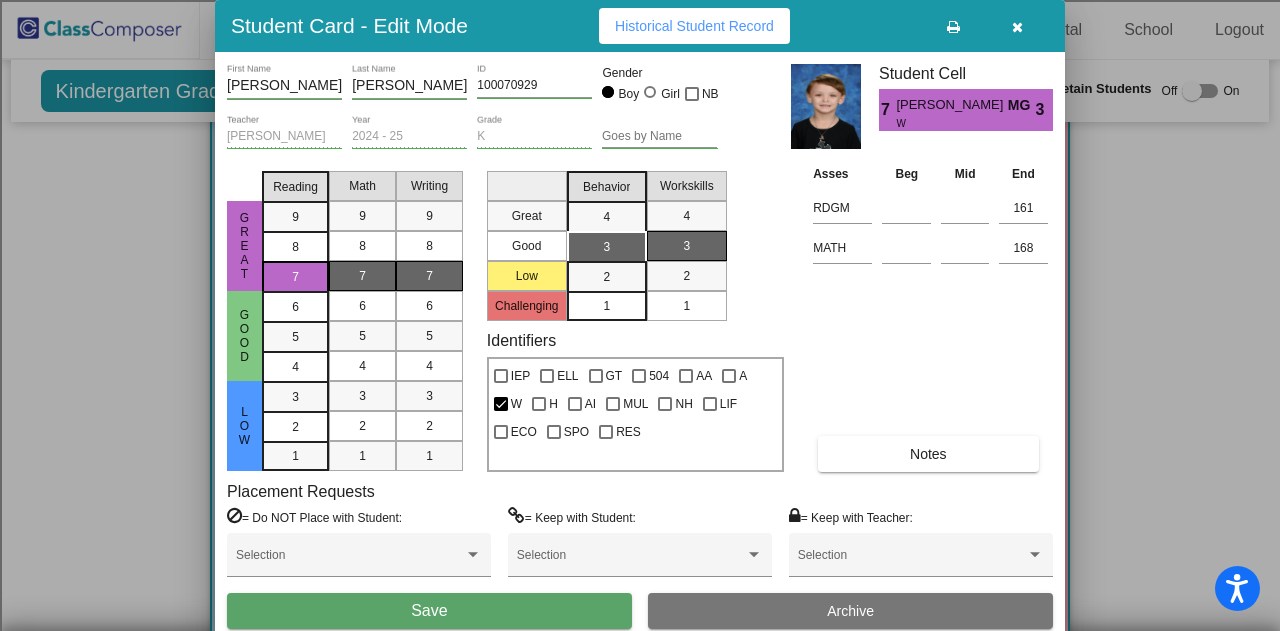 click on "7" at bounding box center [429, 276] 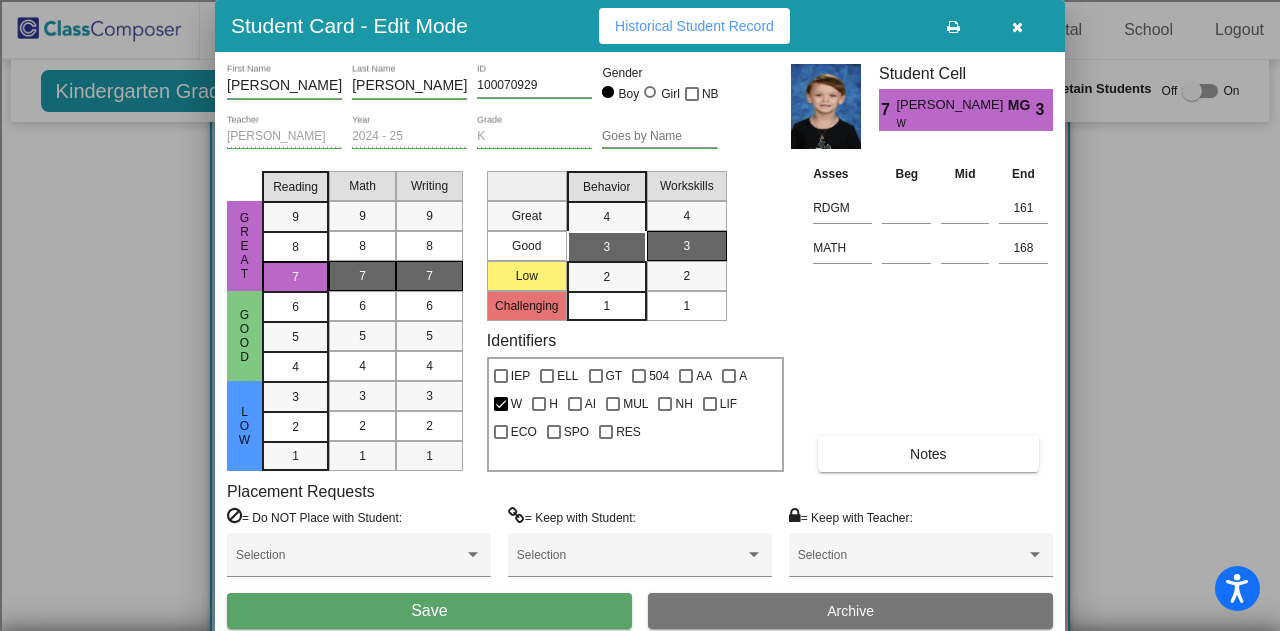 click on "Save" at bounding box center (429, 610) 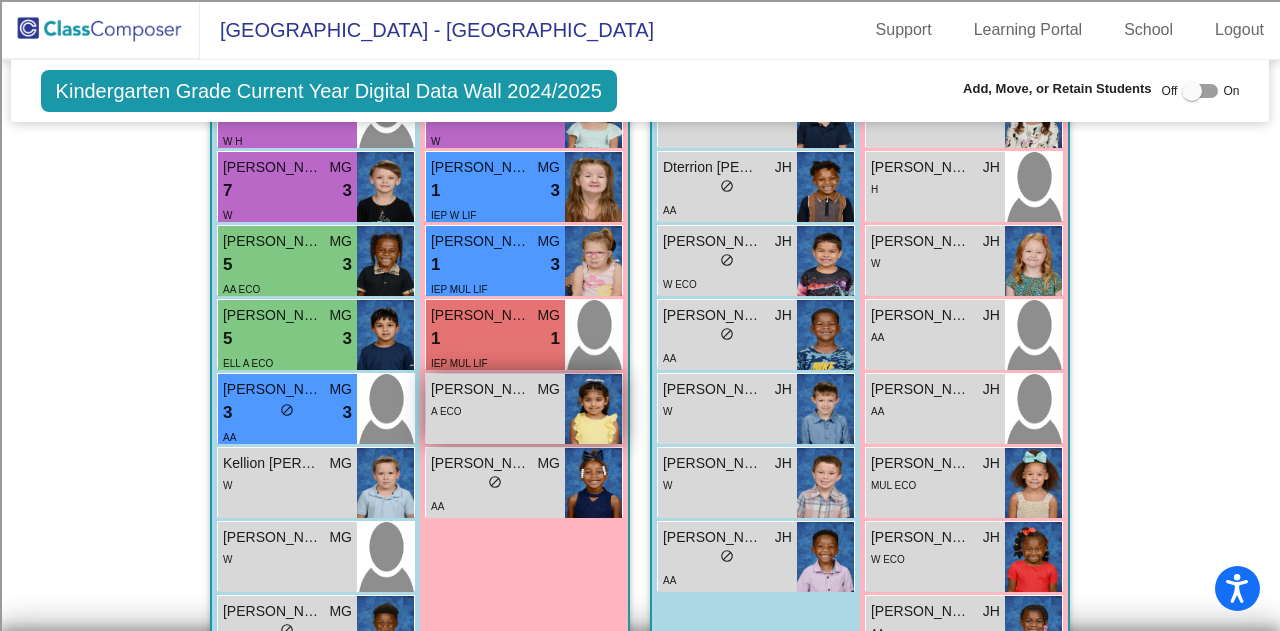 click on "A ECO" at bounding box center (495, 410) 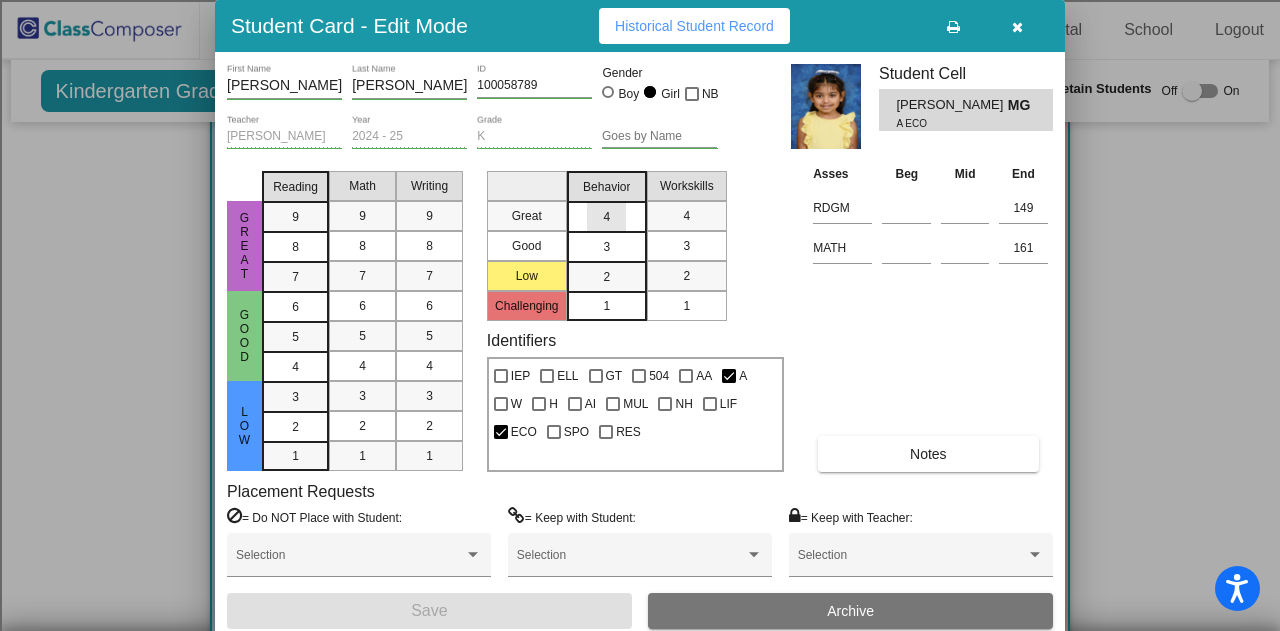 click on "4" at bounding box center [606, 217] 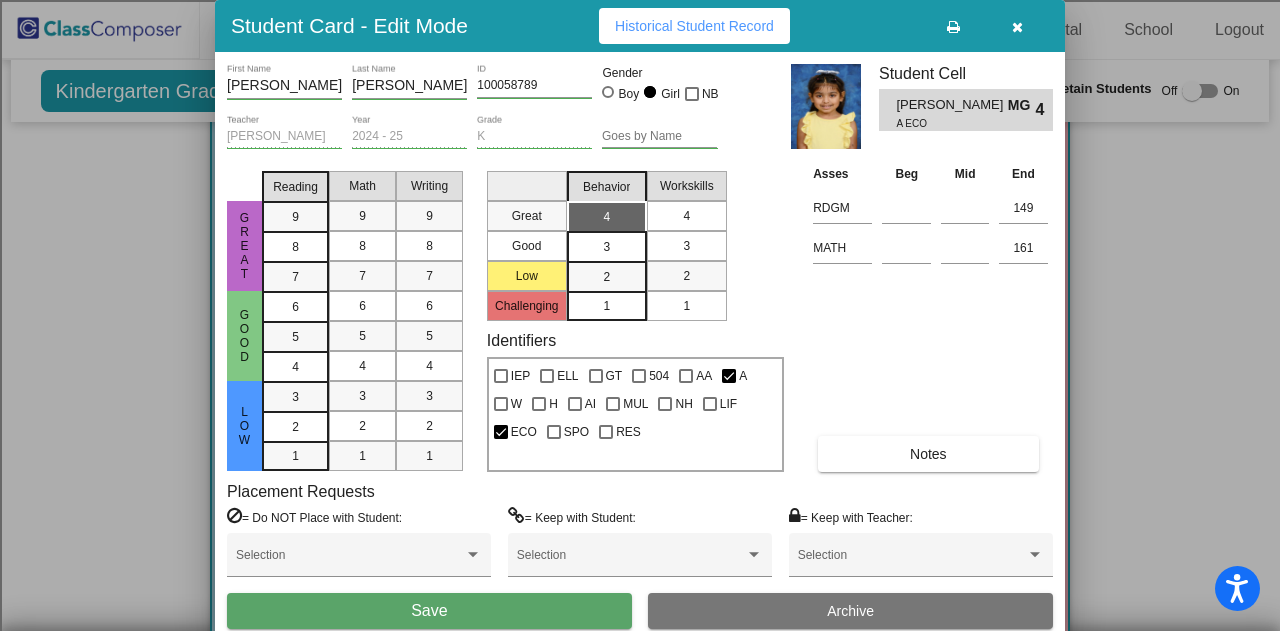 click on "4" at bounding box center (687, 216) 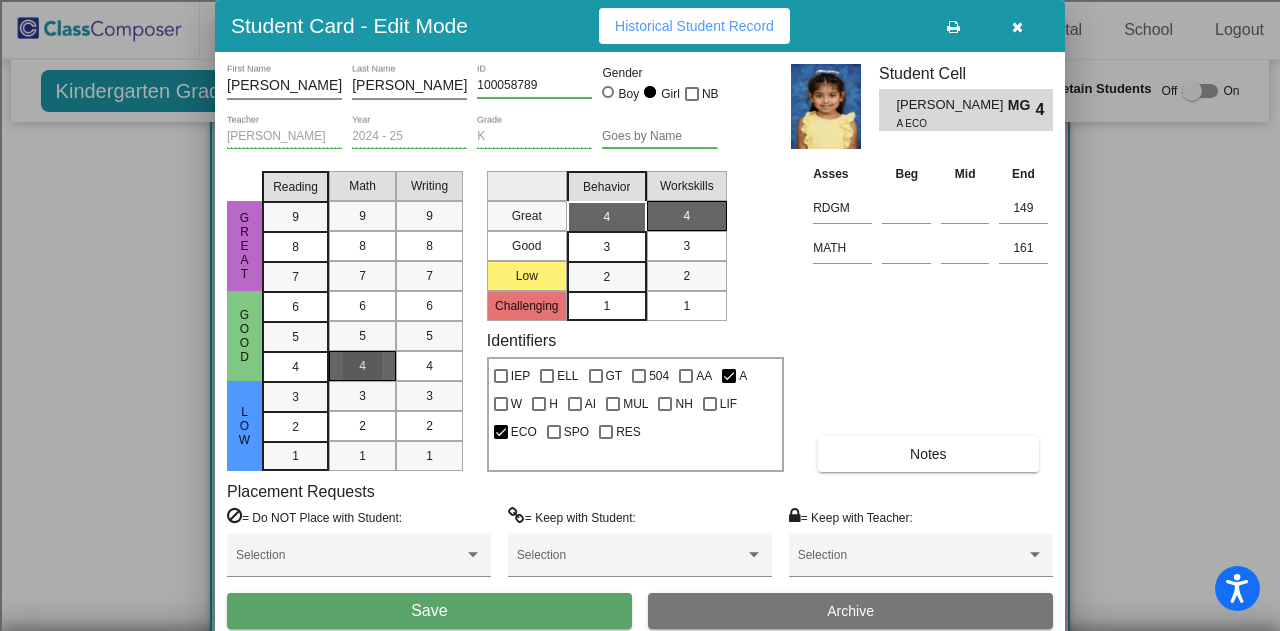 click on "4" at bounding box center (362, 366) 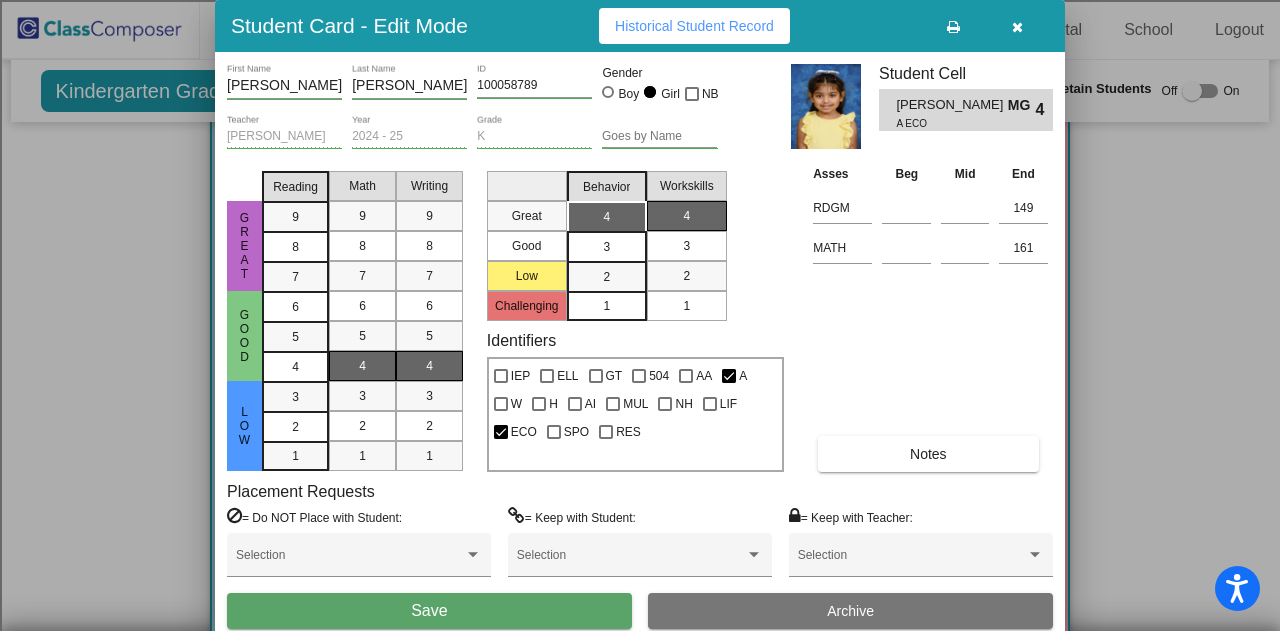 click on "4" at bounding box center [429, 366] 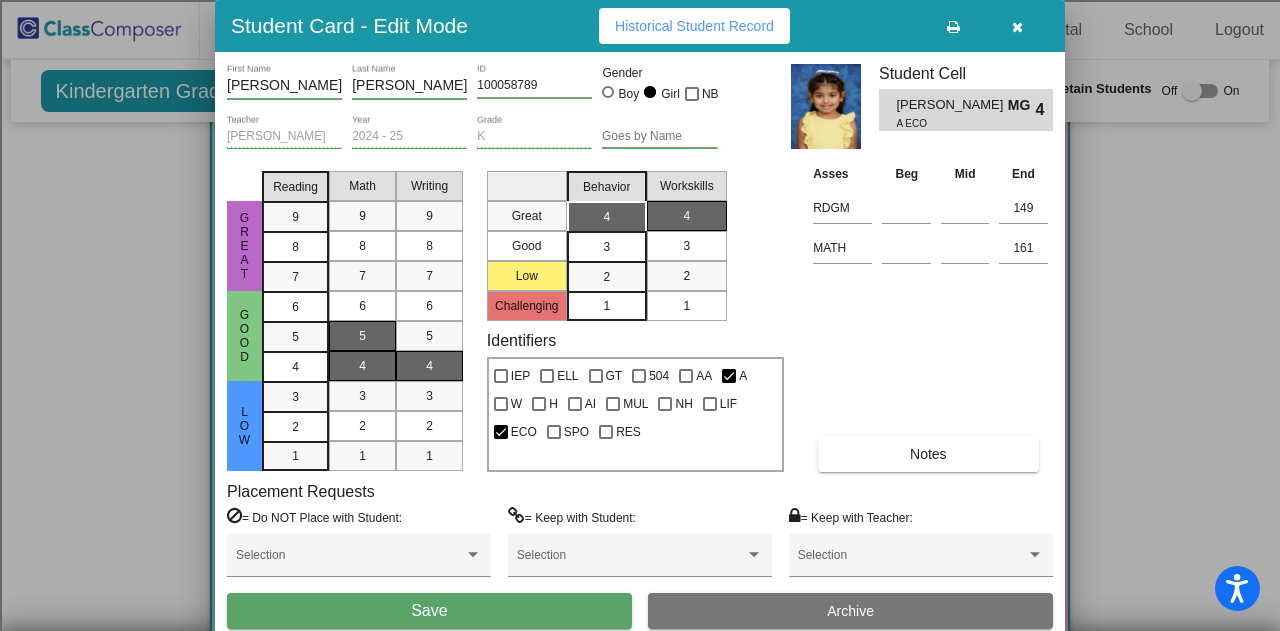 click on "5" at bounding box center [362, 336] 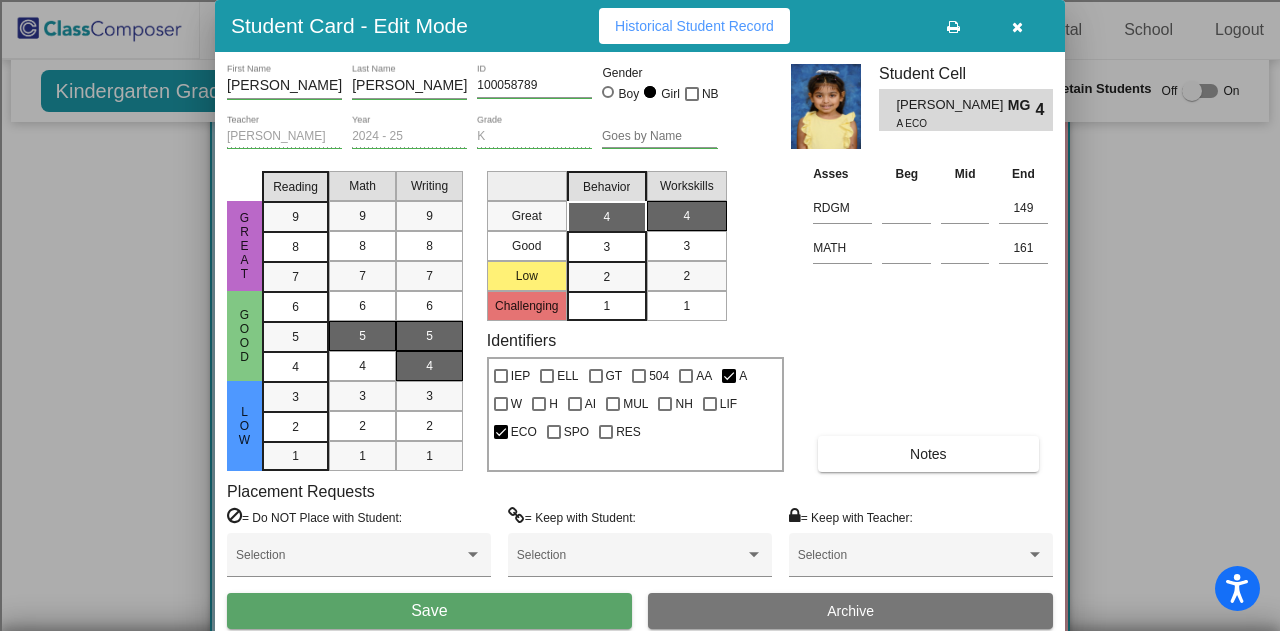 click on "5" at bounding box center (429, 336) 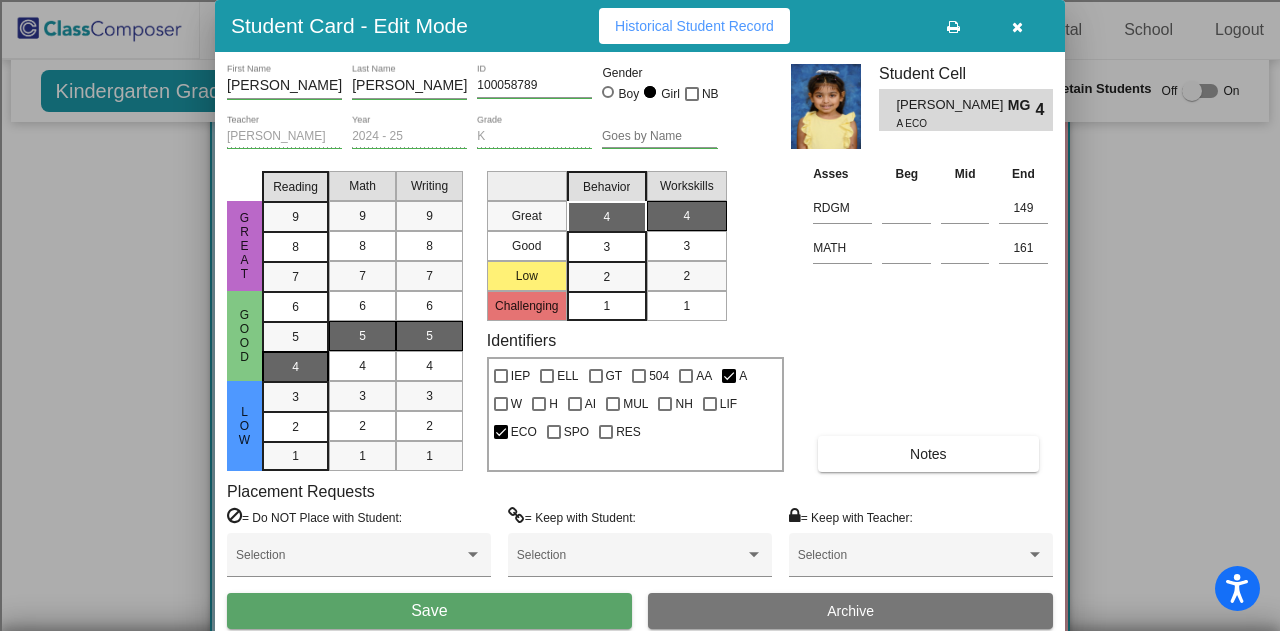 click on "4" at bounding box center [295, 307] 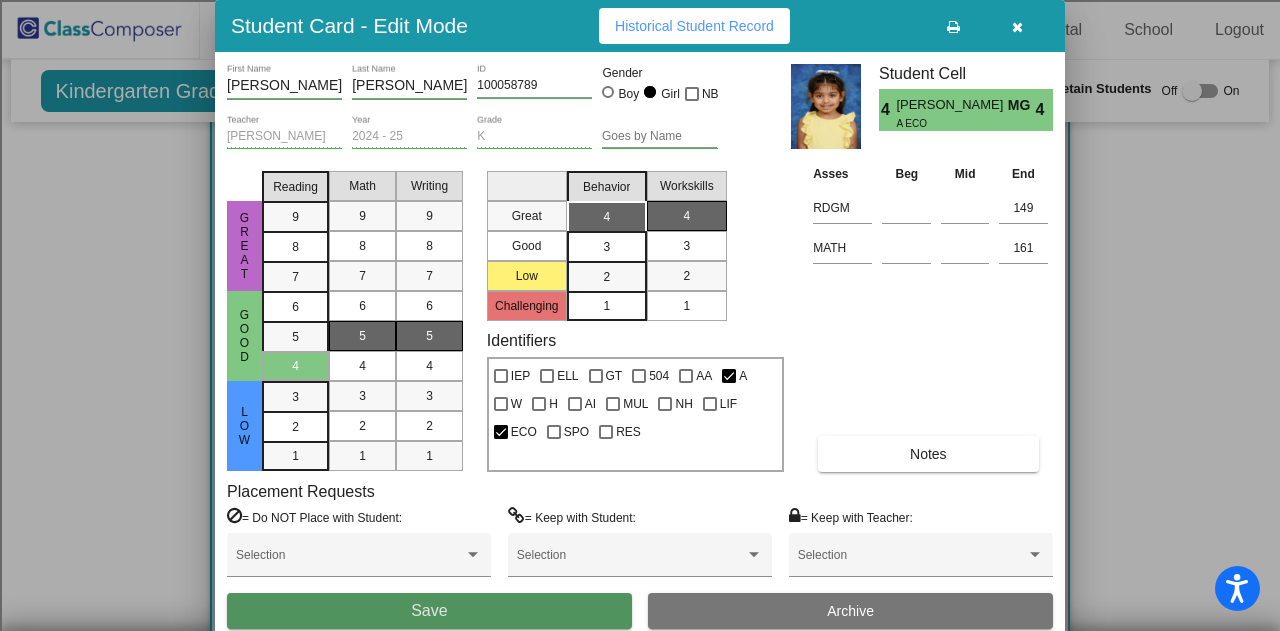 click on "Save" at bounding box center [429, 611] 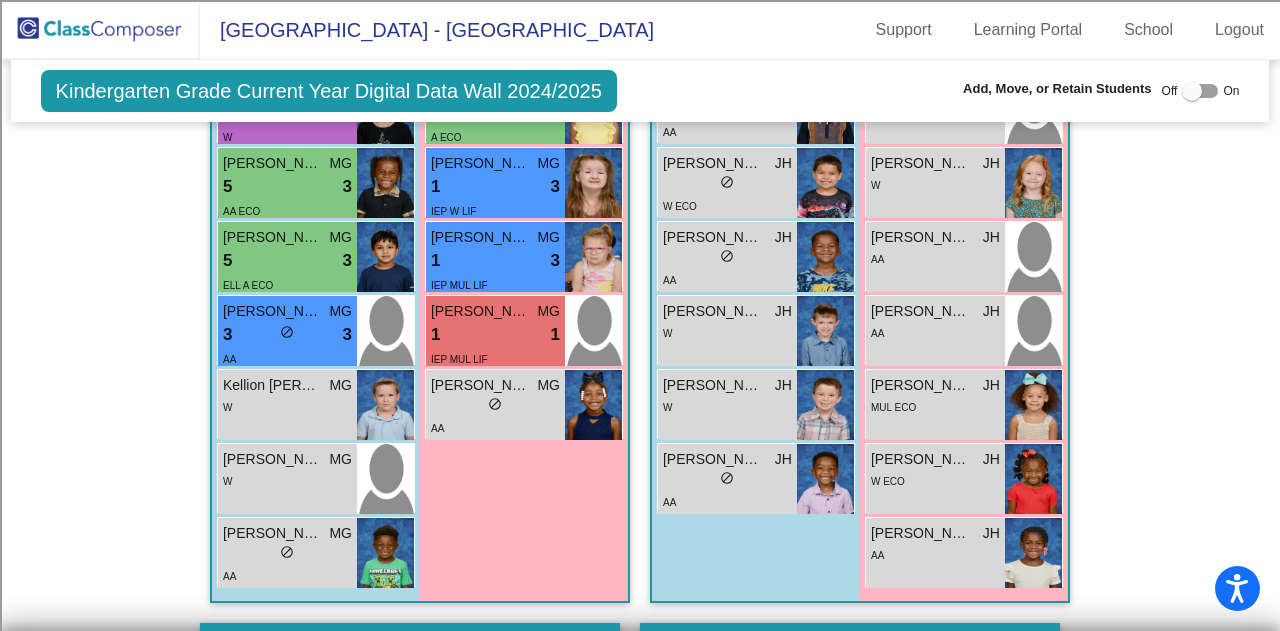 scroll, scrollTop: 765, scrollLeft: 0, axis: vertical 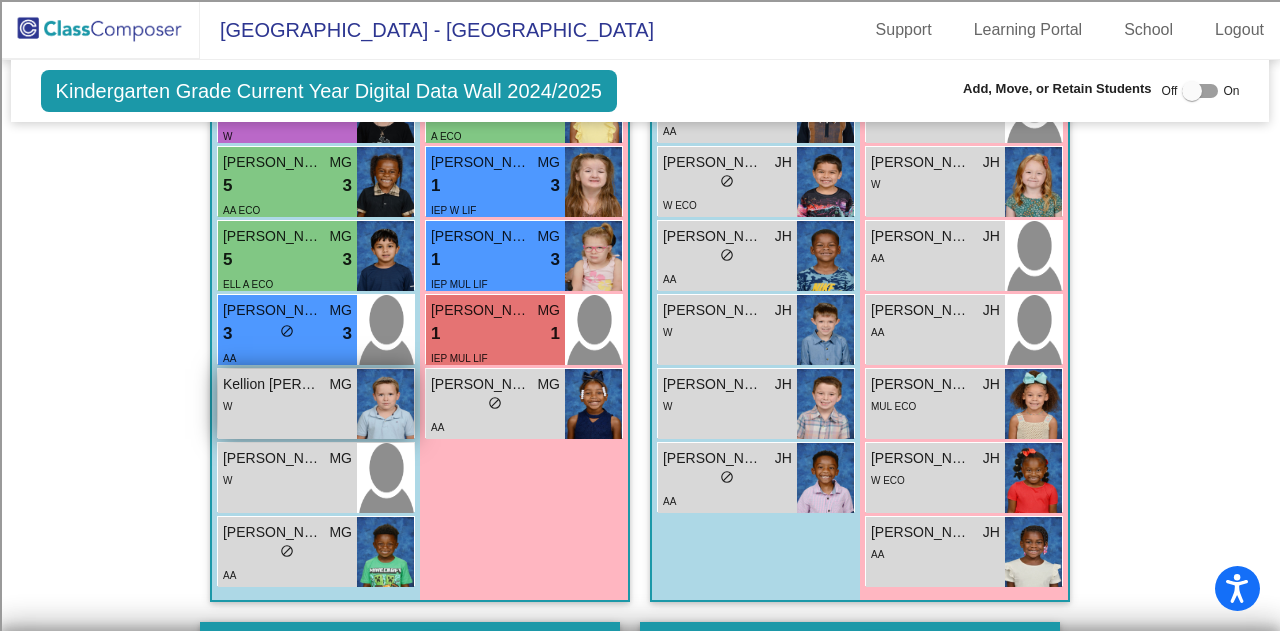 click on "Kellion Dwyer" at bounding box center (273, 384) 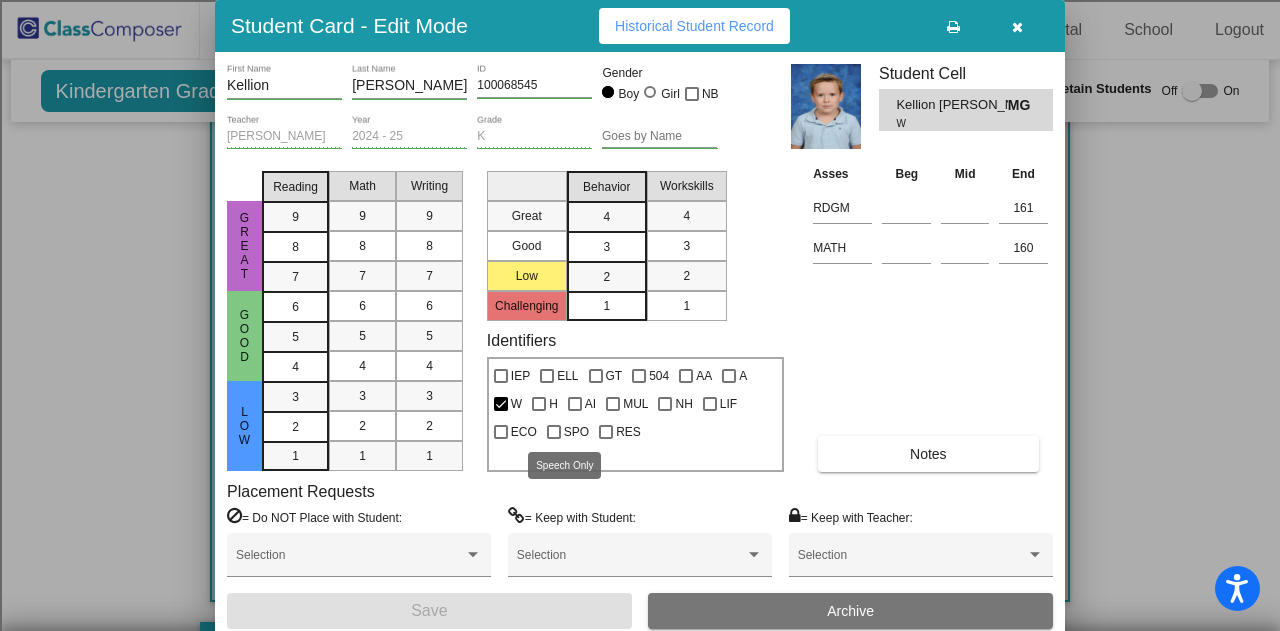 click at bounding box center [554, 432] 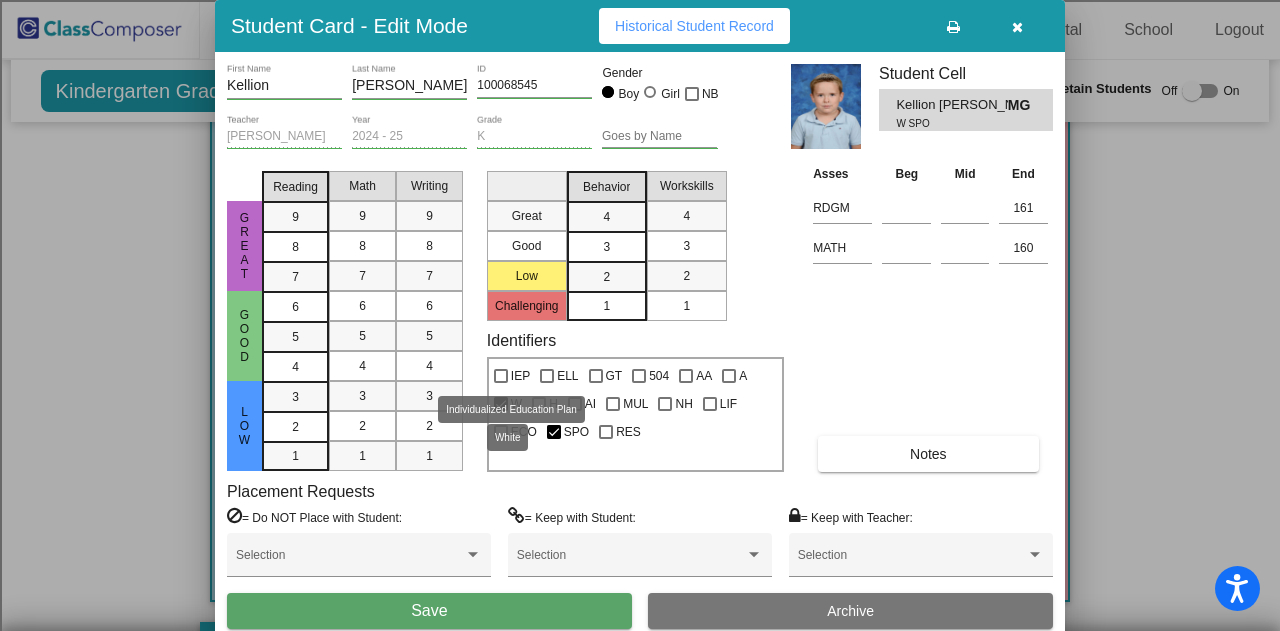click at bounding box center [501, 376] 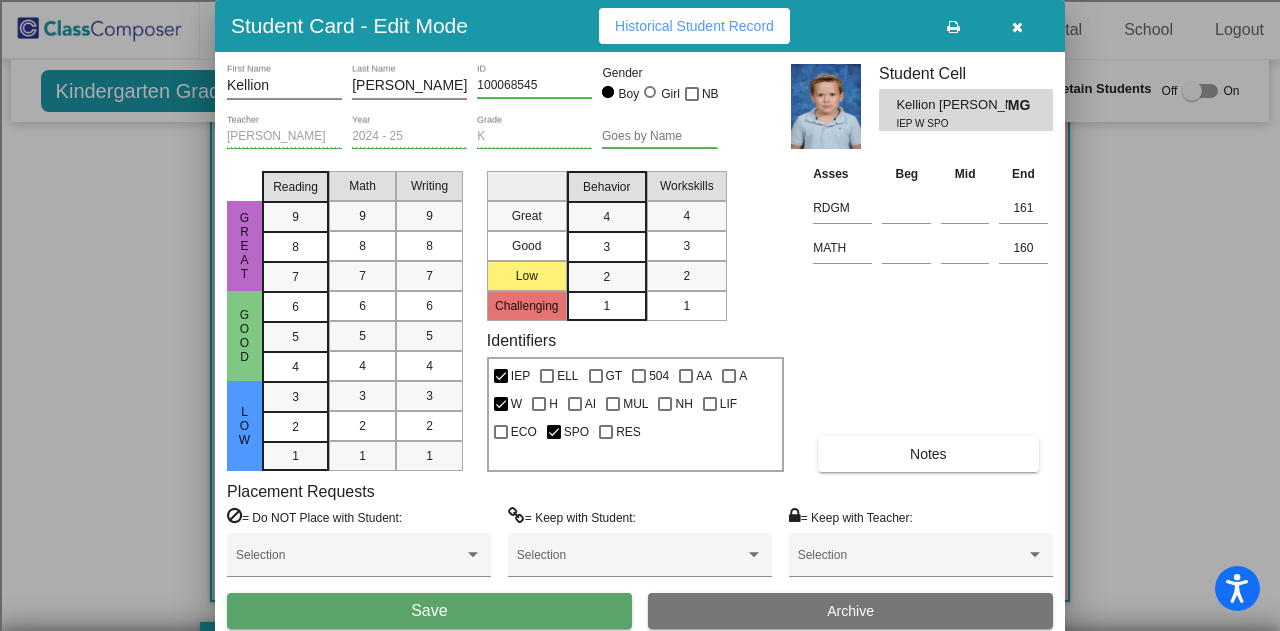 click on "3" at bounding box center [606, 217] 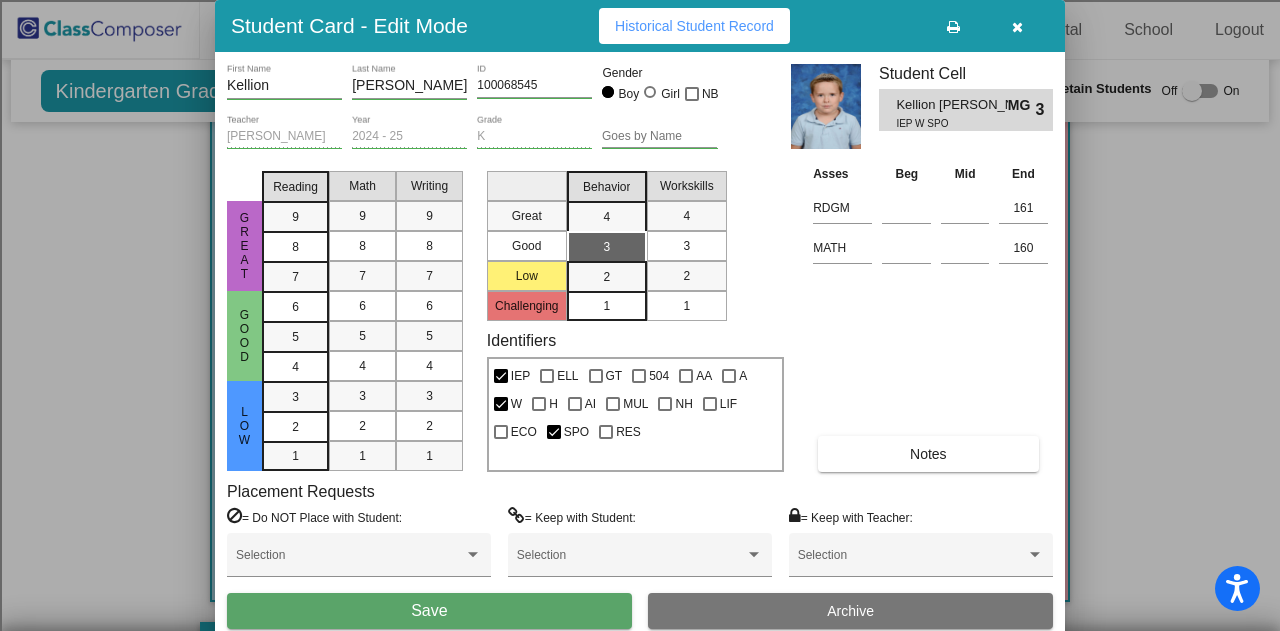 click on "3" at bounding box center (686, 246) 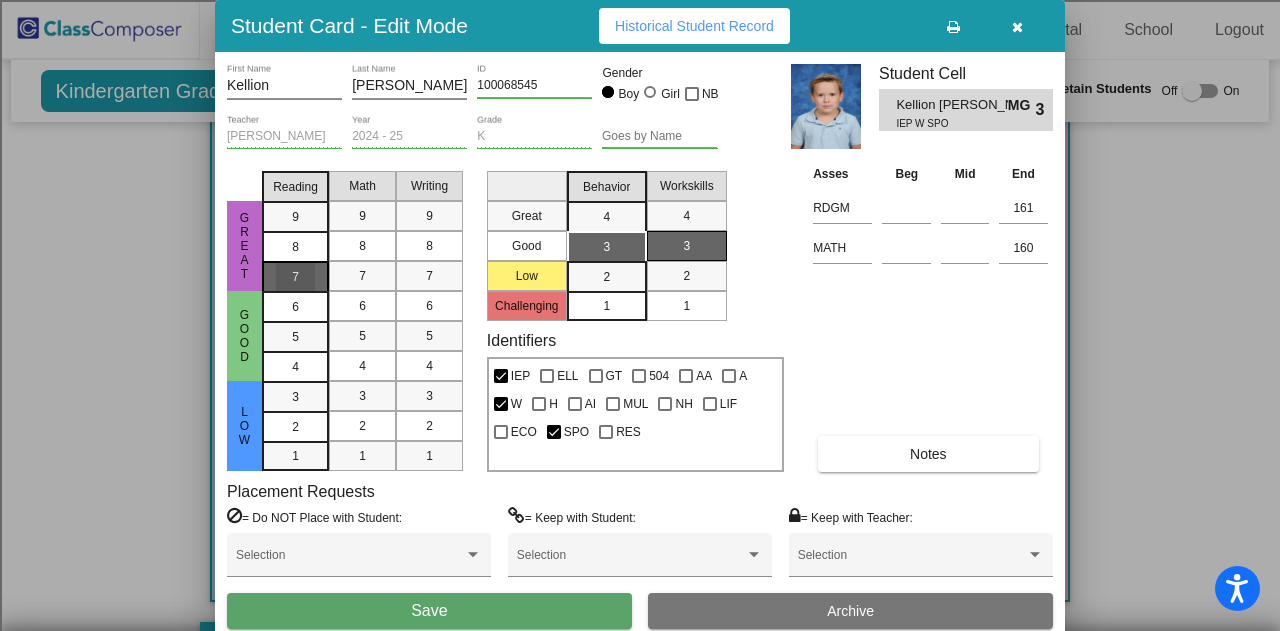 click on "7" at bounding box center (295, 276) 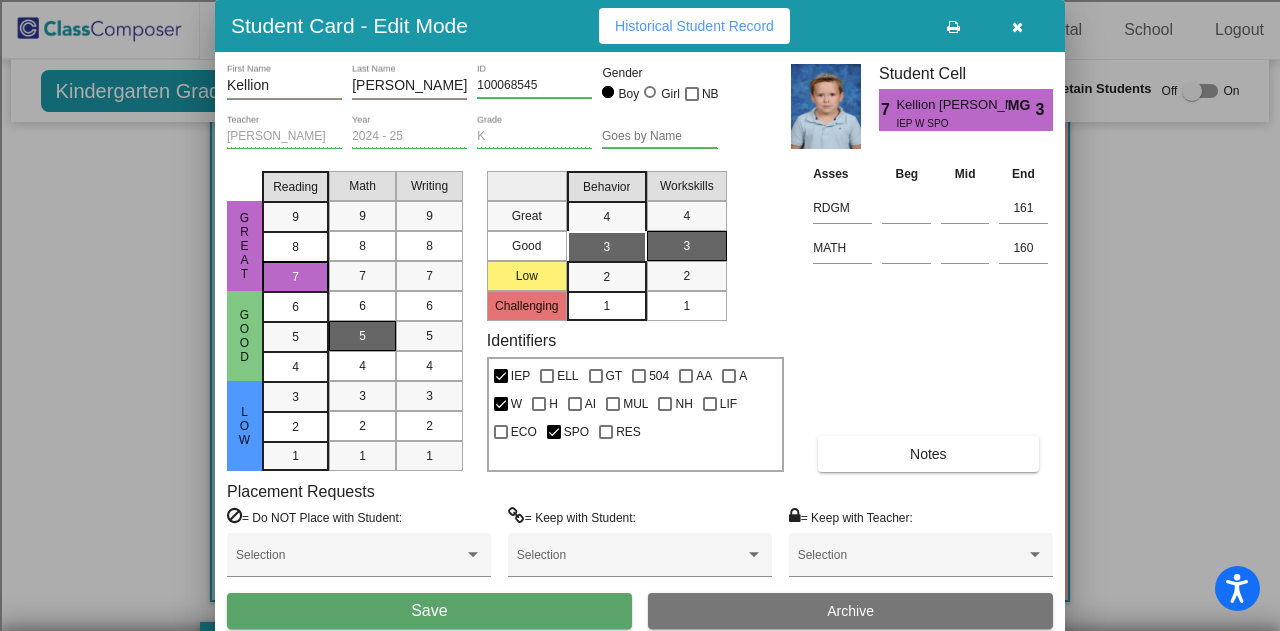click on "5" at bounding box center (362, 336) 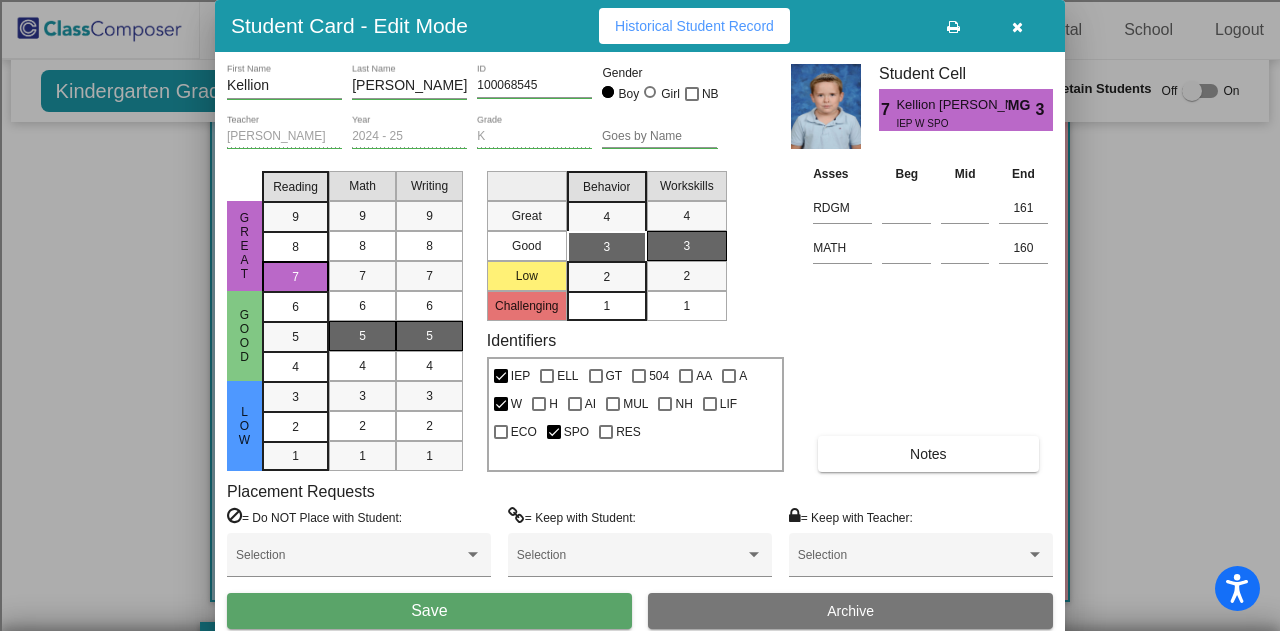 click on "5" at bounding box center (429, 336) 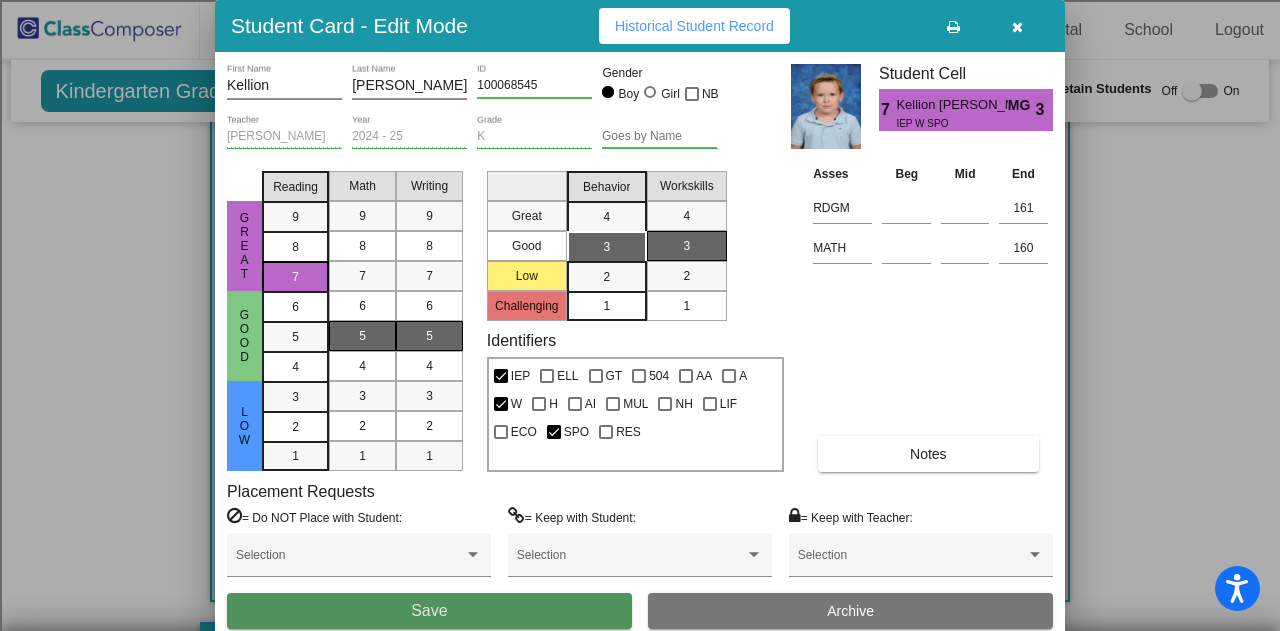 click on "Save" at bounding box center (429, 611) 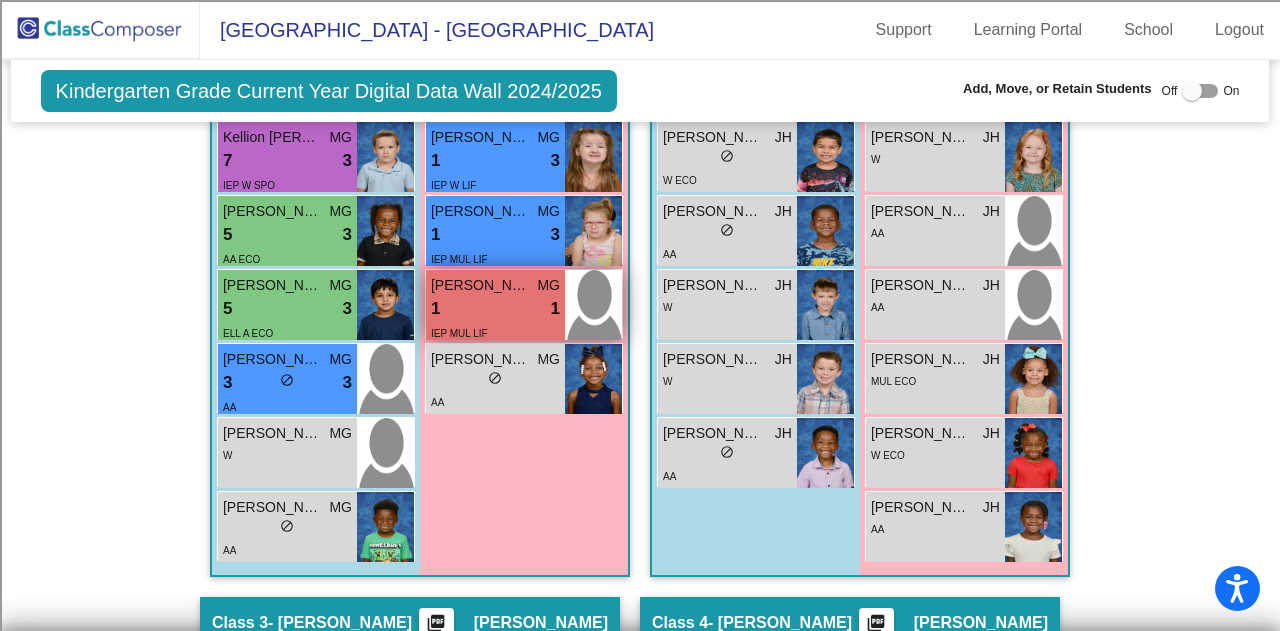 scroll, scrollTop: 807, scrollLeft: 0, axis: vertical 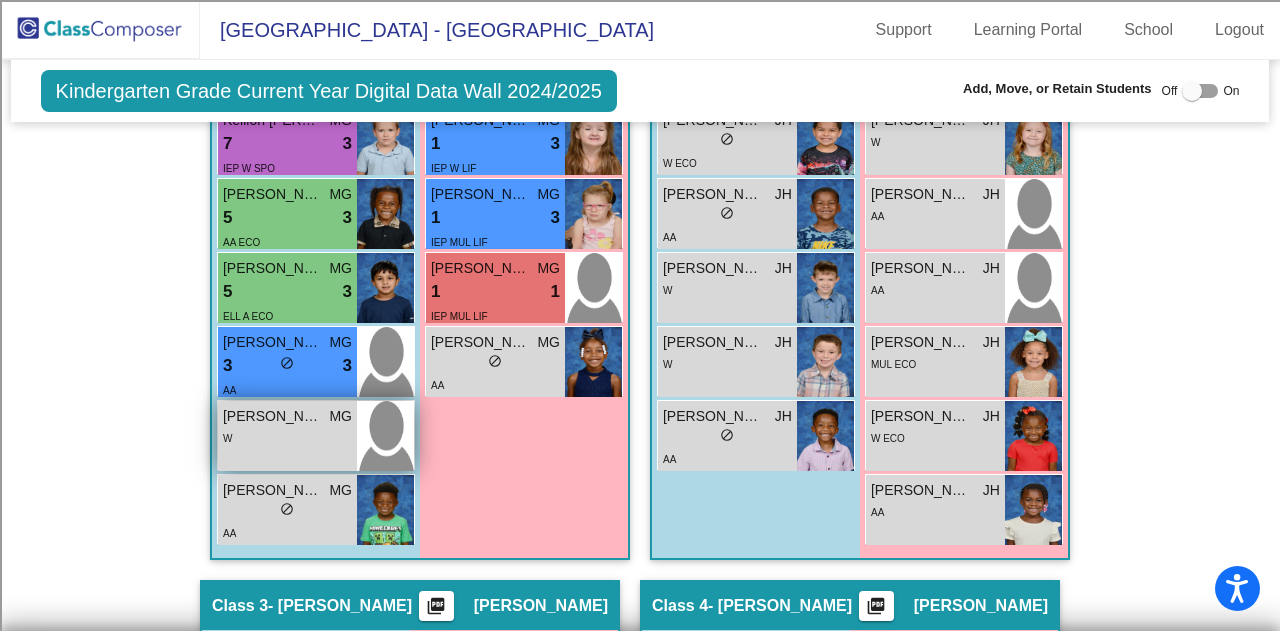 click on "W" at bounding box center (287, 437) 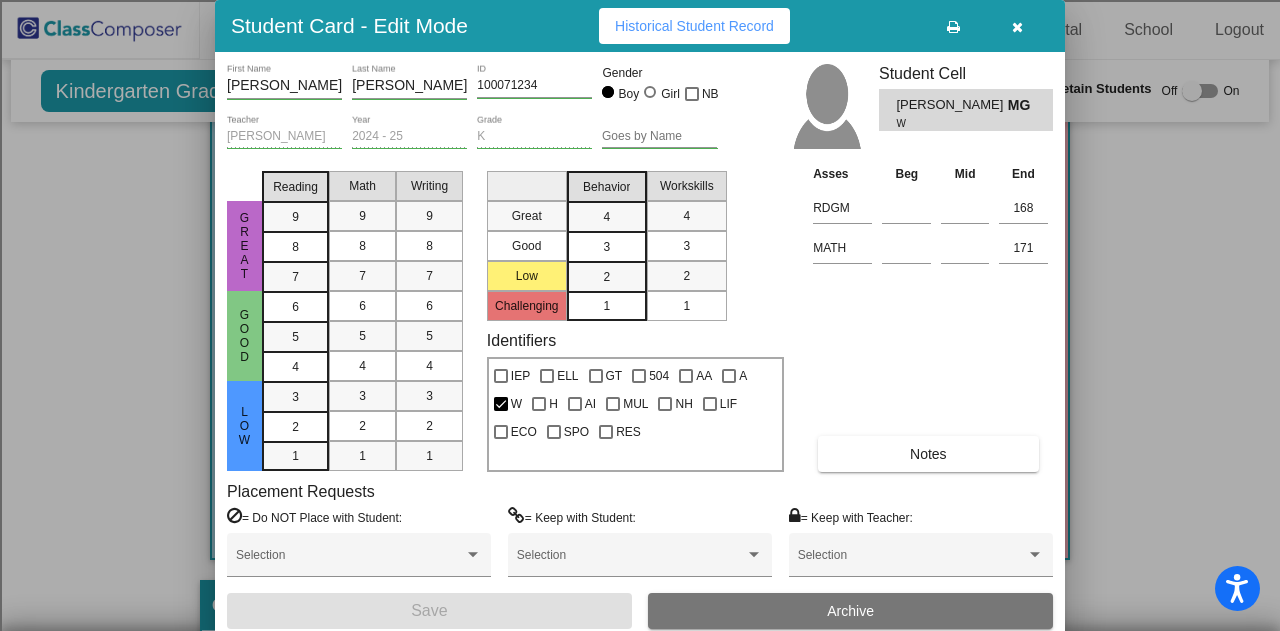 click on "3" at bounding box center [606, 217] 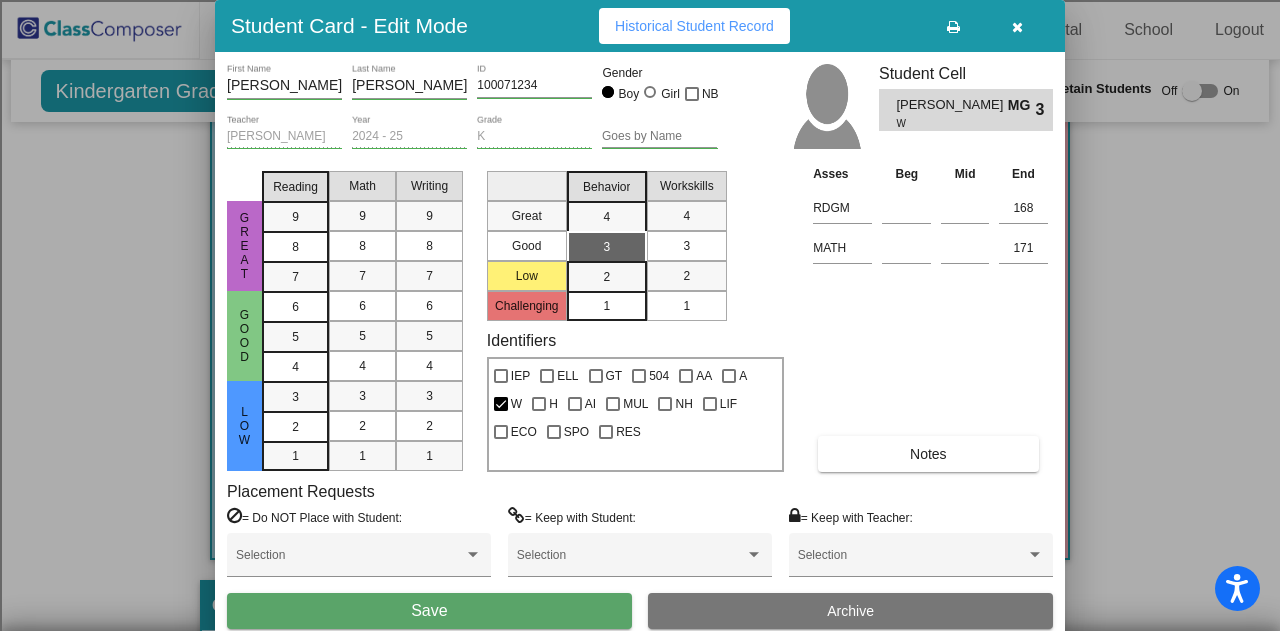 click on "3" at bounding box center (686, 246) 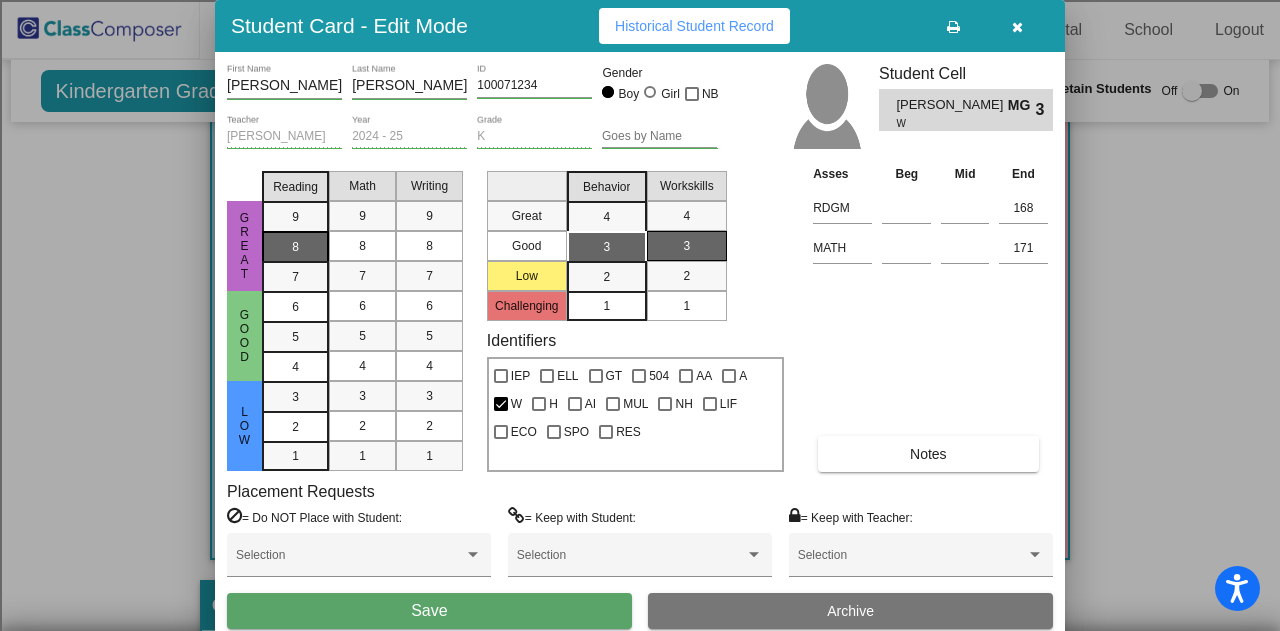 click on "8" at bounding box center [295, 217] 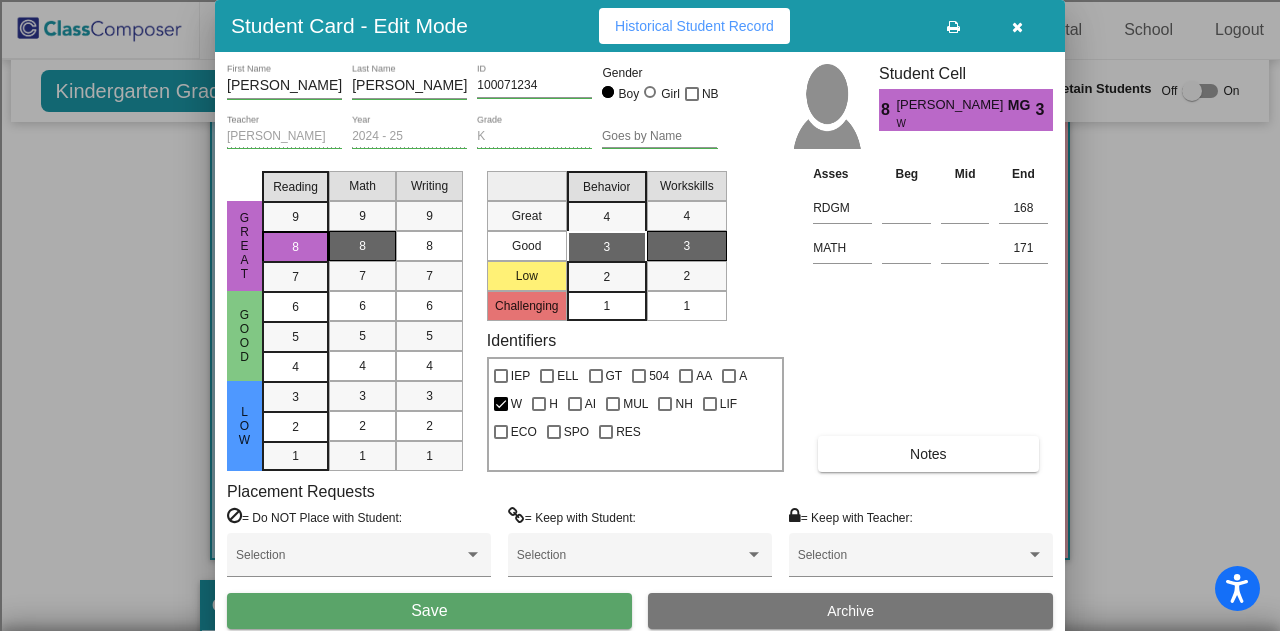 click on "8" at bounding box center [362, 246] 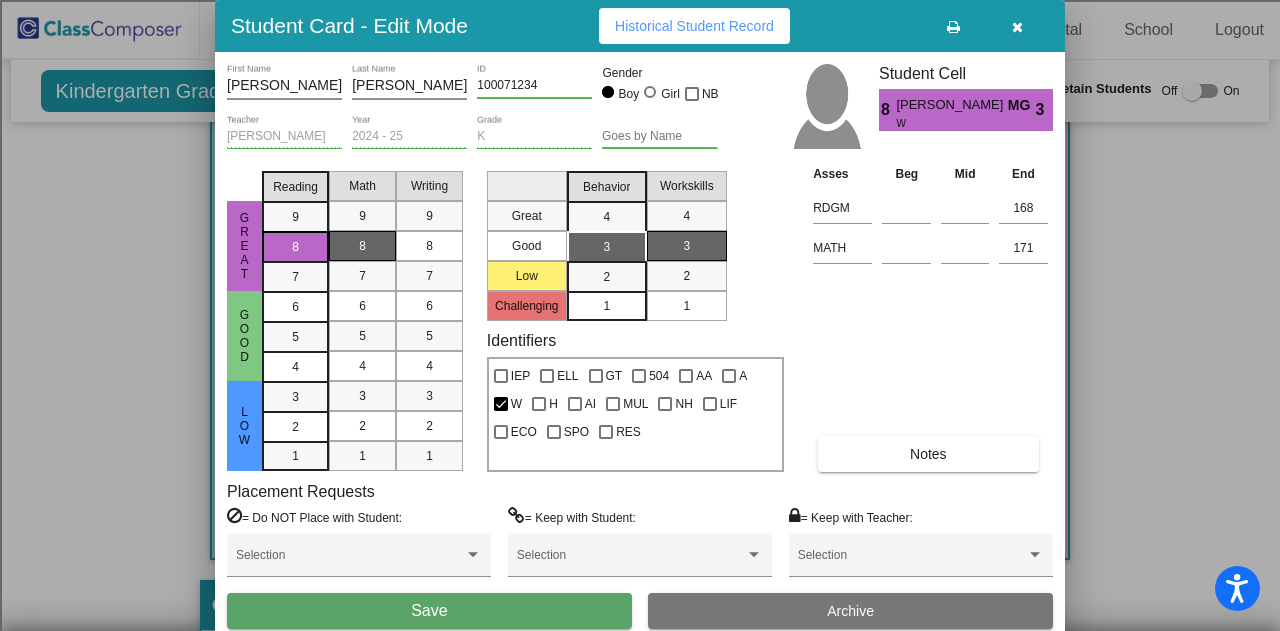 click on "8" at bounding box center (362, 246) 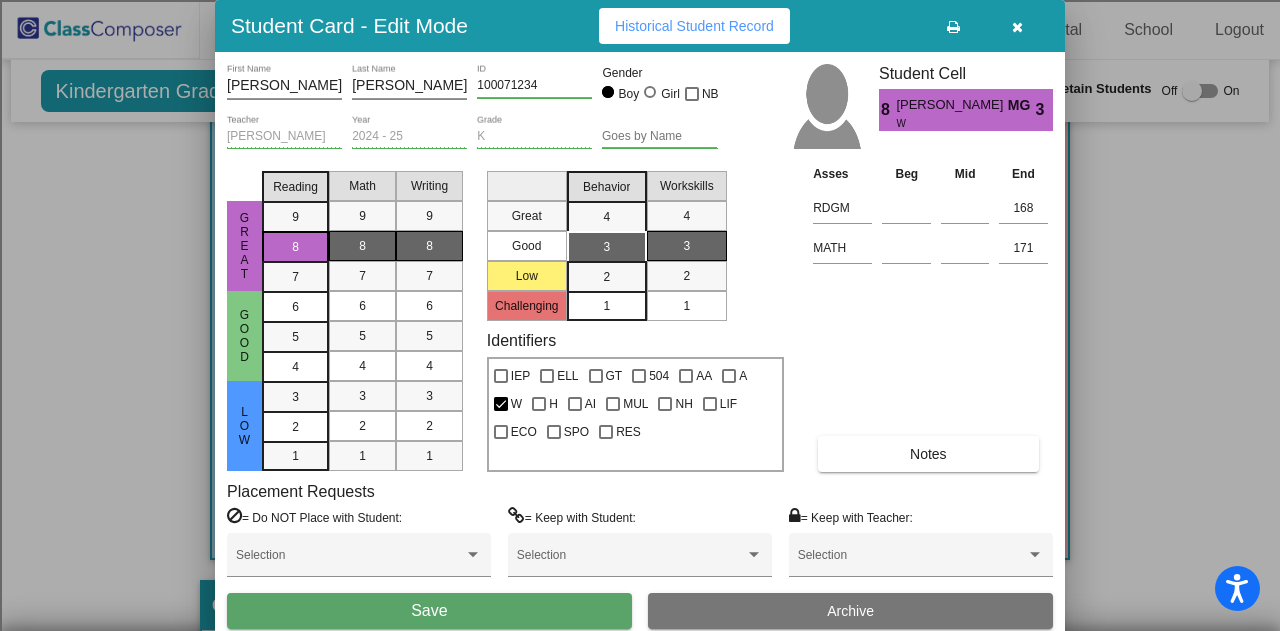 click on "8" at bounding box center [429, 246] 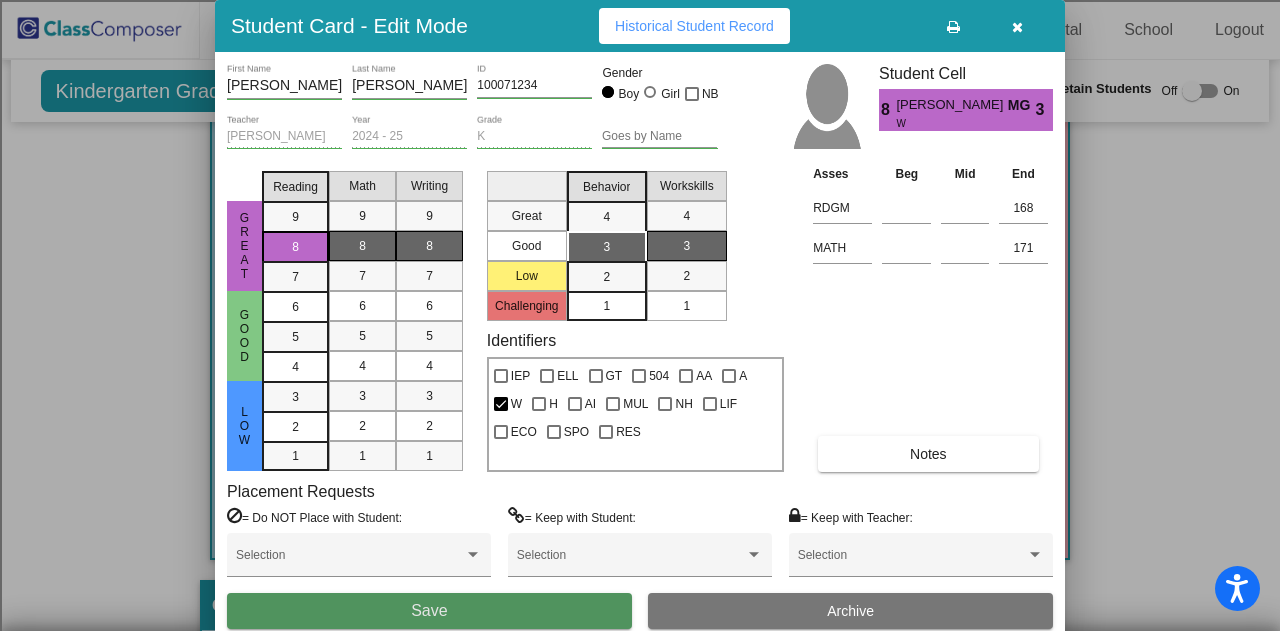 click on "Save" at bounding box center (429, 610) 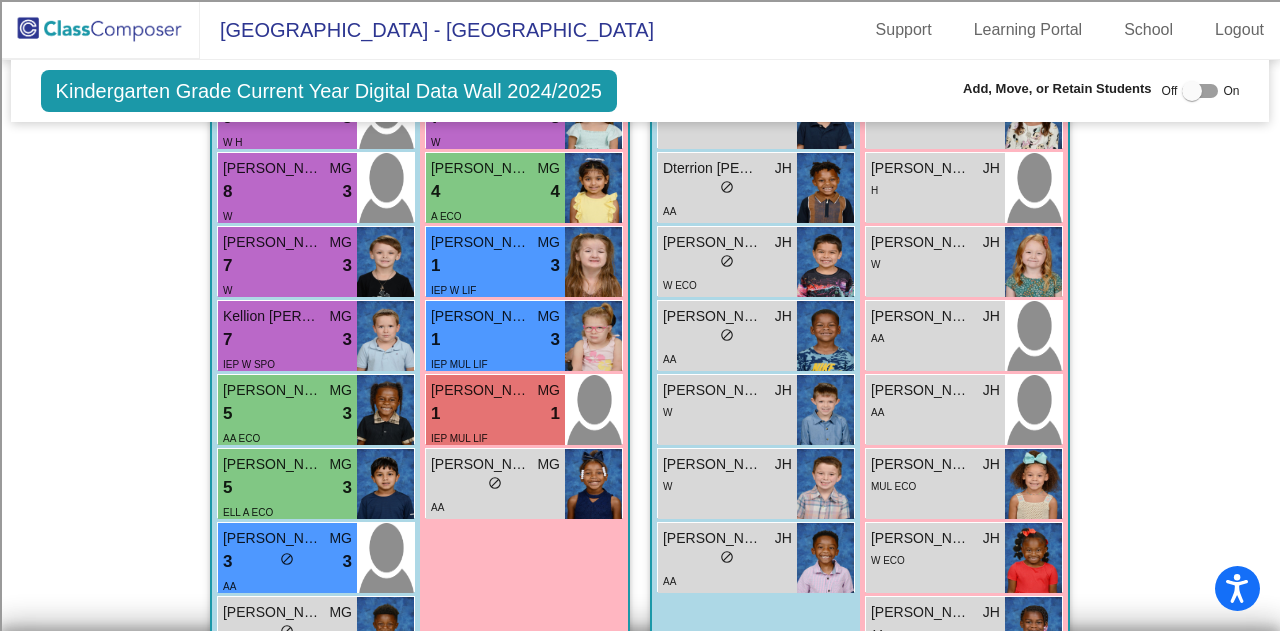 scroll, scrollTop: 702, scrollLeft: 0, axis: vertical 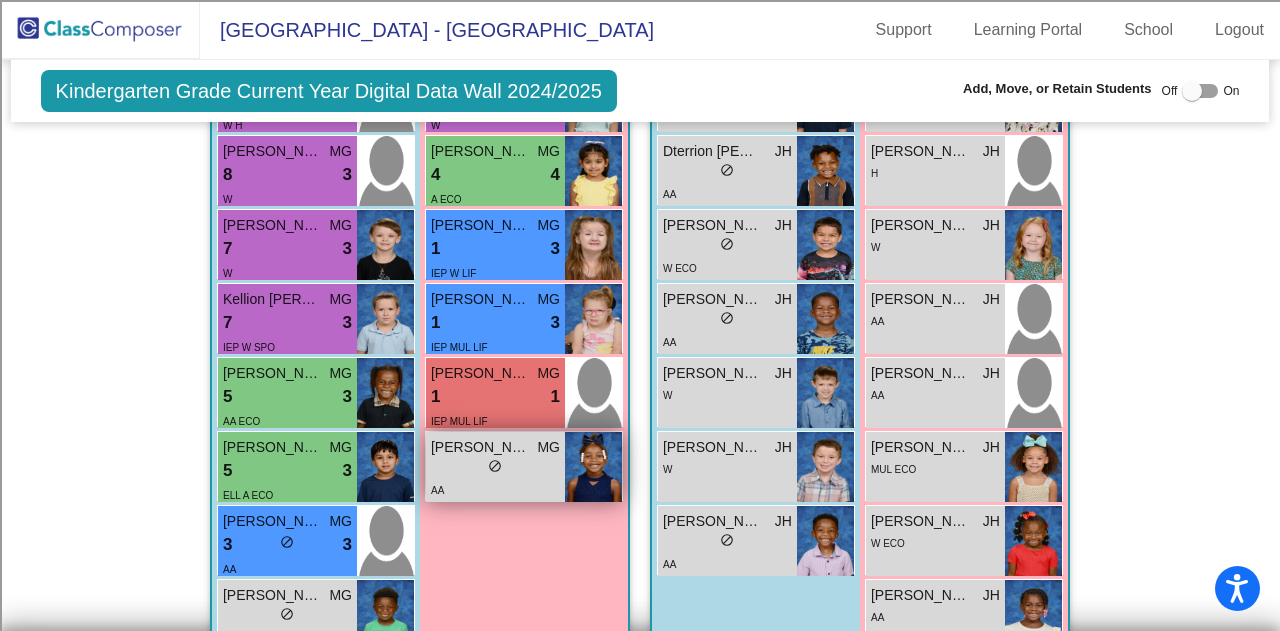 click on "lock do_not_disturb_alt" at bounding box center (495, 468) 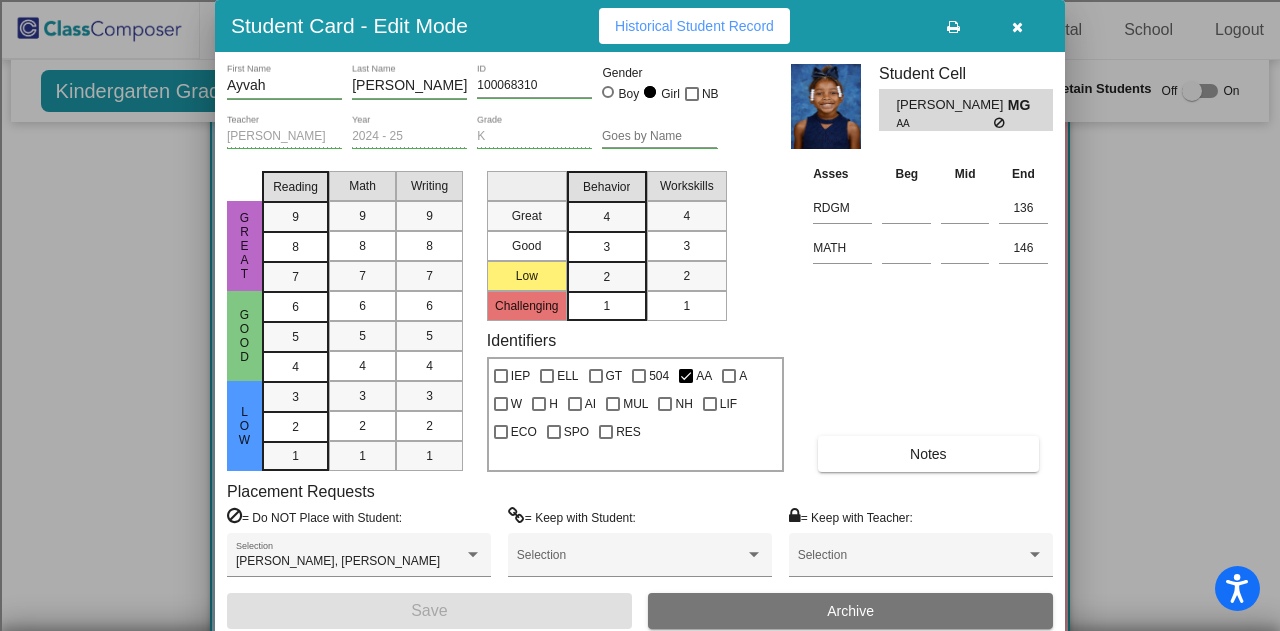 click on "Great Good Low Challenging" at bounding box center [527, 242] 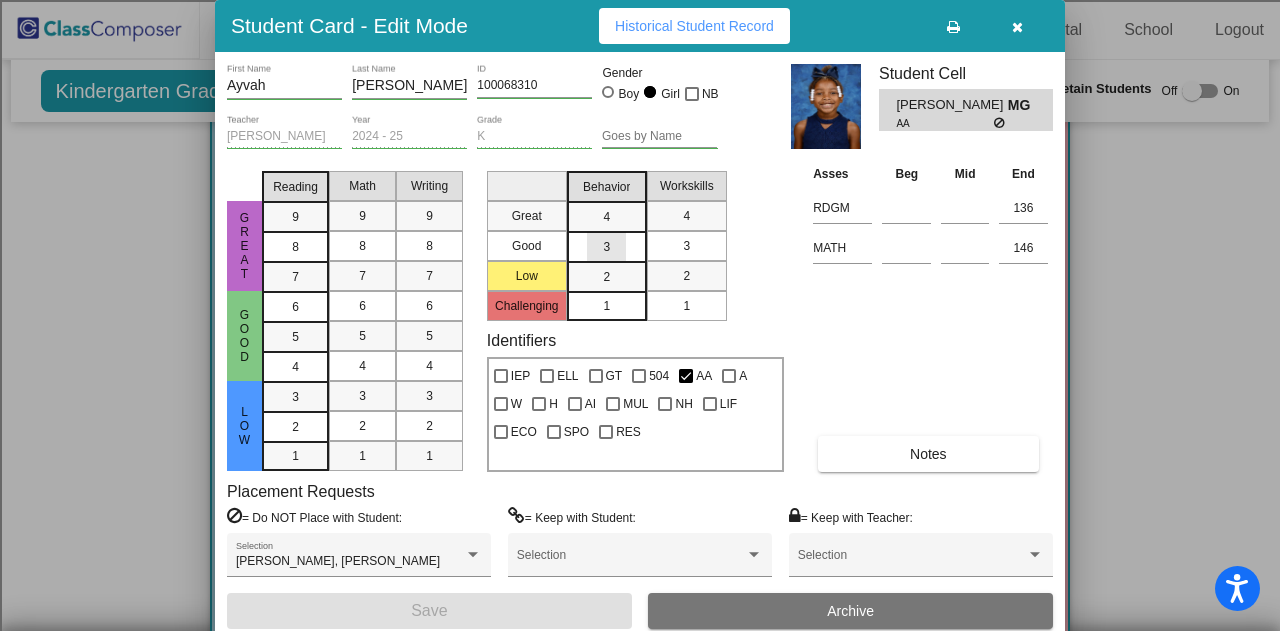 click on "3" at bounding box center [606, 217] 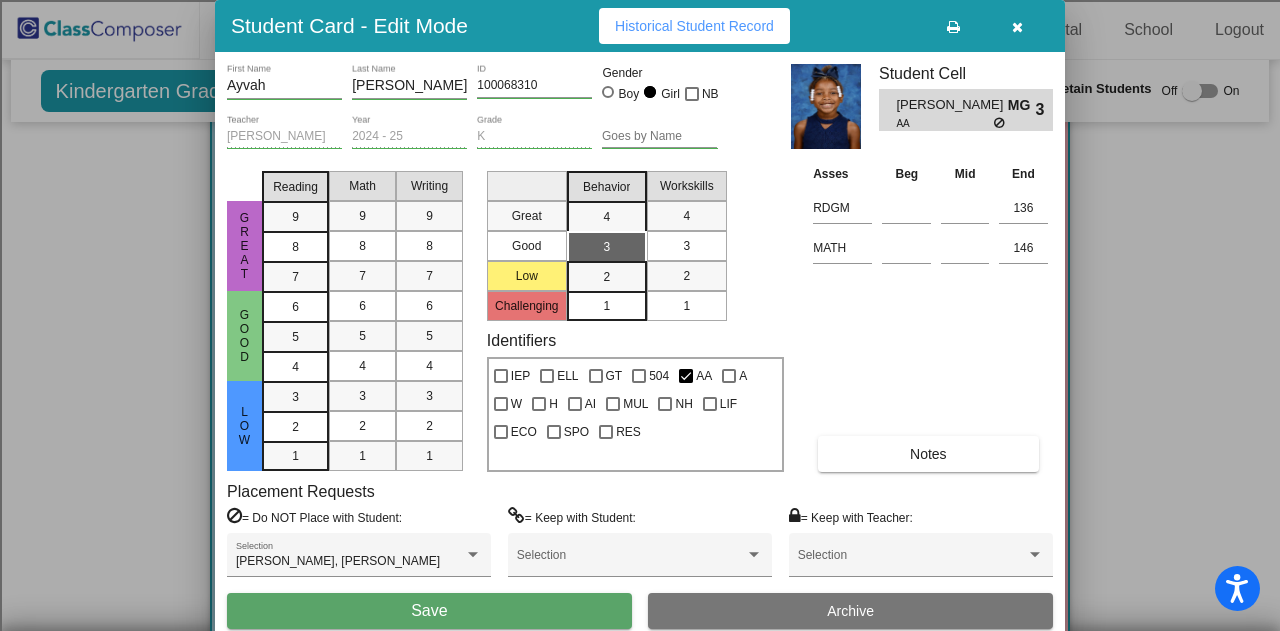 click on "3" at bounding box center (686, 246) 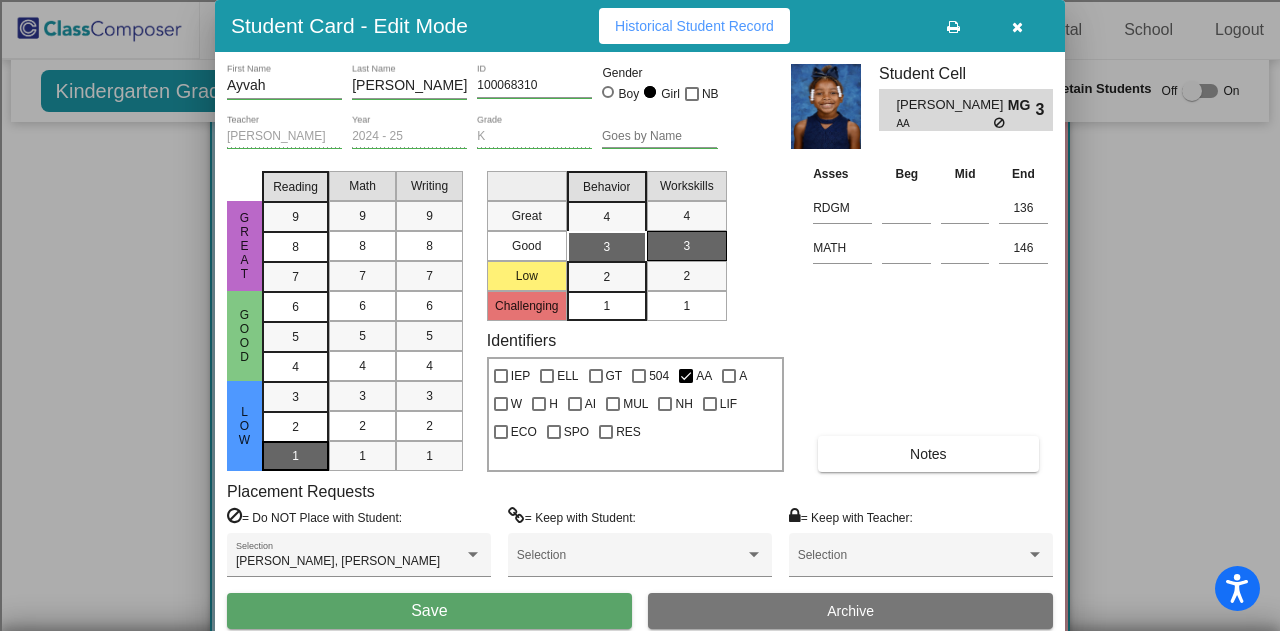 click on "1" at bounding box center (295, 397) 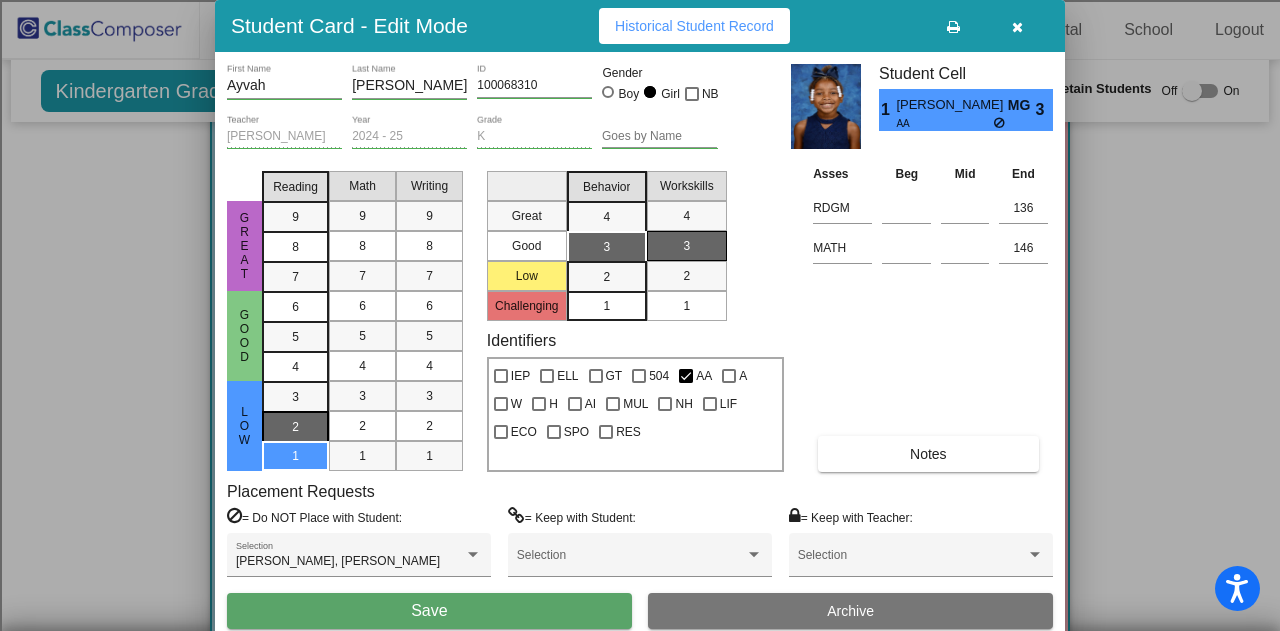 click on "2" at bounding box center (295, 397) 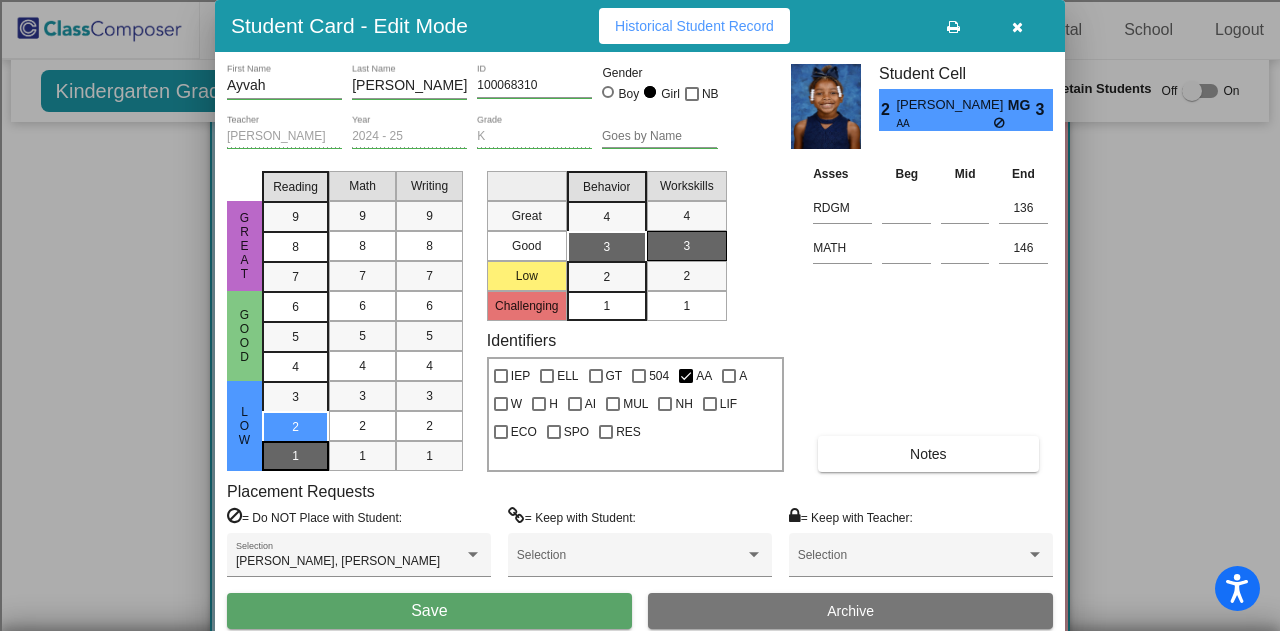 click on "1" at bounding box center [295, 397] 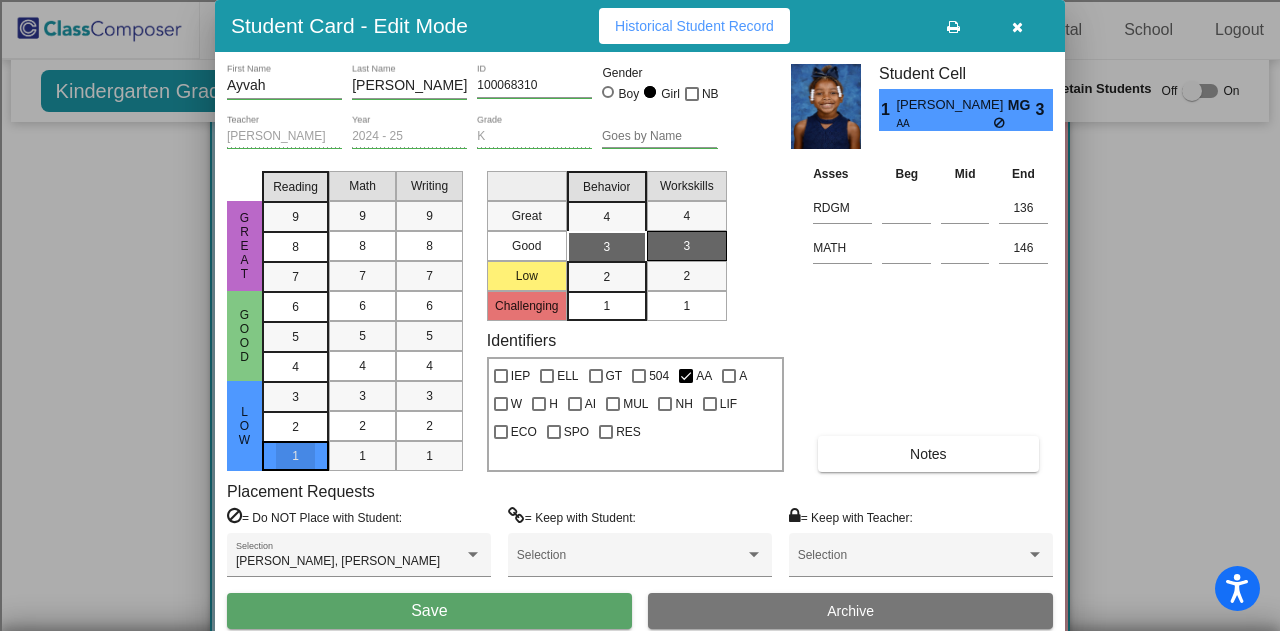 click on "1" at bounding box center [295, 456] 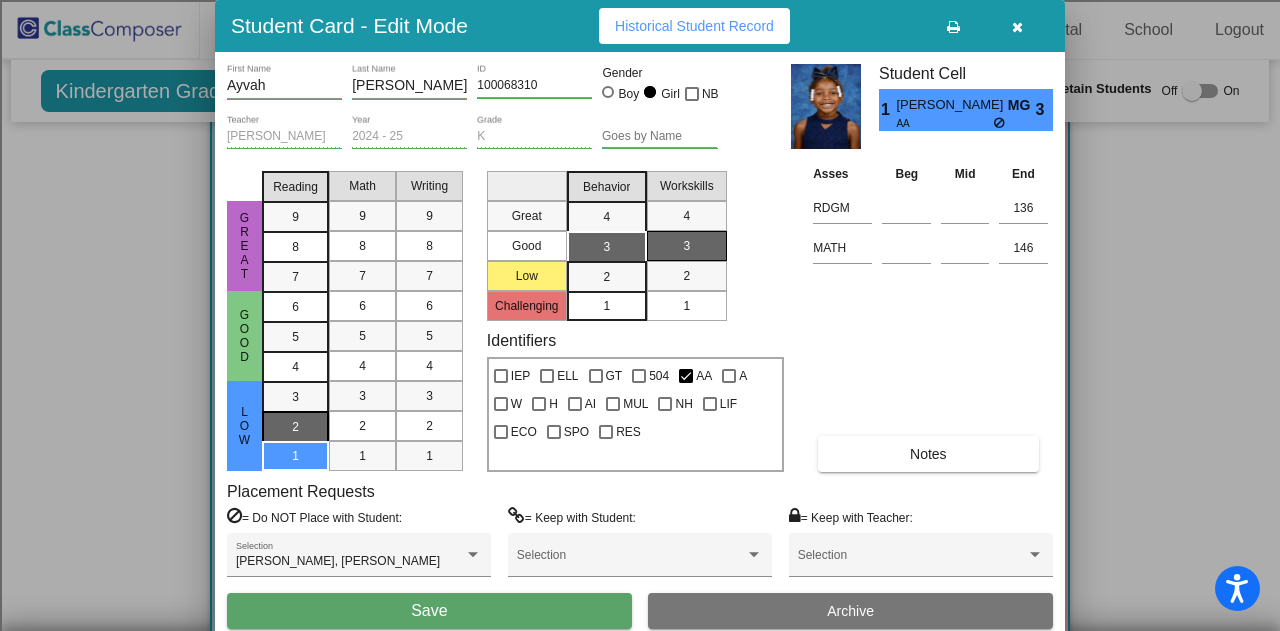 click on "2" at bounding box center (295, 426) 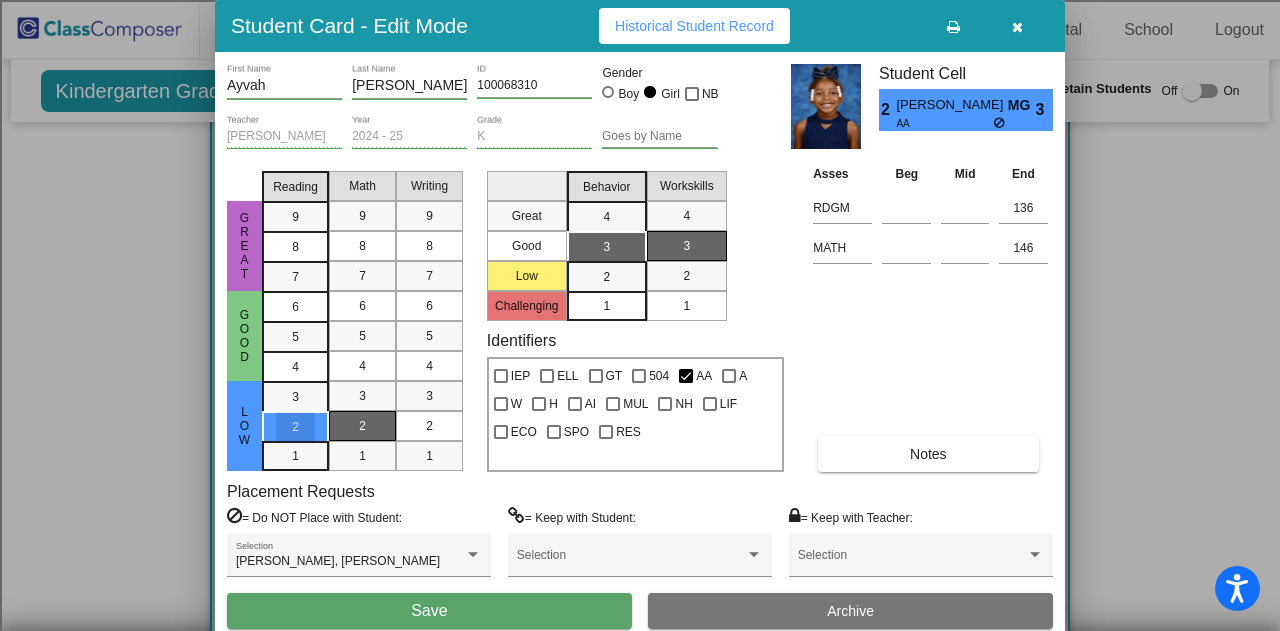 click on "2" at bounding box center (362, 426) 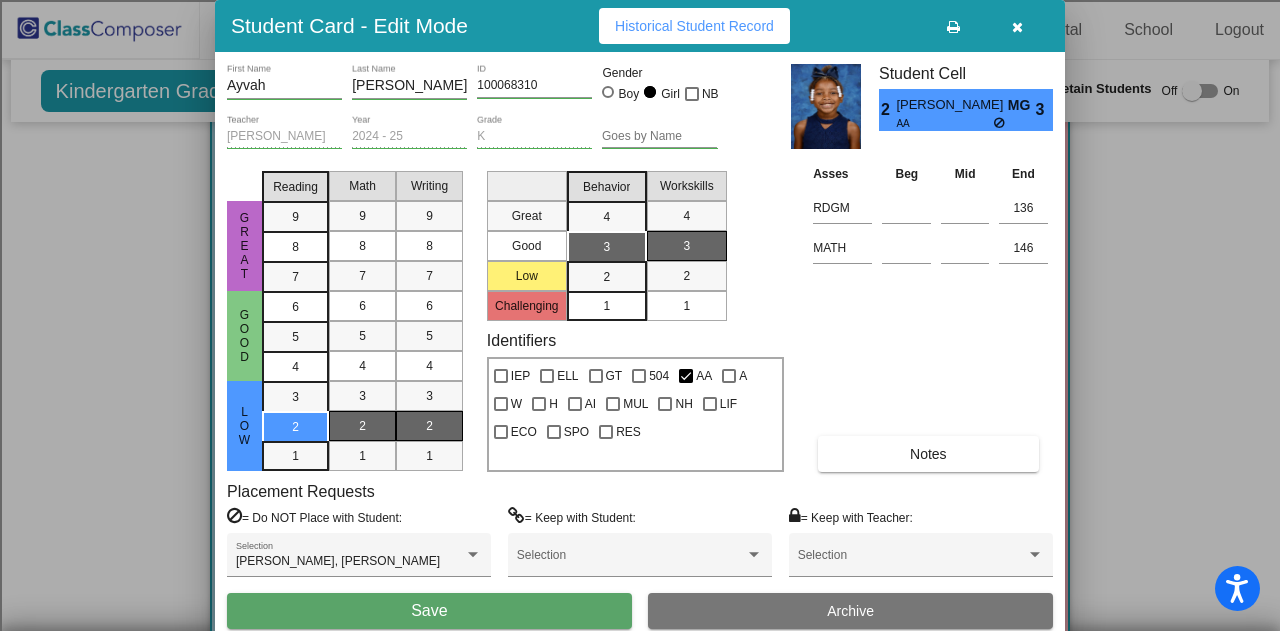 click on "2" at bounding box center (429, 426) 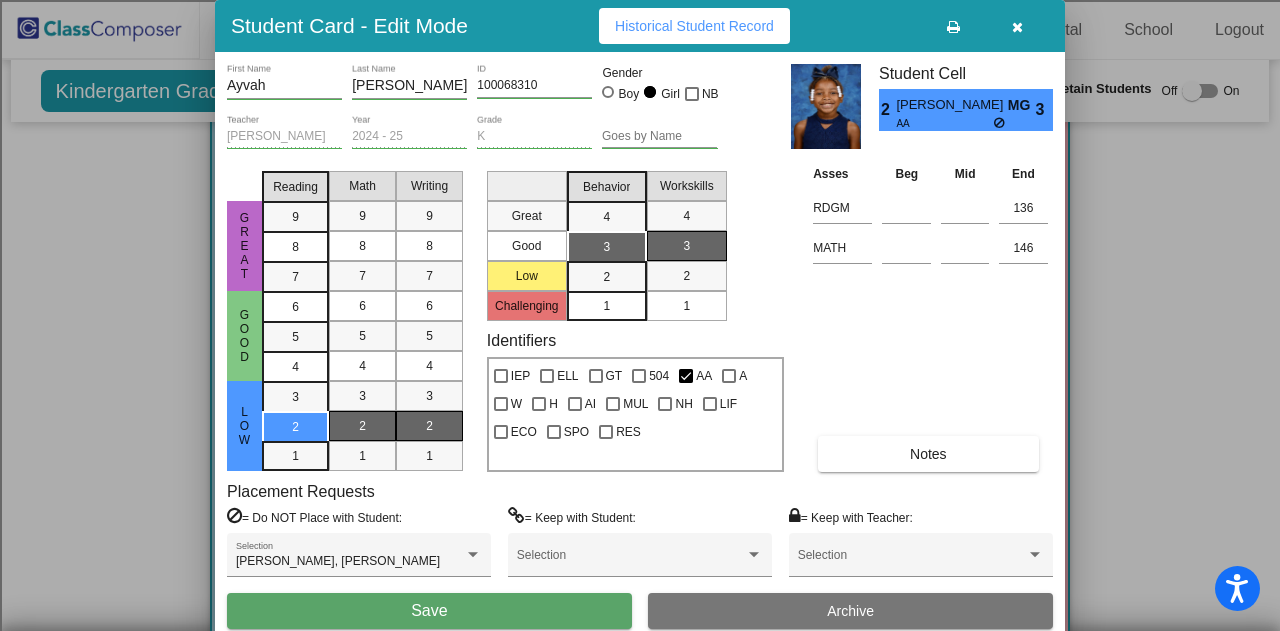 click on "Save" at bounding box center (429, 610) 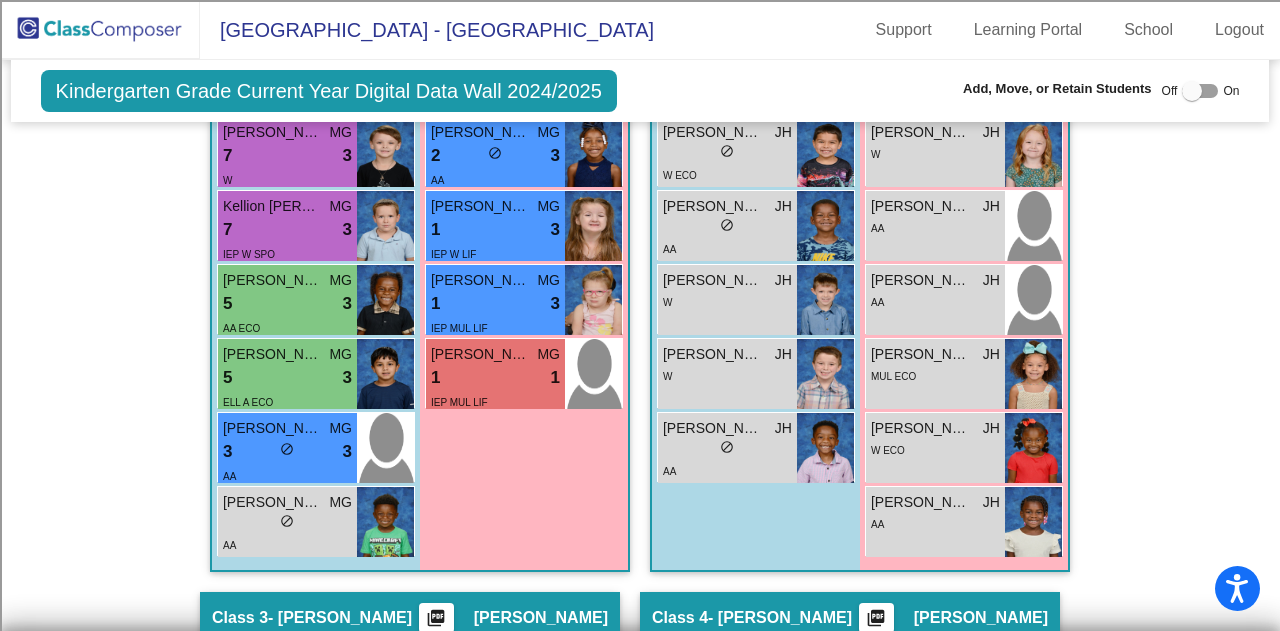 scroll, scrollTop: 797, scrollLeft: 0, axis: vertical 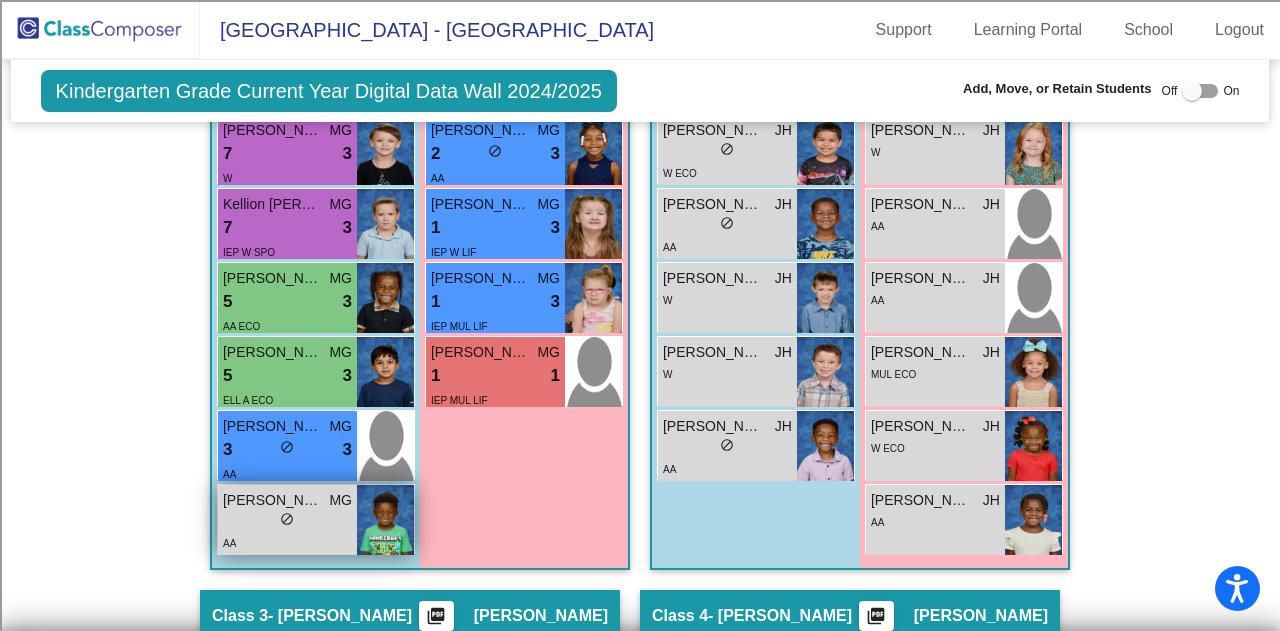 click on "lock do_not_disturb_alt" at bounding box center [287, 521] 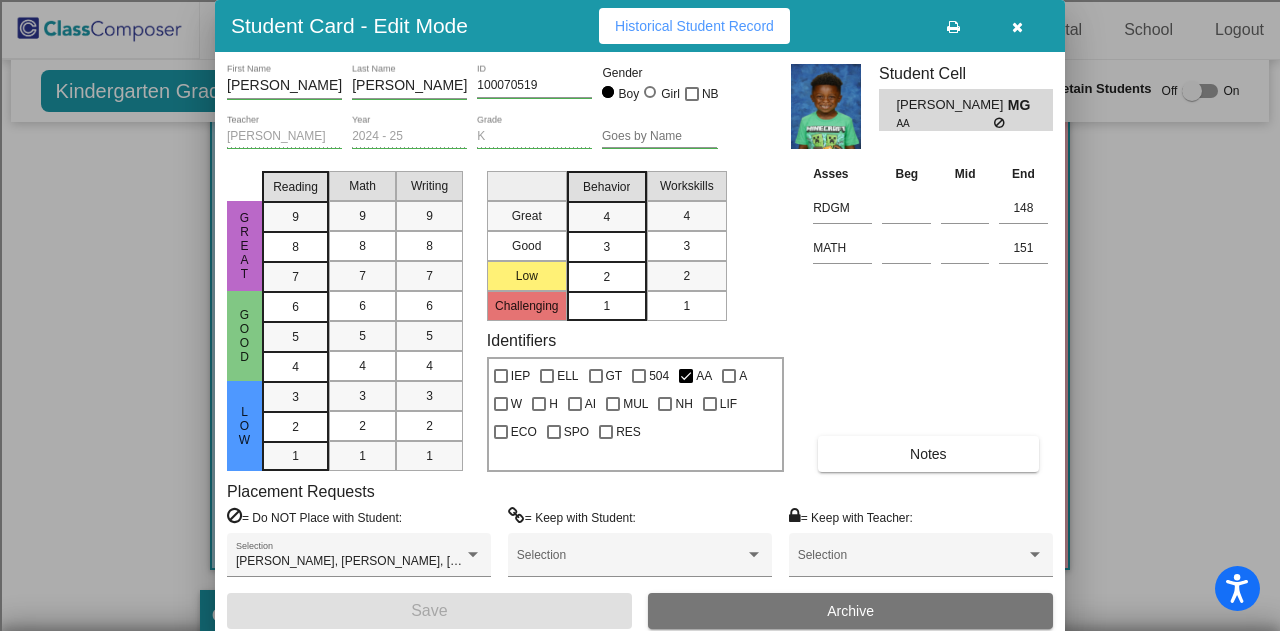 click on "2" at bounding box center (606, 277) 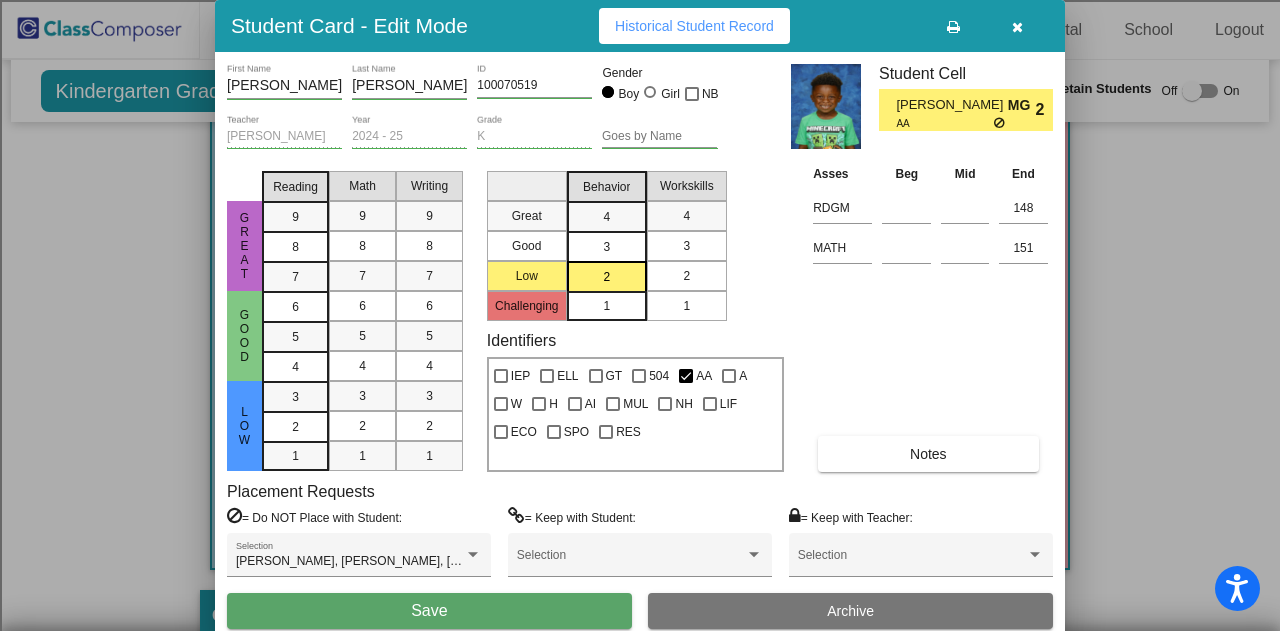 click on "2" at bounding box center [686, 276] 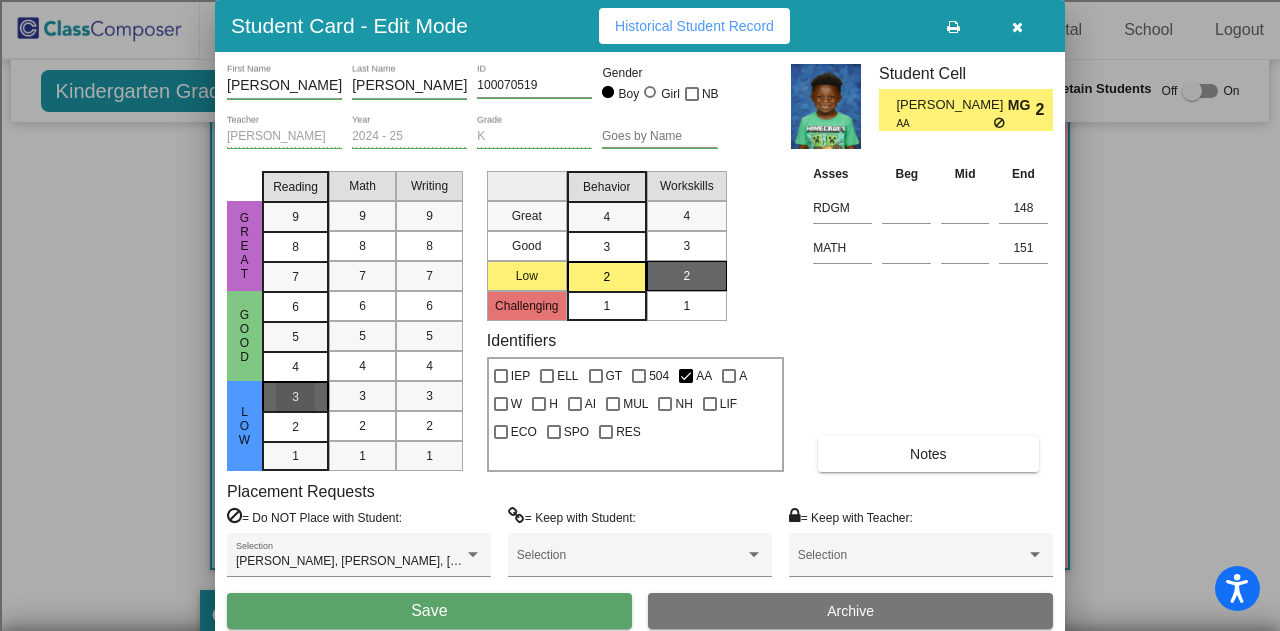 click on "3" at bounding box center [295, 397] 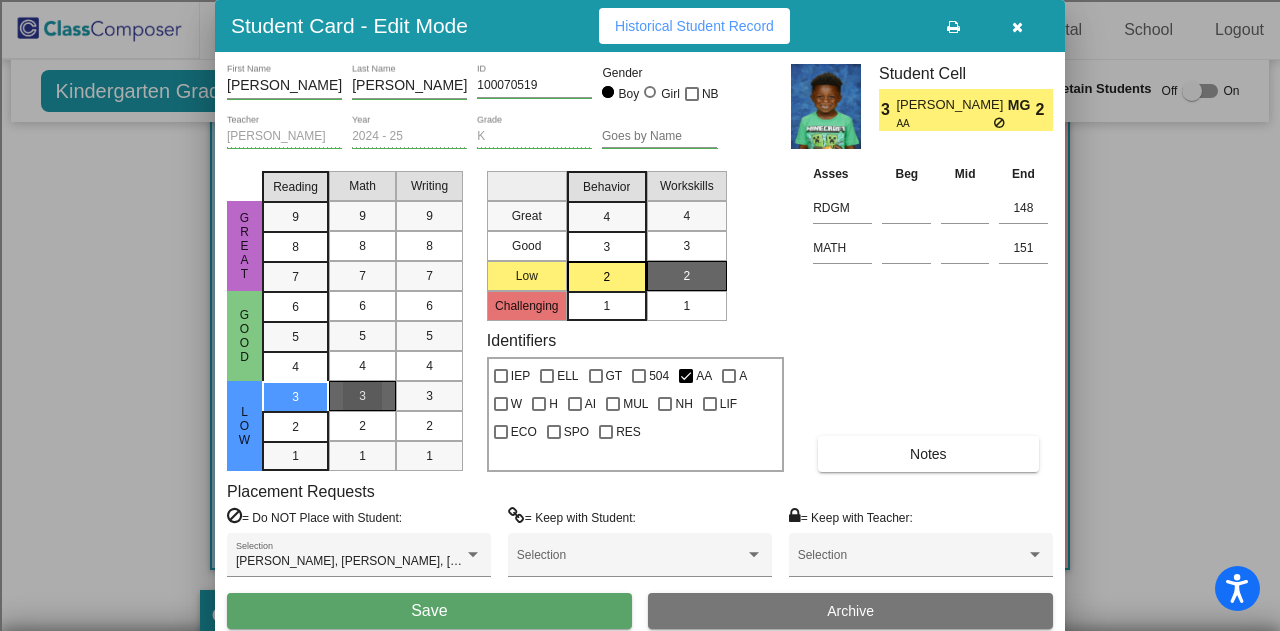 click on "3" at bounding box center (362, 396) 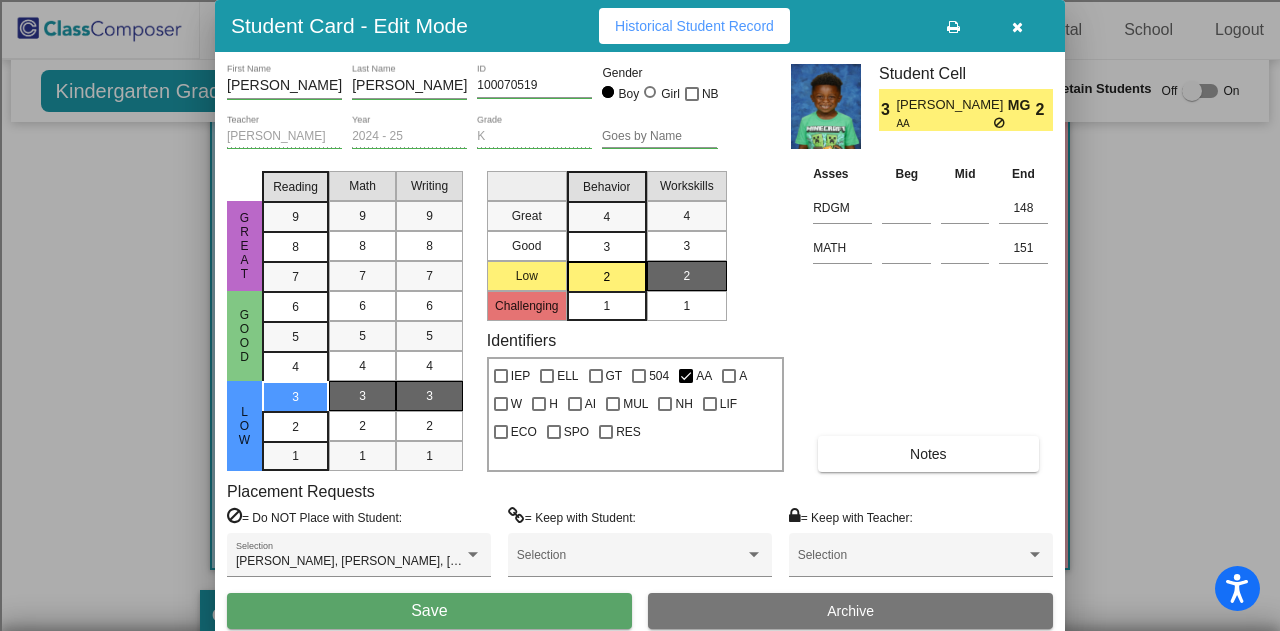 click on "3" at bounding box center (429, 396) 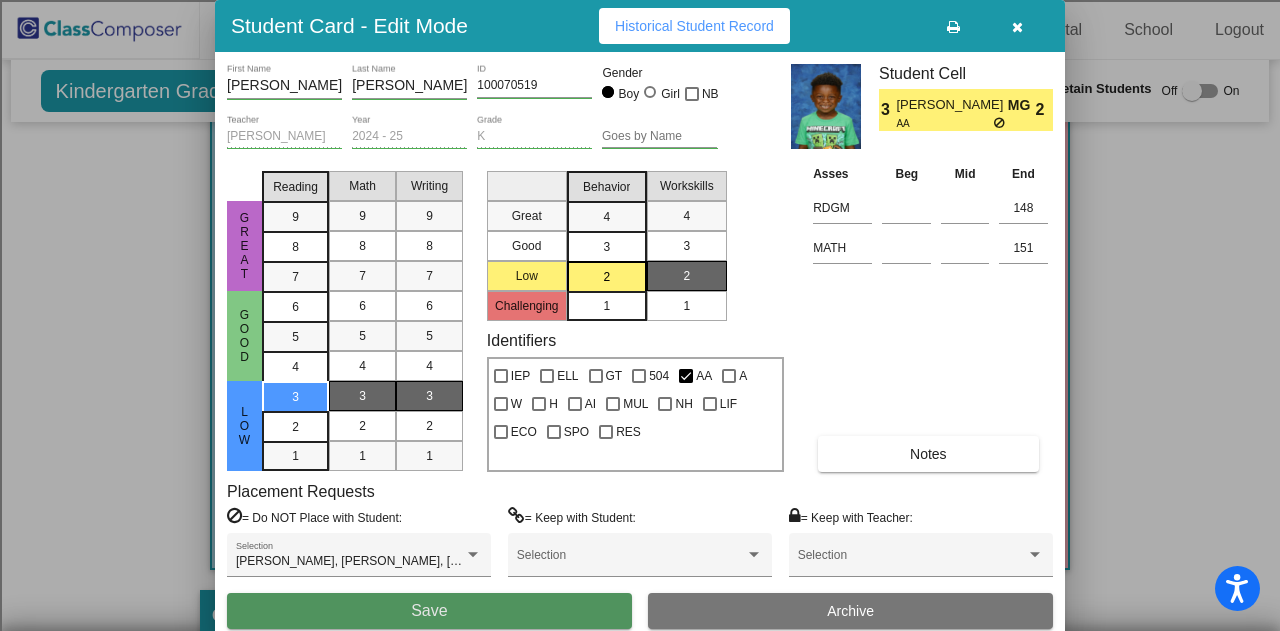 click on "Save" at bounding box center (429, 611) 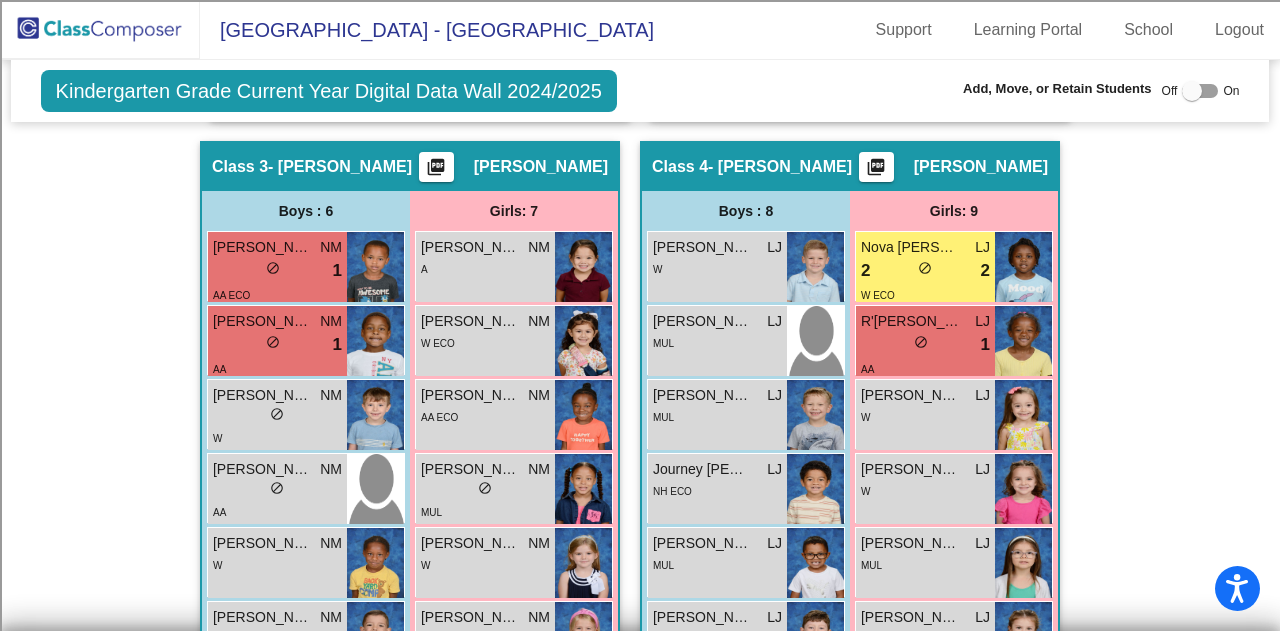 scroll, scrollTop: 1248, scrollLeft: 0, axis: vertical 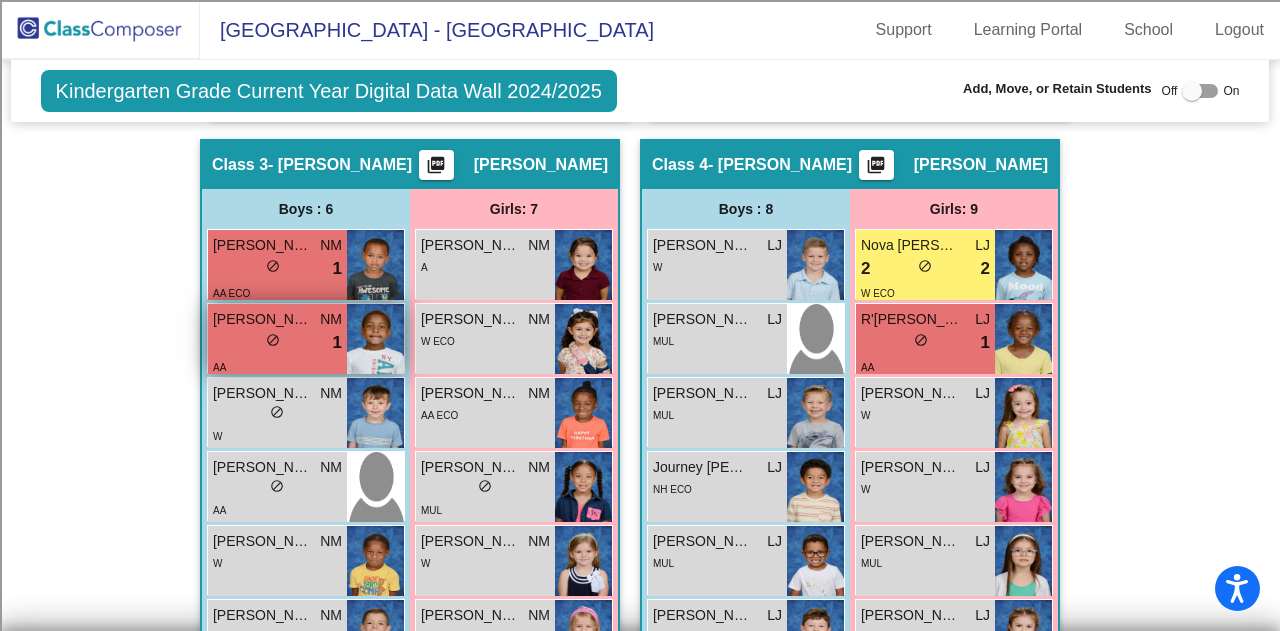 click on "do_not_disturb_alt" at bounding box center [273, 340] 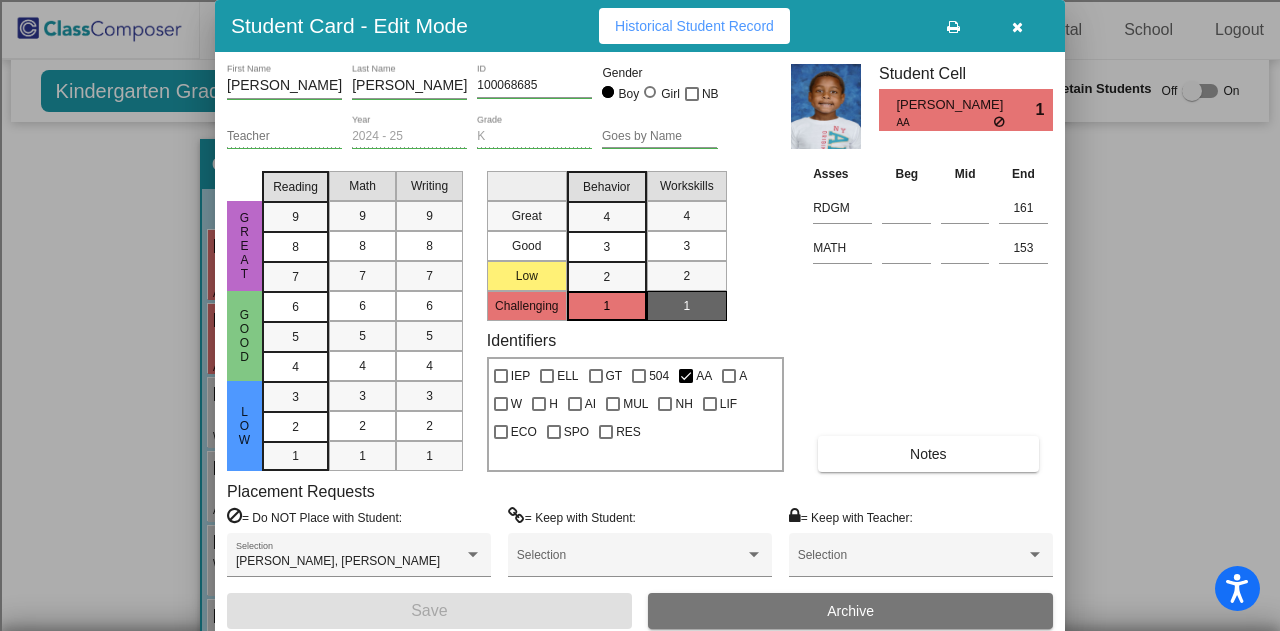click at bounding box center [1017, 27] 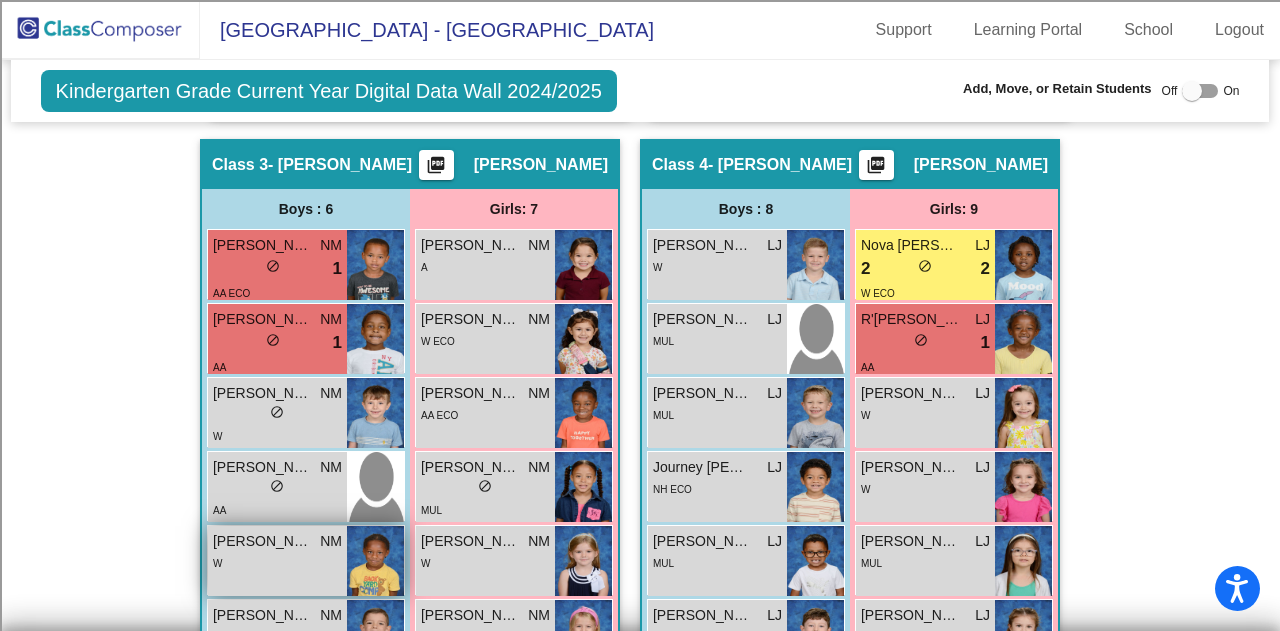 click on "W" at bounding box center [277, 562] 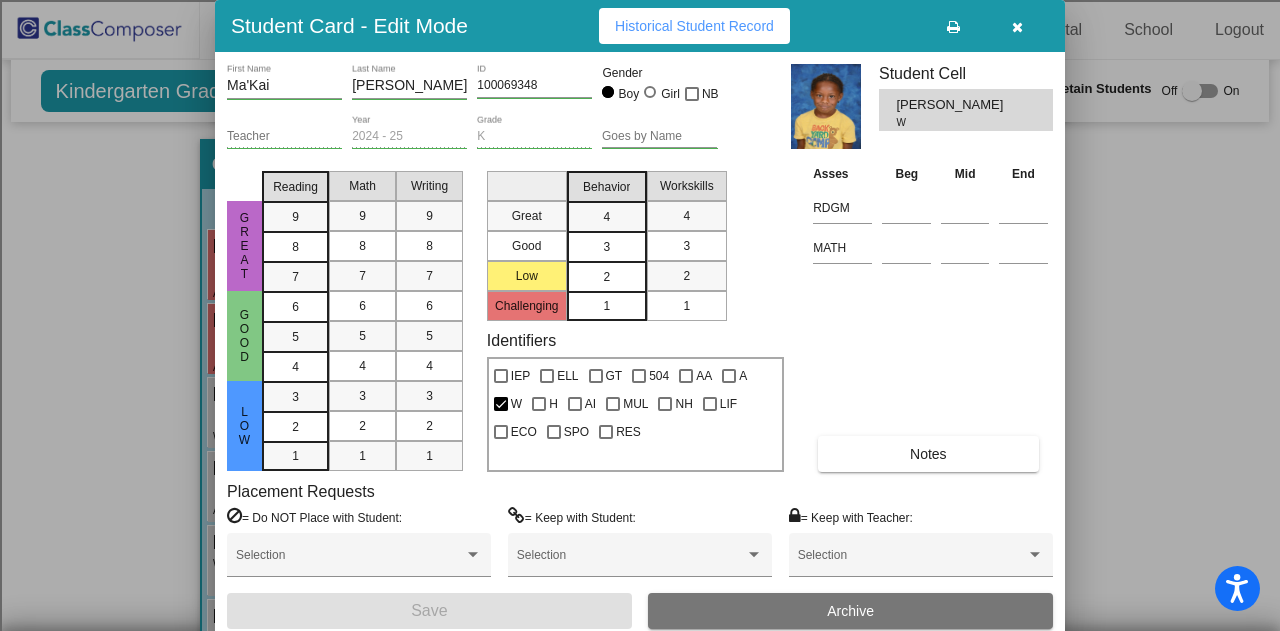 click on "2" at bounding box center [607, 276] 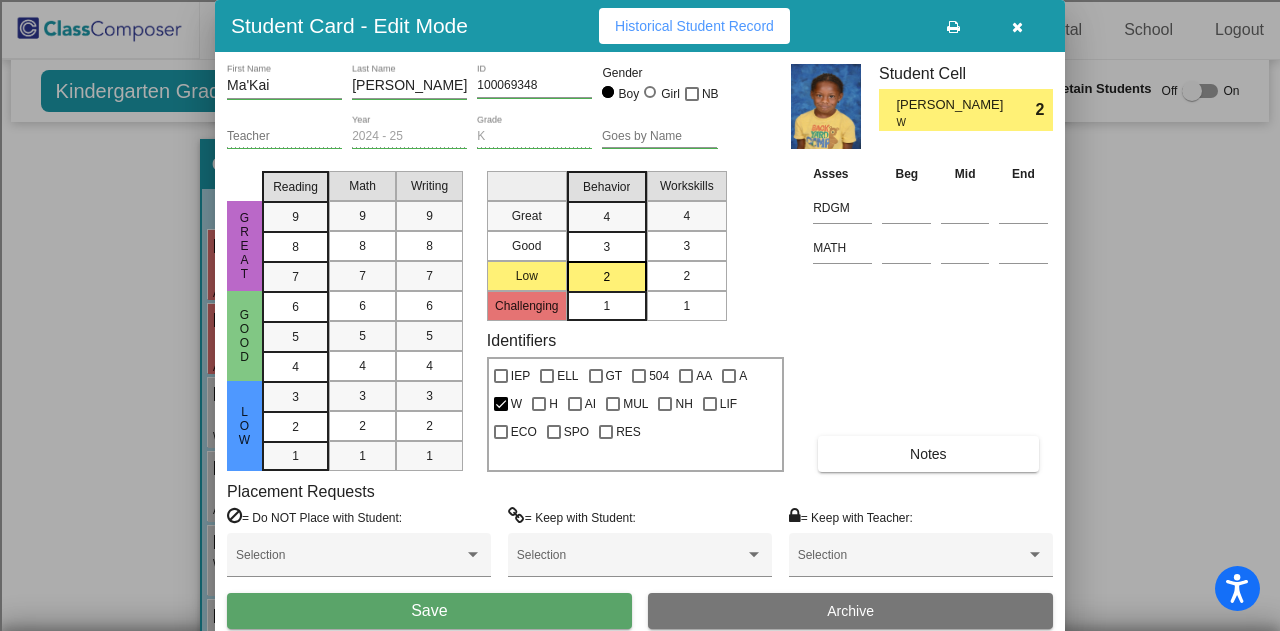 click on "2" at bounding box center [686, 276] 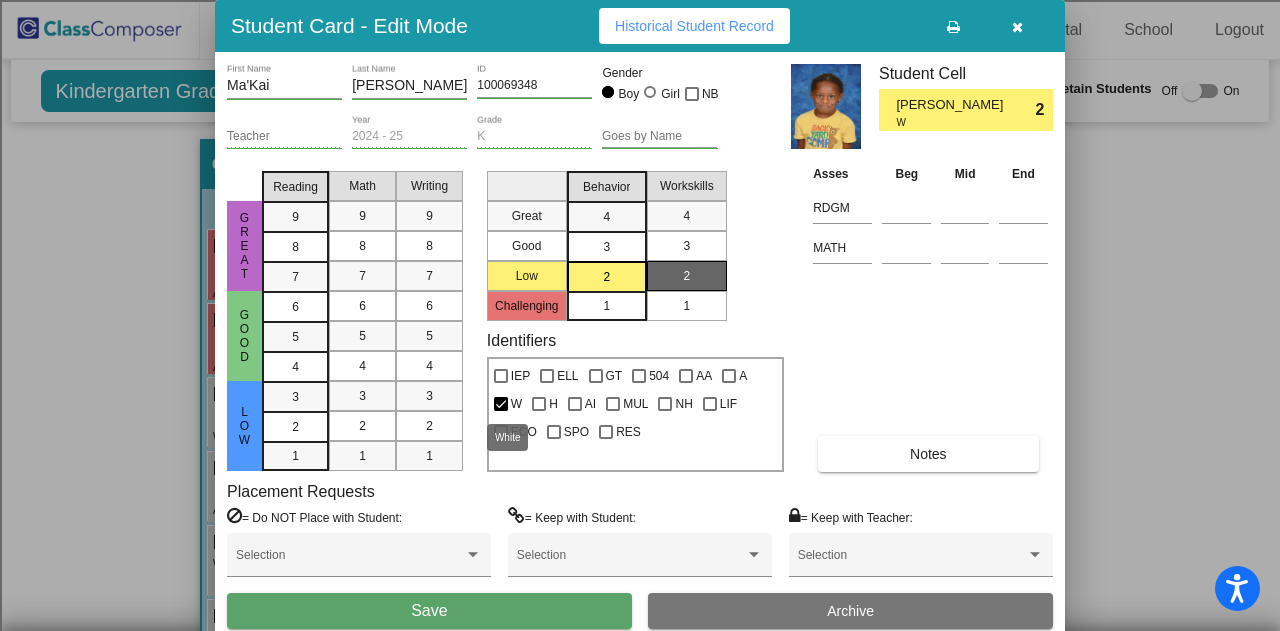 click at bounding box center [501, 404] 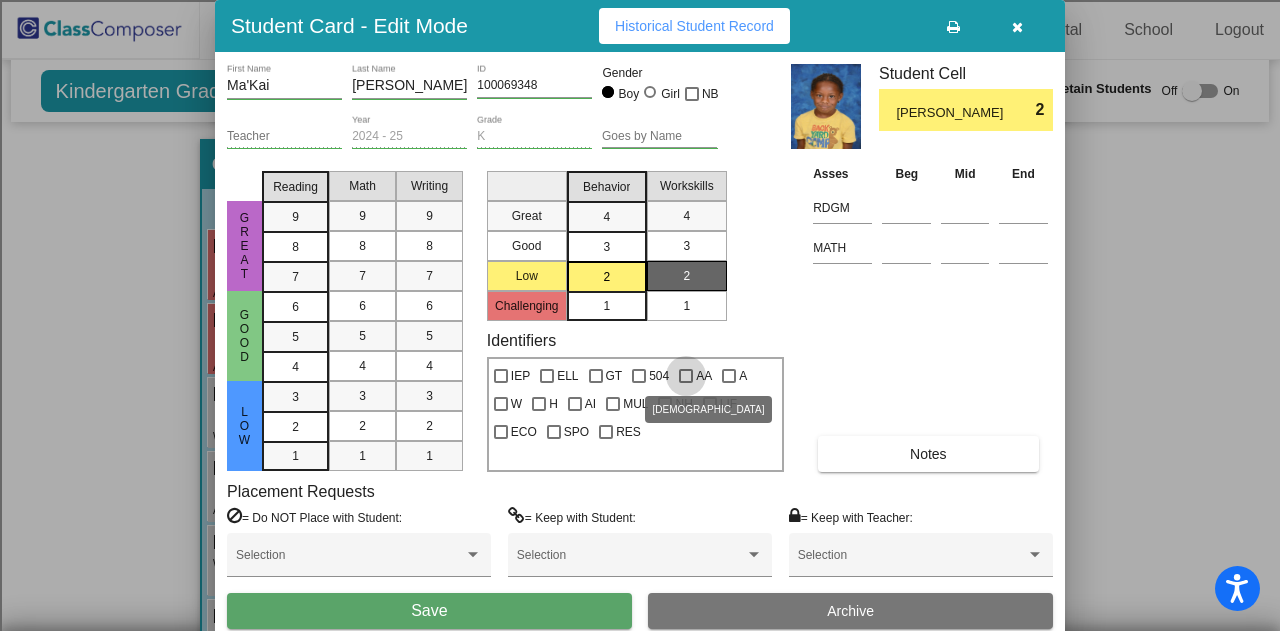click at bounding box center (686, 376) 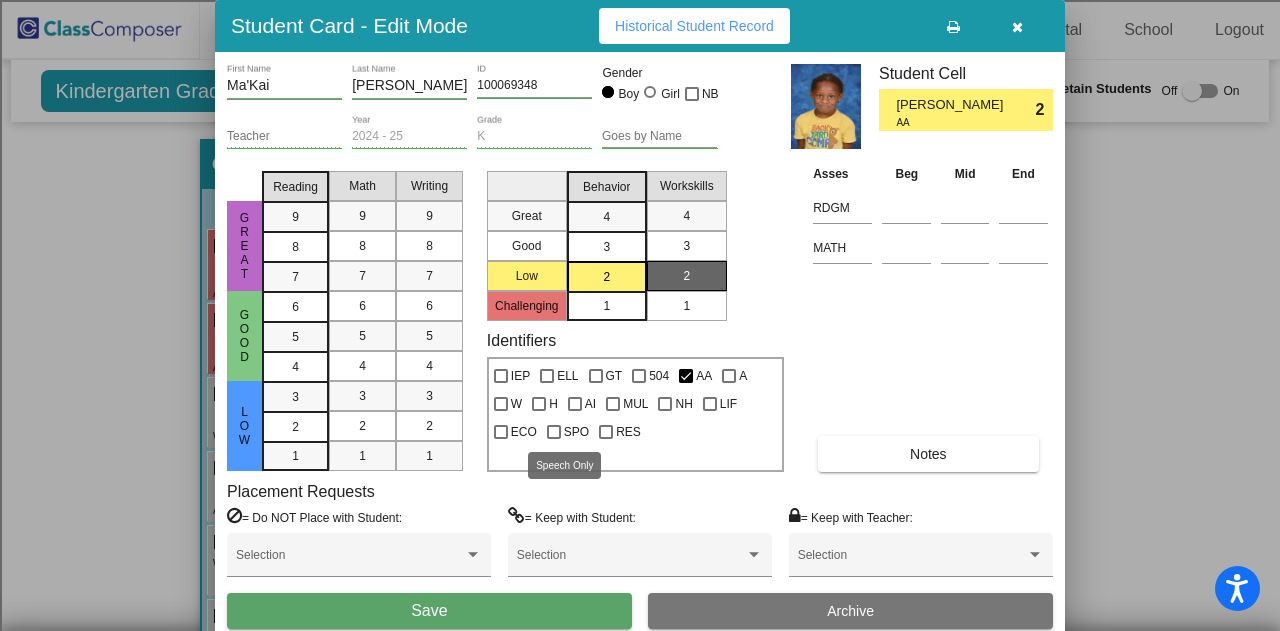 click at bounding box center (554, 432) 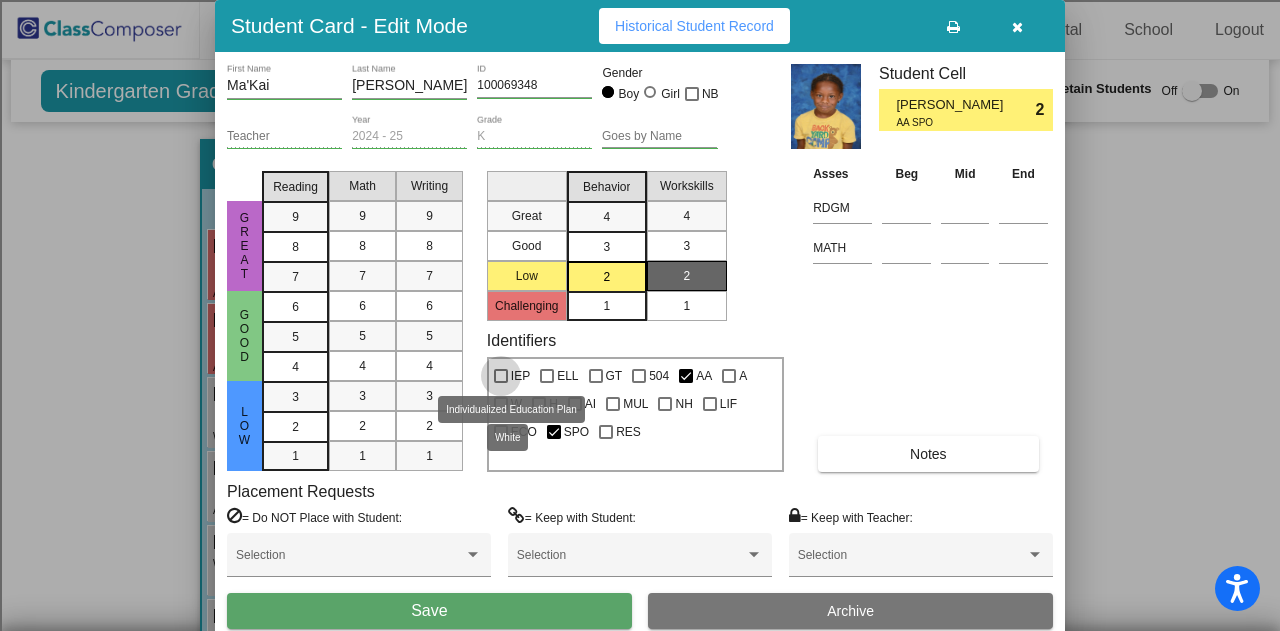 click at bounding box center (501, 376) 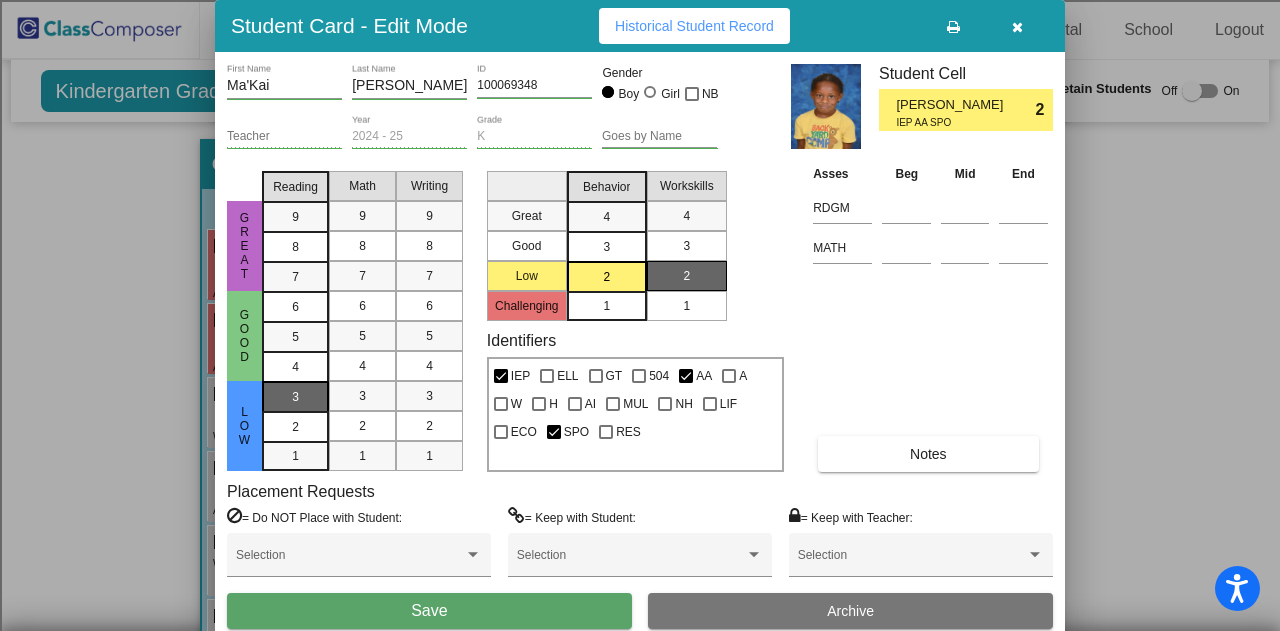 click on "3" at bounding box center [295, 397] 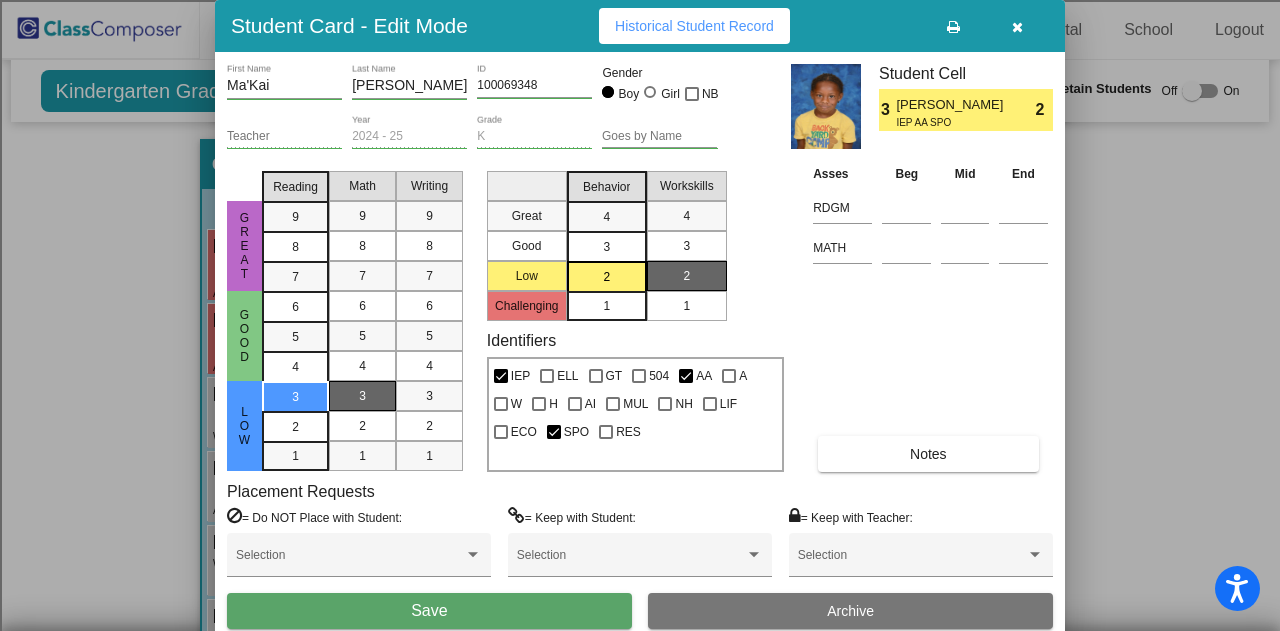 click on "3" at bounding box center [362, 396] 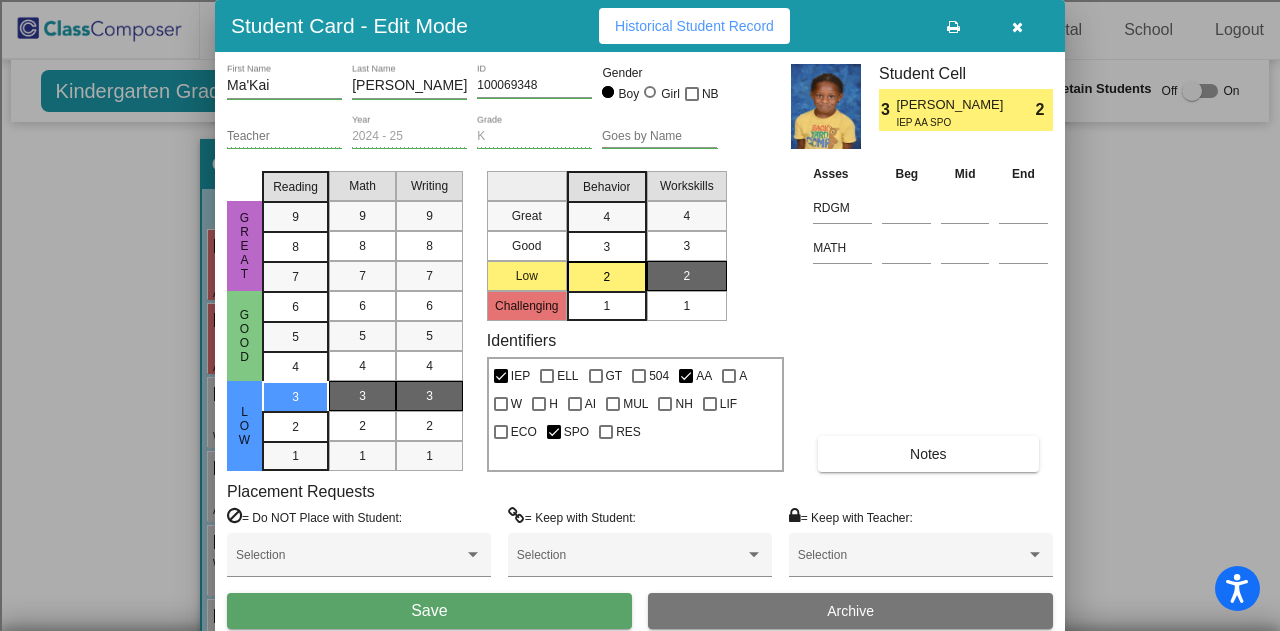 click on "3" at bounding box center (429, 396) 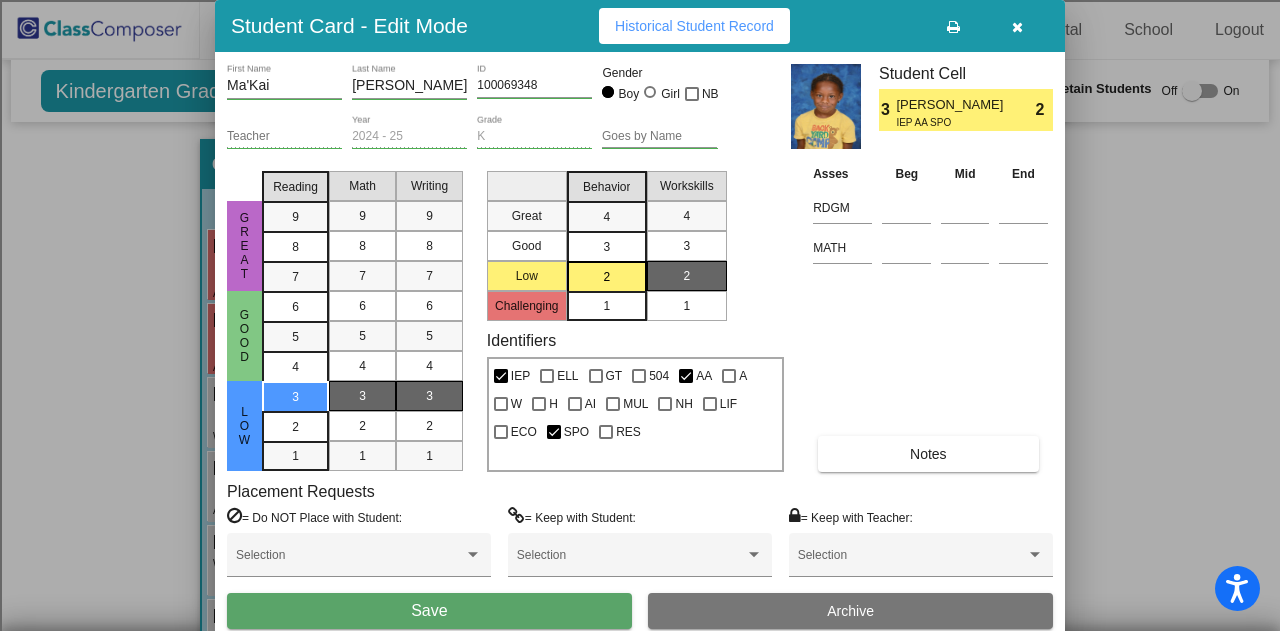 click on "Placement Requests  = Do NOT Place with Student:   Selection  = Keep with Student:   Selection  = Keep with Teacher:   Selection" at bounding box center [640, 538] 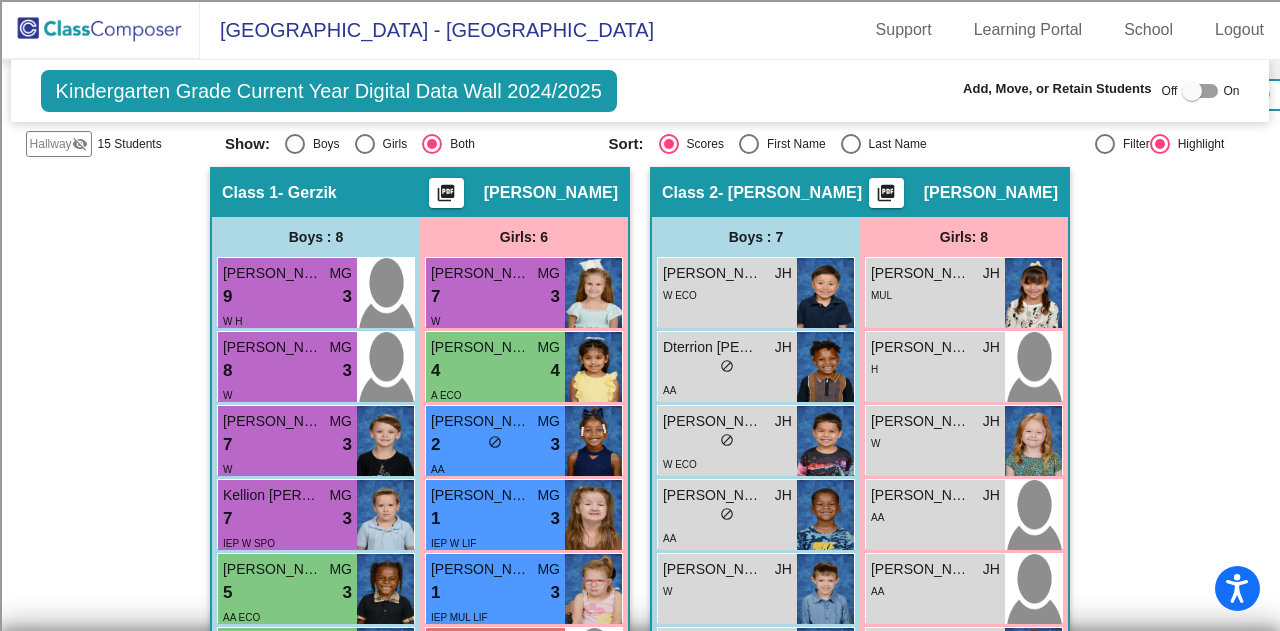 scroll, scrollTop: 509, scrollLeft: 0, axis: vertical 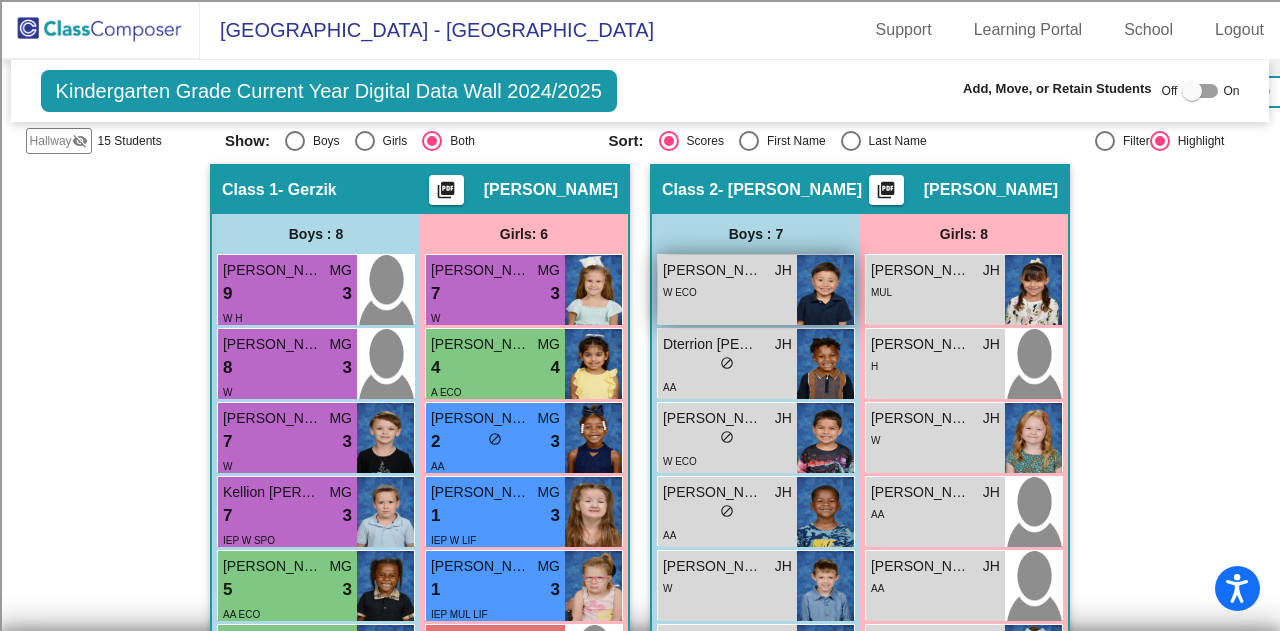click on "W ECO" at bounding box center [727, 291] 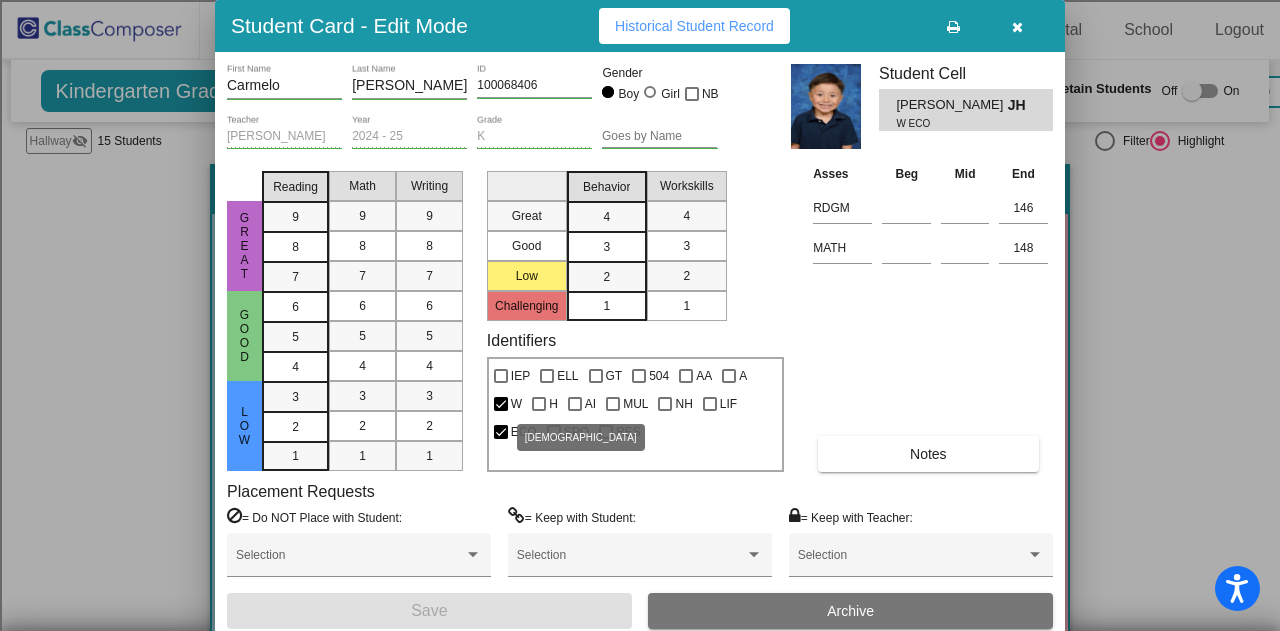 click on "H" at bounding box center (545, 404) 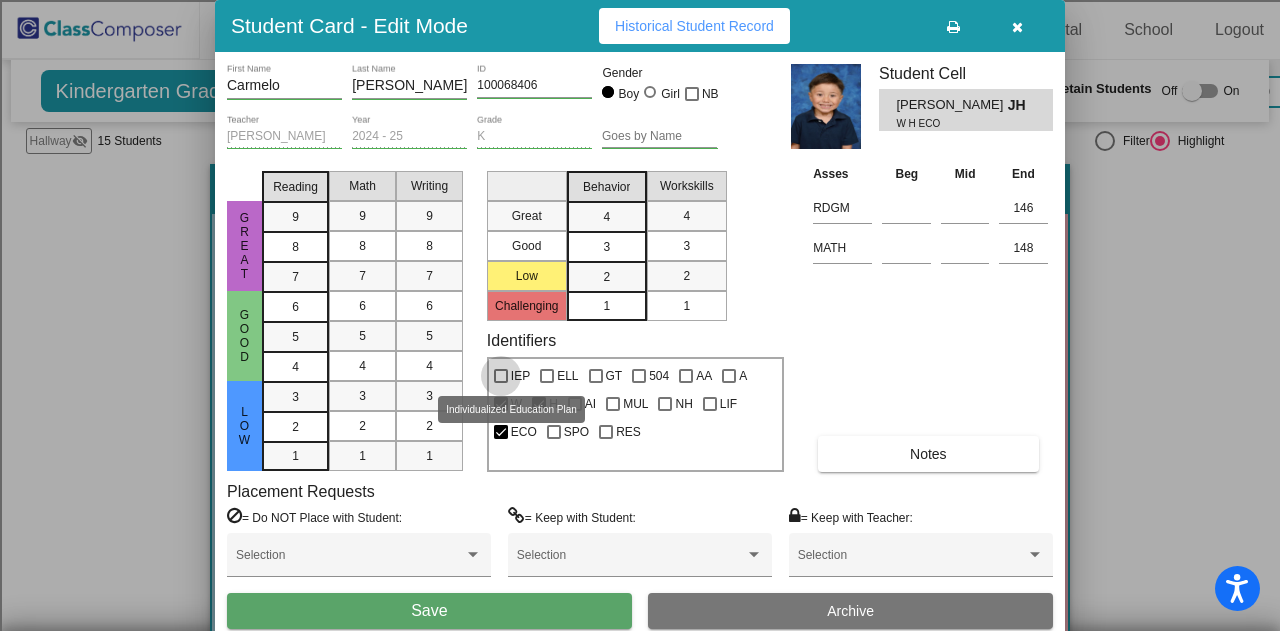 click at bounding box center (501, 376) 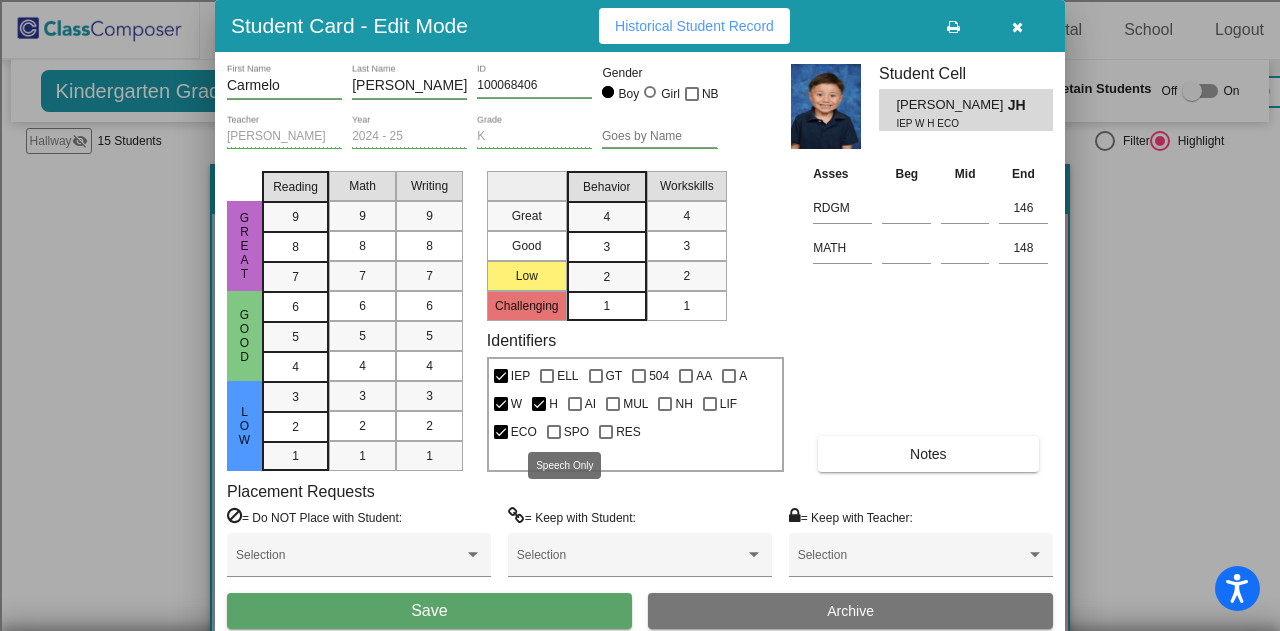 click at bounding box center [554, 432] 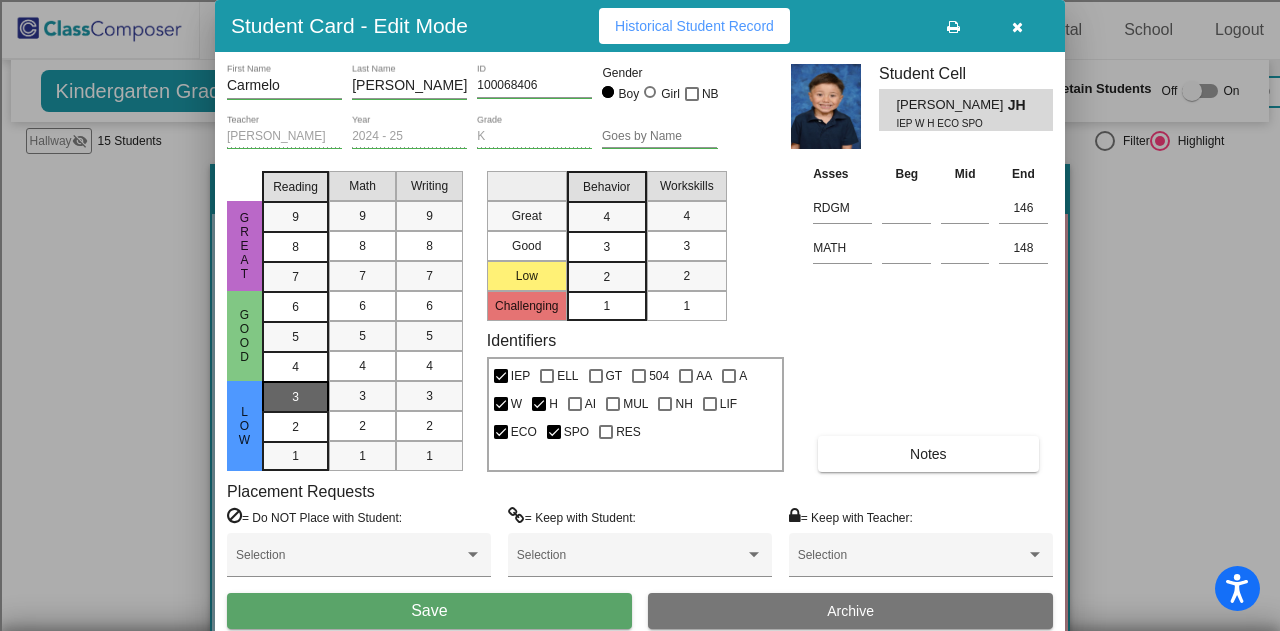 click on "3" at bounding box center [295, 397] 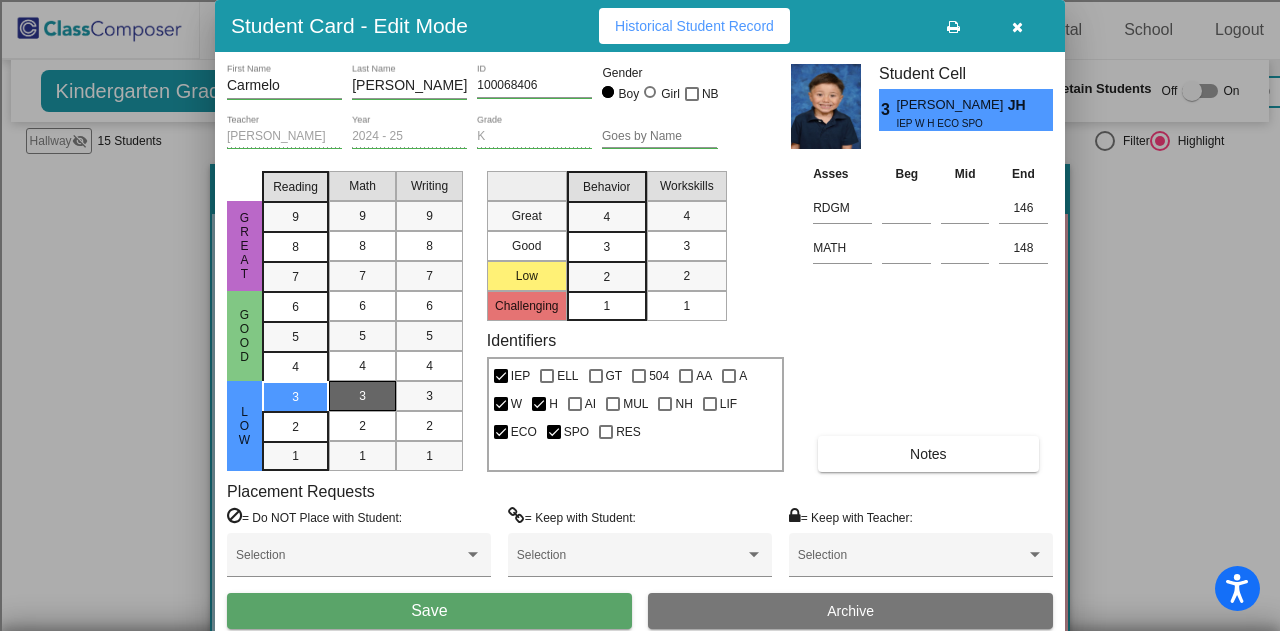 click on "3" at bounding box center [362, 396] 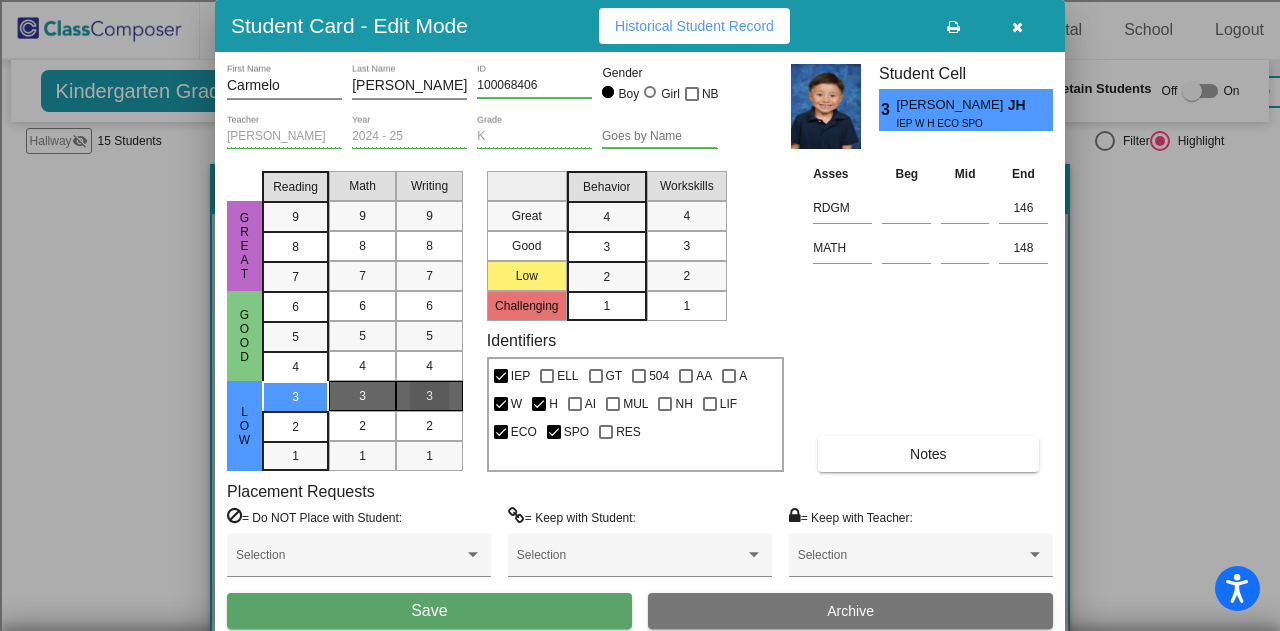 click on "3" at bounding box center [429, 396] 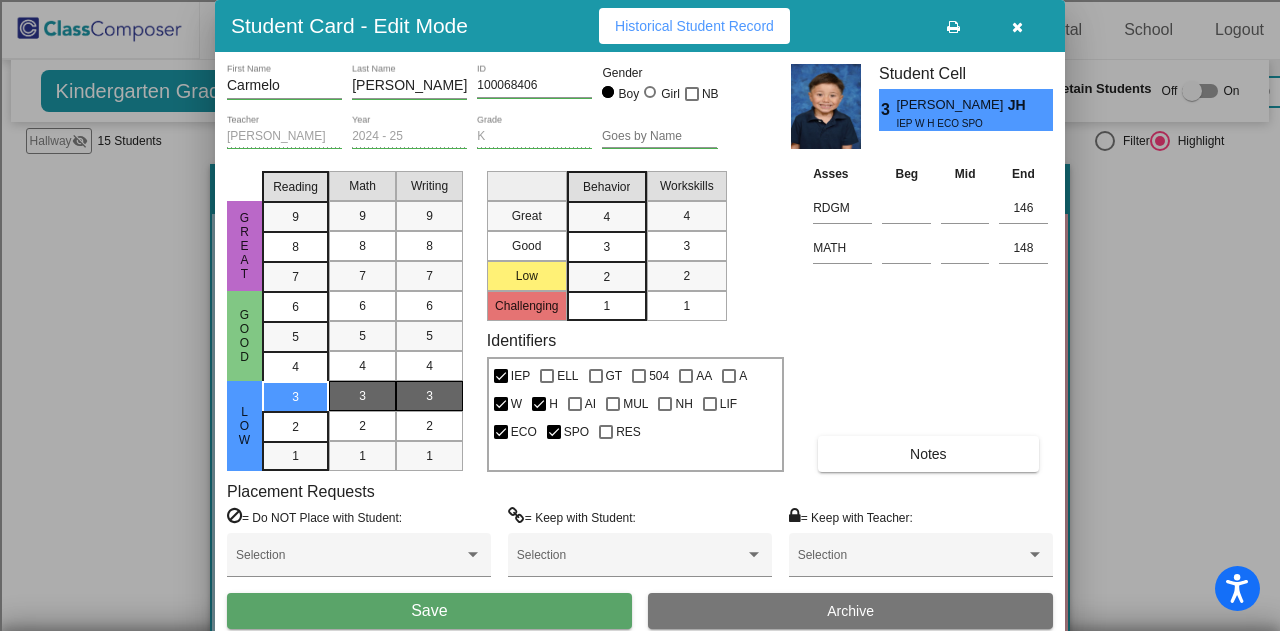 click on "3" at bounding box center [606, 217] 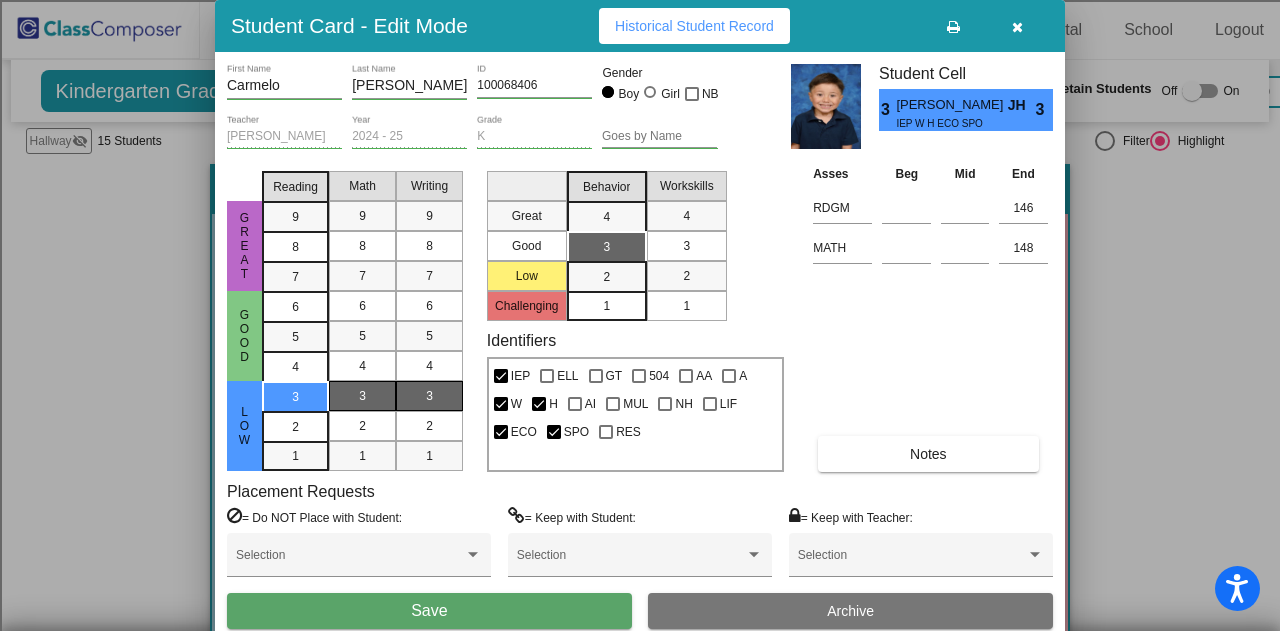 click on "3" at bounding box center (686, 246) 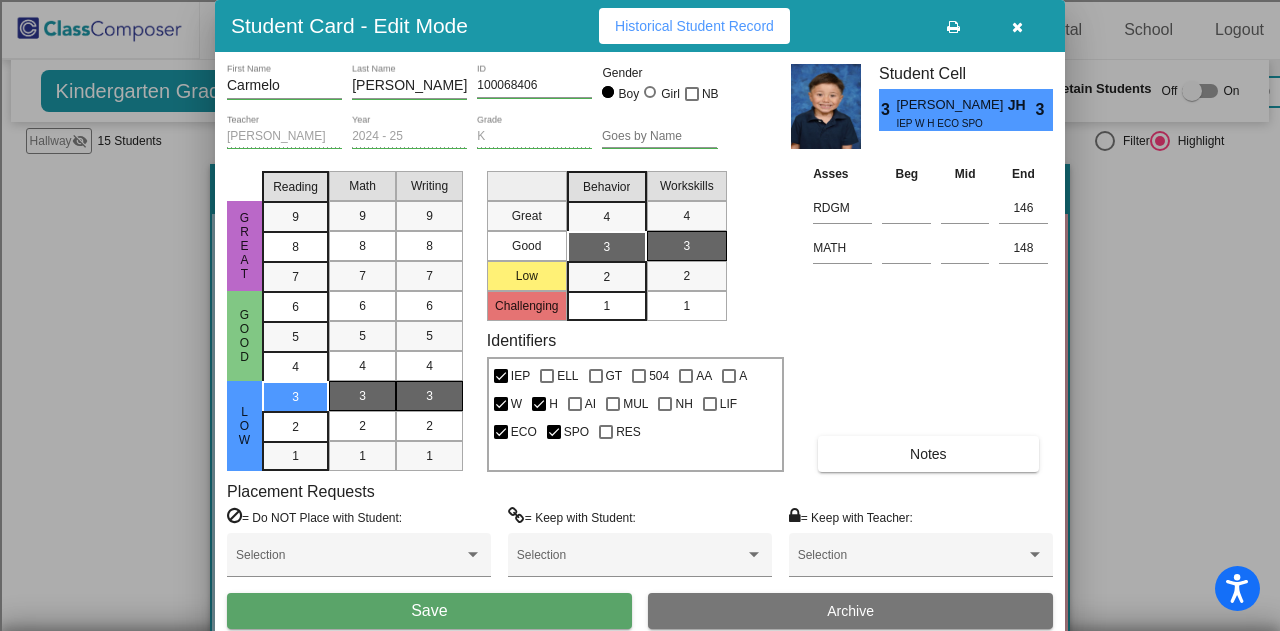 click on "Save" at bounding box center (429, 610) 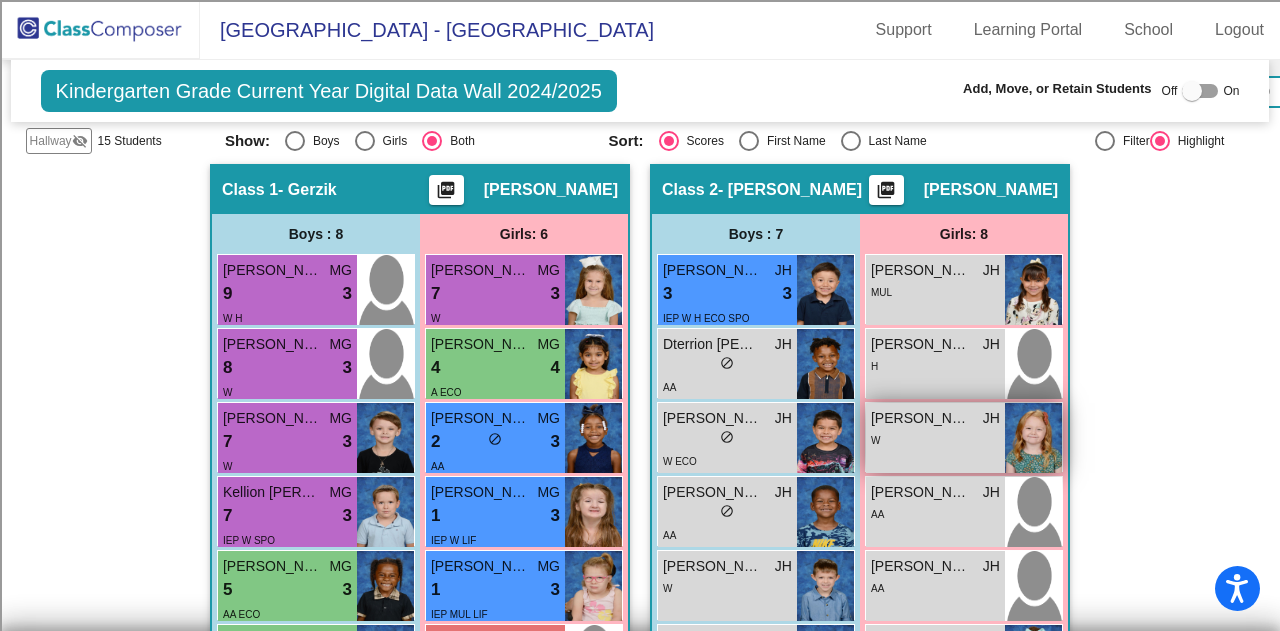 scroll, scrollTop: 599, scrollLeft: 0, axis: vertical 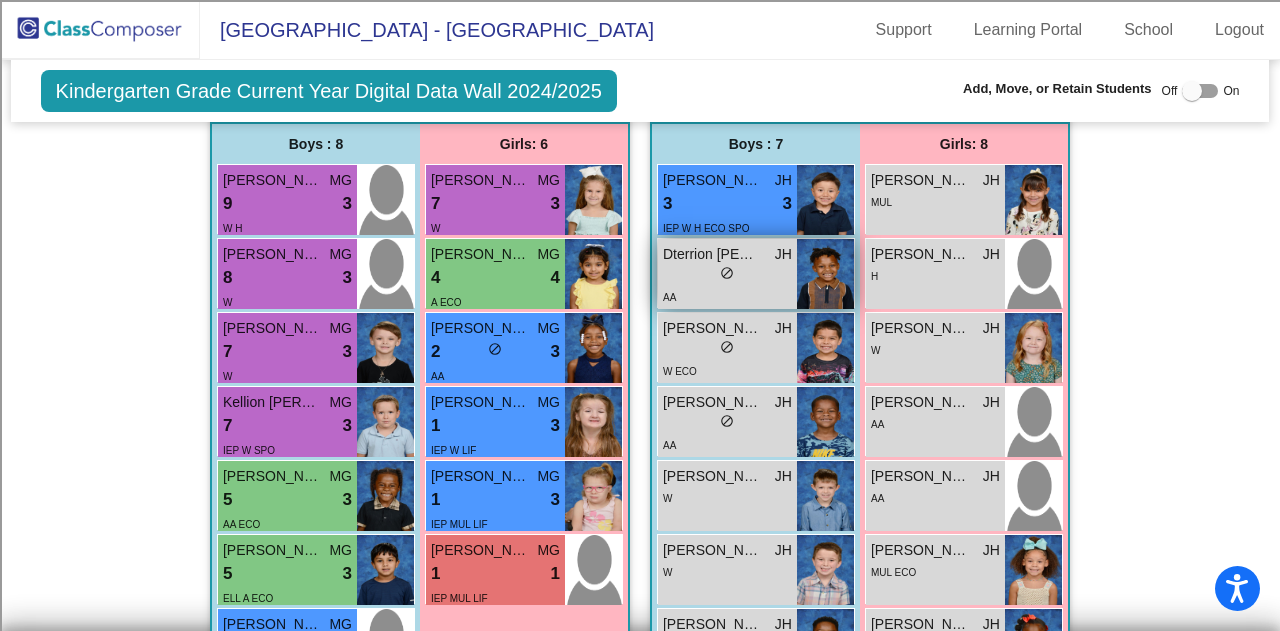 click on "lock do_not_disturb_alt" at bounding box center (727, 275) 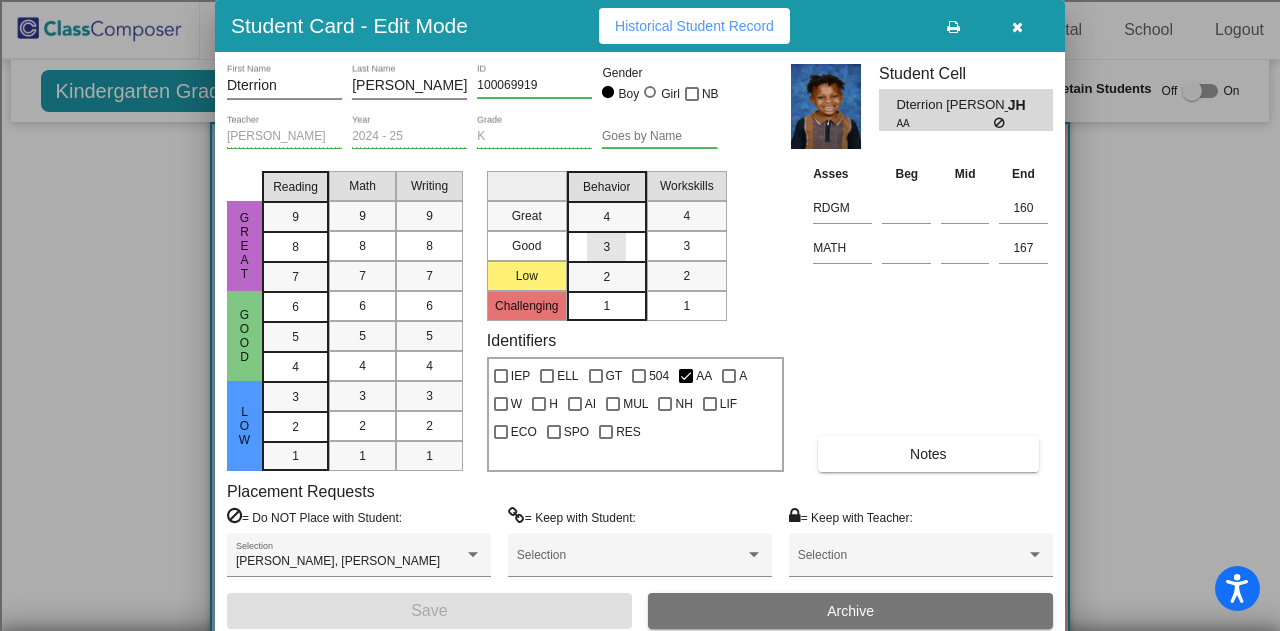 click on "3" at bounding box center [606, 217] 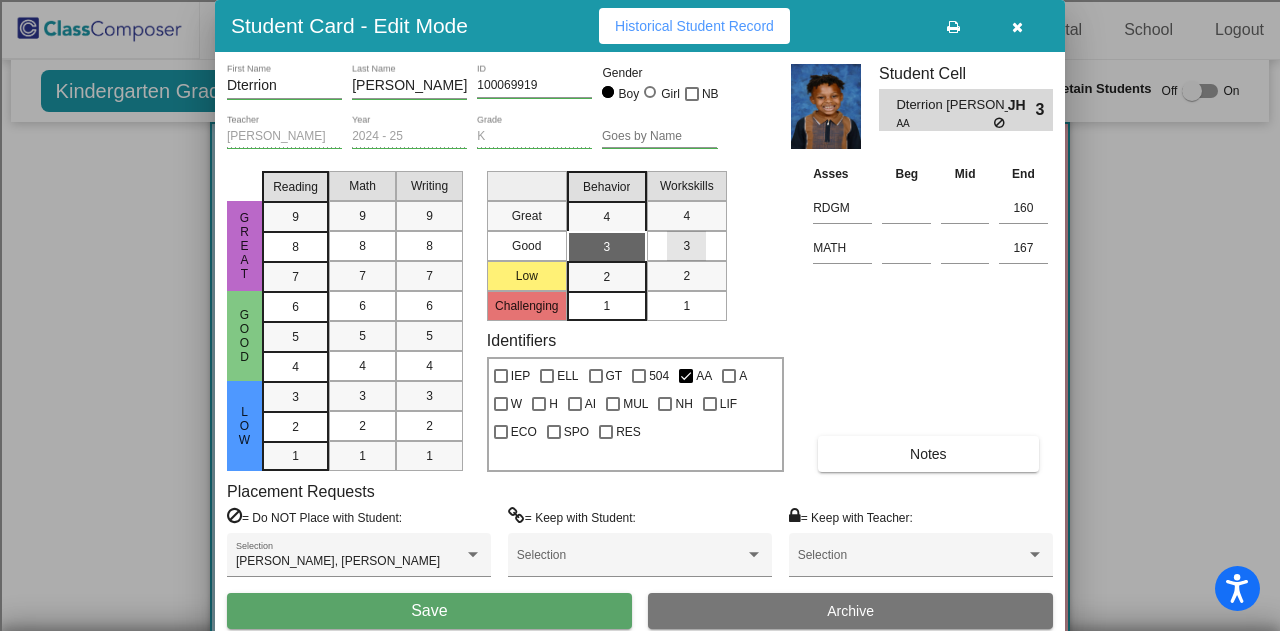 click on "3" at bounding box center (686, 246) 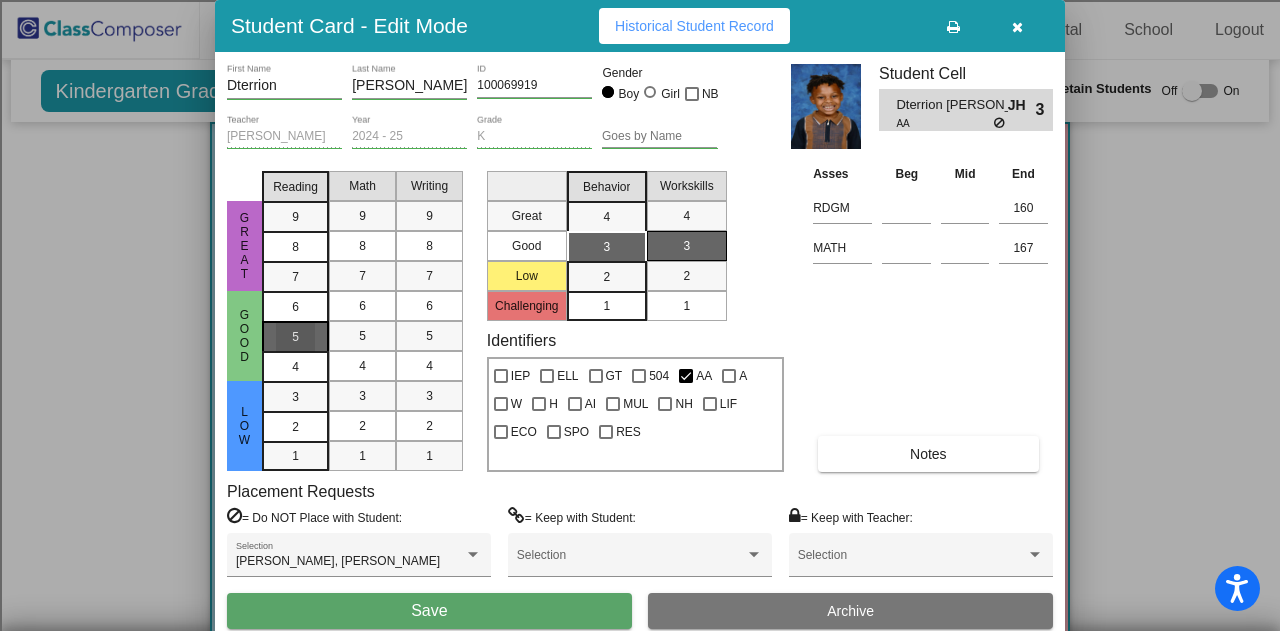 click on "5" at bounding box center [295, 307] 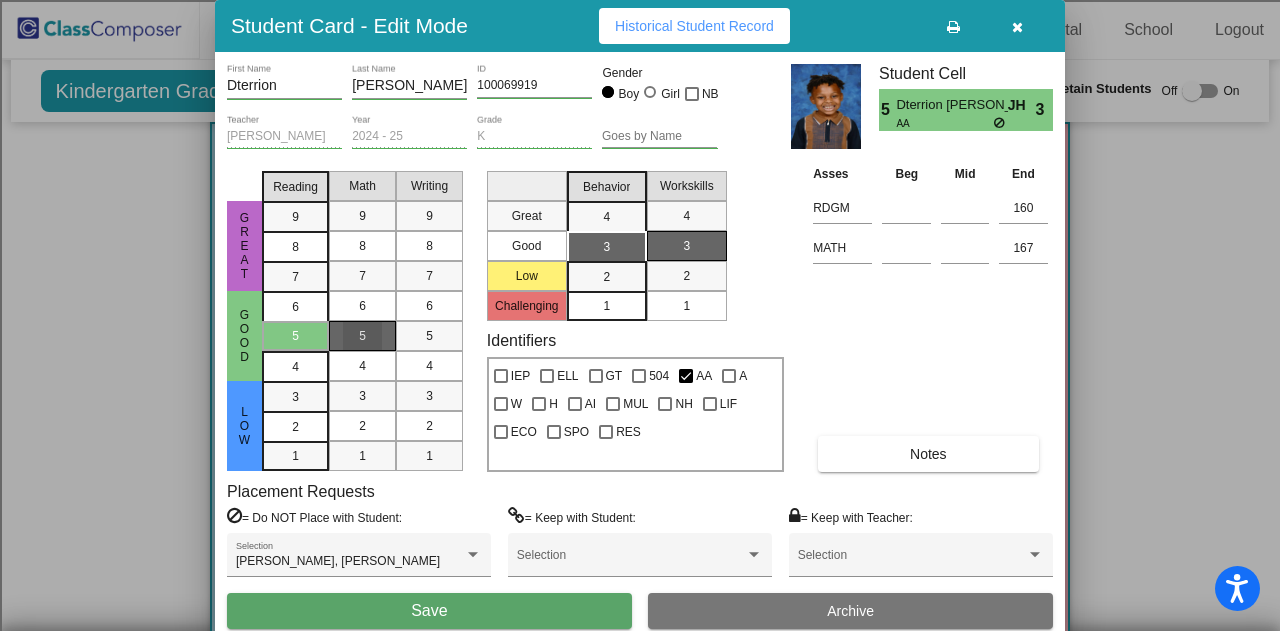 click on "5" at bounding box center (362, 336) 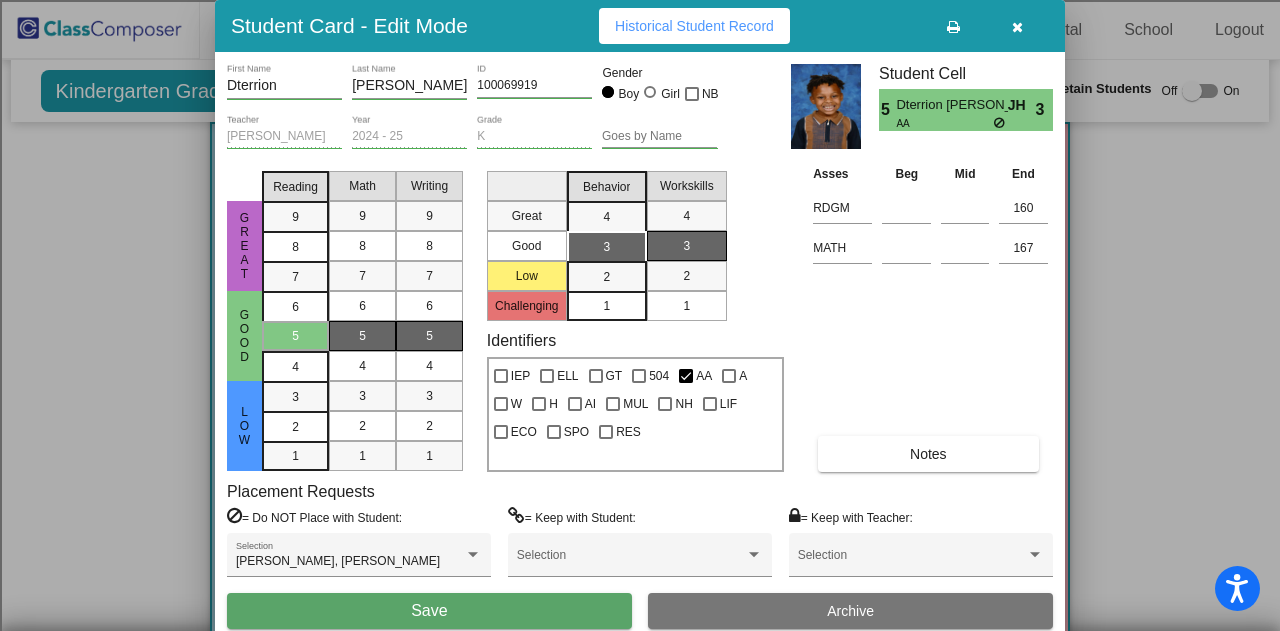 click on "5" at bounding box center [429, 336] 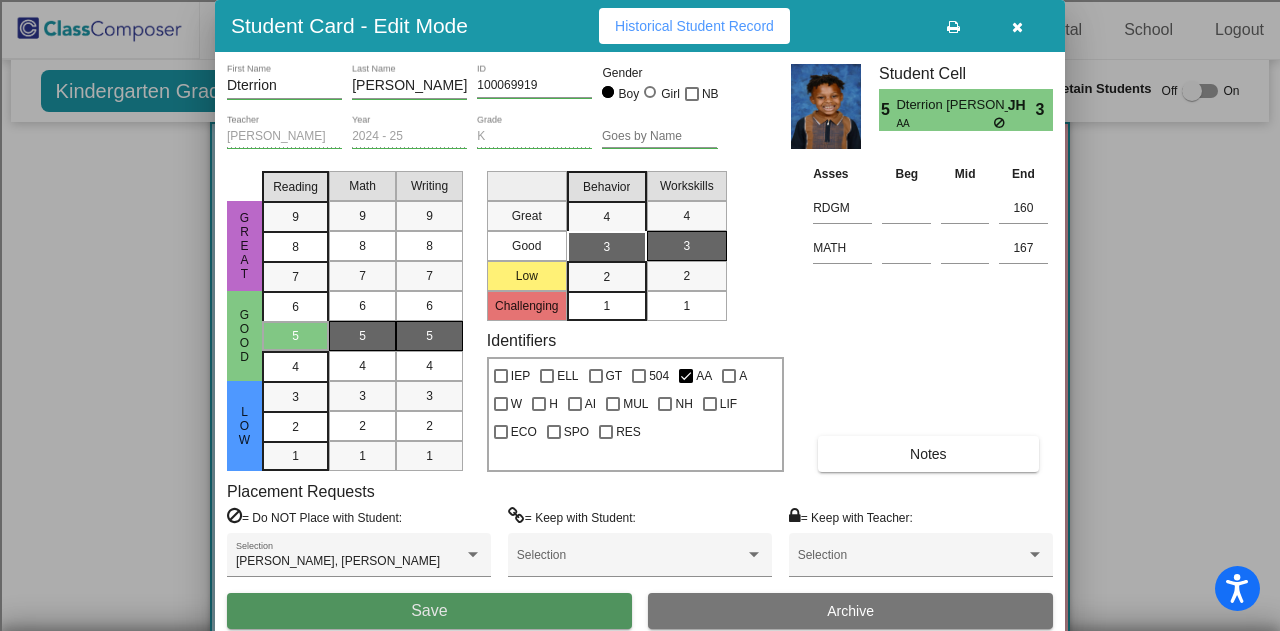 click on "Save" at bounding box center [429, 611] 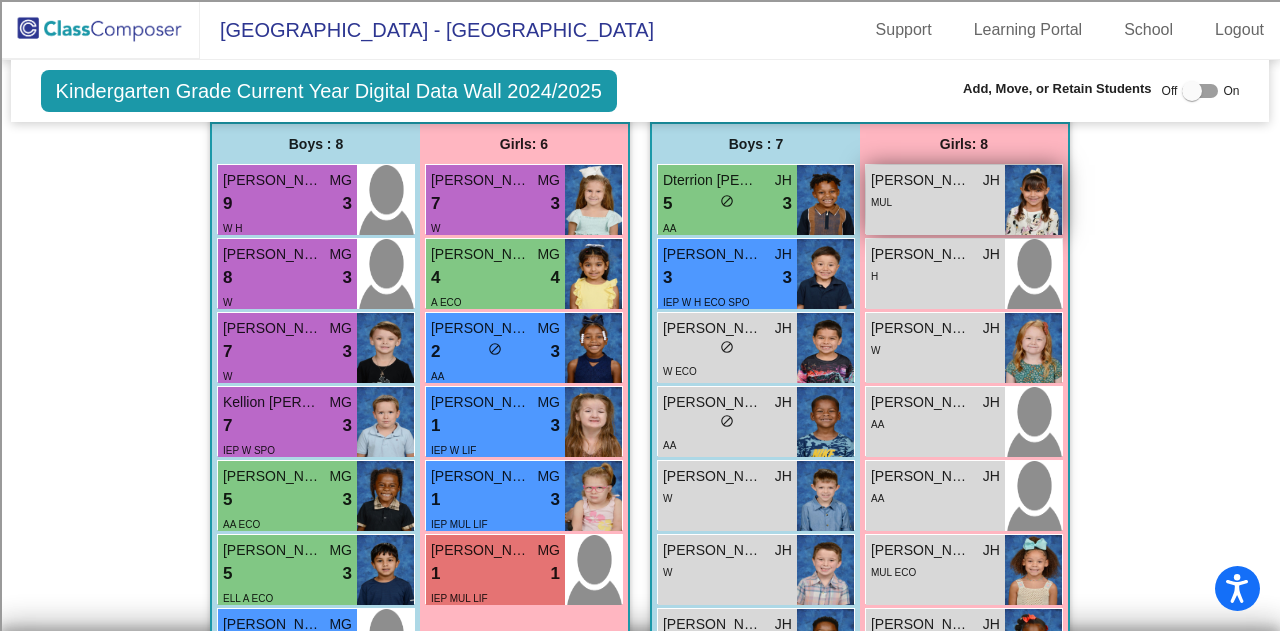 click on "MUL" at bounding box center (935, 201) 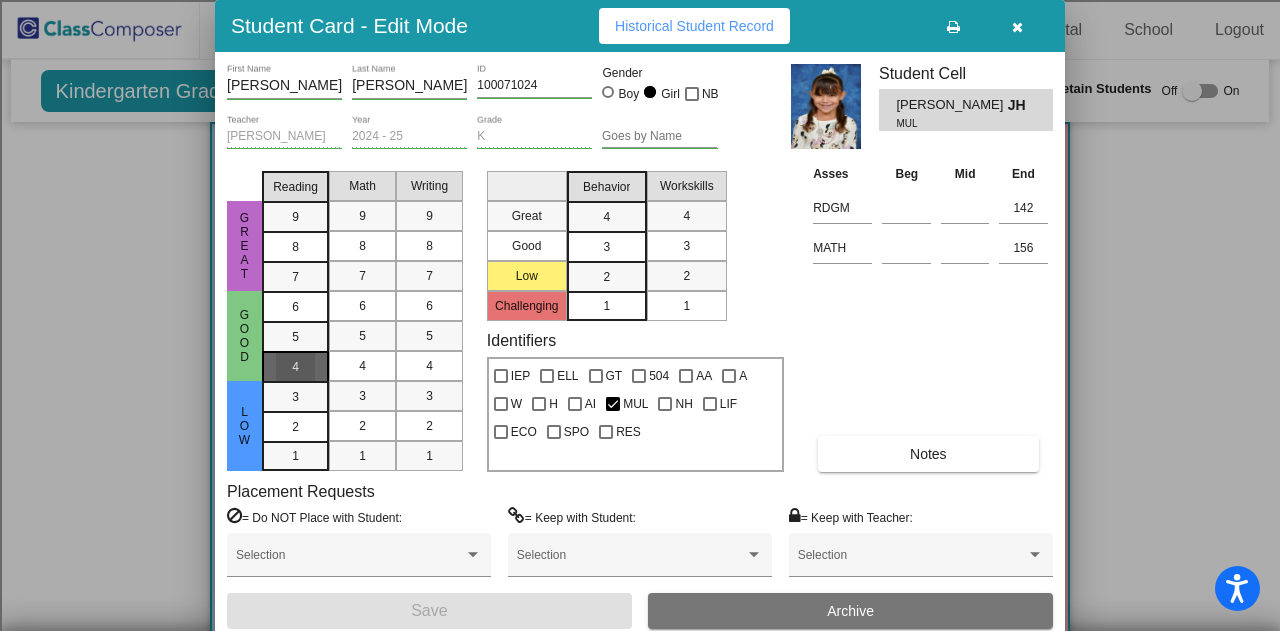 click on "4" at bounding box center (295, 307) 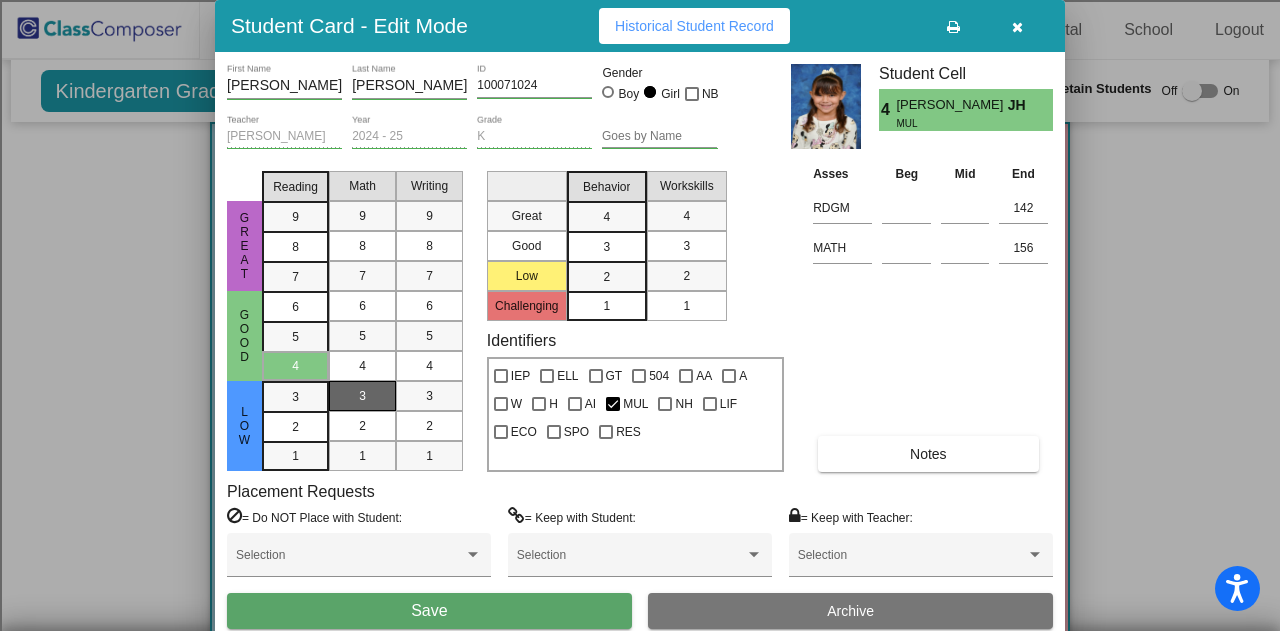 click on "3" at bounding box center [362, 396] 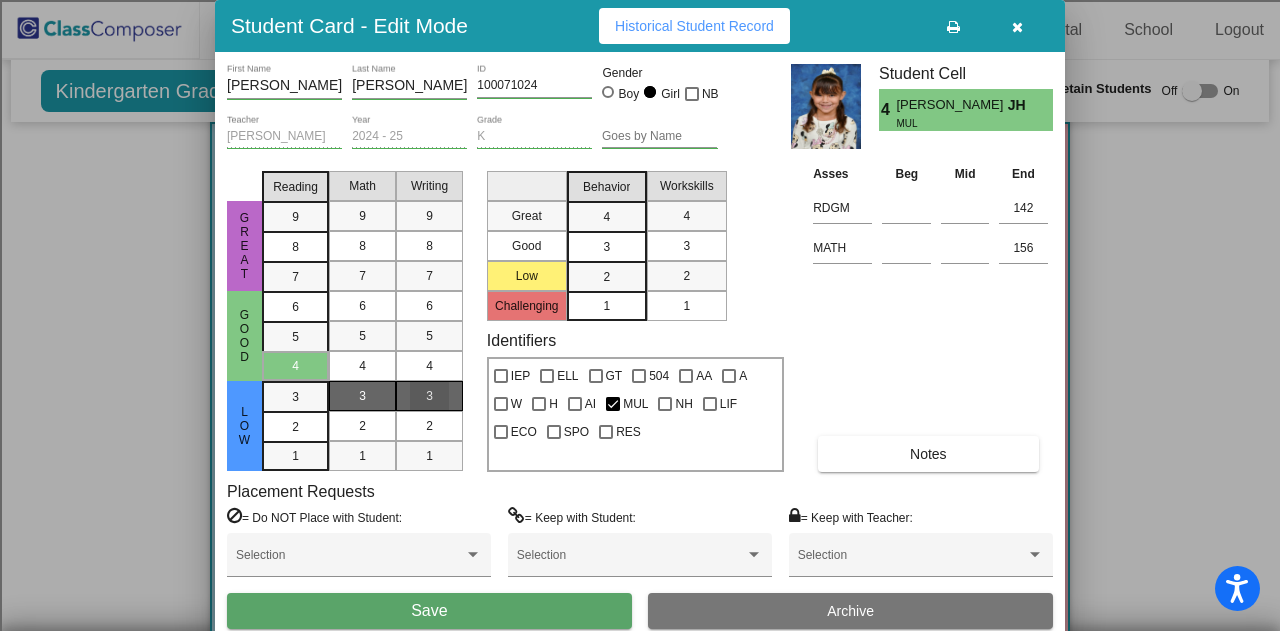 click on "3" at bounding box center [429, 396] 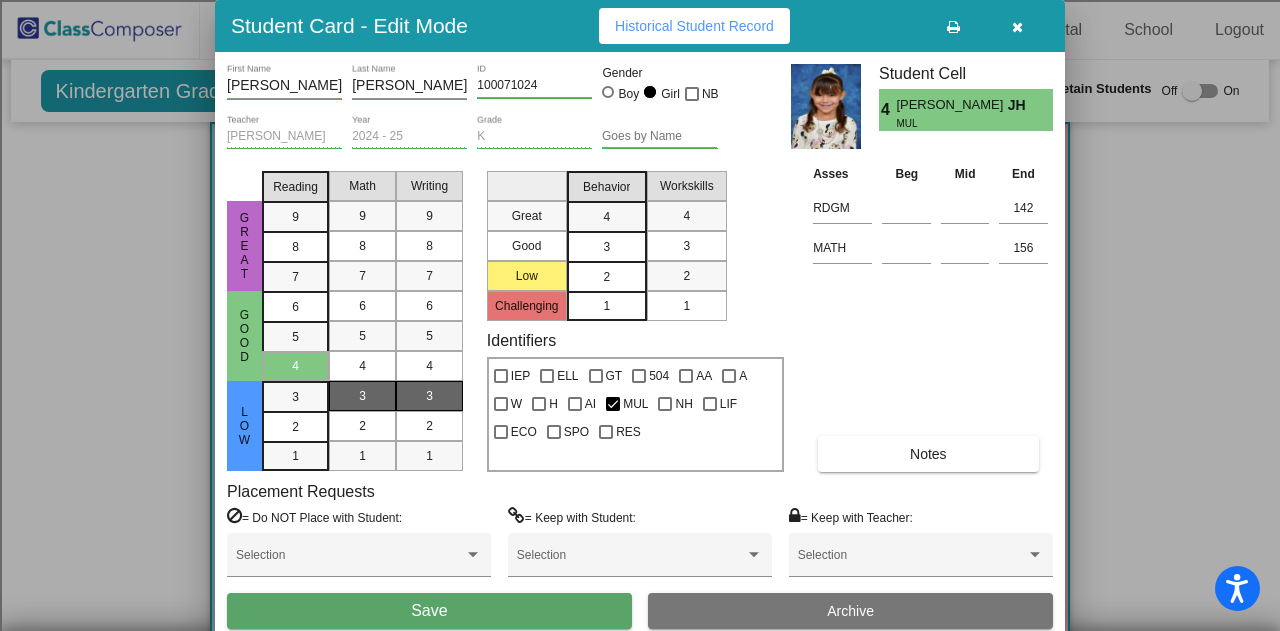 click on "2" at bounding box center (607, 276) 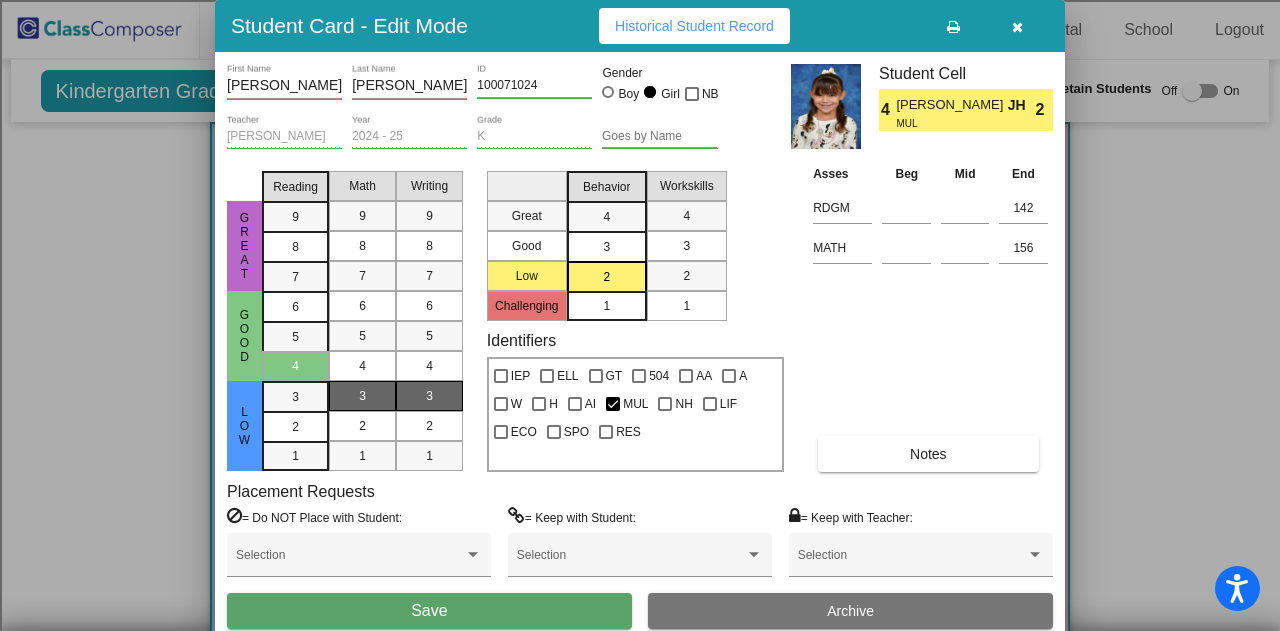 click on "3" at bounding box center [607, 246] 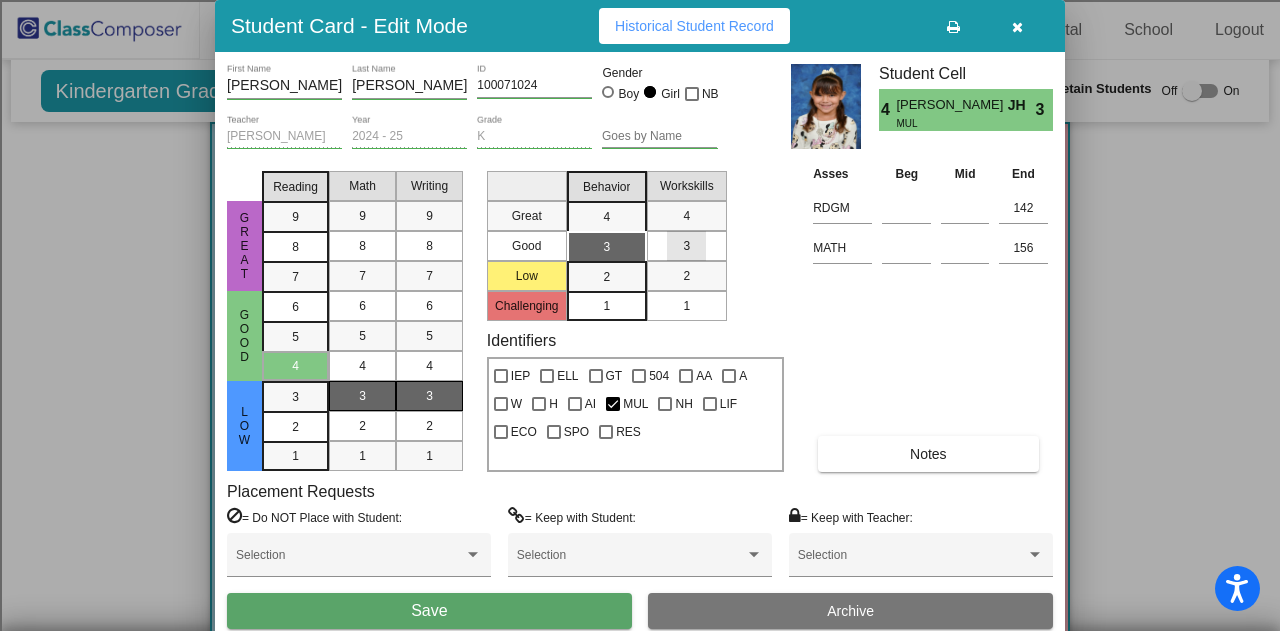 click on "3" at bounding box center (687, 246) 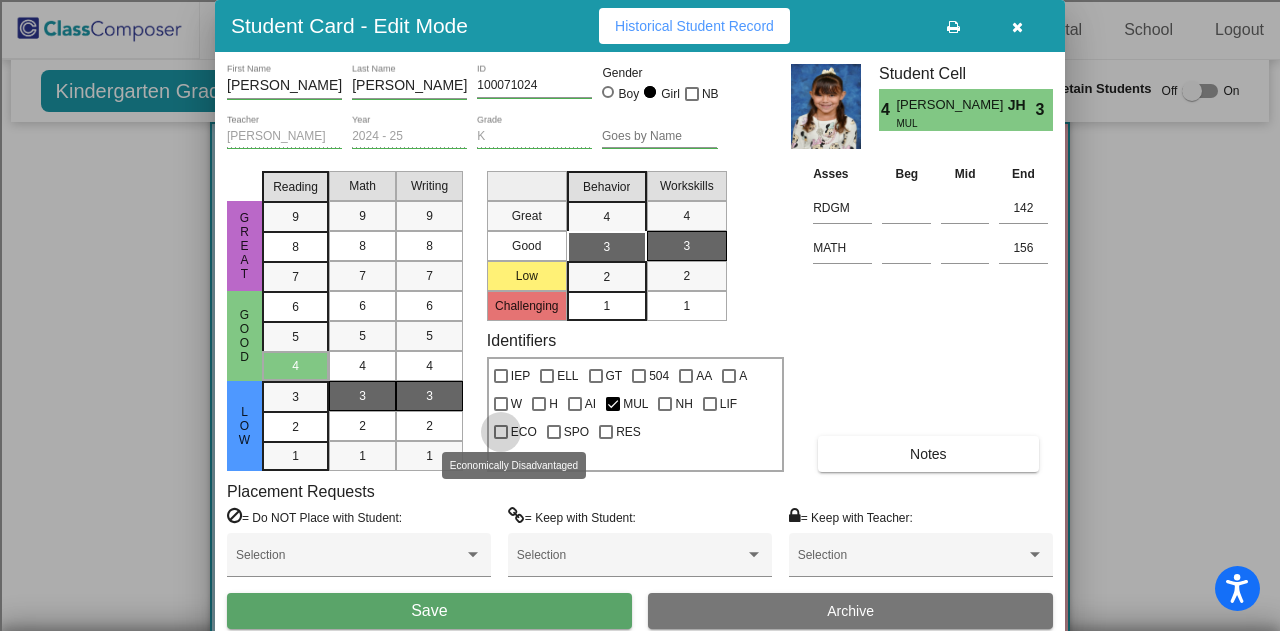 click at bounding box center (501, 432) 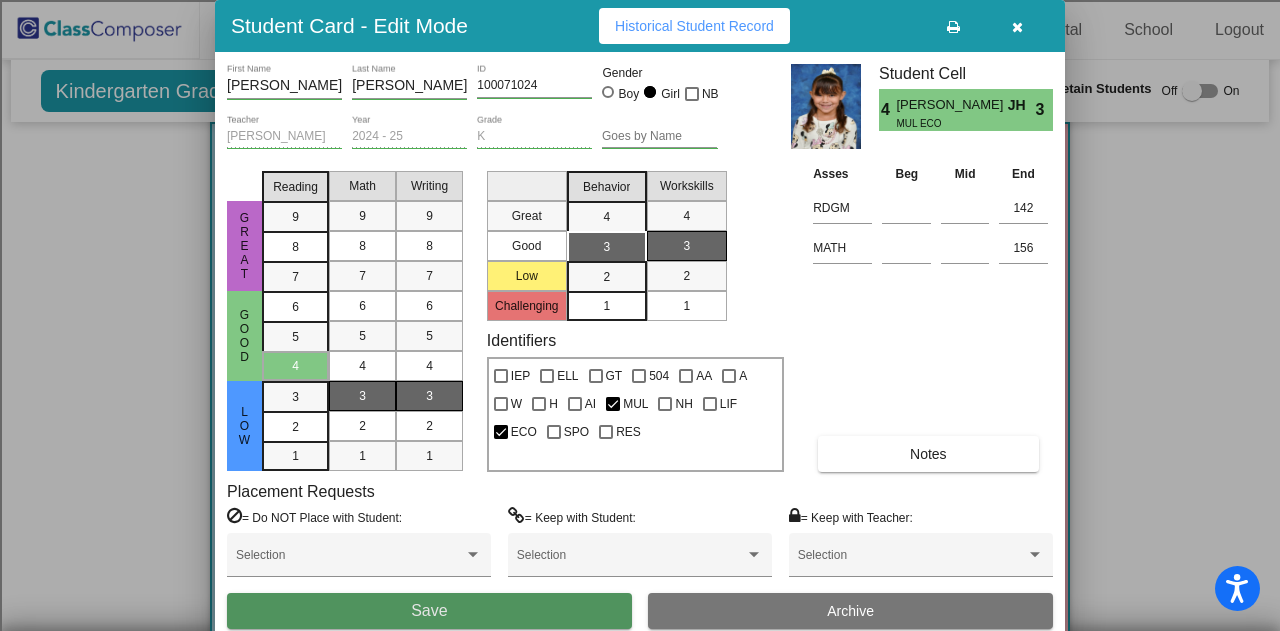 click on "Save" at bounding box center [429, 611] 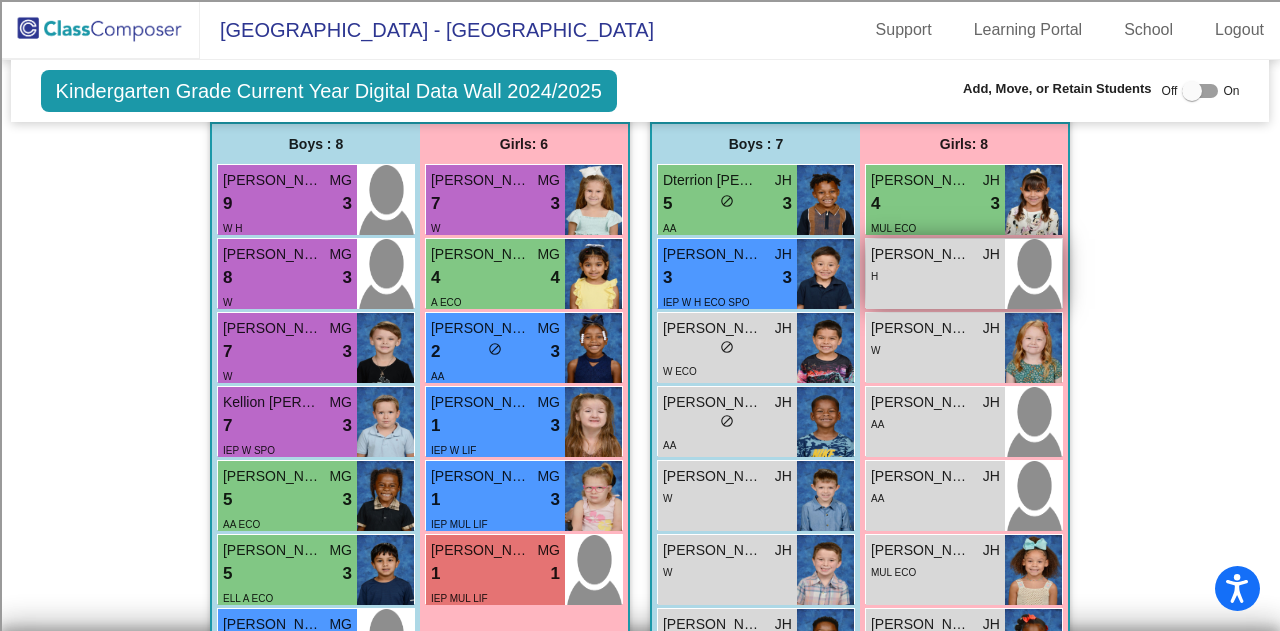 click on "Calliope Ramirez" at bounding box center (921, 254) 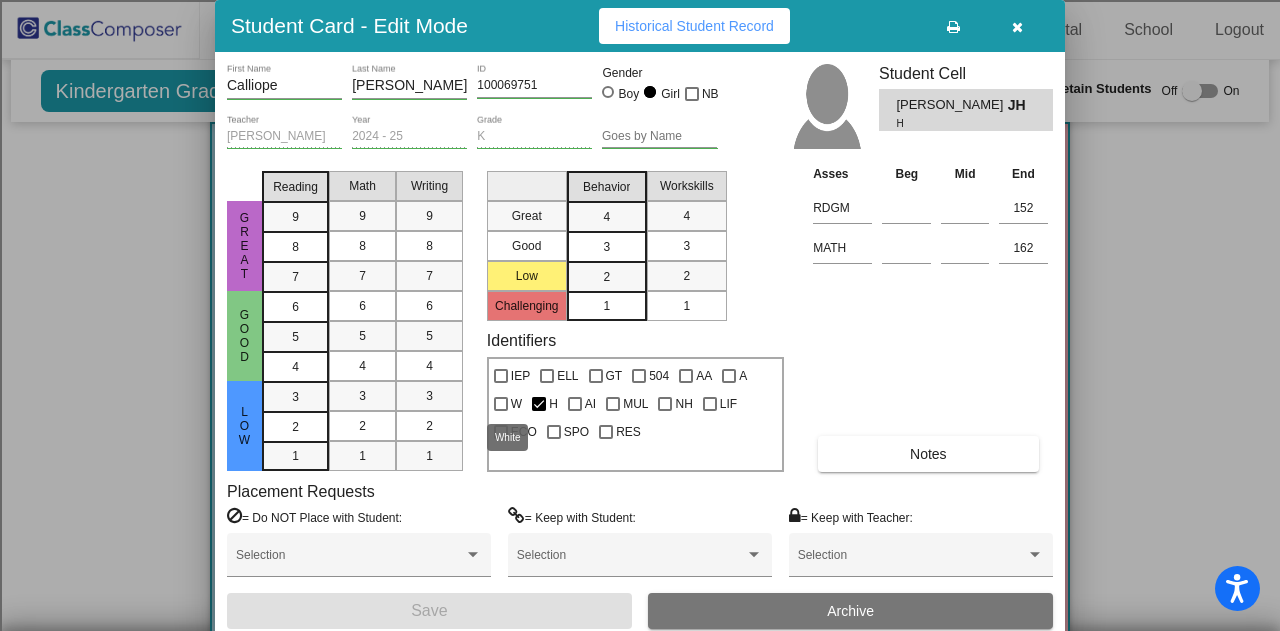 click at bounding box center (501, 404) 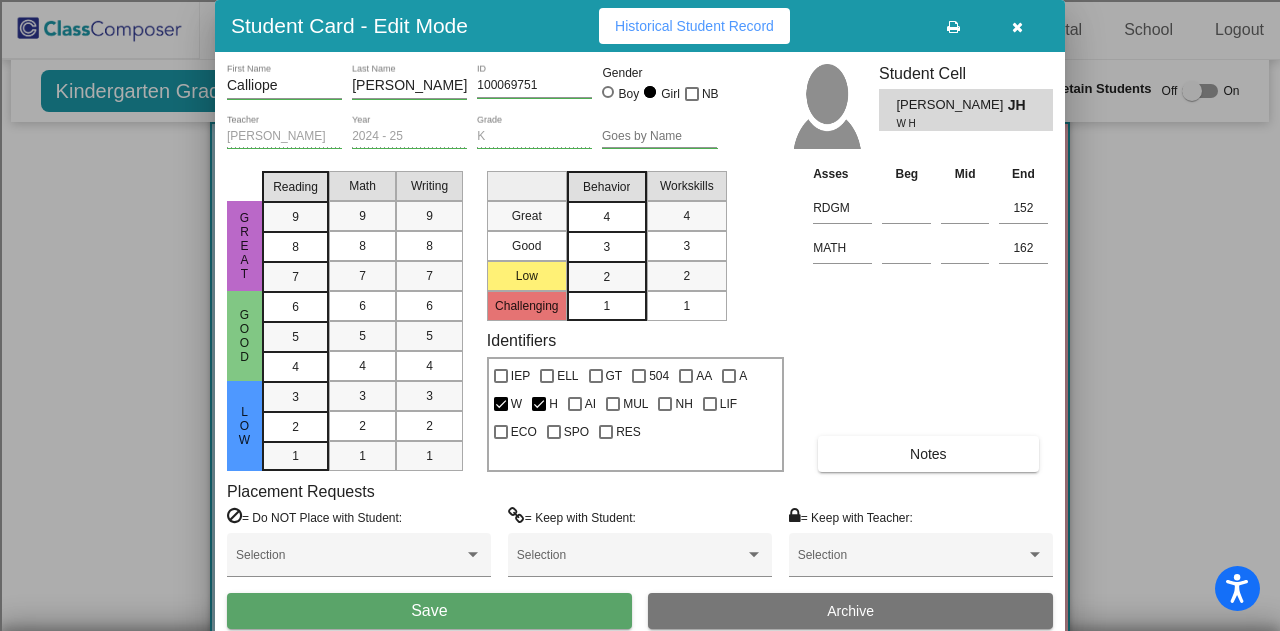 click on "4" at bounding box center (606, 217) 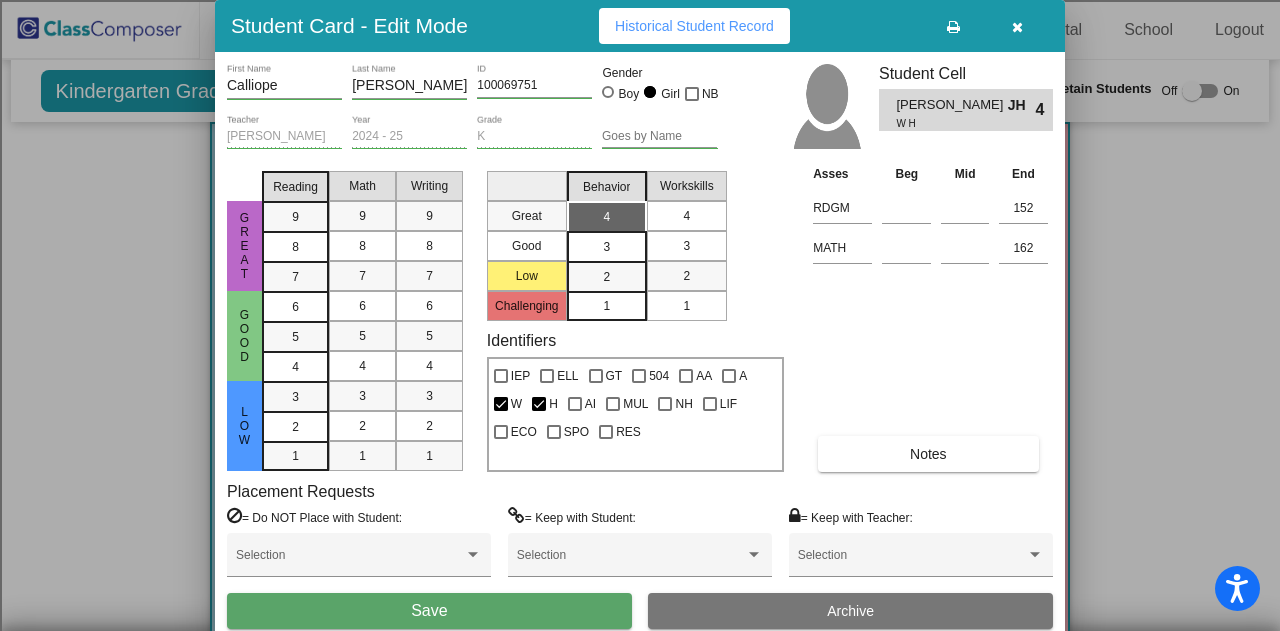 click on "4" at bounding box center [686, 216] 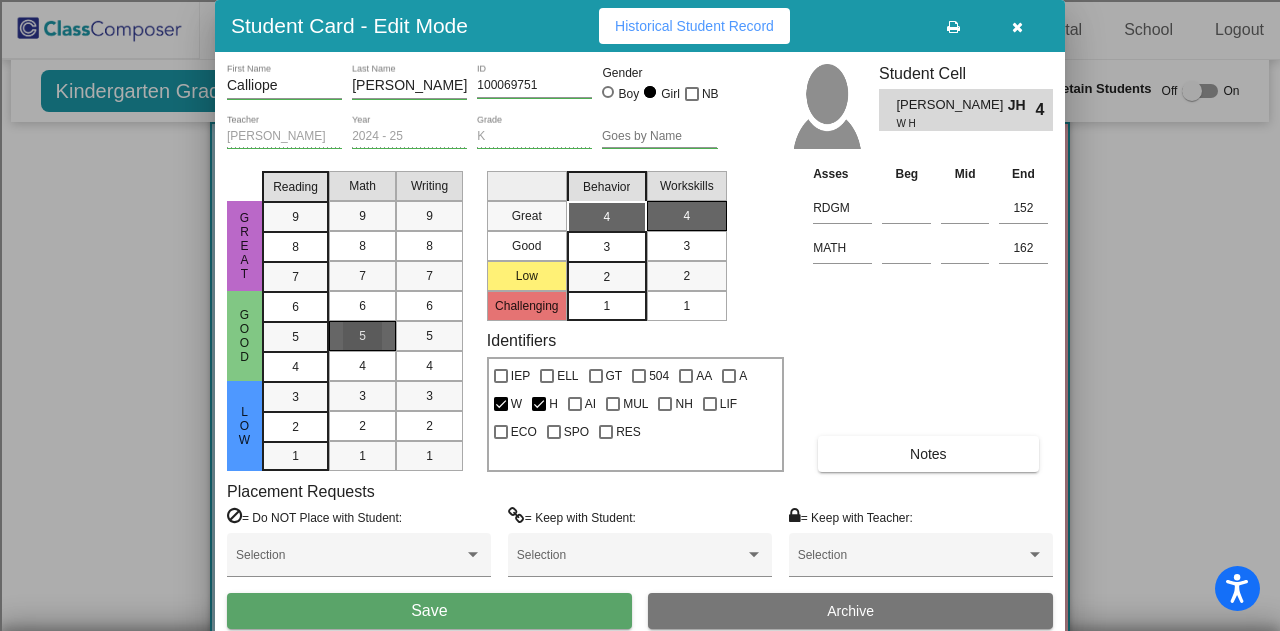 click on "5" at bounding box center [362, 336] 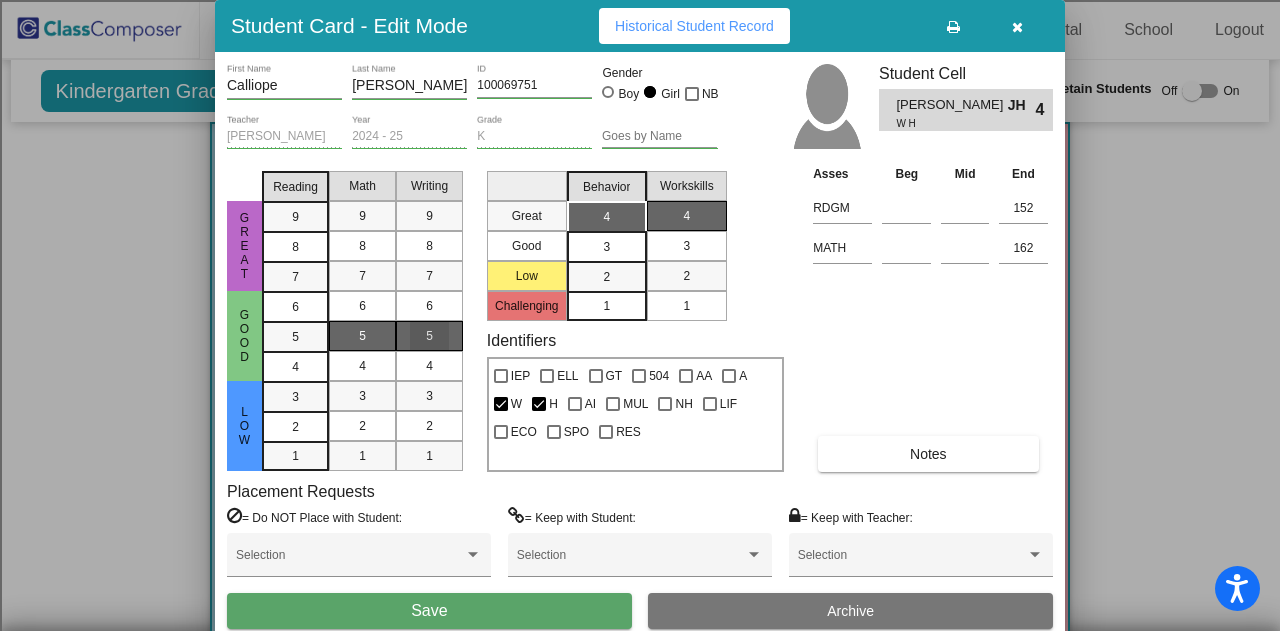 click on "5" at bounding box center [429, 336] 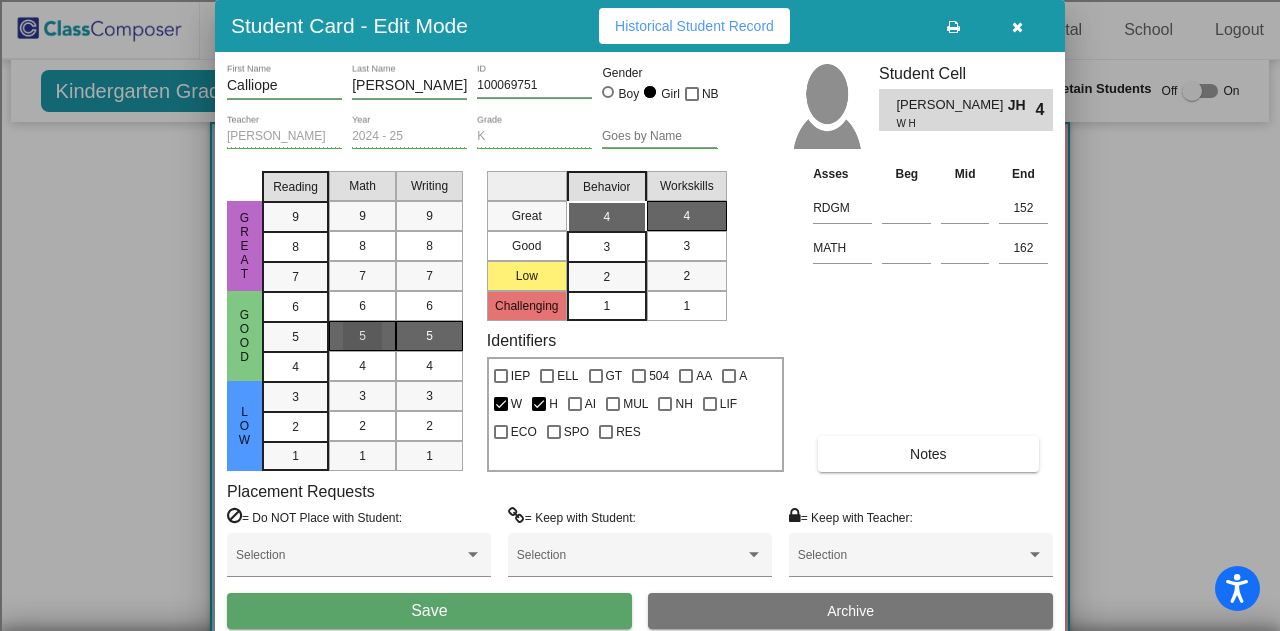 click on "5" at bounding box center (362, 336) 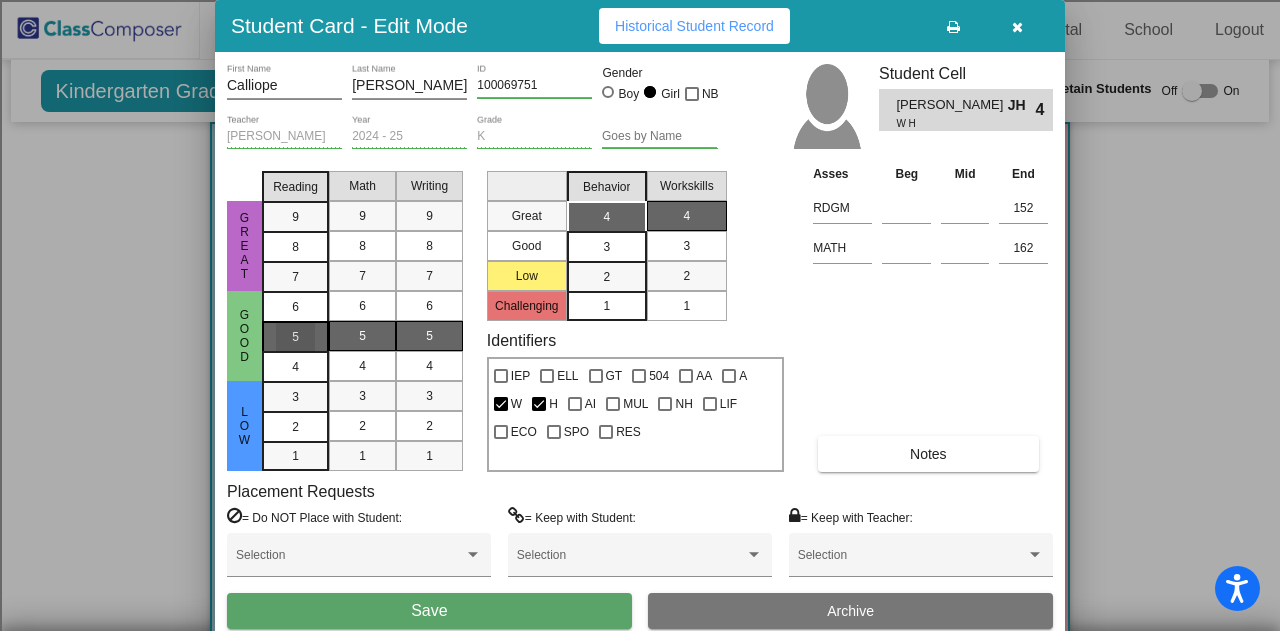 click on "5" at bounding box center (295, 307) 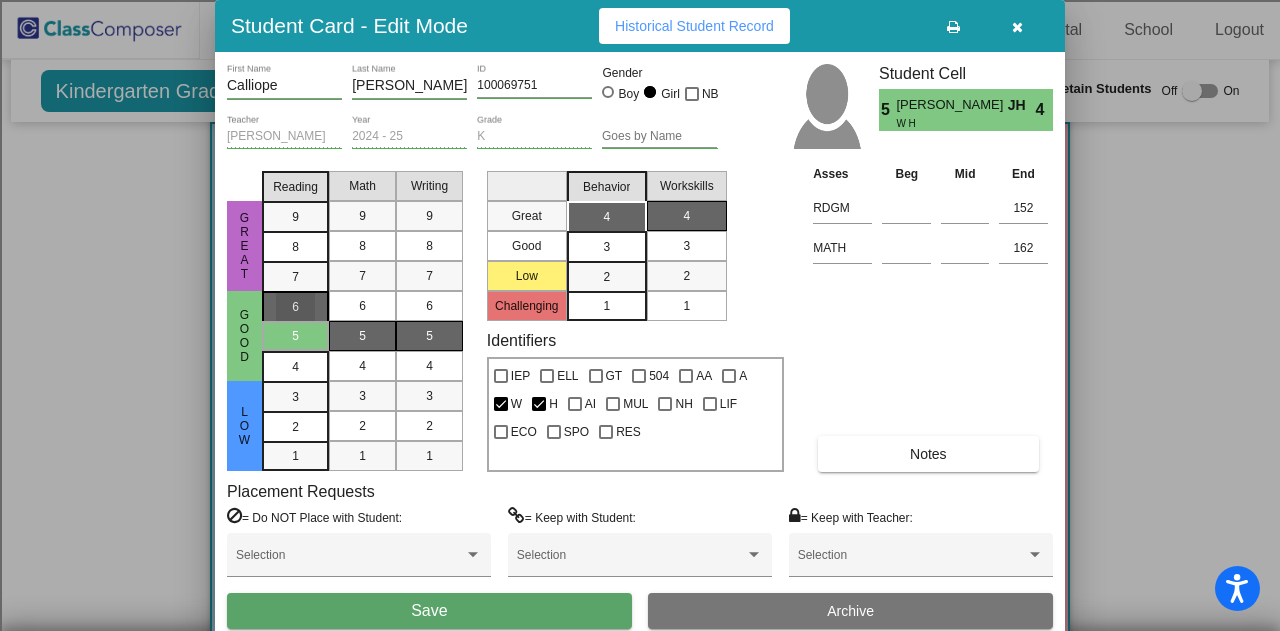 click on "6" at bounding box center [295, 307] 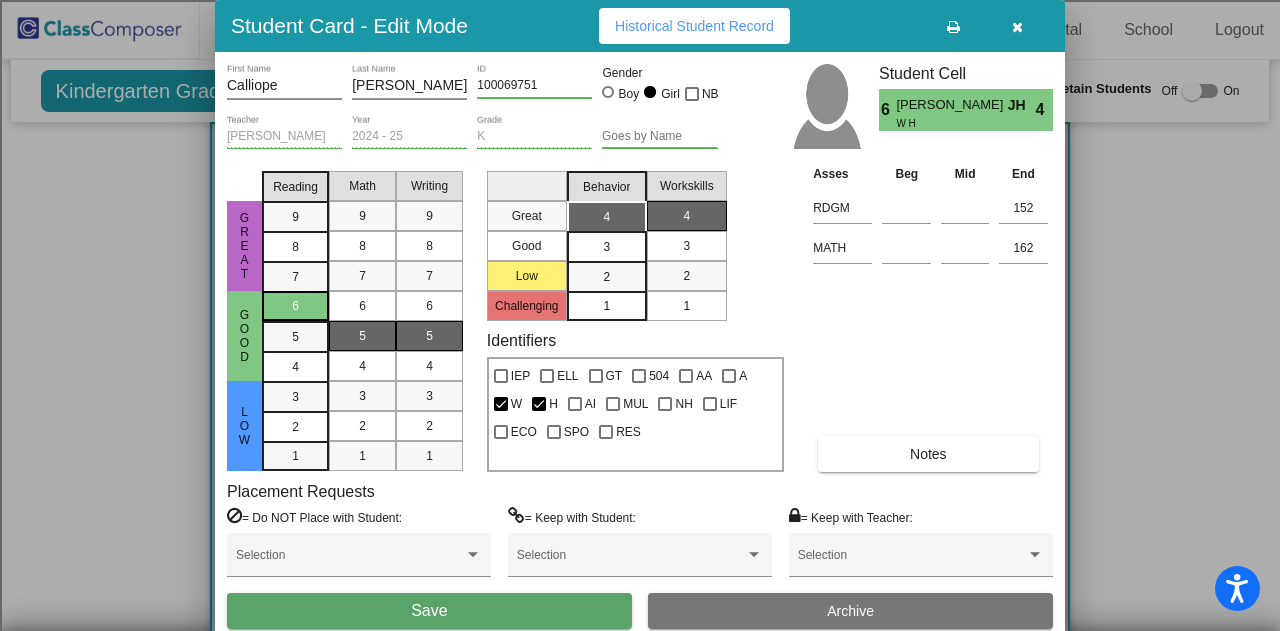 click on "6" at bounding box center [295, 306] 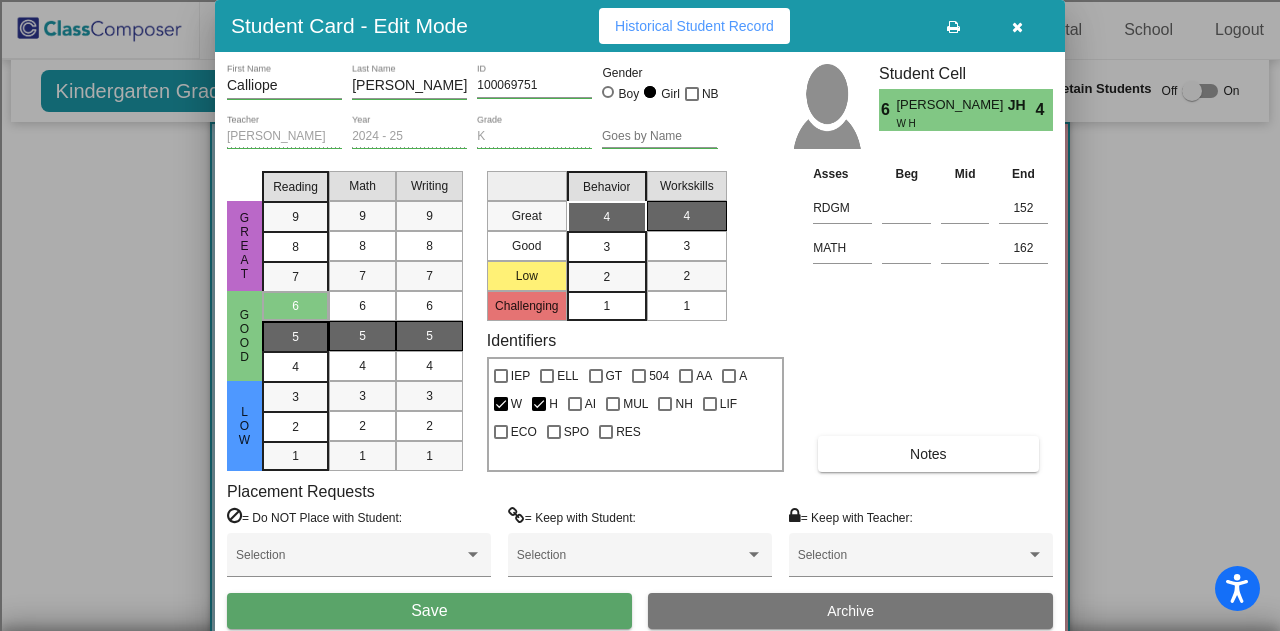 click on "5" at bounding box center [295, 306] 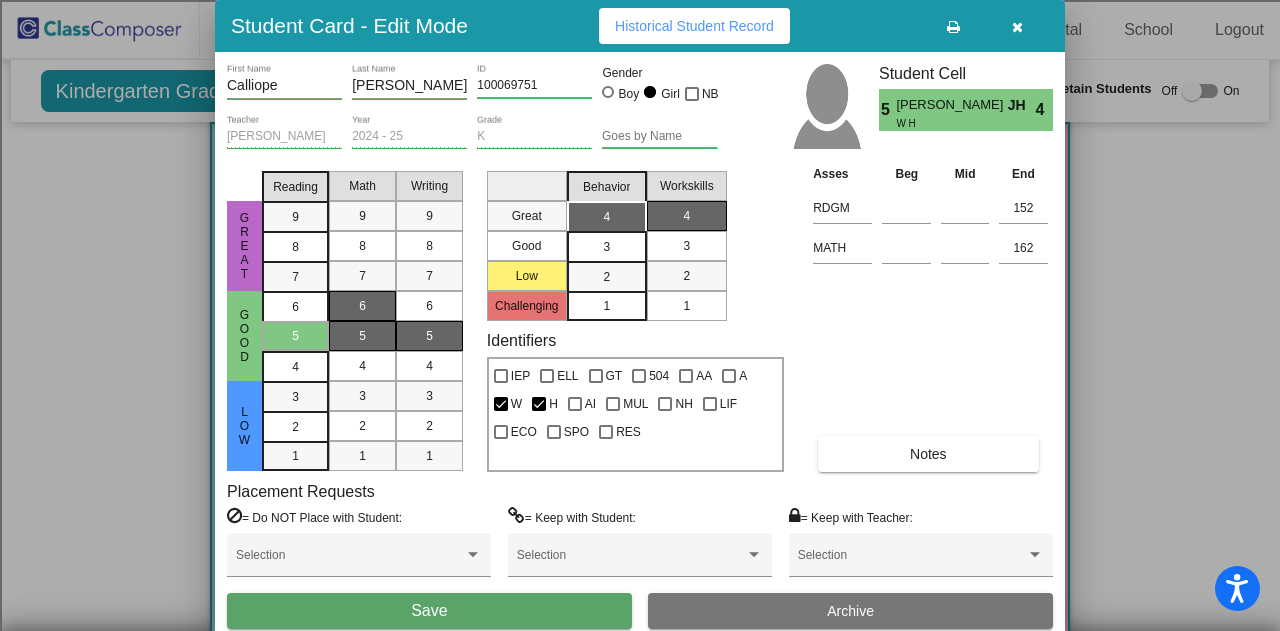 click on "6" at bounding box center [362, 306] 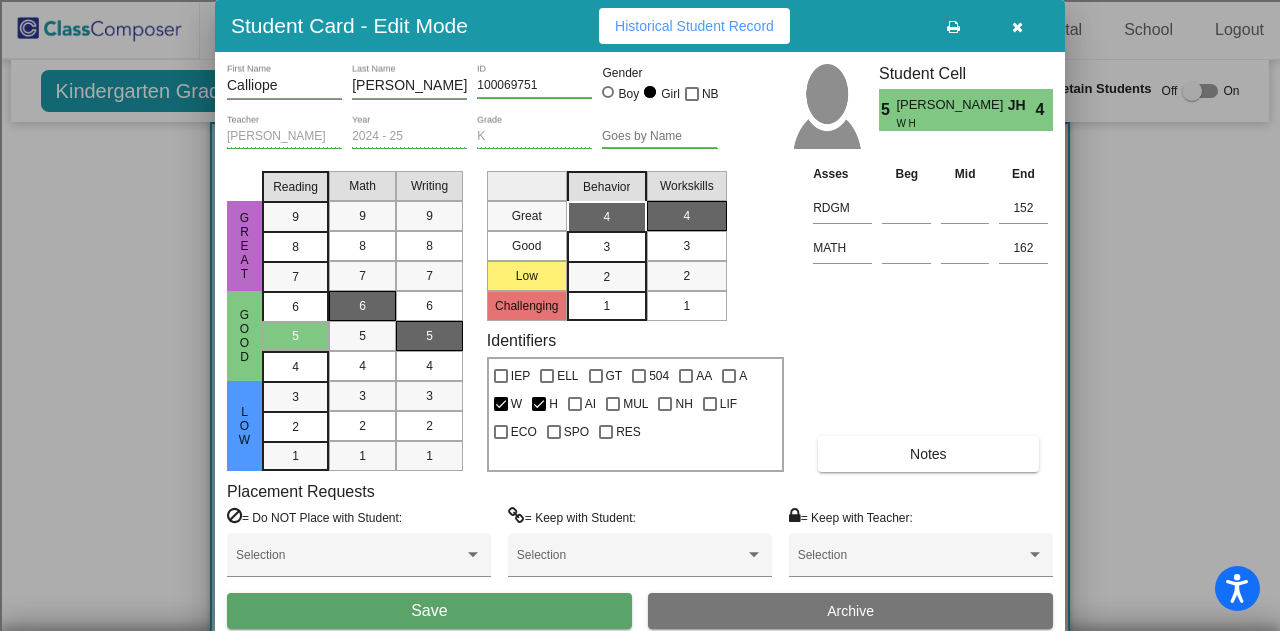click on "Asses Beg Mid End RDGM 152 MATH 162  Notes" at bounding box center [930, 317] 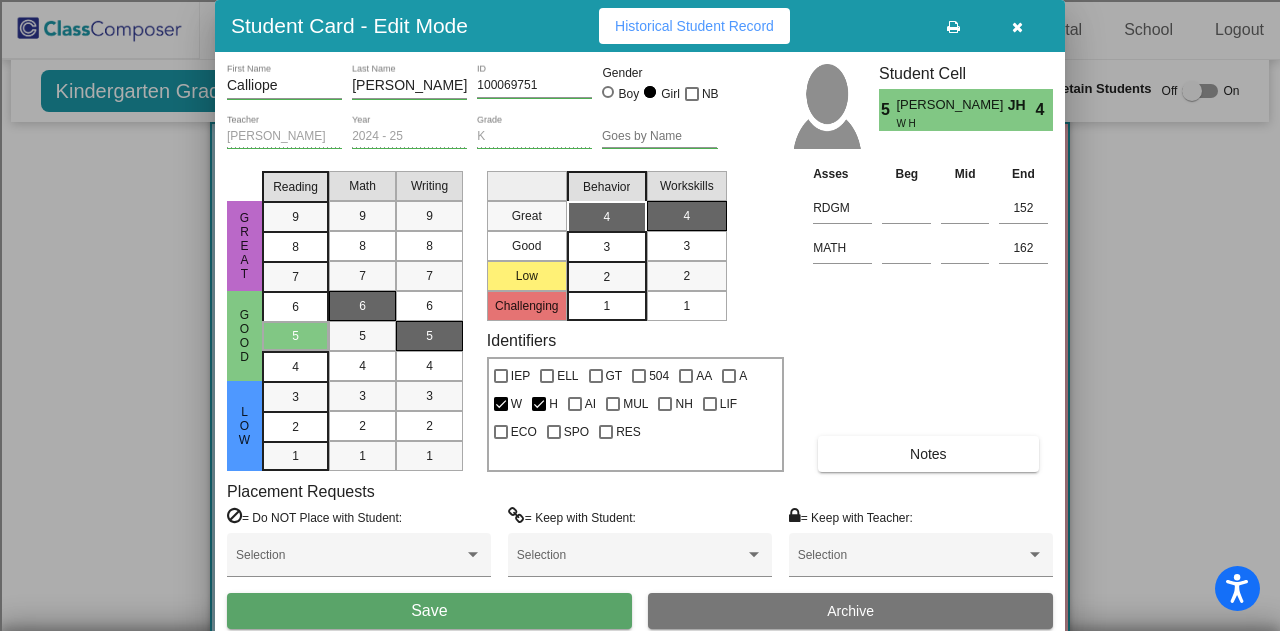 click on "Save" at bounding box center [429, 611] 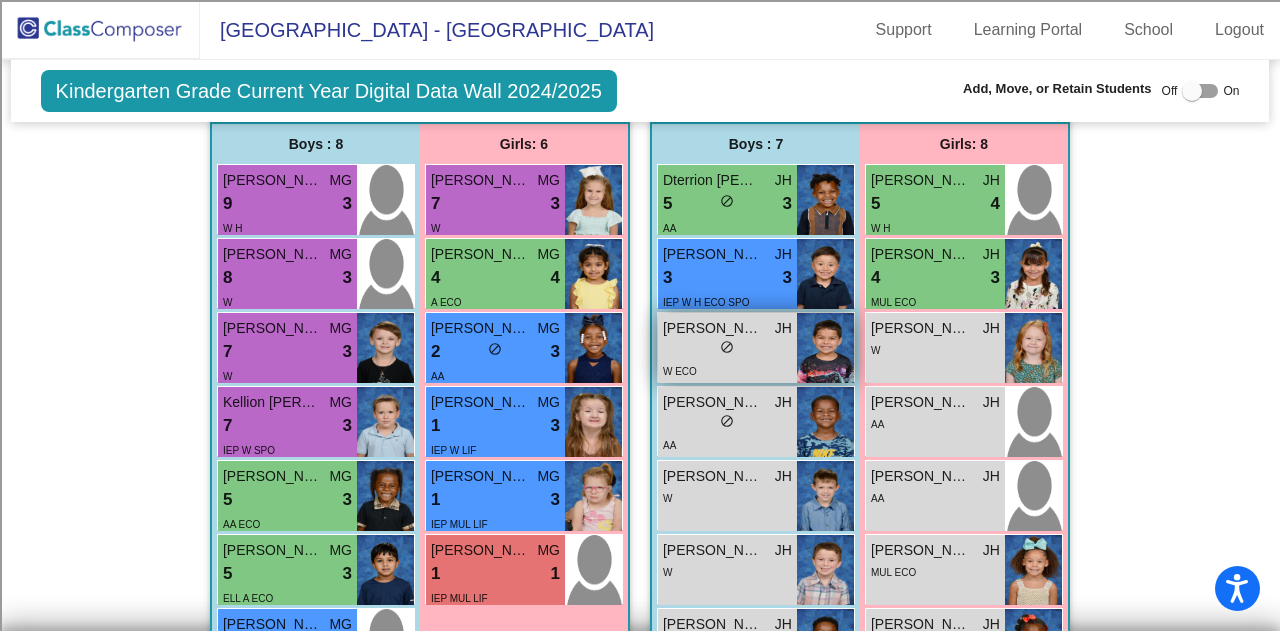 click on "lock do_not_disturb_alt" at bounding box center (727, 349) 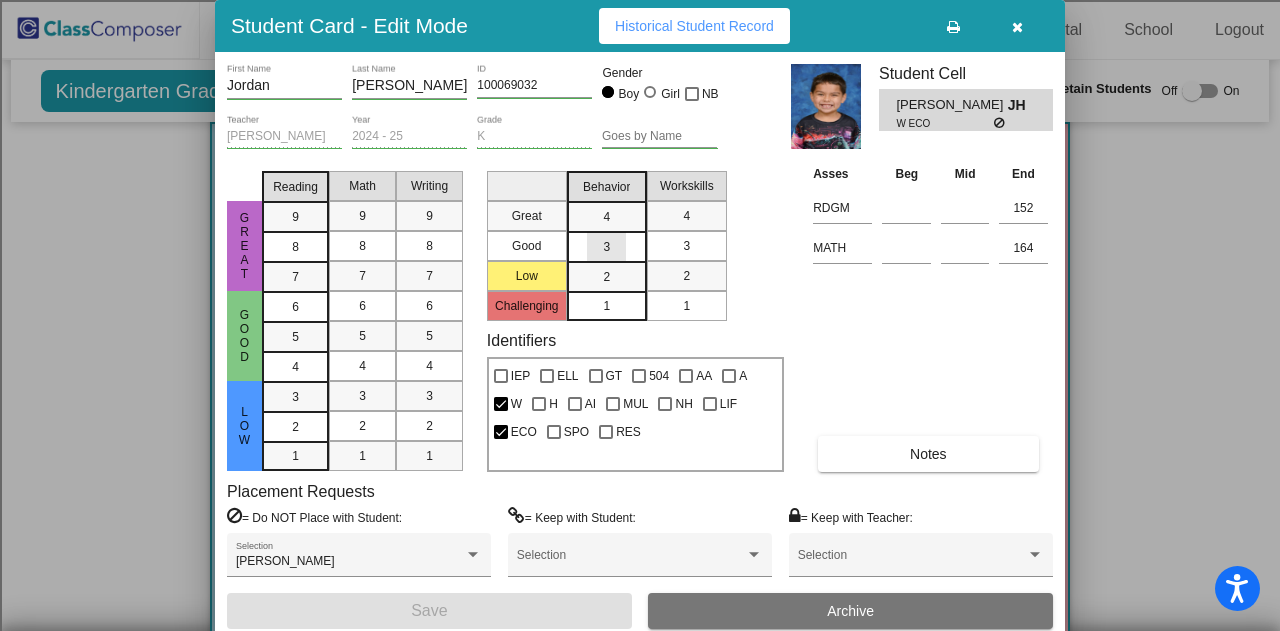 click on "3" at bounding box center [606, 217] 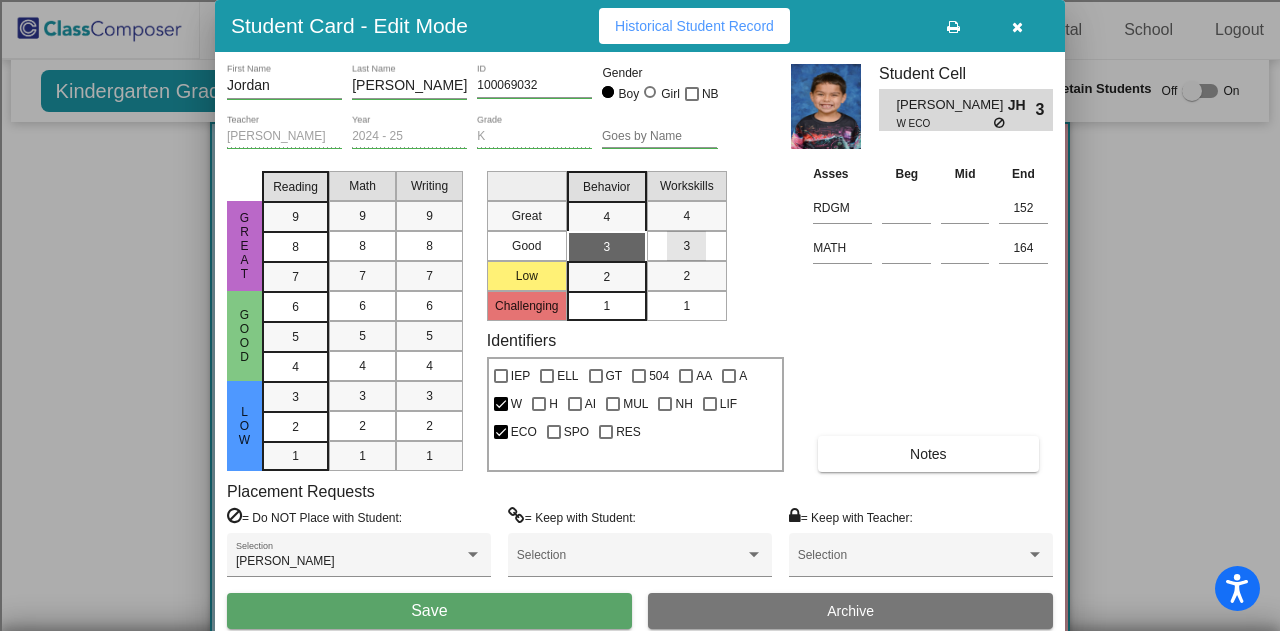 click on "3" at bounding box center [686, 246] 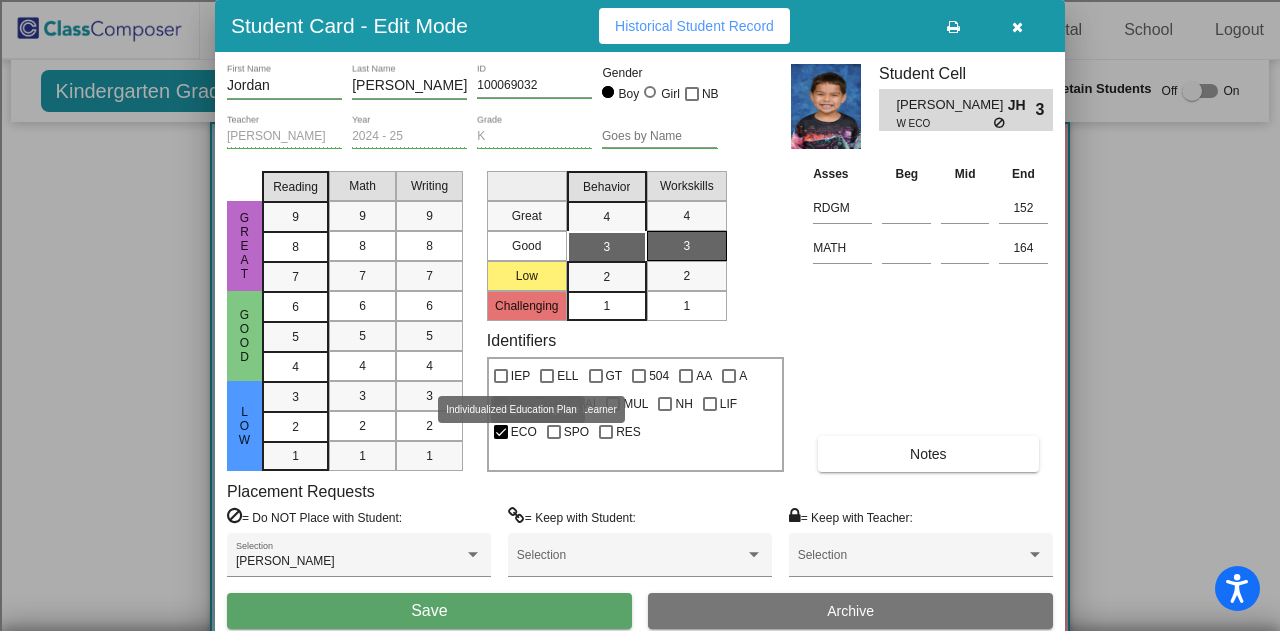 click at bounding box center [501, 376] 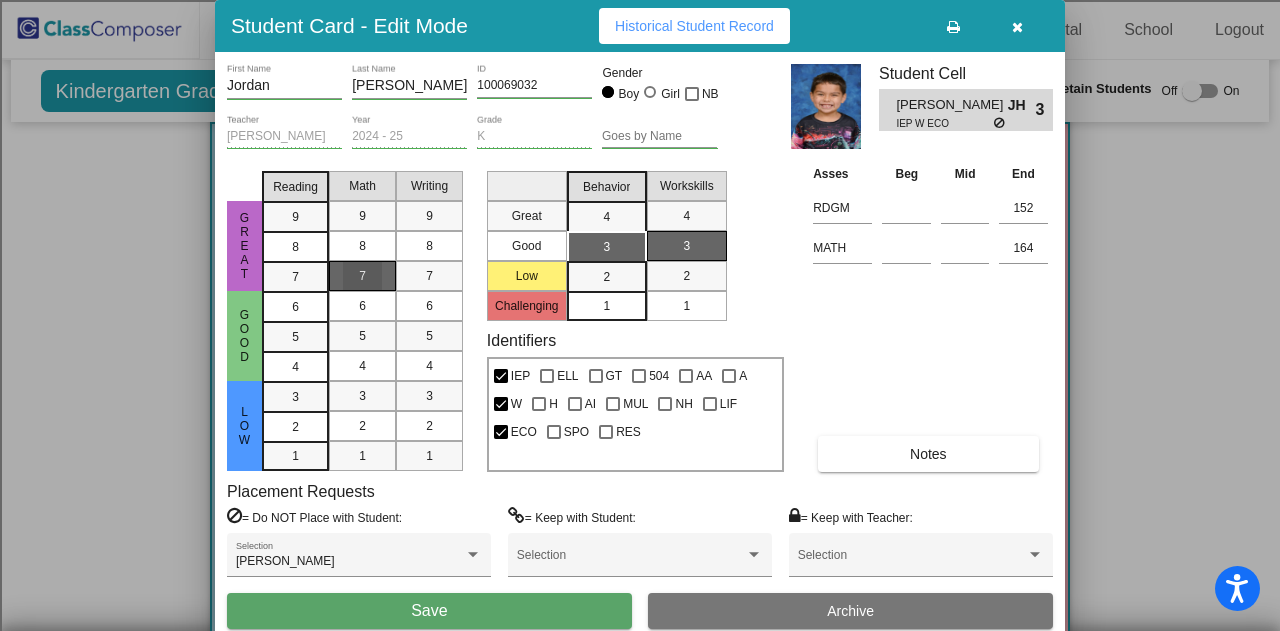 click on "7" at bounding box center (362, 276) 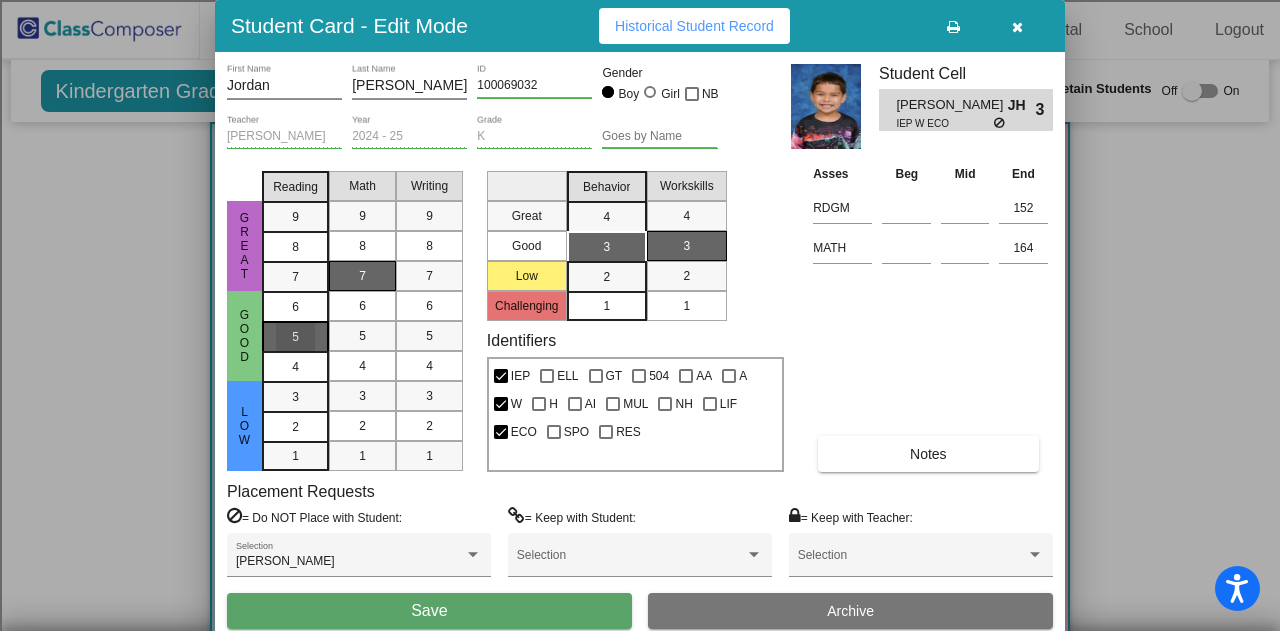 click on "5" at bounding box center (295, 307) 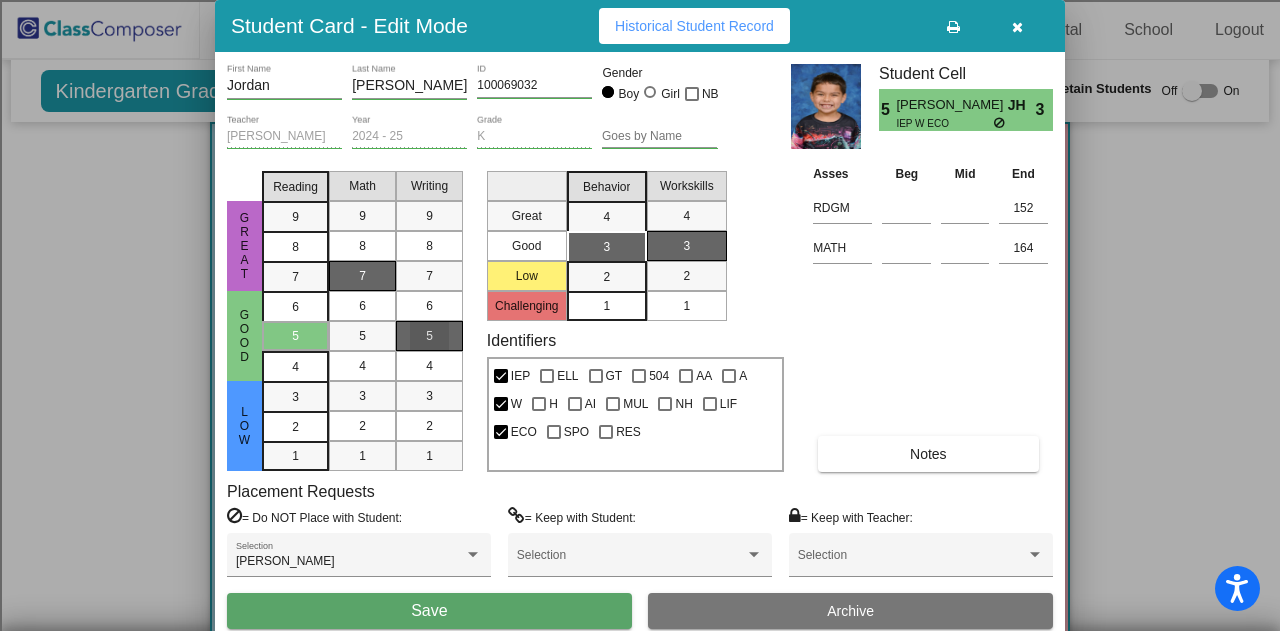click on "5" at bounding box center [429, 336] 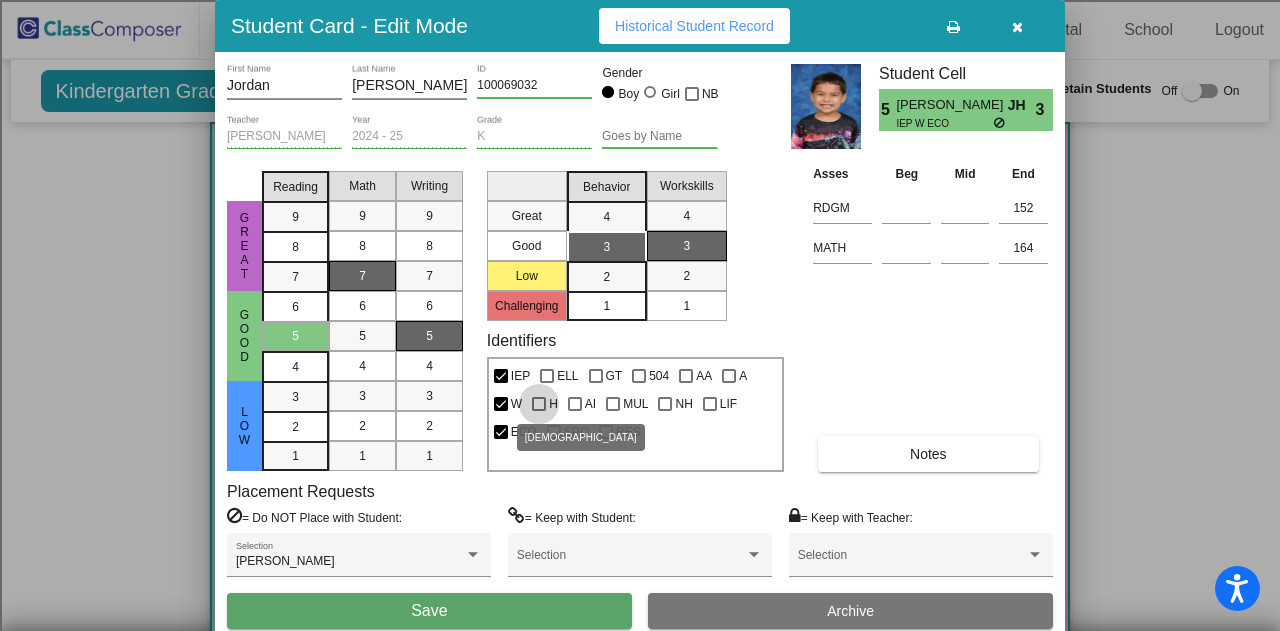 click at bounding box center (539, 404) 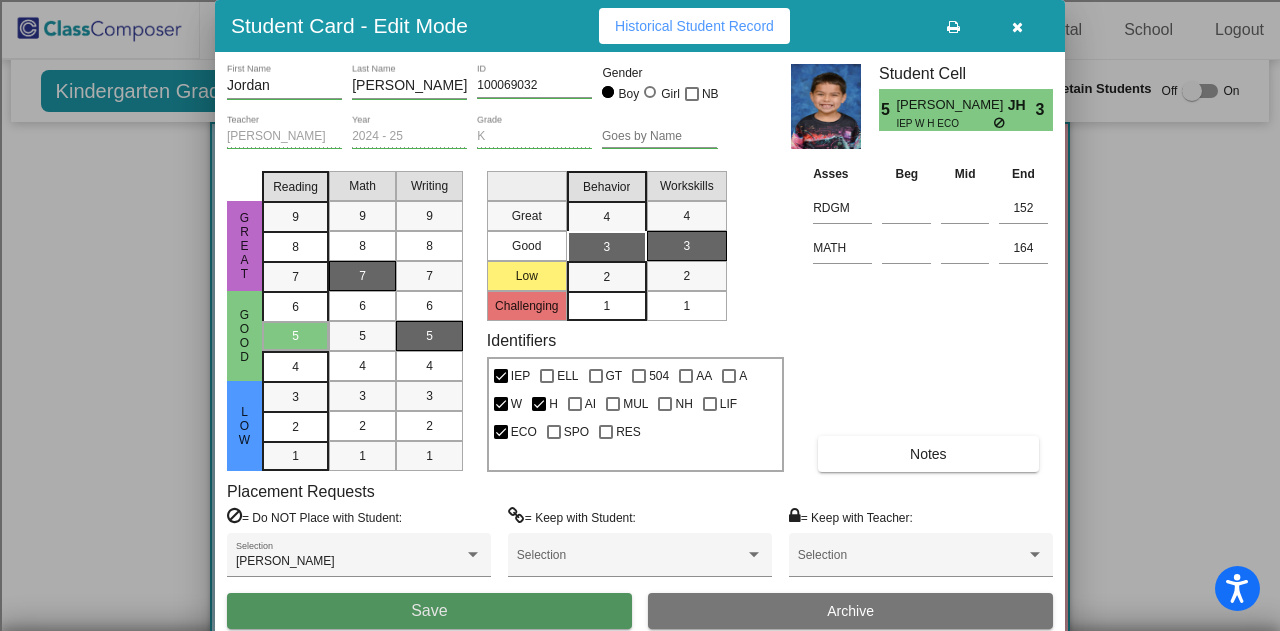 click on "Save" at bounding box center (429, 611) 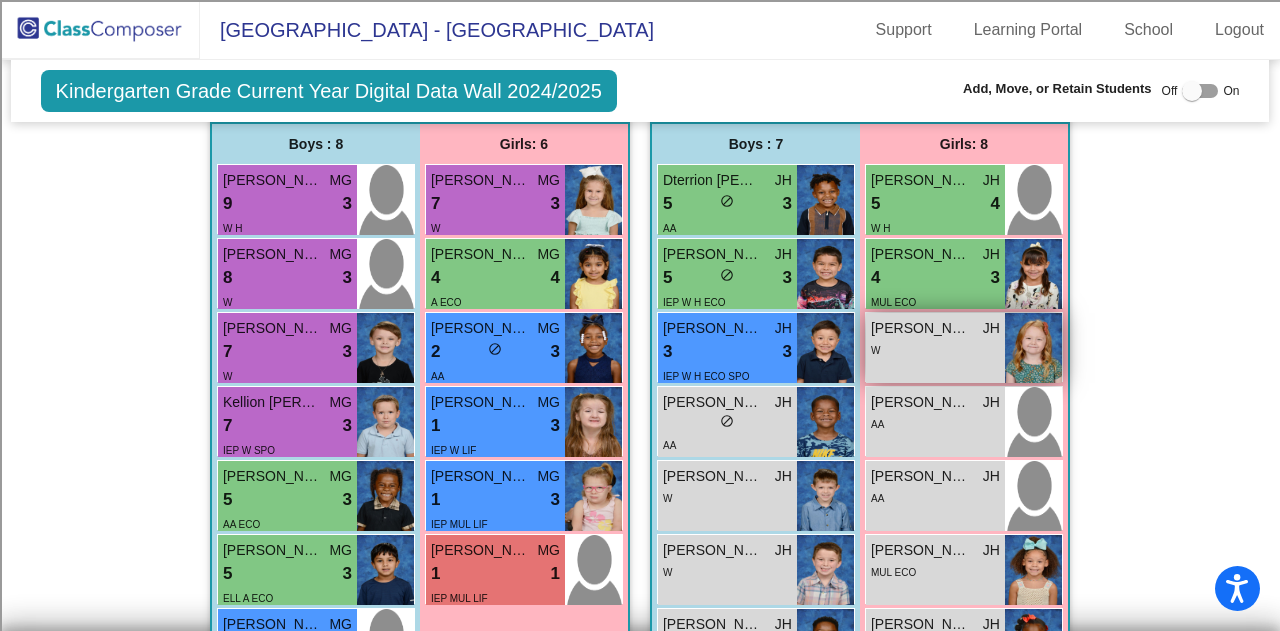 click on "W" at bounding box center [935, 349] 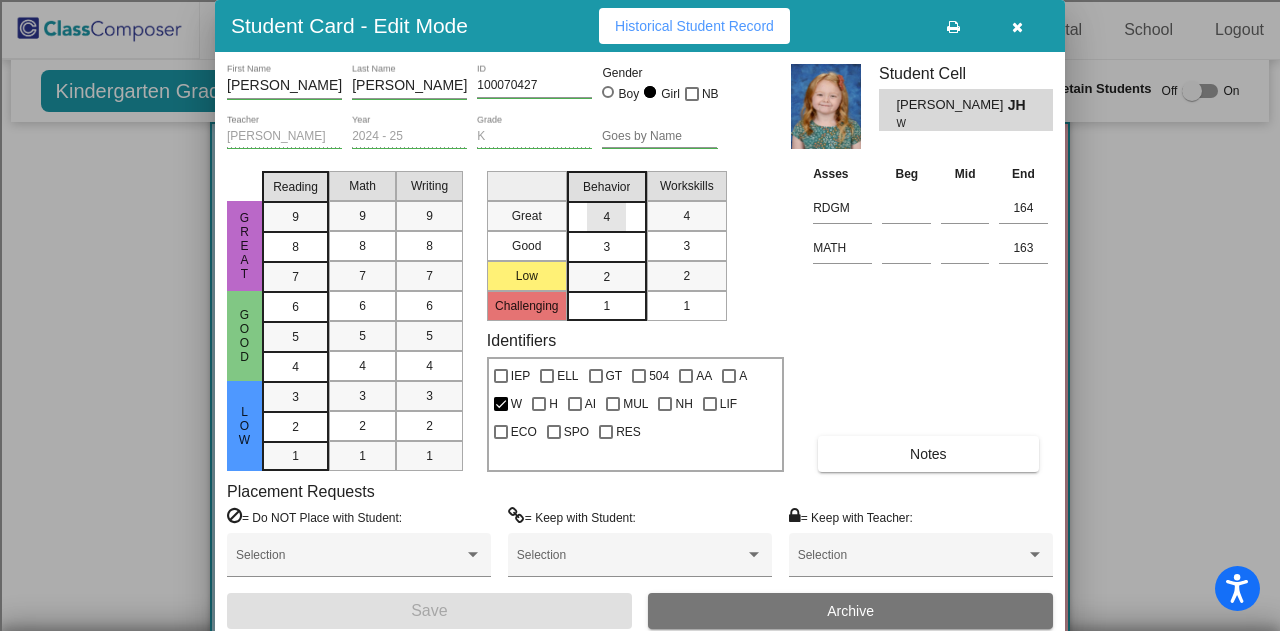 click on "4" at bounding box center [606, 217] 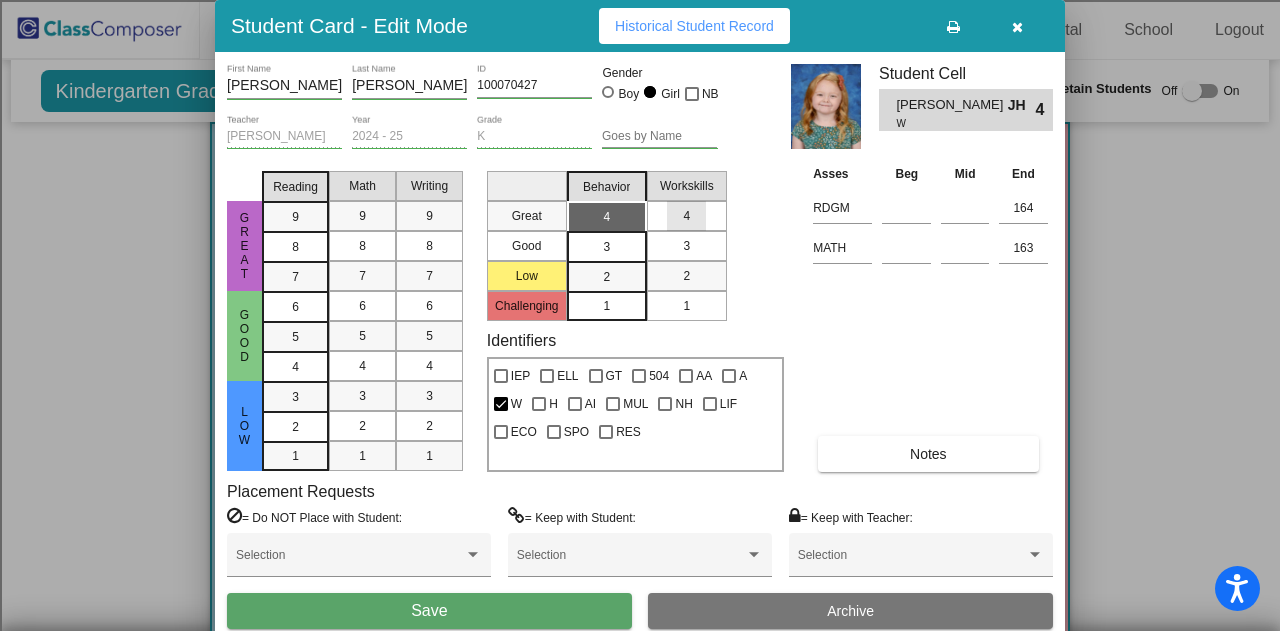 click on "4" at bounding box center [686, 216] 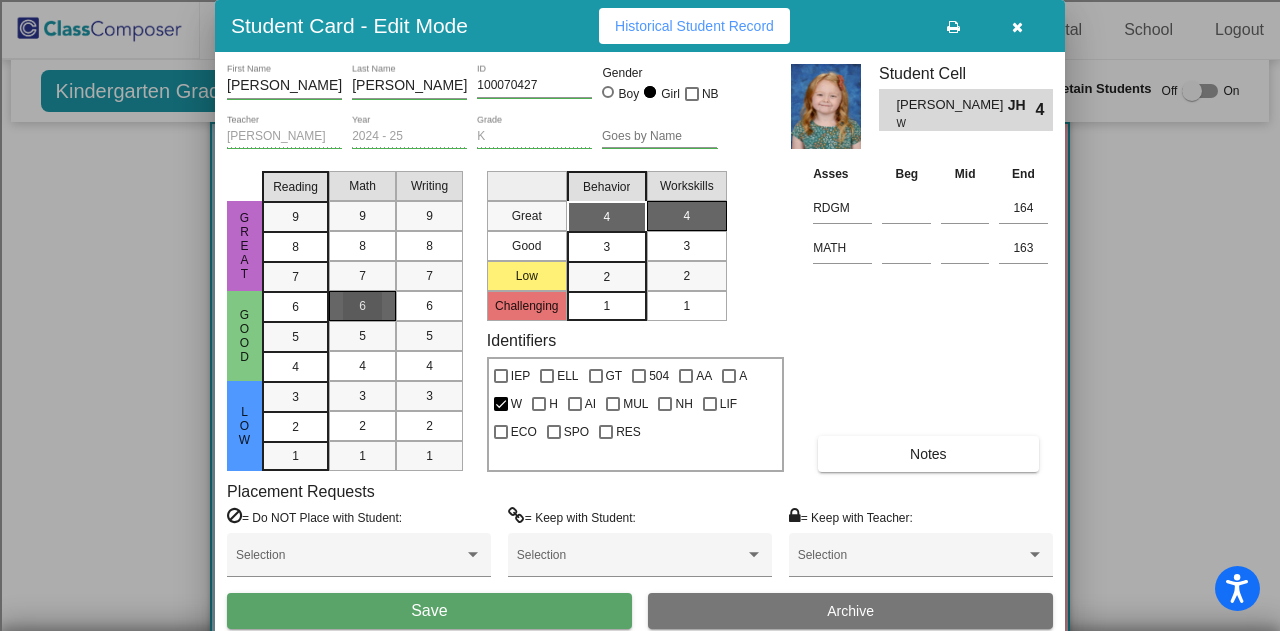 click on "6" at bounding box center (362, 306) 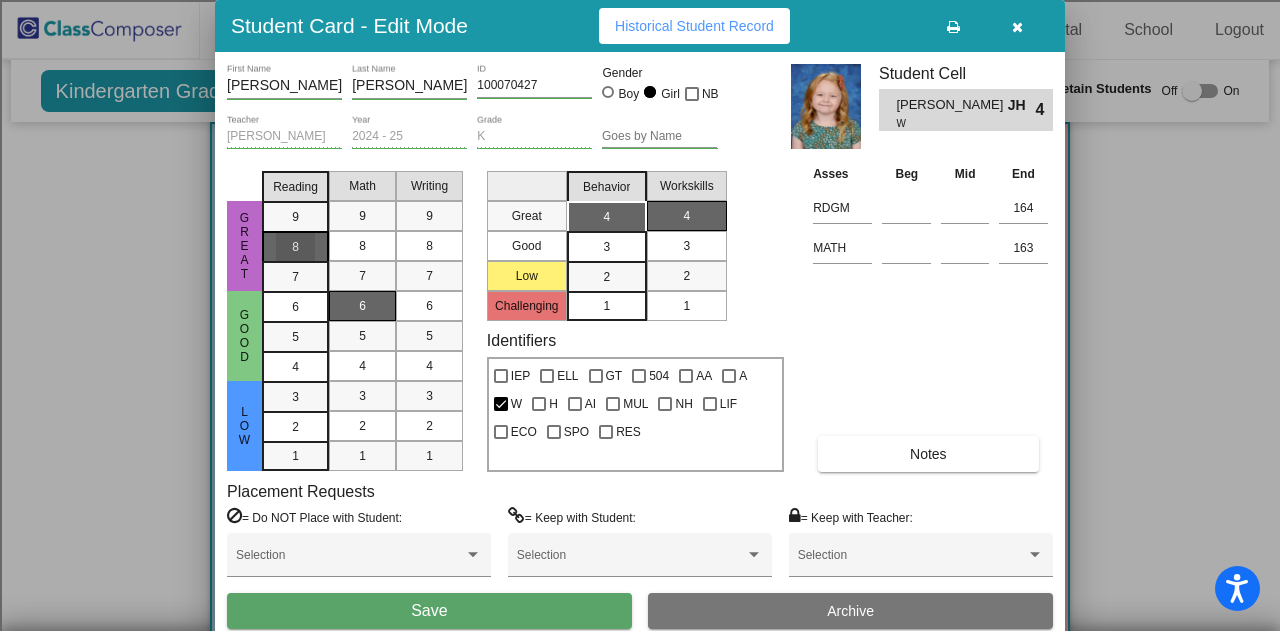click on "8" at bounding box center [295, 217] 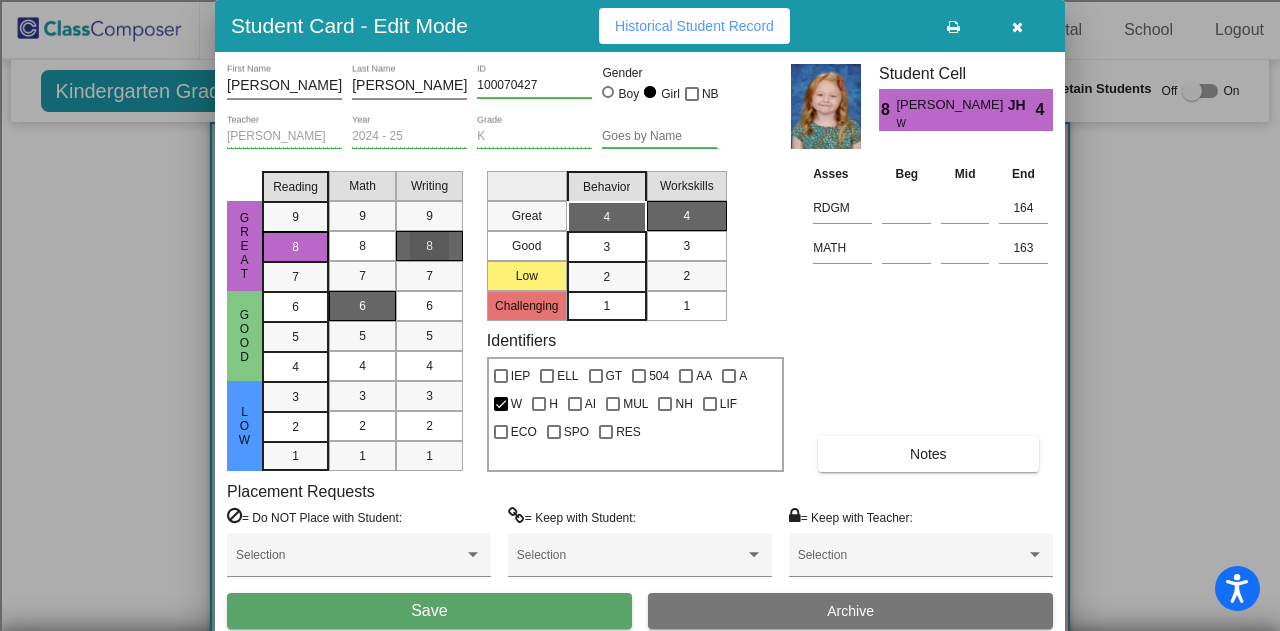 click on "8" at bounding box center (429, 246) 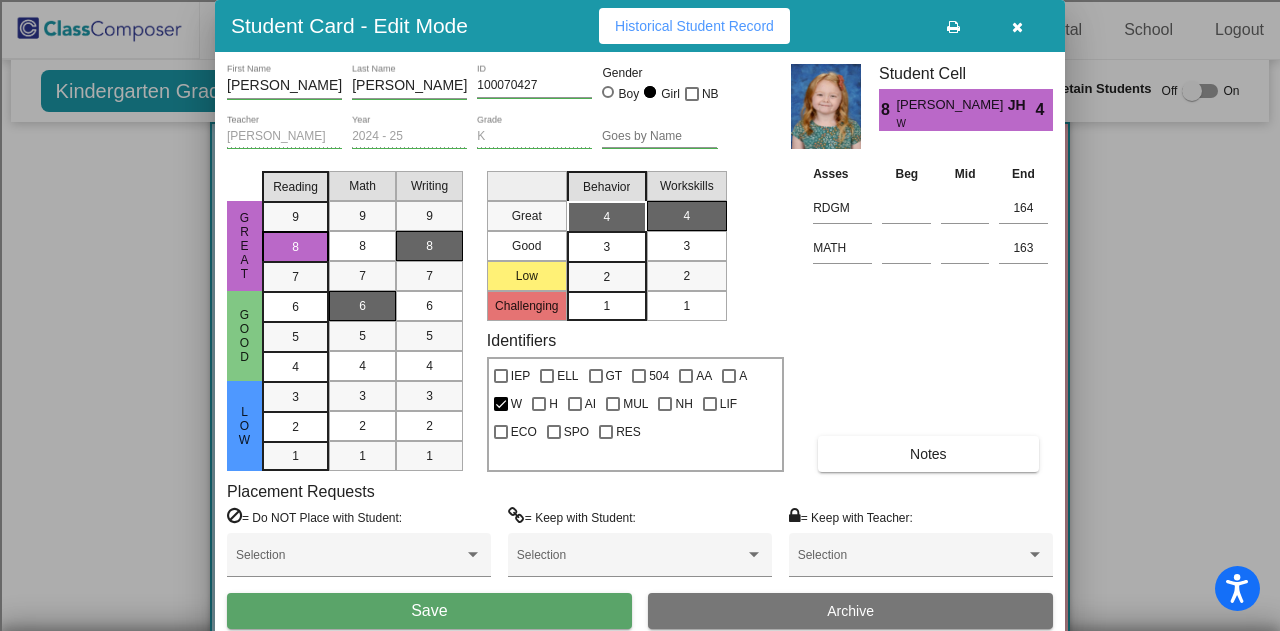 click on "Save" at bounding box center (429, 611) 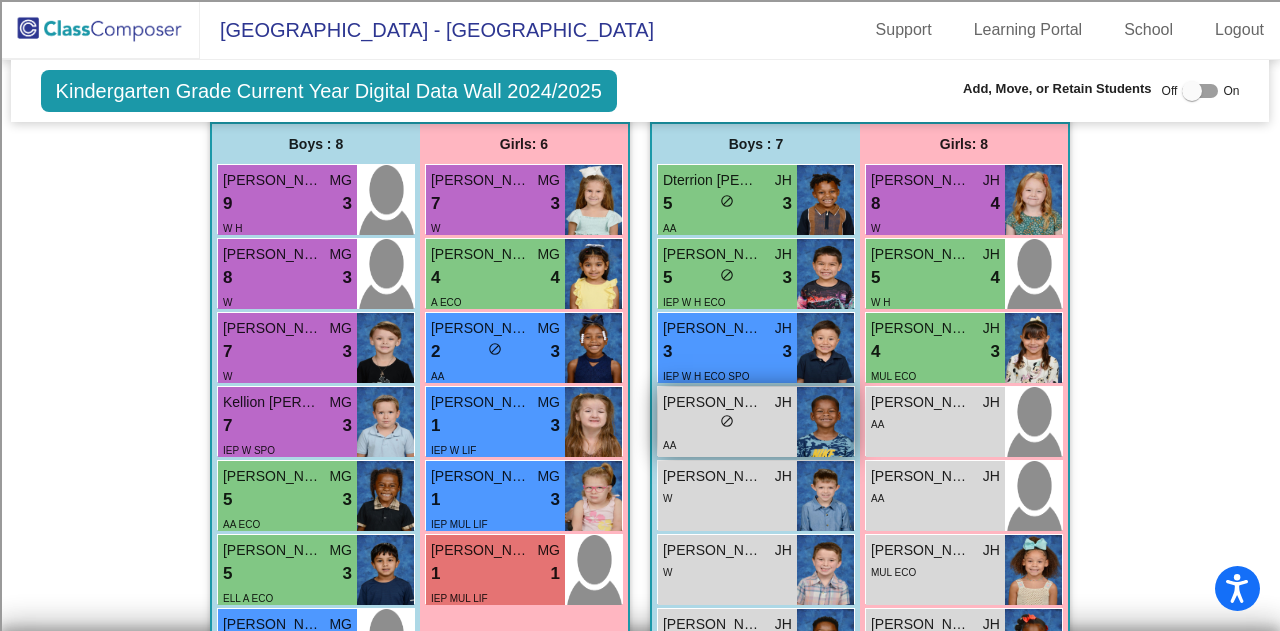 click on "lock do_not_disturb_alt" at bounding box center (727, 423) 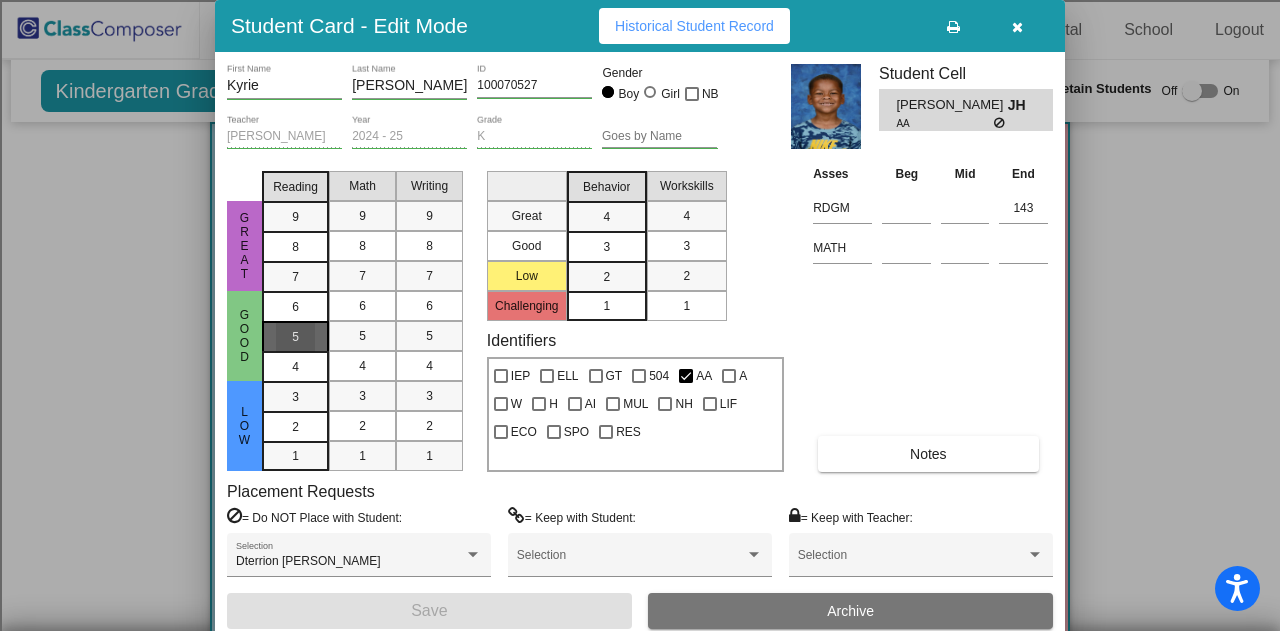 click on "5" at bounding box center (295, 307) 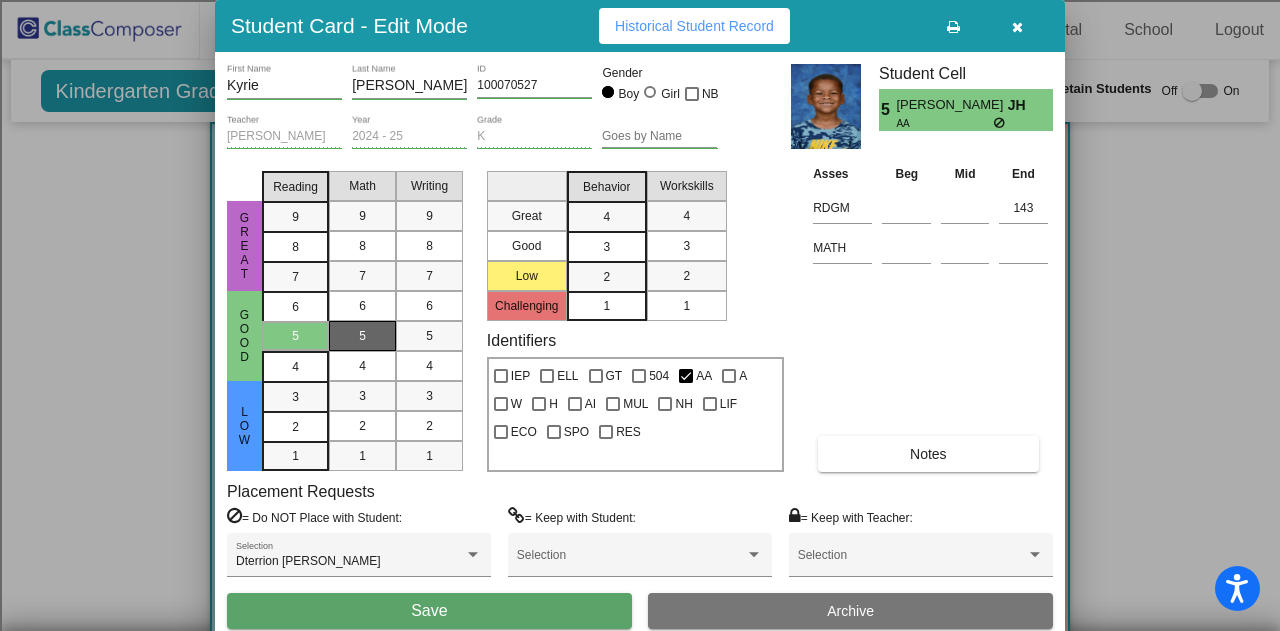 click on "5" at bounding box center (362, 336) 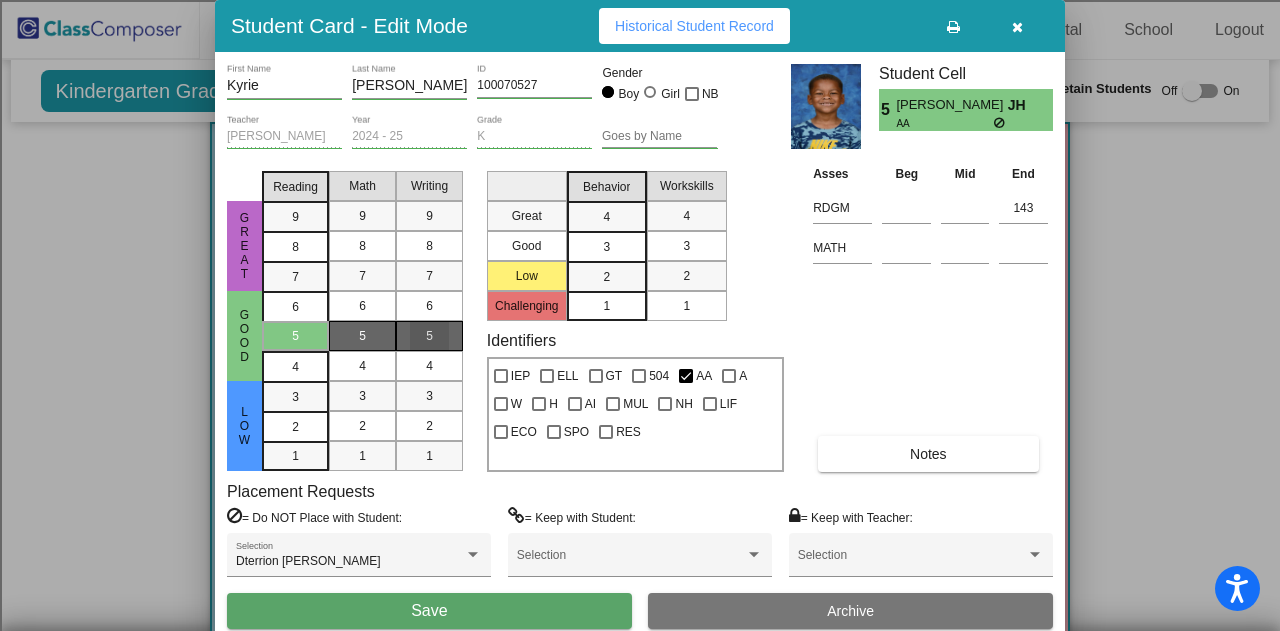 click on "5" at bounding box center [429, 336] 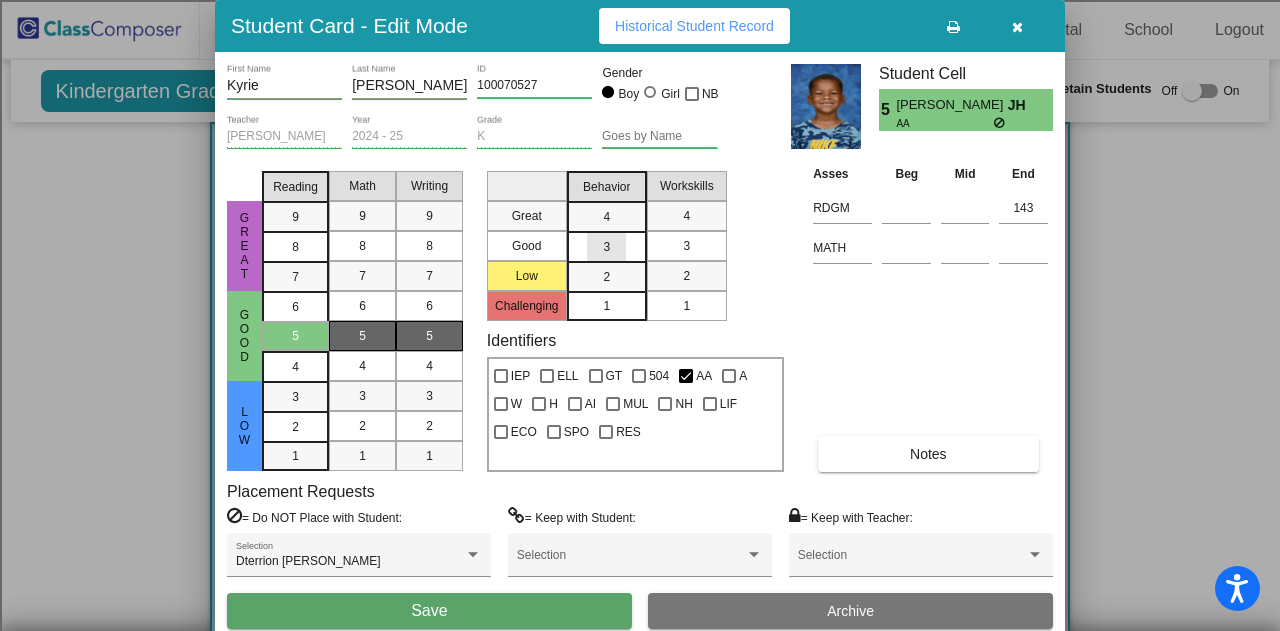 click on "3" at bounding box center (606, 217) 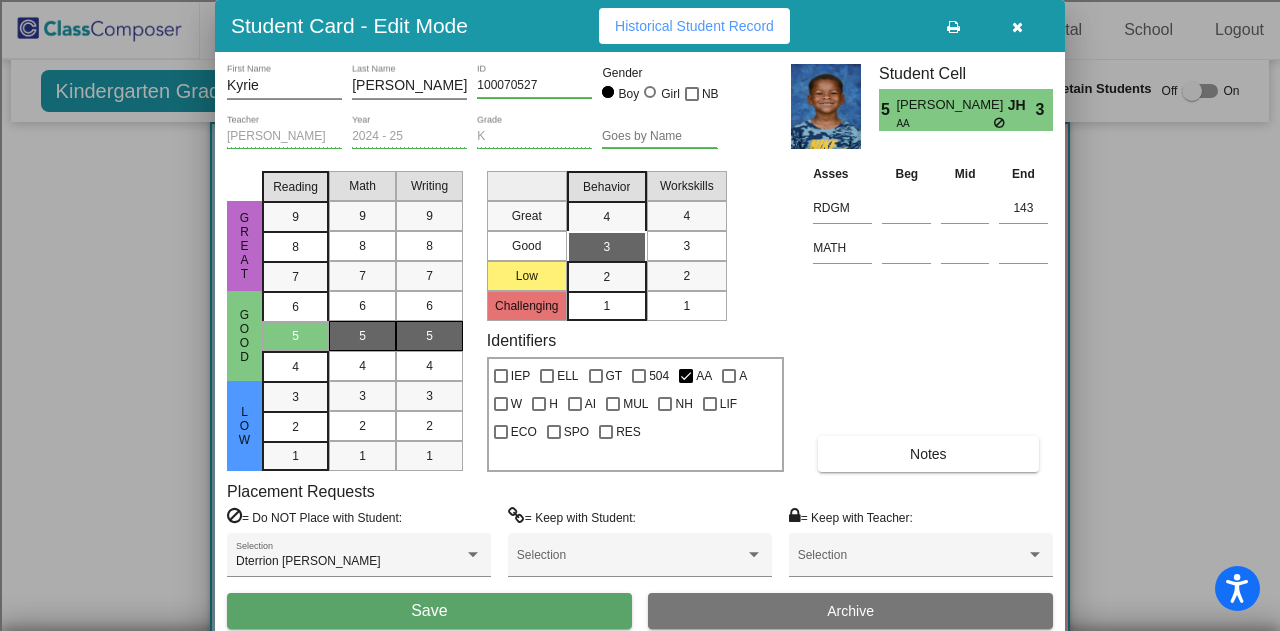 click on "3" at bounding box center (686, 246) 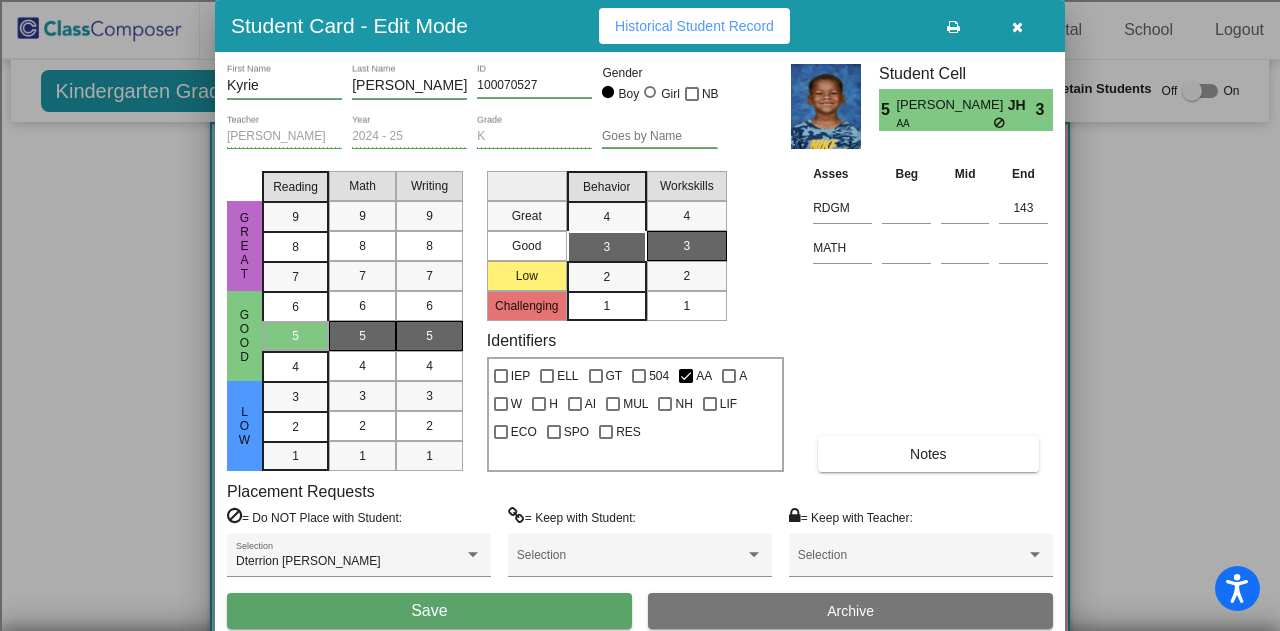 click on "Save" at bounding box center (429, 610) 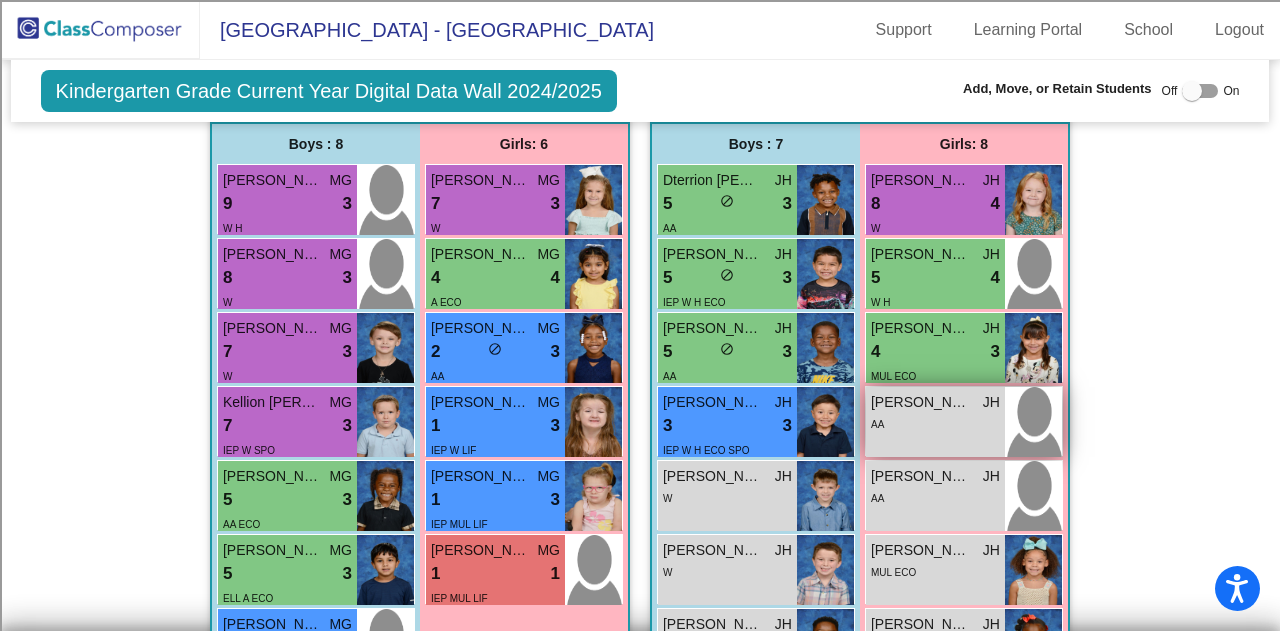 click on "AA" at bounding box center (935, 423) 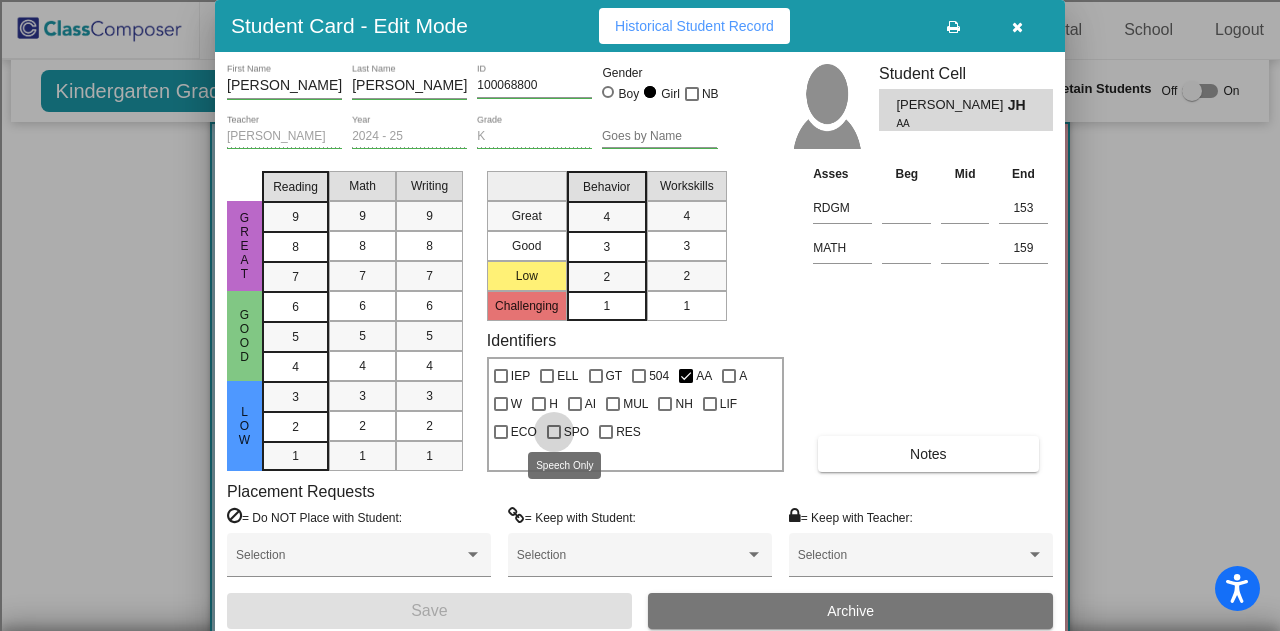 click at bounding box center [554, 432] 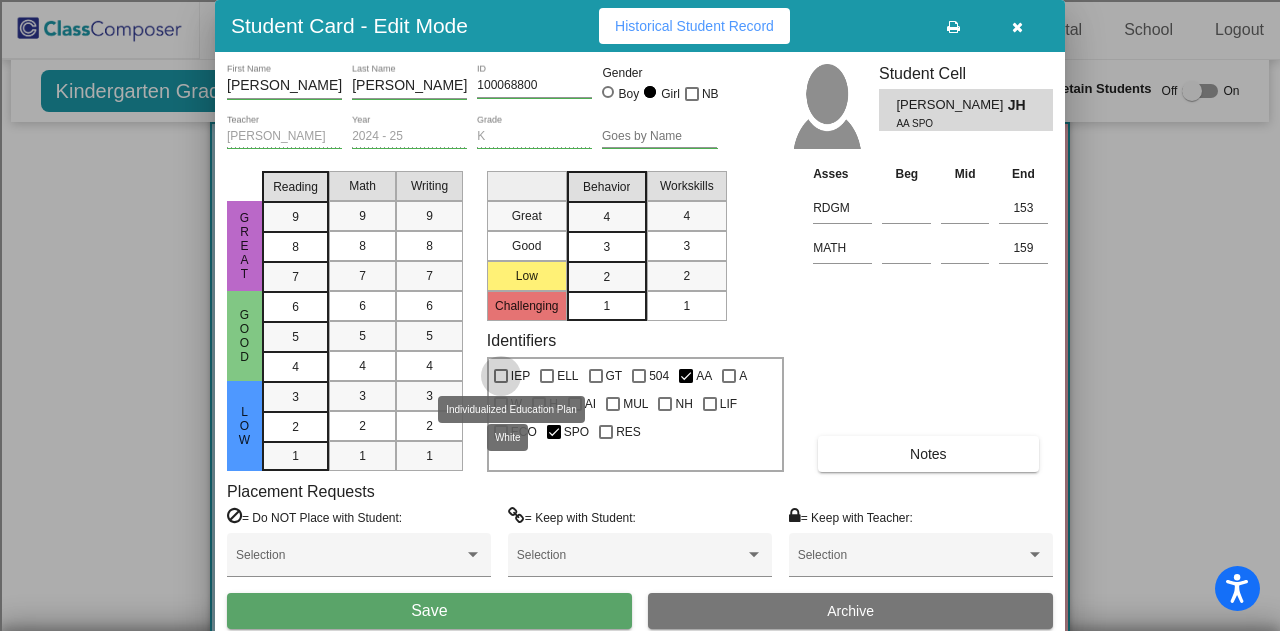 click at bounding box center (501, 376) 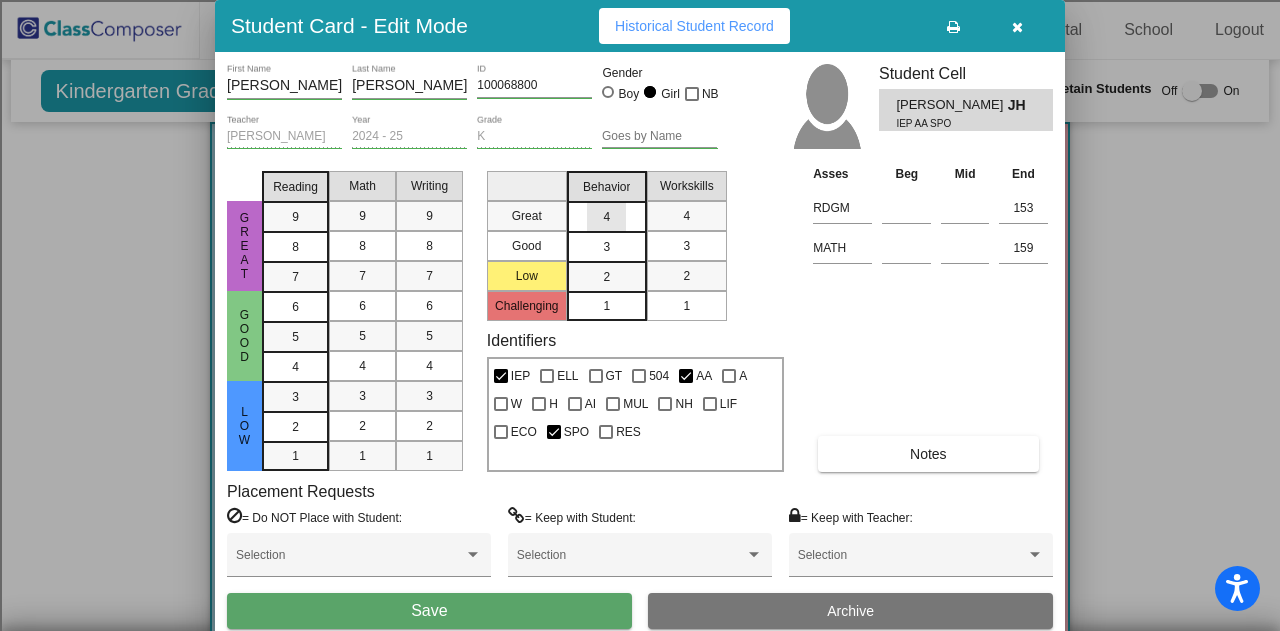 click on "4" at bounding box center (606, 217) 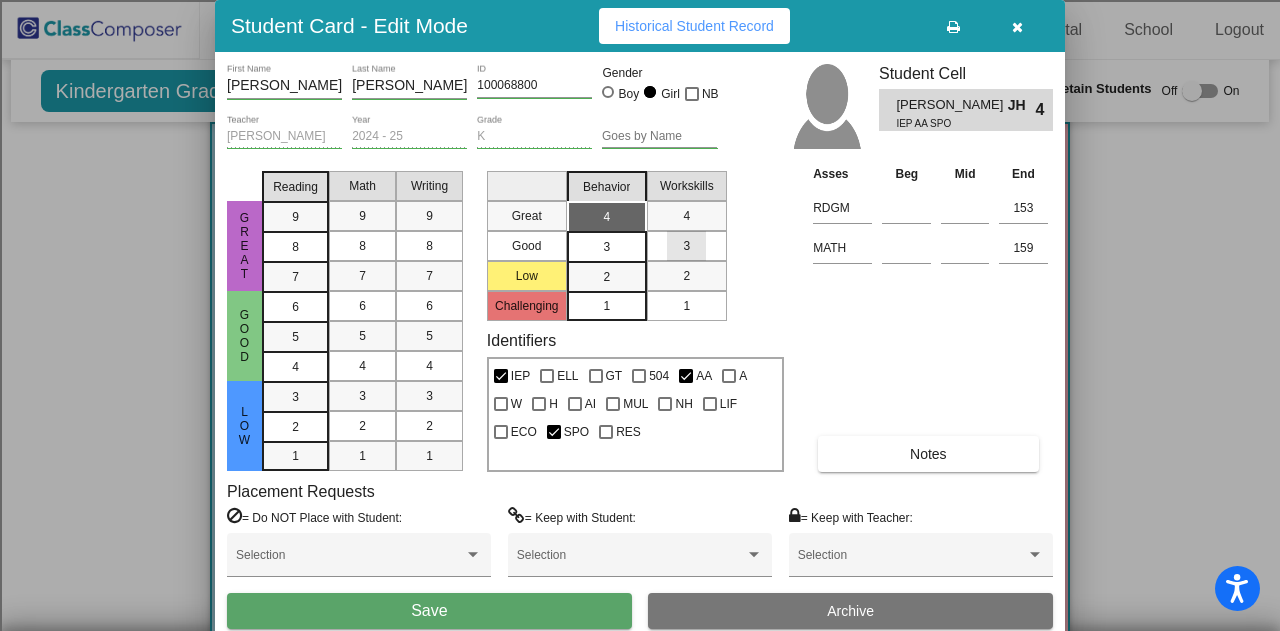 click on "3" at bounding box center [686, 246] 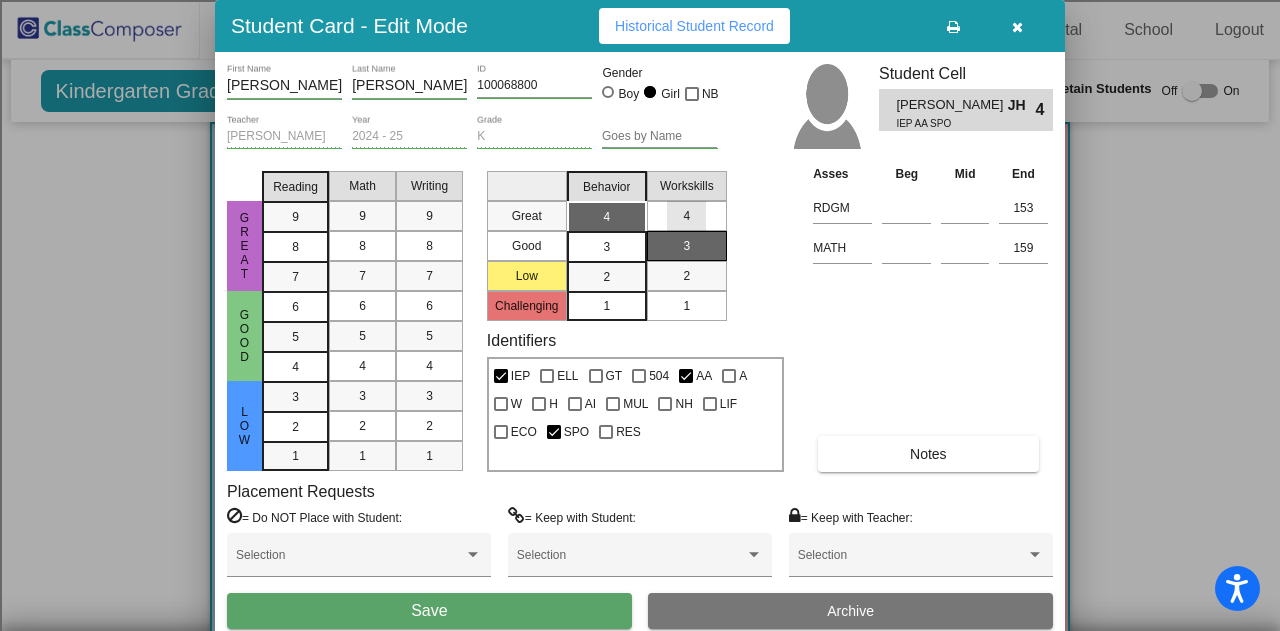 click on "4" at bounding box center [686, 216] 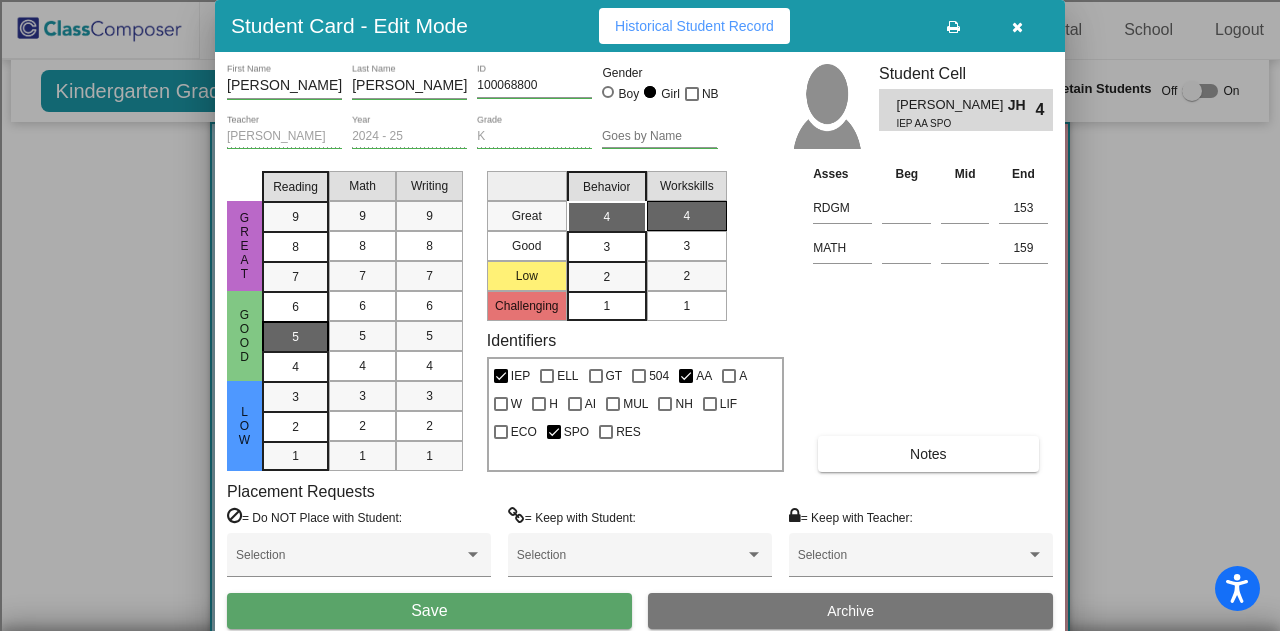 click on "5" at bounding box center [295, 307] 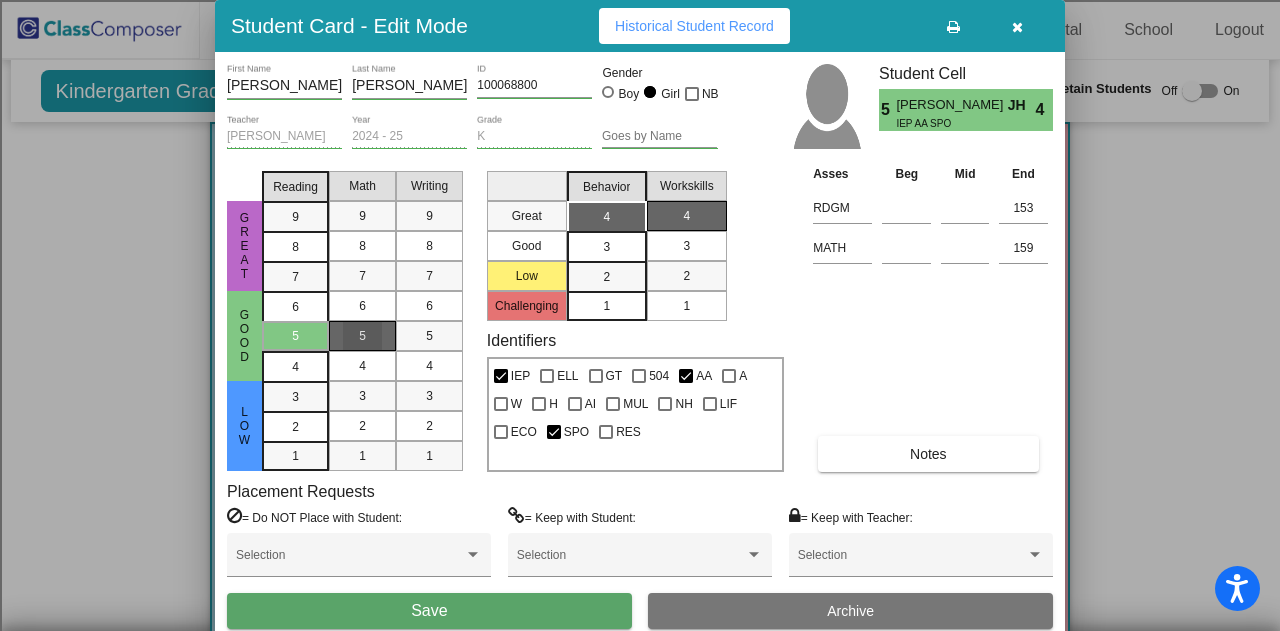 click on "5" at bounding box center (362, 336) 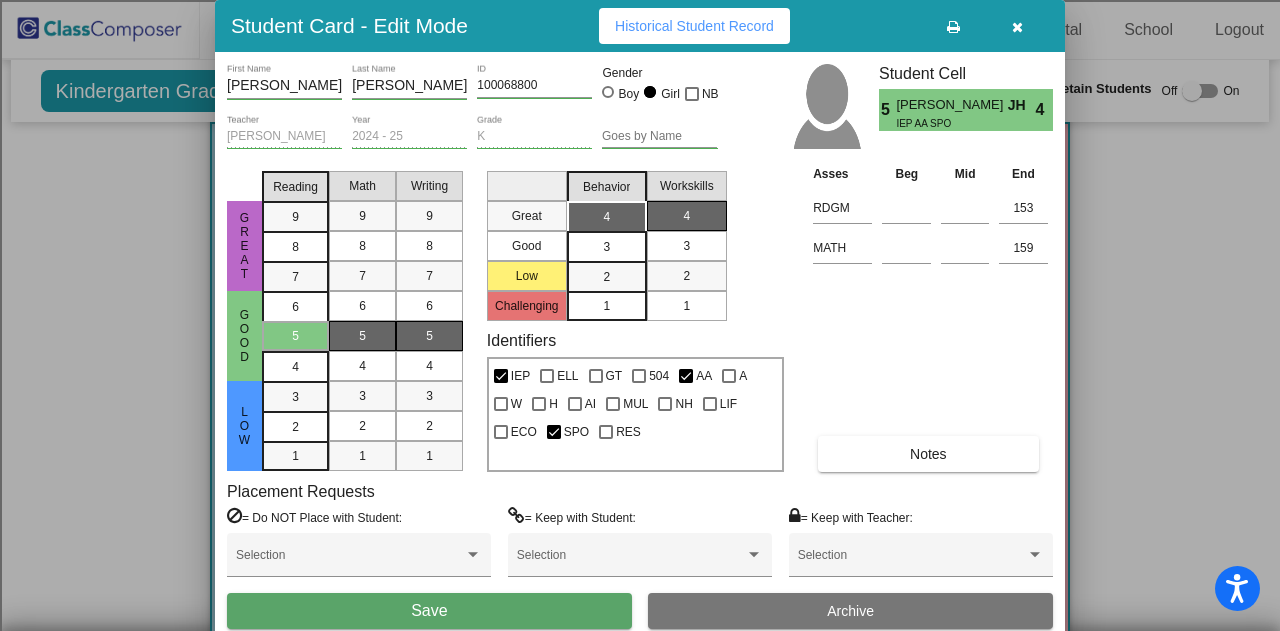click on "5" at bounding box center (429, 336) 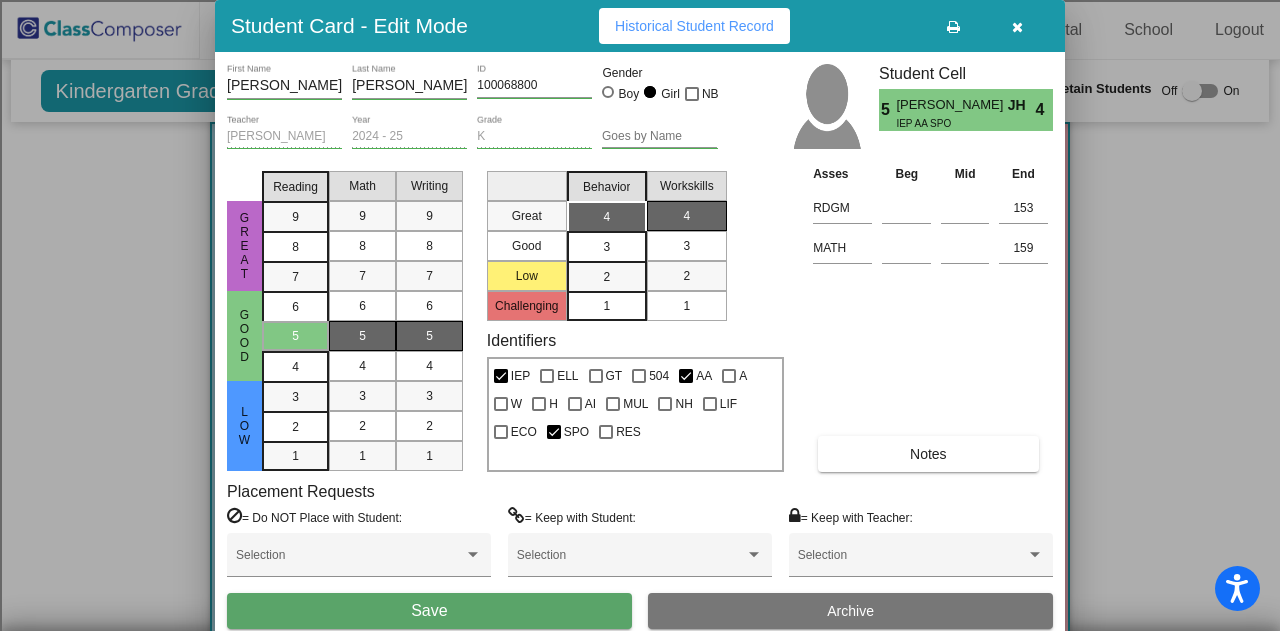 click on "Asses Beg Mid End RDGM 153 MATH 159  Notes" at bounding box center [930, 317] 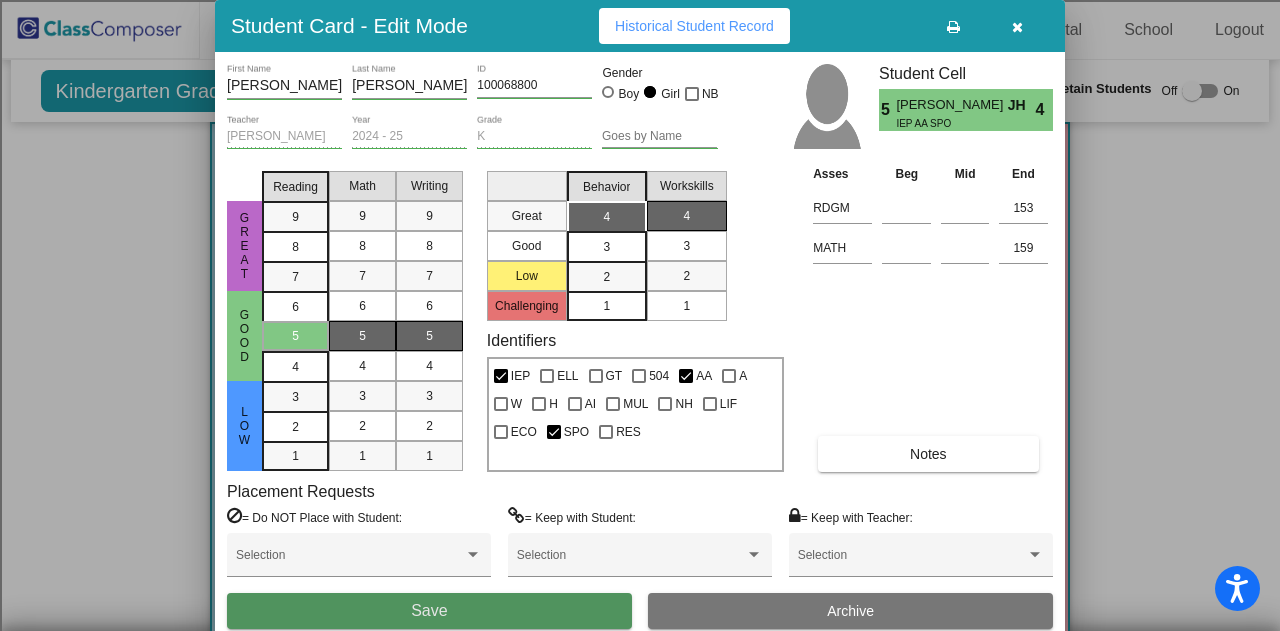 click on "Save" at bounding box center (429, 610) 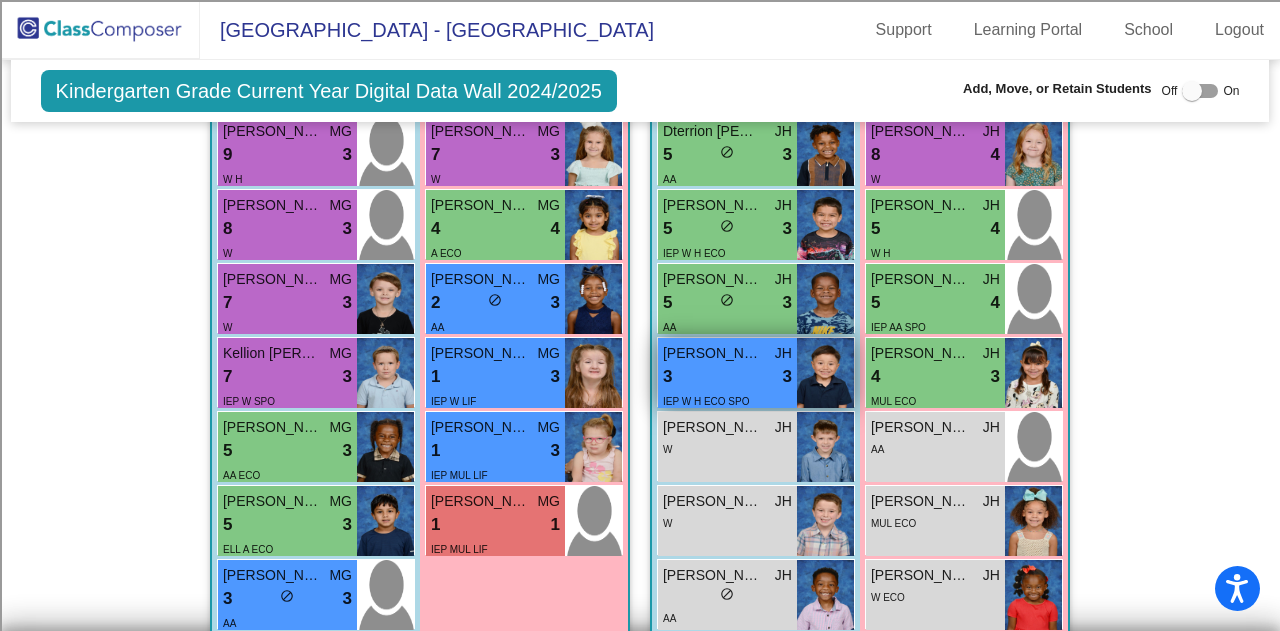 scroll, scrollTop: 645, scrollLeft: 0, axis: vertical 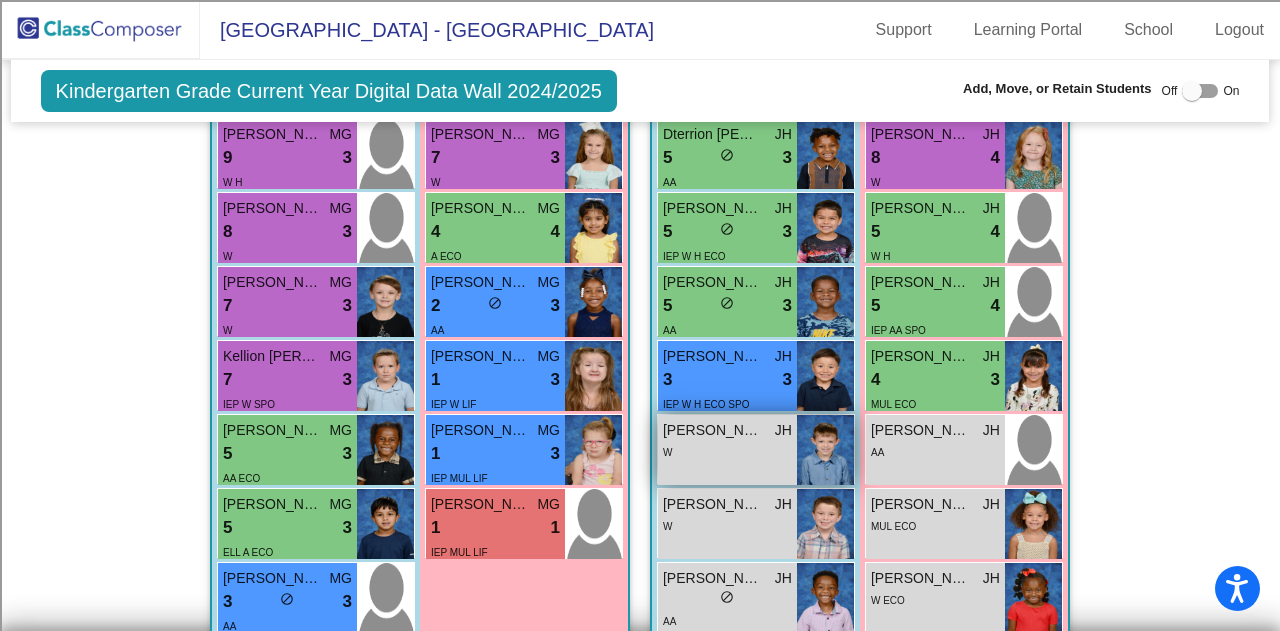 click on "W" at bounding box center [727, 451] 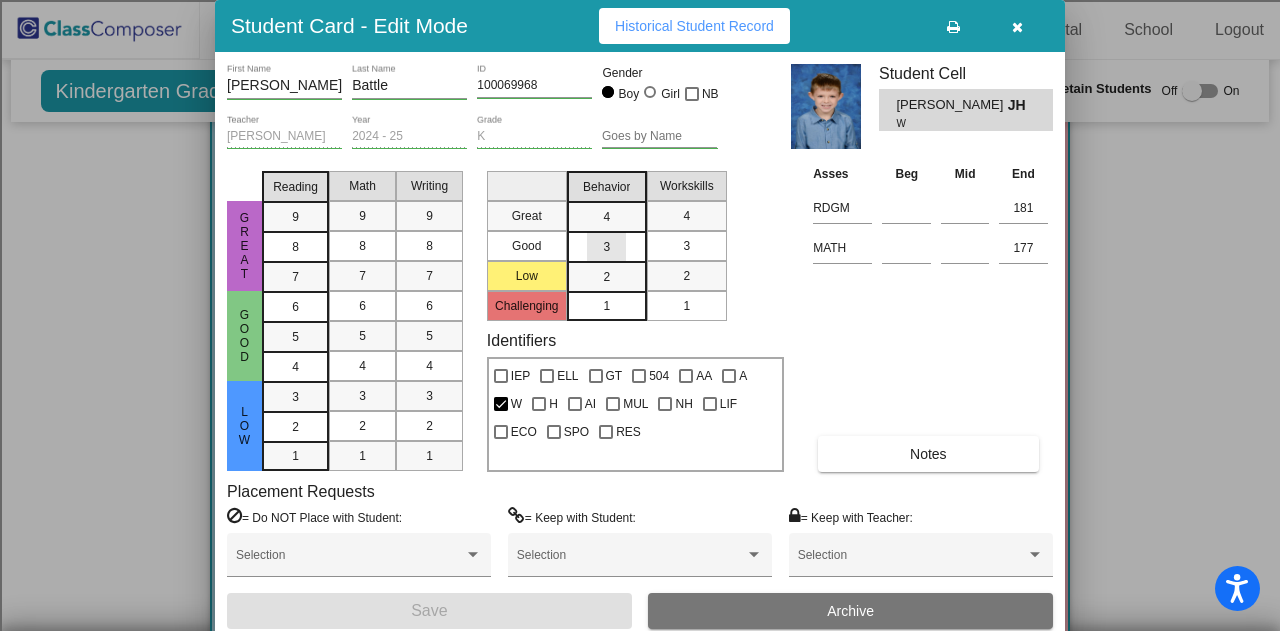 click on "3" at bounding box center (606, 217) 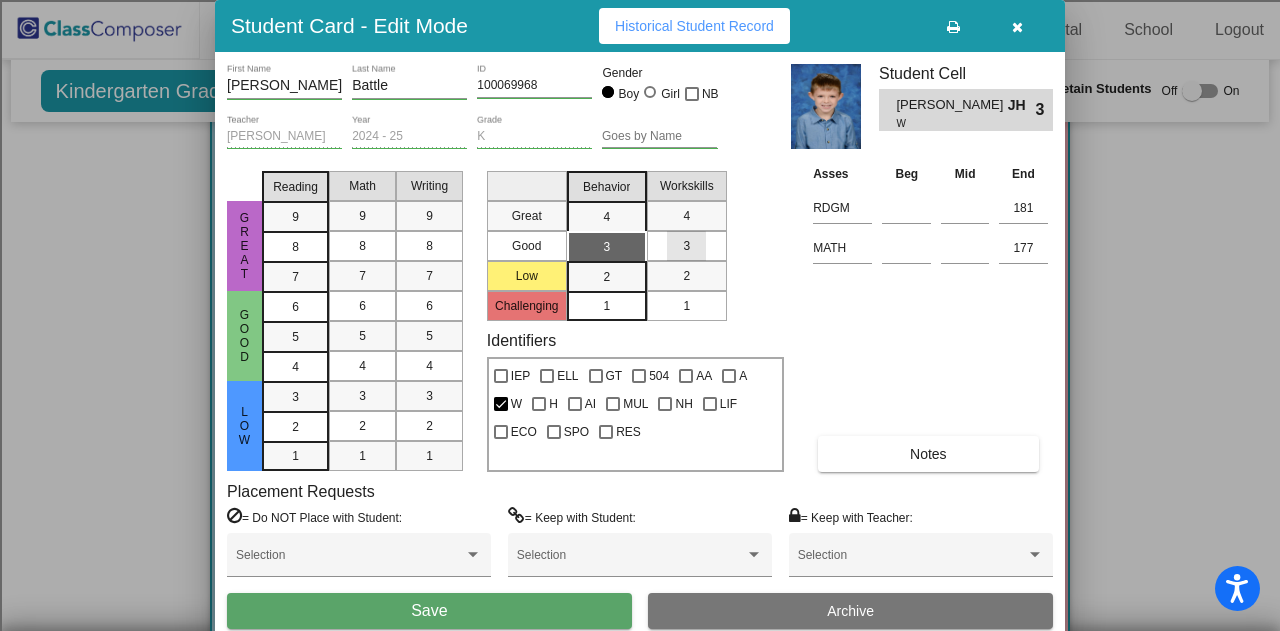 click on "3" at bounding box center [687, 246] 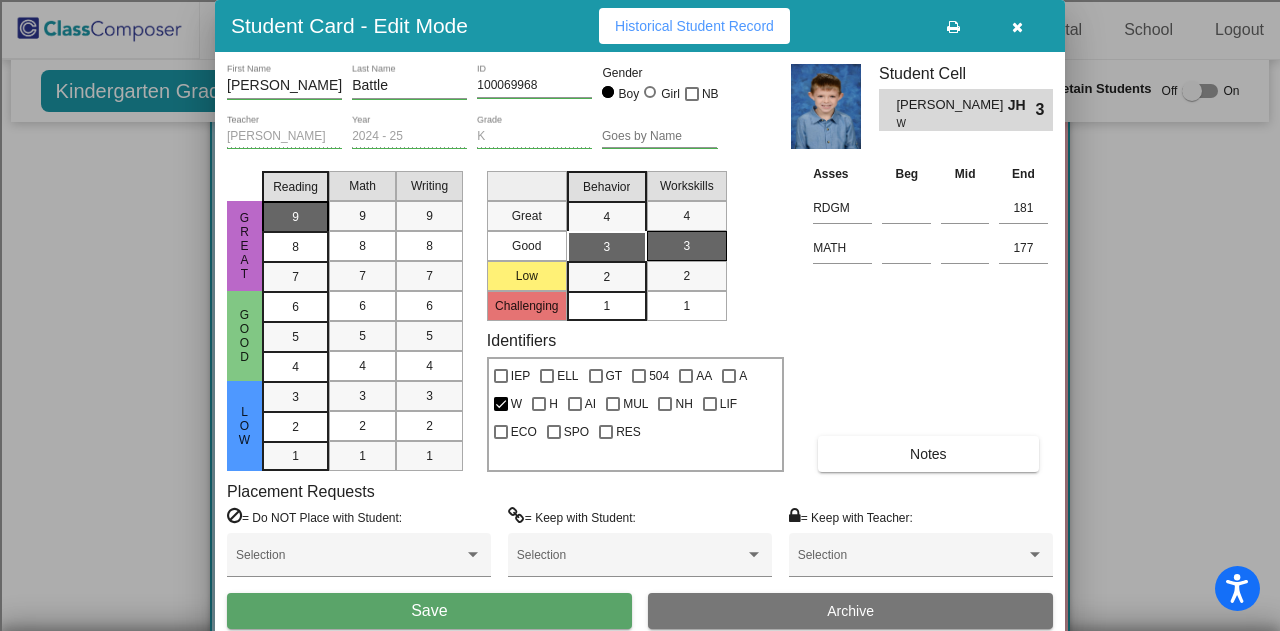 click on "9" at bounding box center [295, 217] 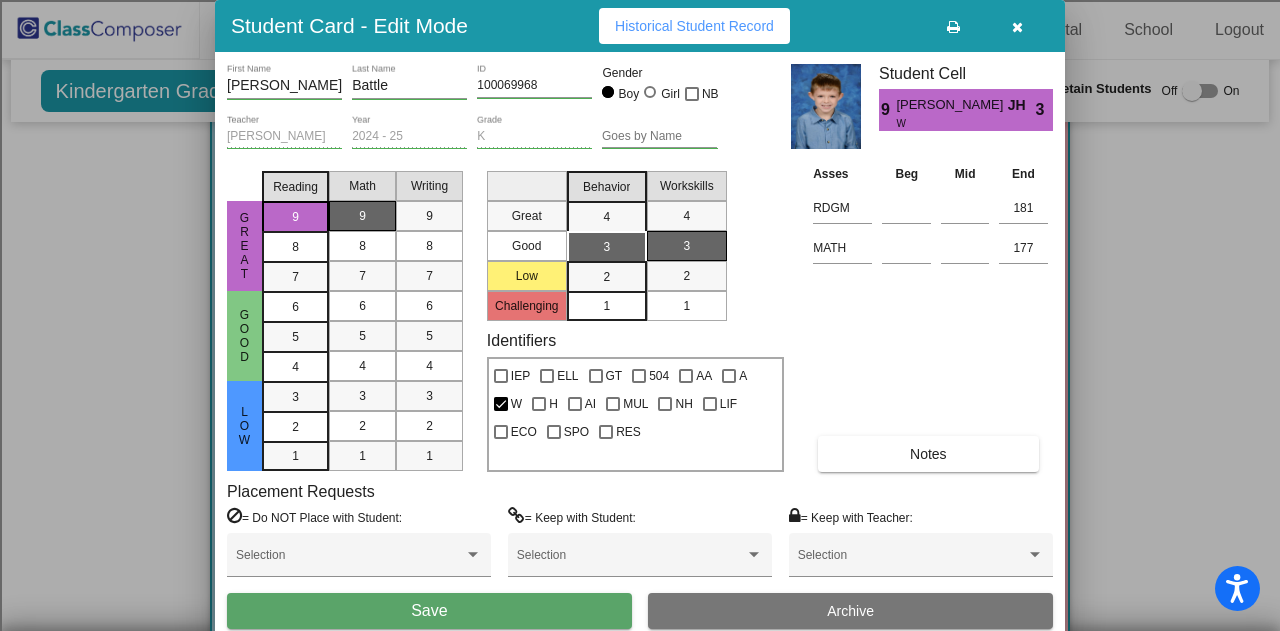 click on "9" at bounding box center [362, 216] 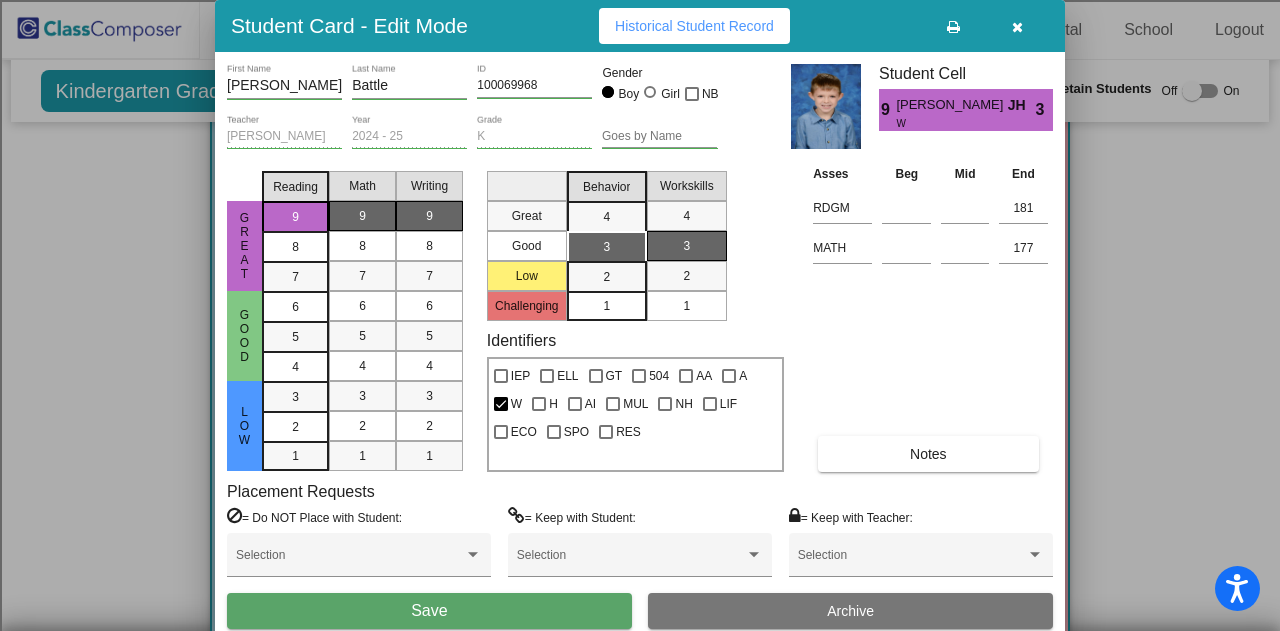click on "9" at bounding box center (429, 216) 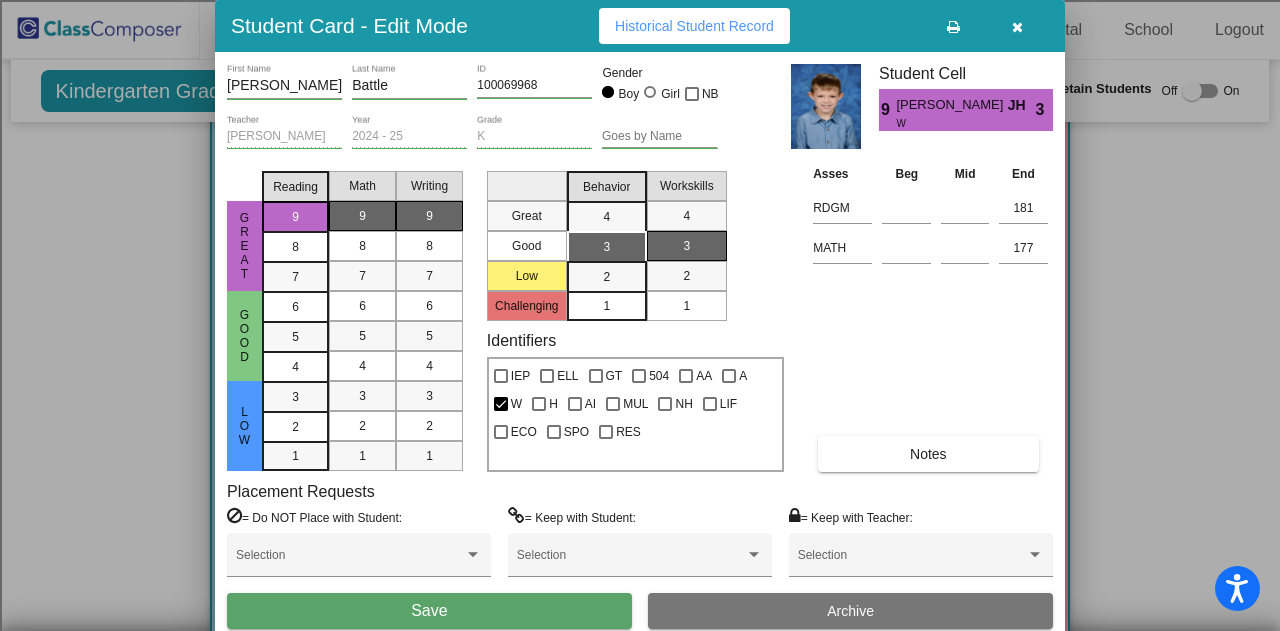 click on "Save" at bounding box center [429, 610] 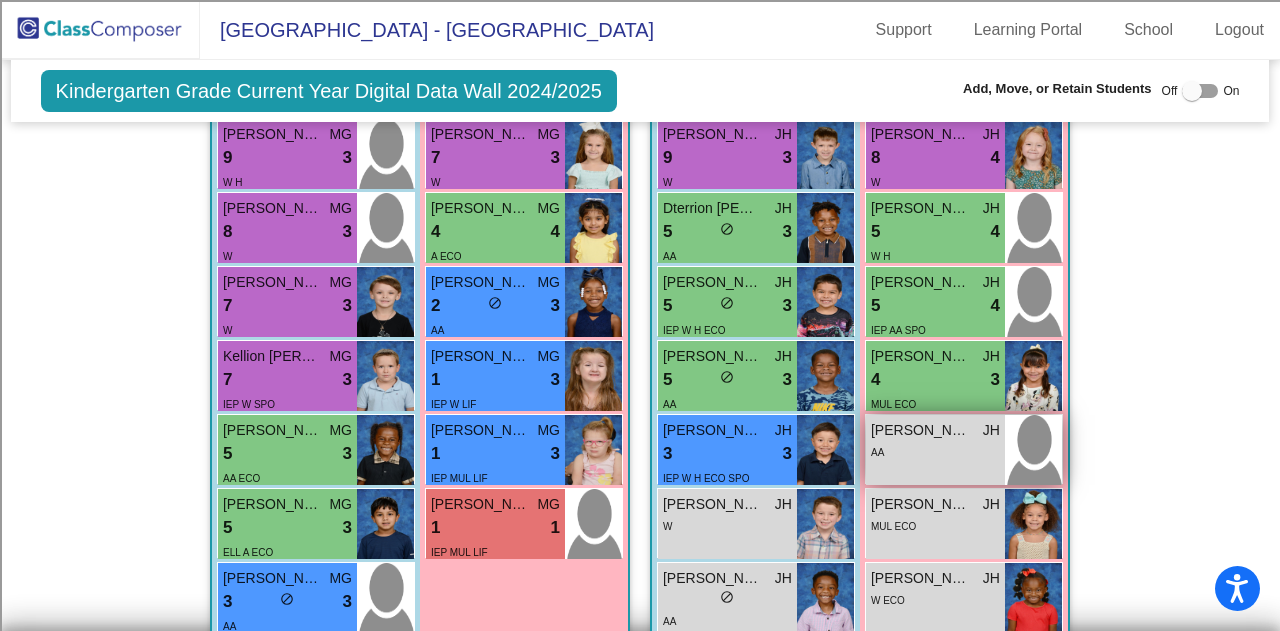 click on "Remady Williams" at bounding box center [921, 430] 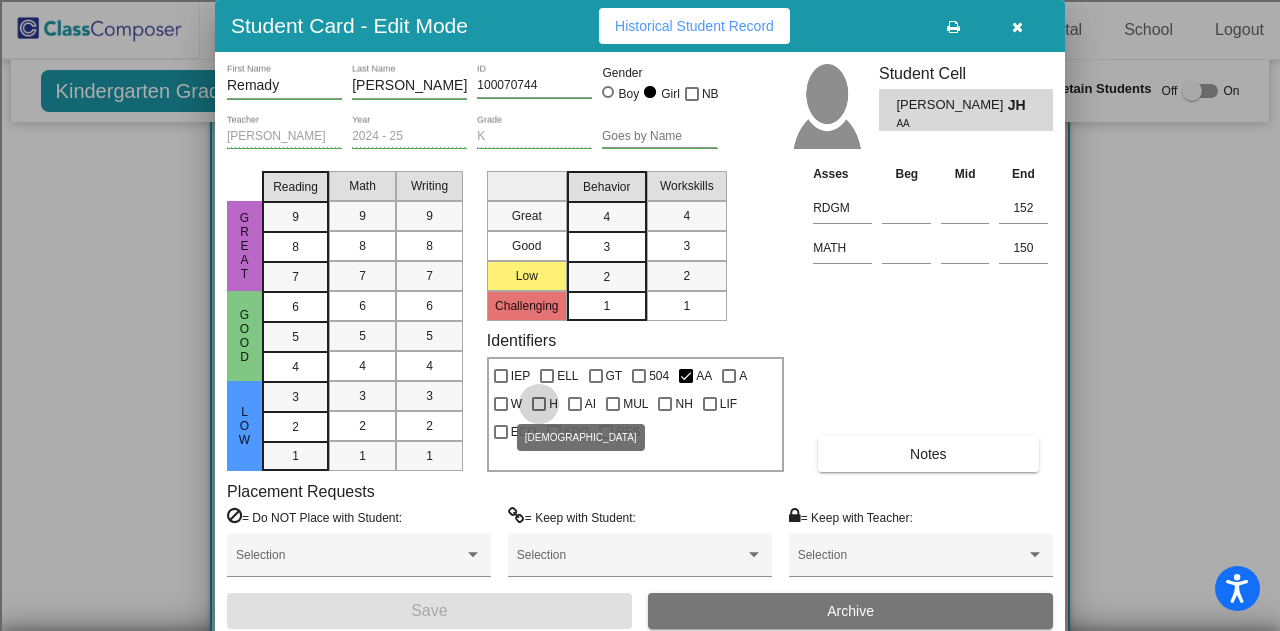 click at bounding box center (539, 404) 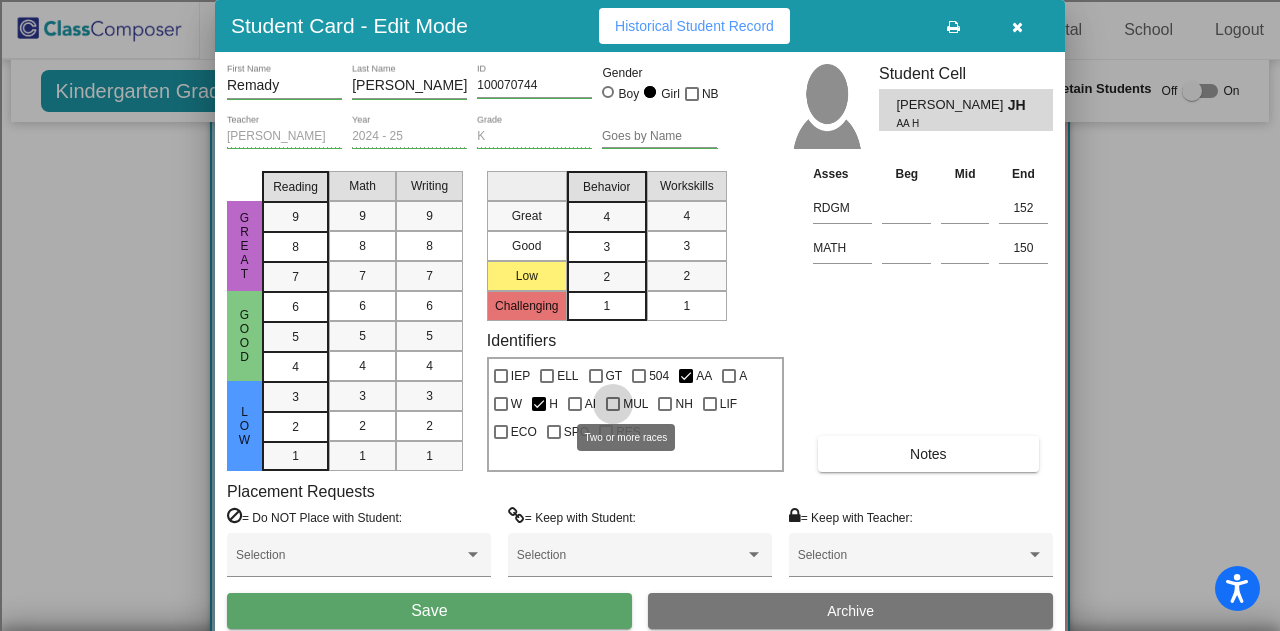 click at bounding box center (613, 404) 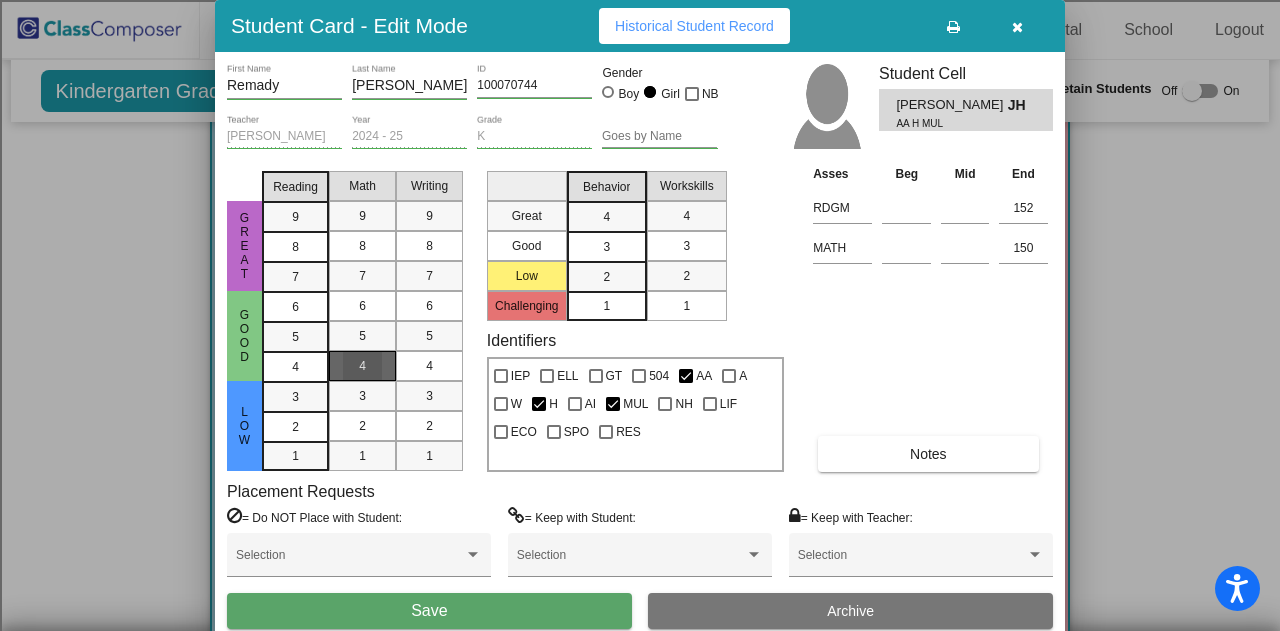 click on "4" at bounding box center (362, 366) 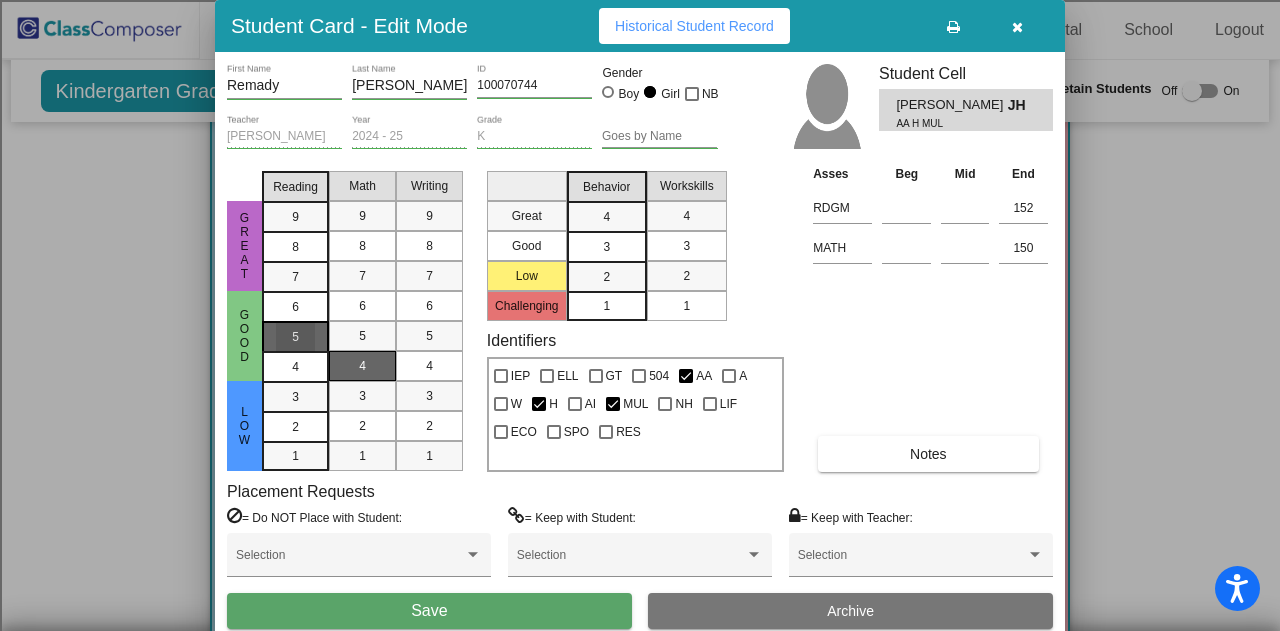 click on "5" at bounding box center (295, 307) 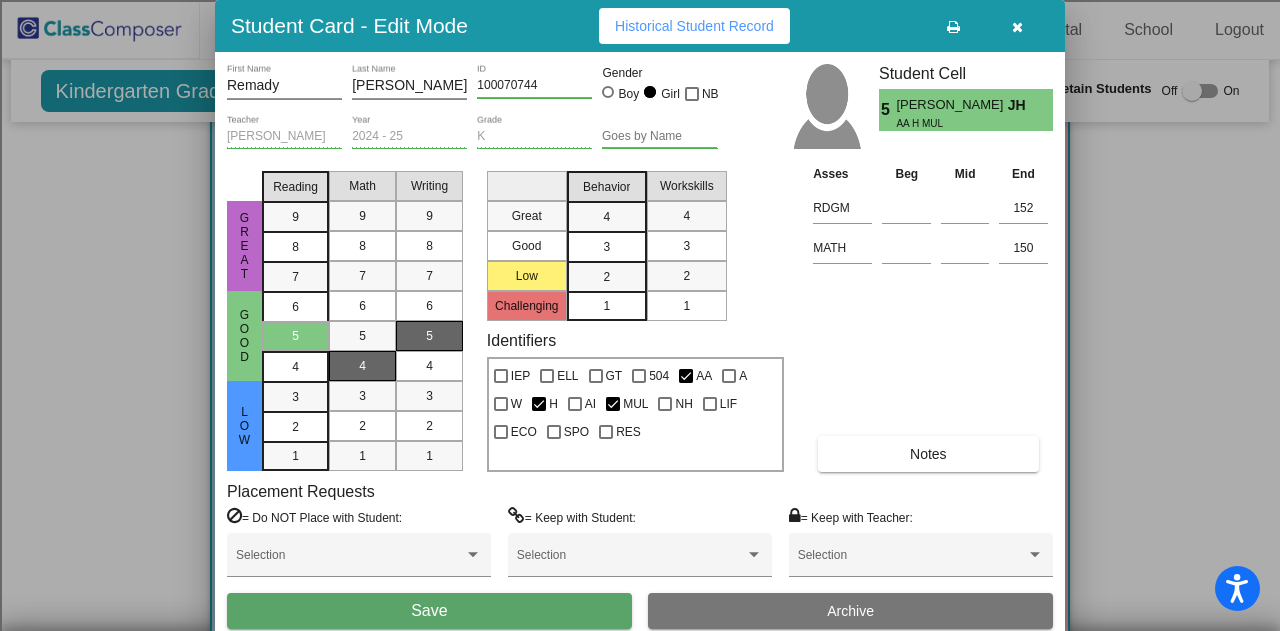 click on "5" at bounding box center [429, 336] 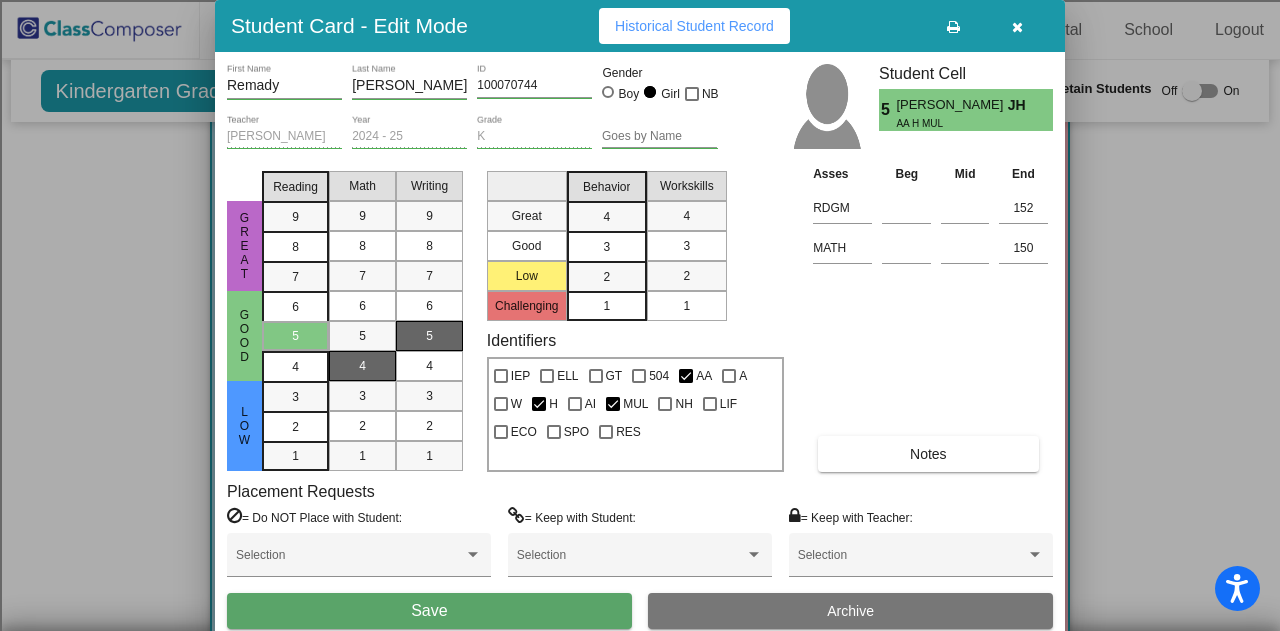 click on "3" at bounding box center [606, 217] 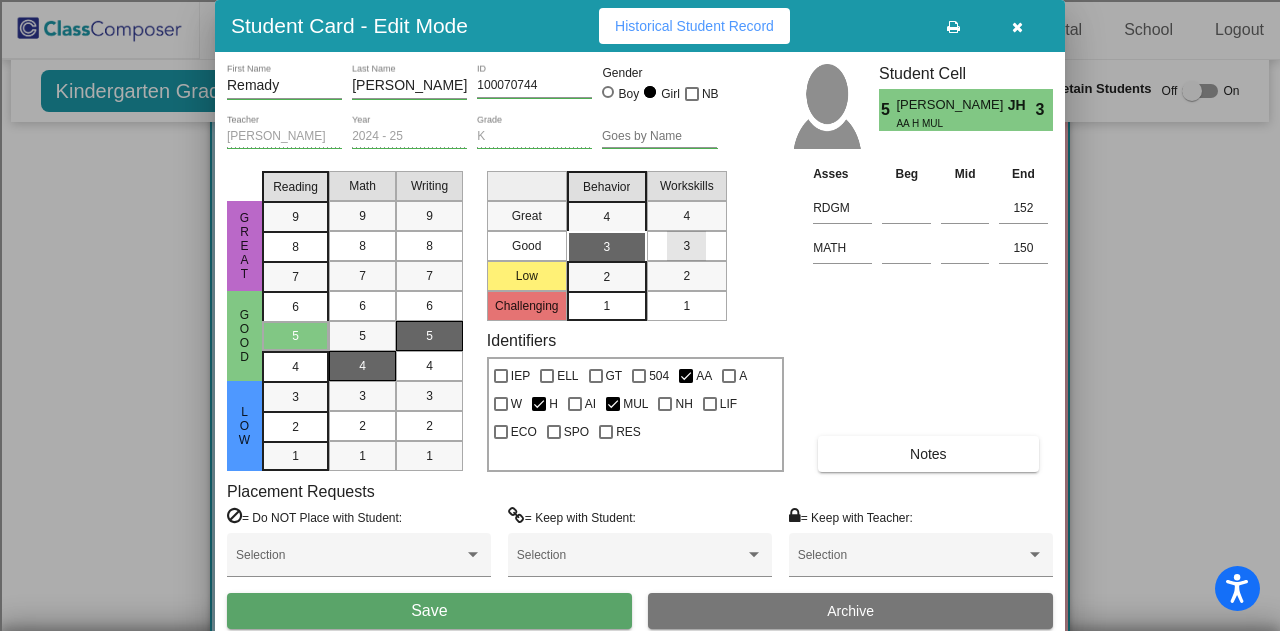click on "3" at bounding box center [686, 246] 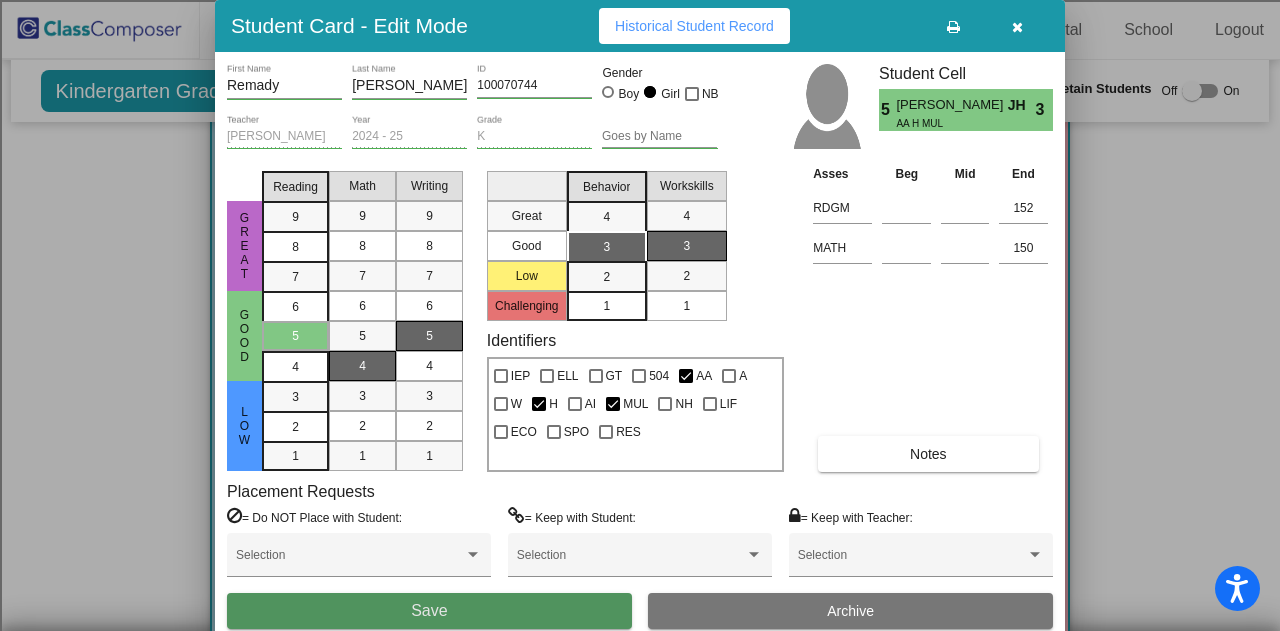 click on "Save" at bounding box center (429, 611) 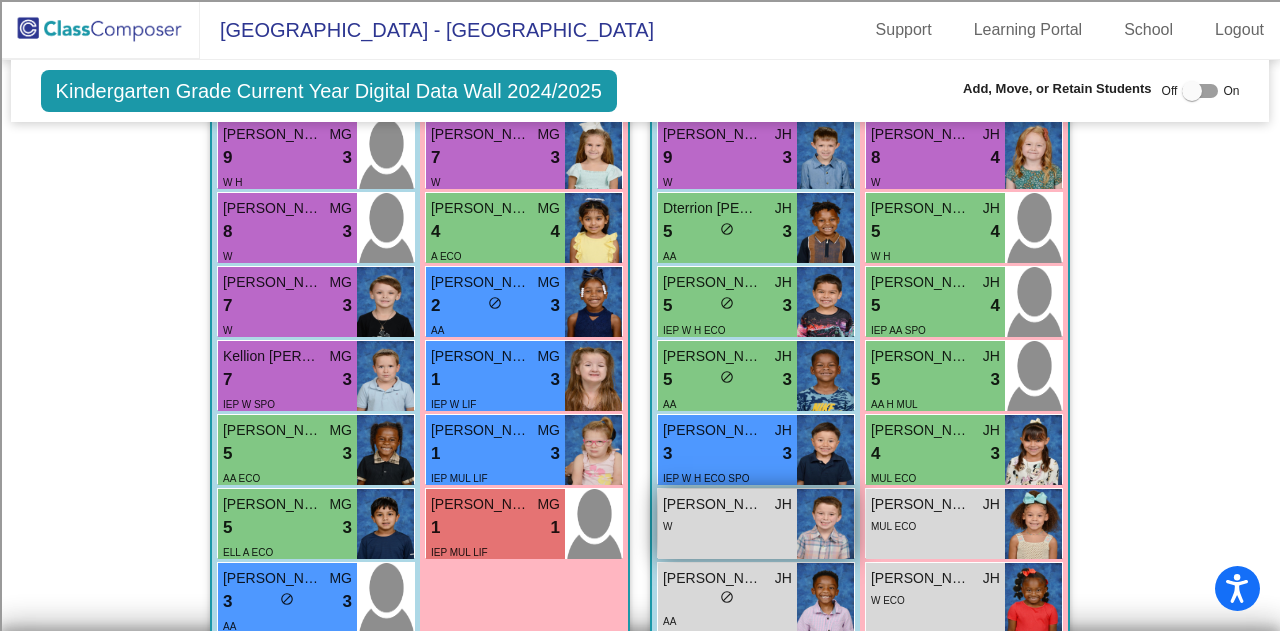 click on "W" at bounding box center (727, 525) 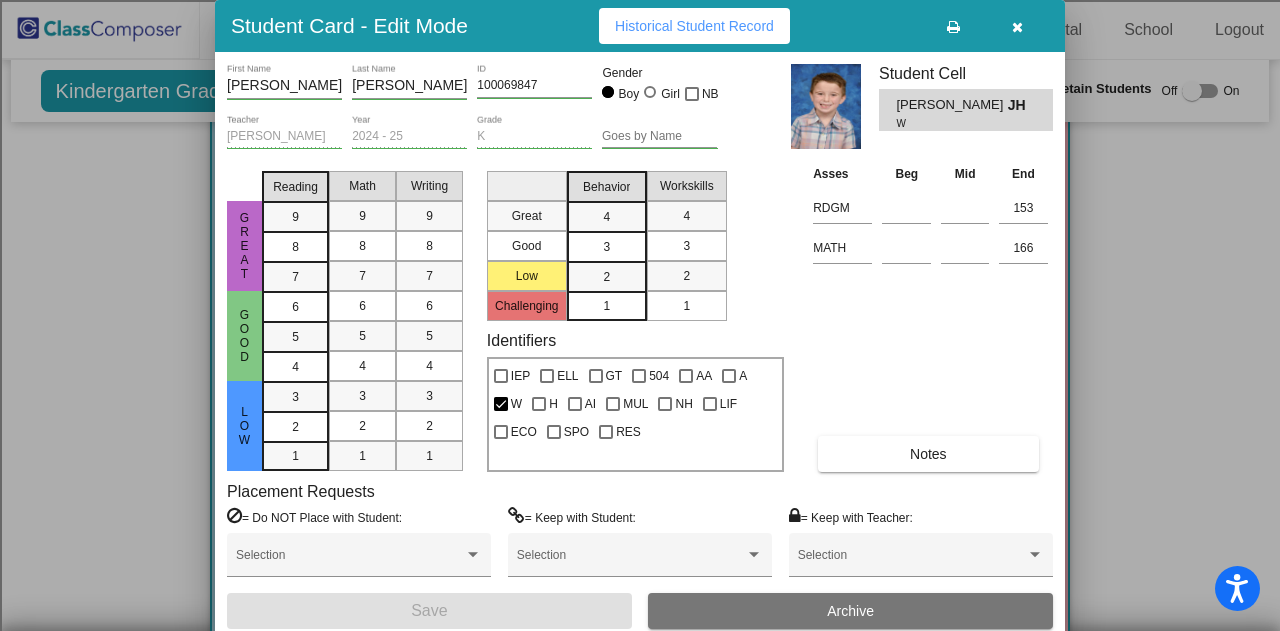 click on "Goes by Name" at bounding box center (659, 137) 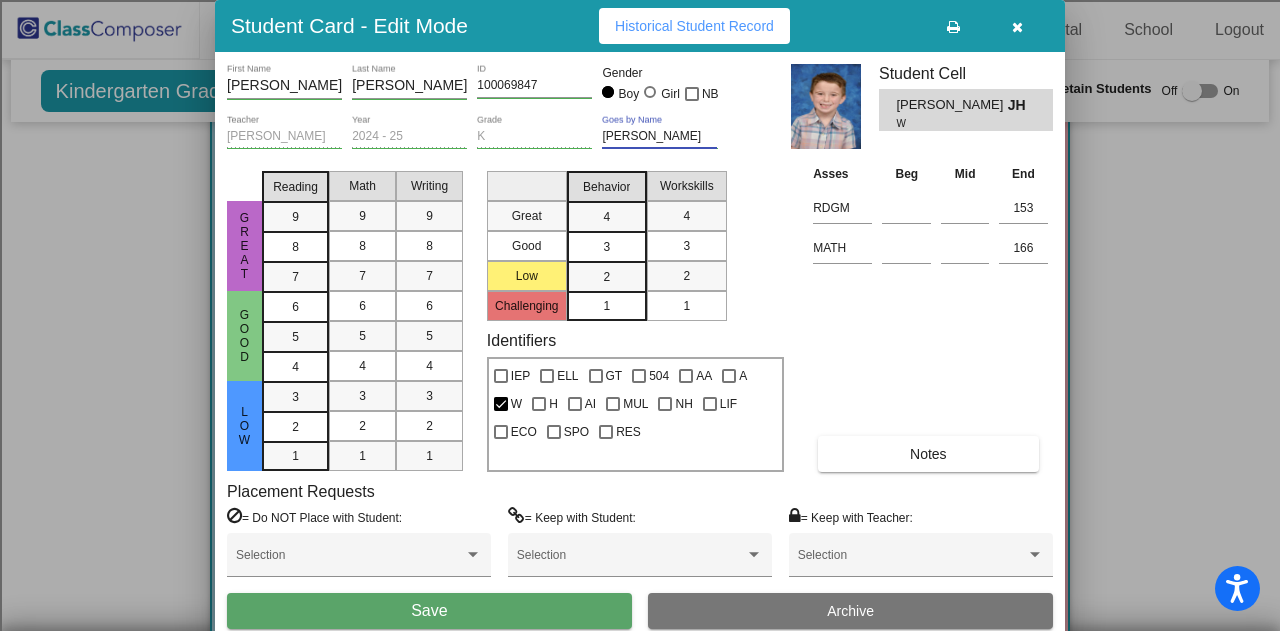 type on "Willie" 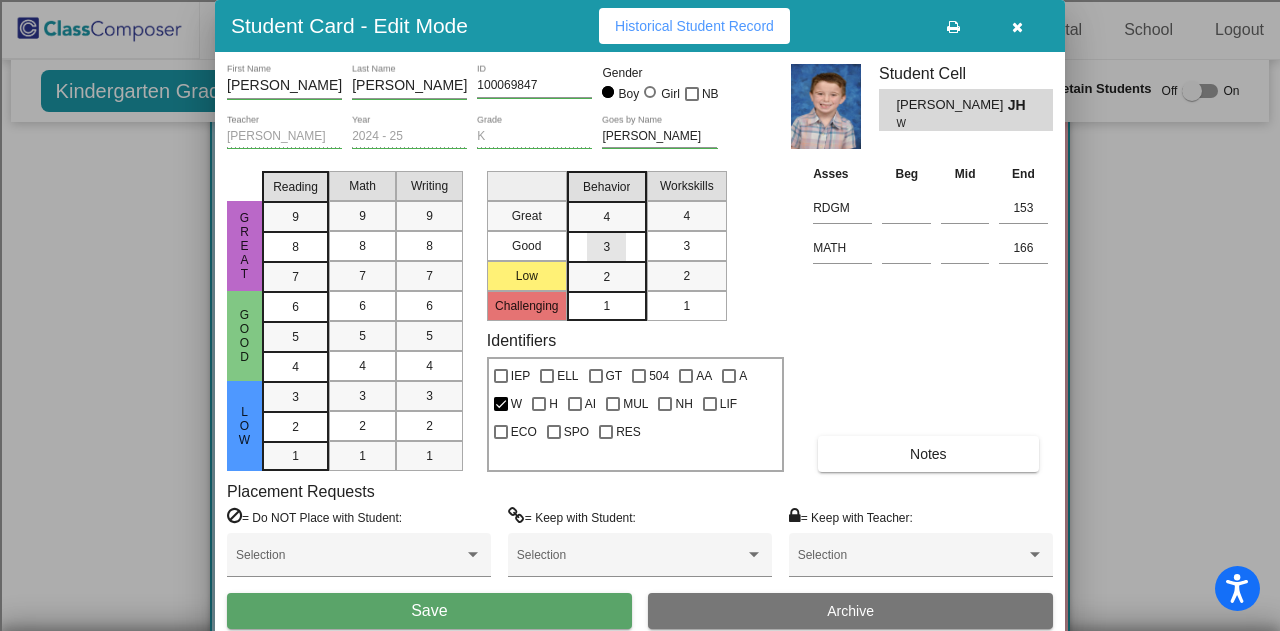 click on "3" at bounding box center [606, 217] 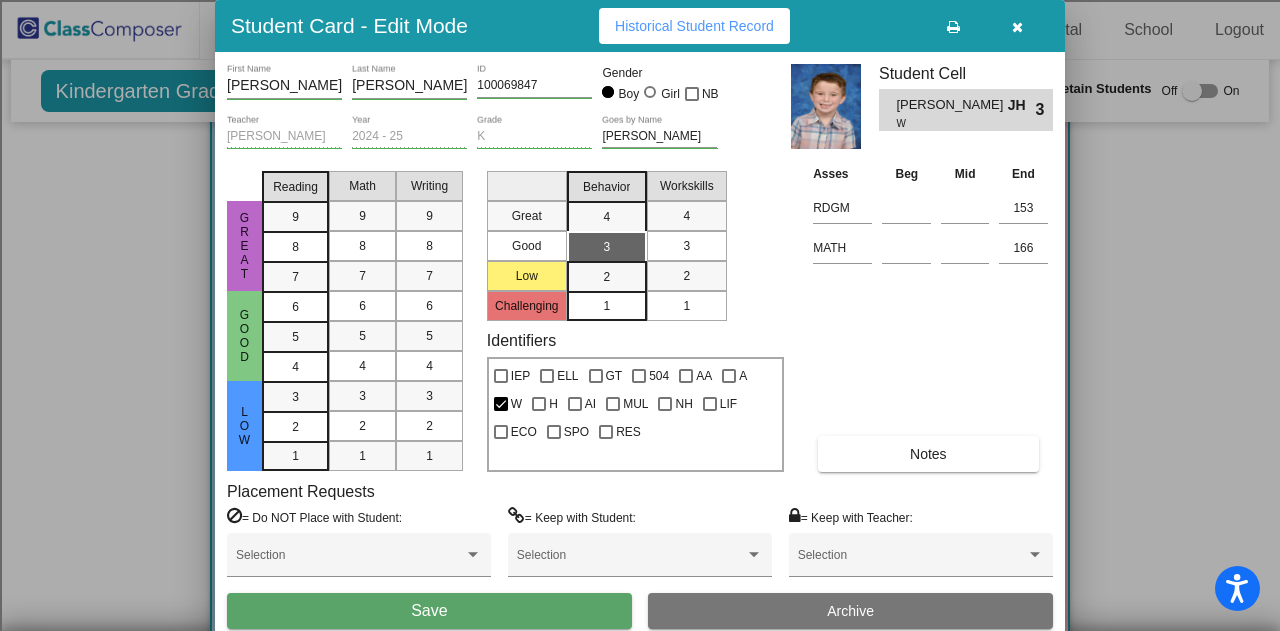 click on "3" at bounding box center [686, 246] 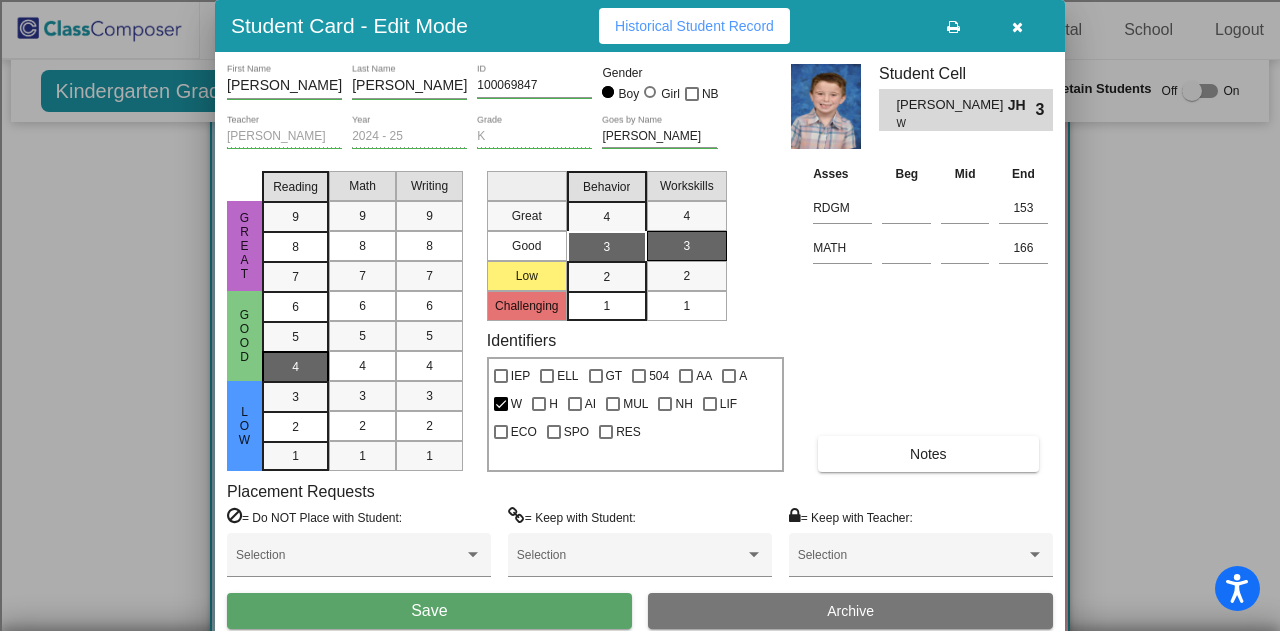 click on "4" at bounding box center (295, 307) 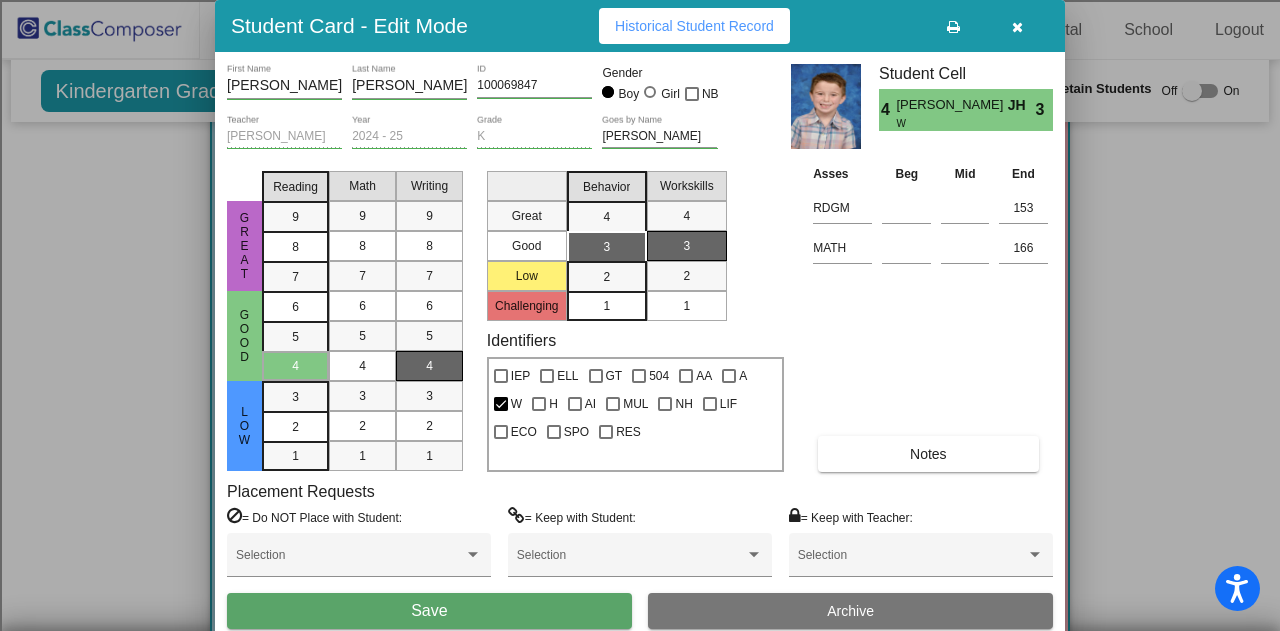 click on "4" at bounding box center [429, 366] 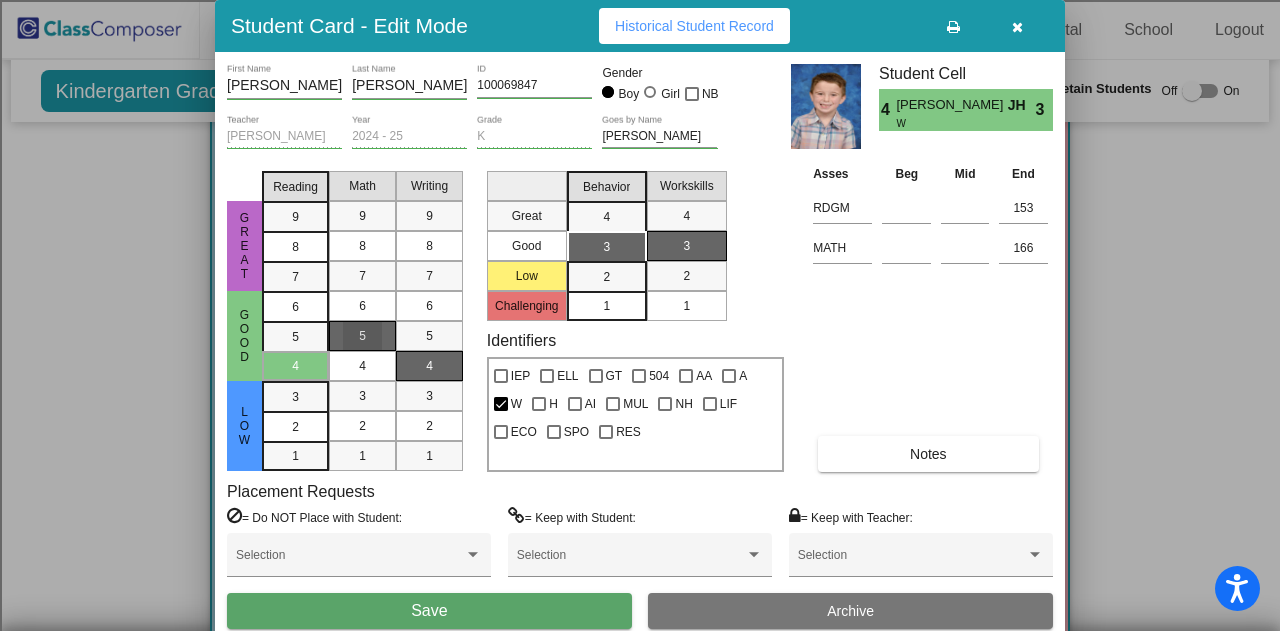 click on "5" at bounding box center [362, 336] 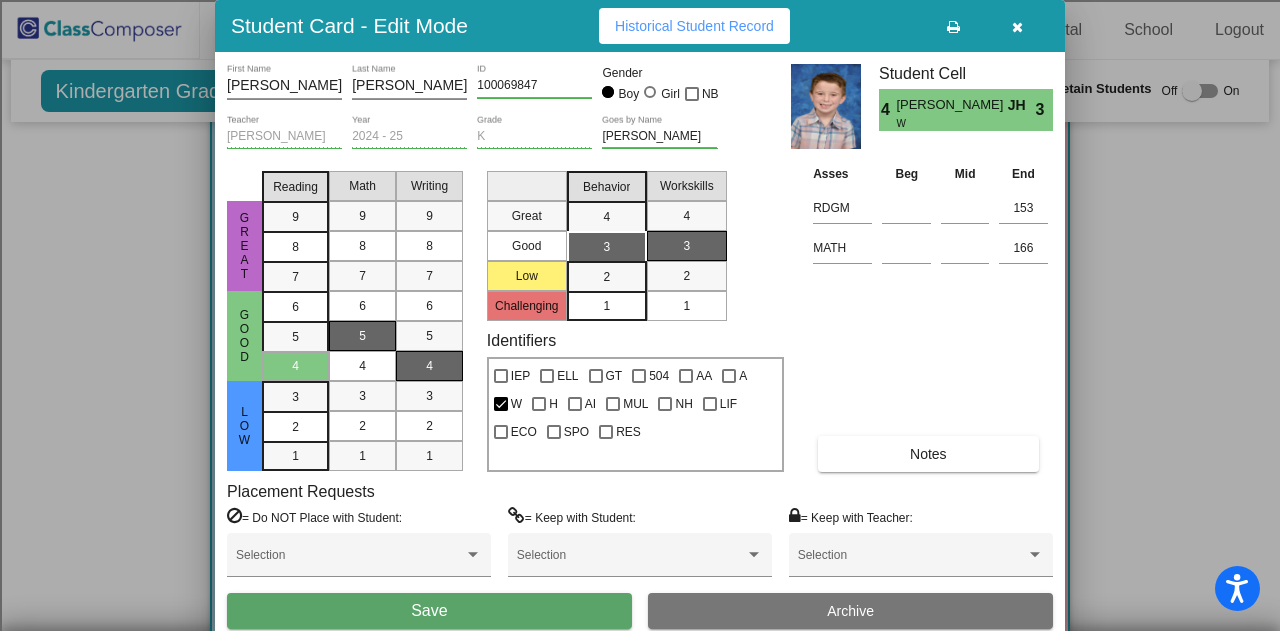 click on "Save" at bounding box center (429, 611) 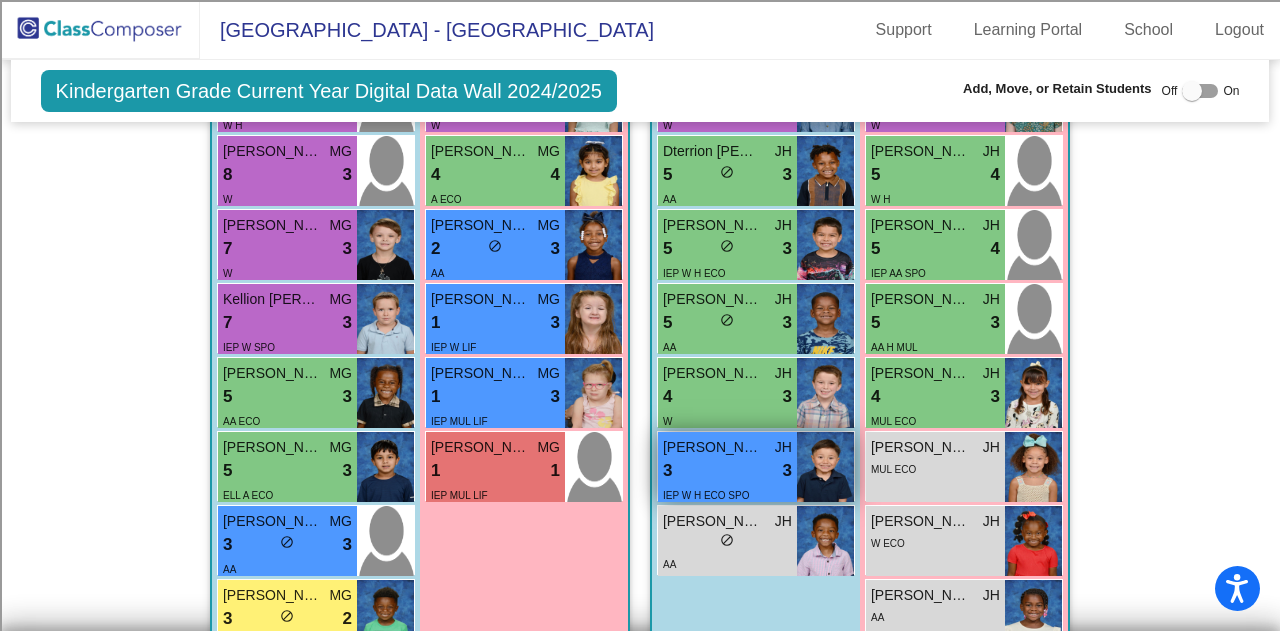 scroll, scrollTop: 803, scrollLeft: 0, axis: vertical 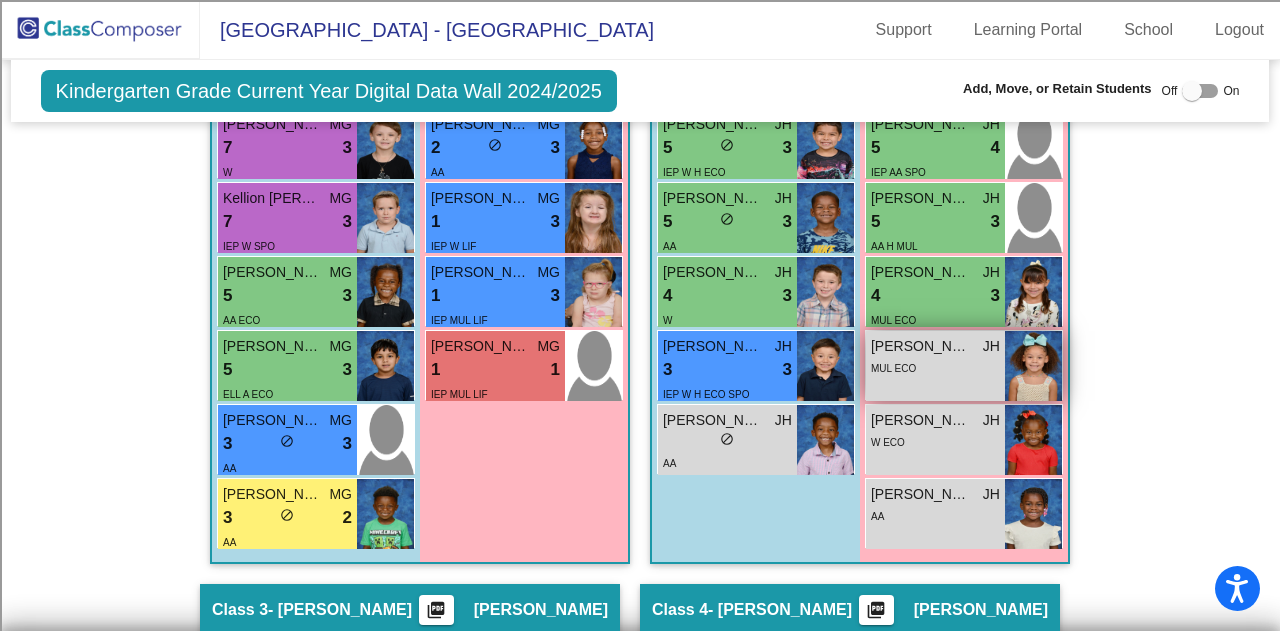 click on "MUL ECO" at bounding box center (935, 367) 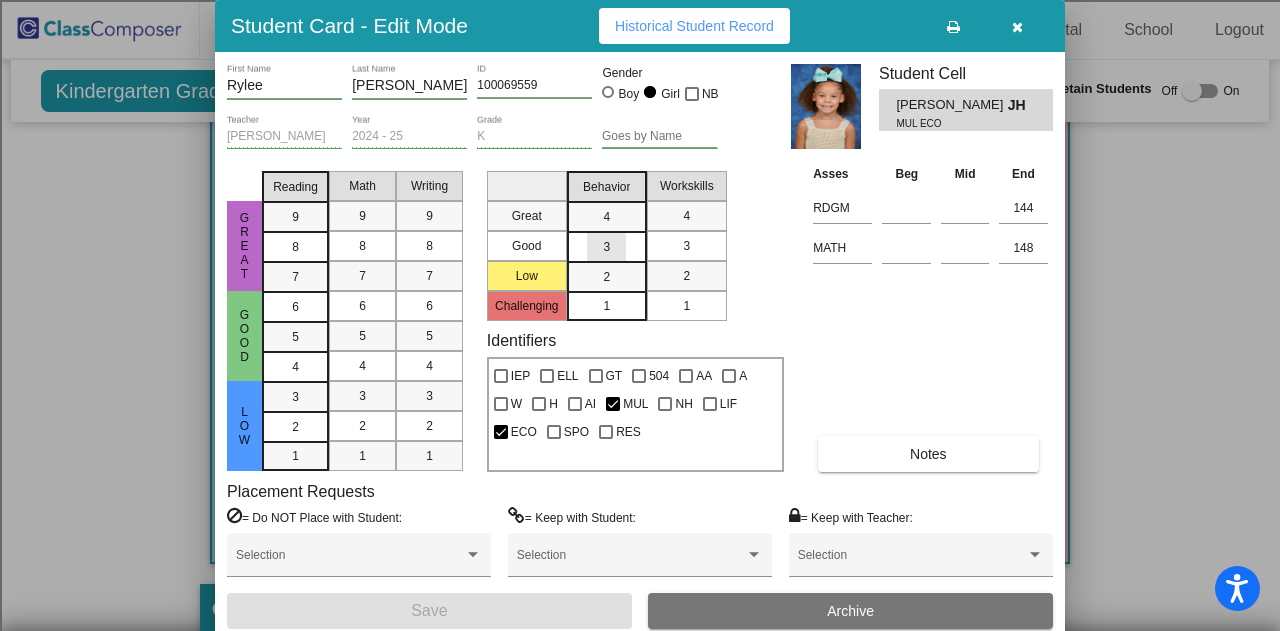 click on "3" at bounding box center [606, 217] 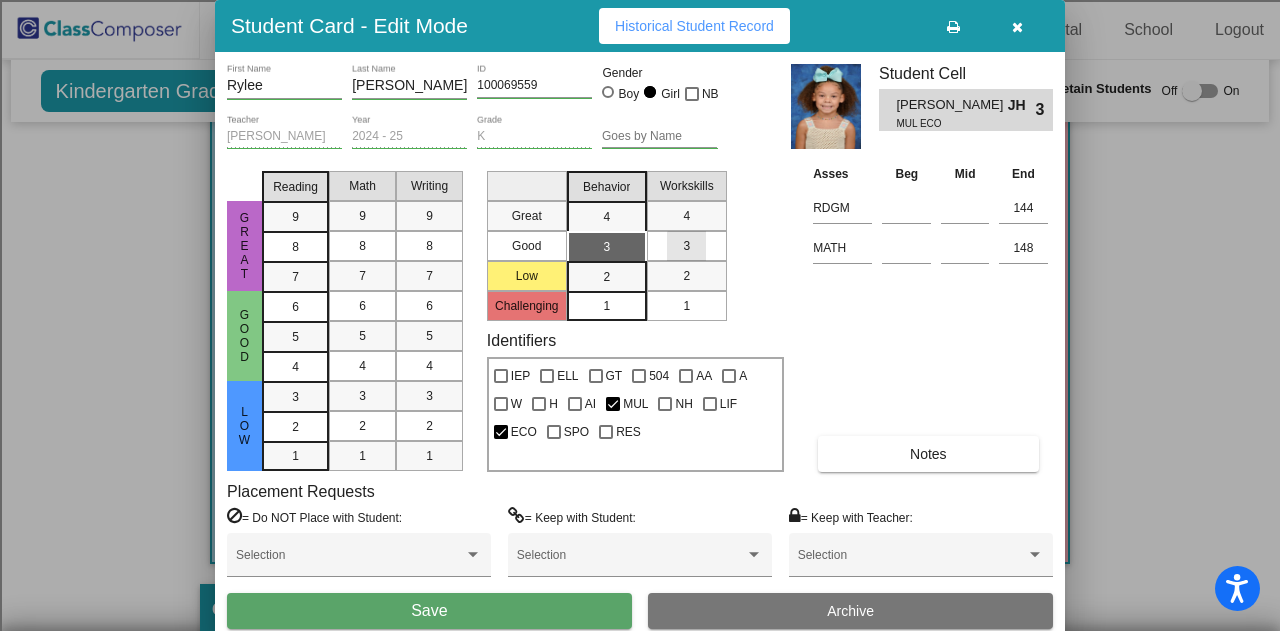 click on "3" at bounding box center [686, 246] 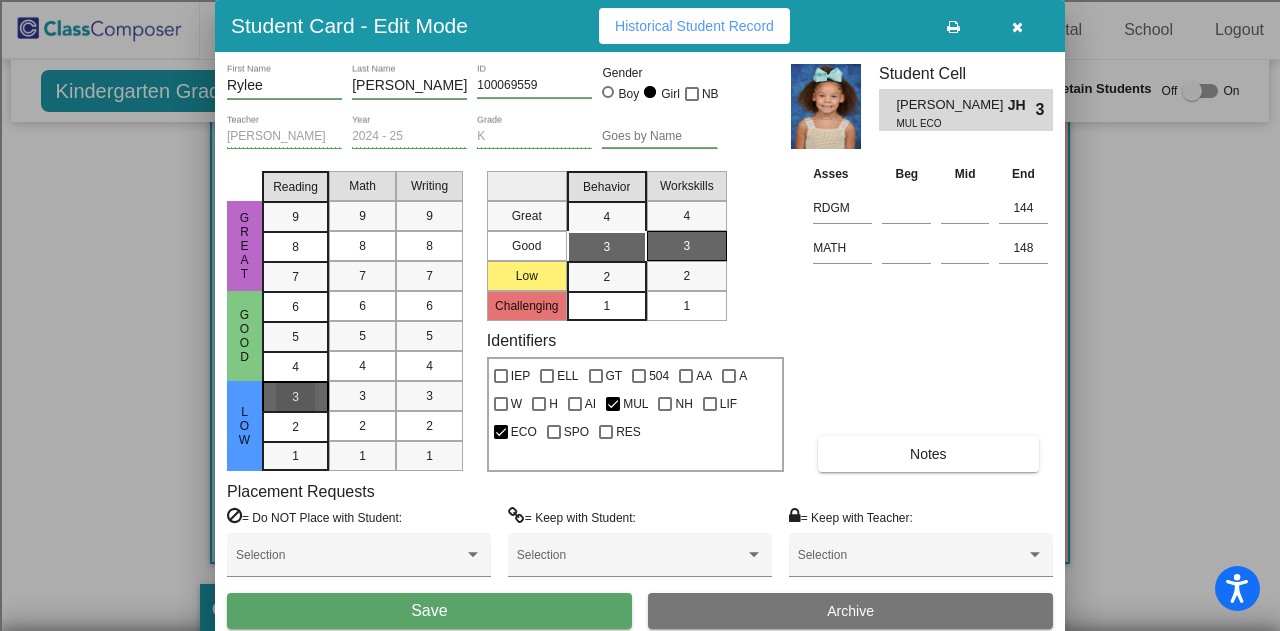 click on "3" at bounding box center (295, 397) 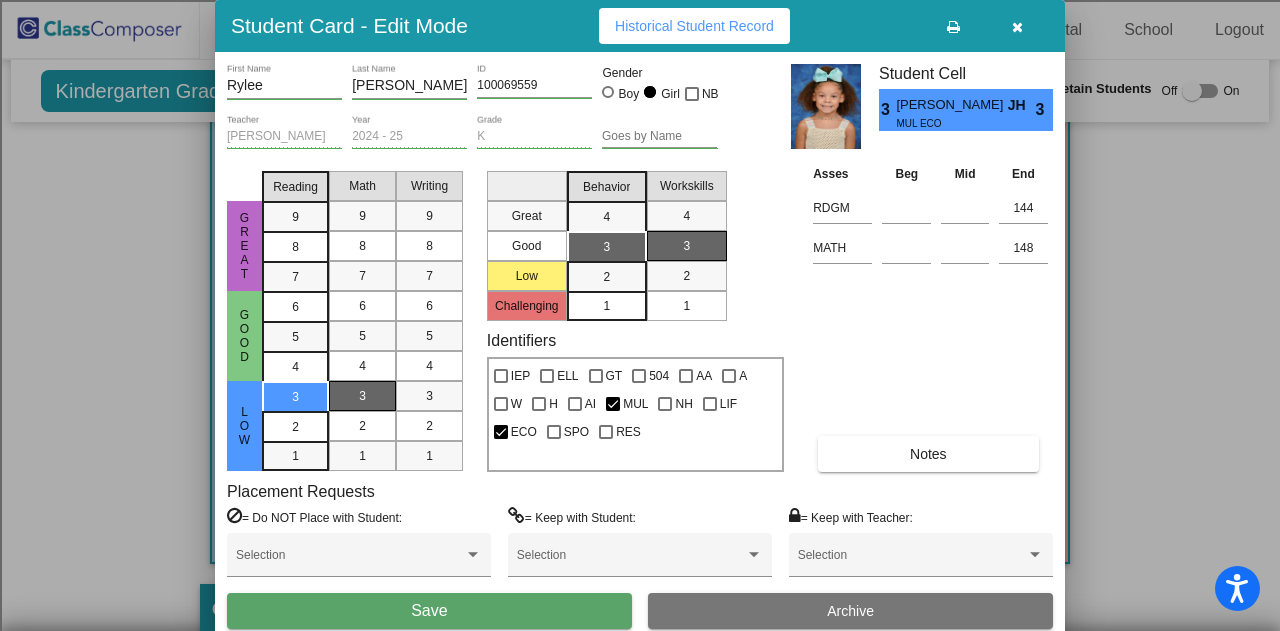 click on "3" at bounding box center (362, 396) 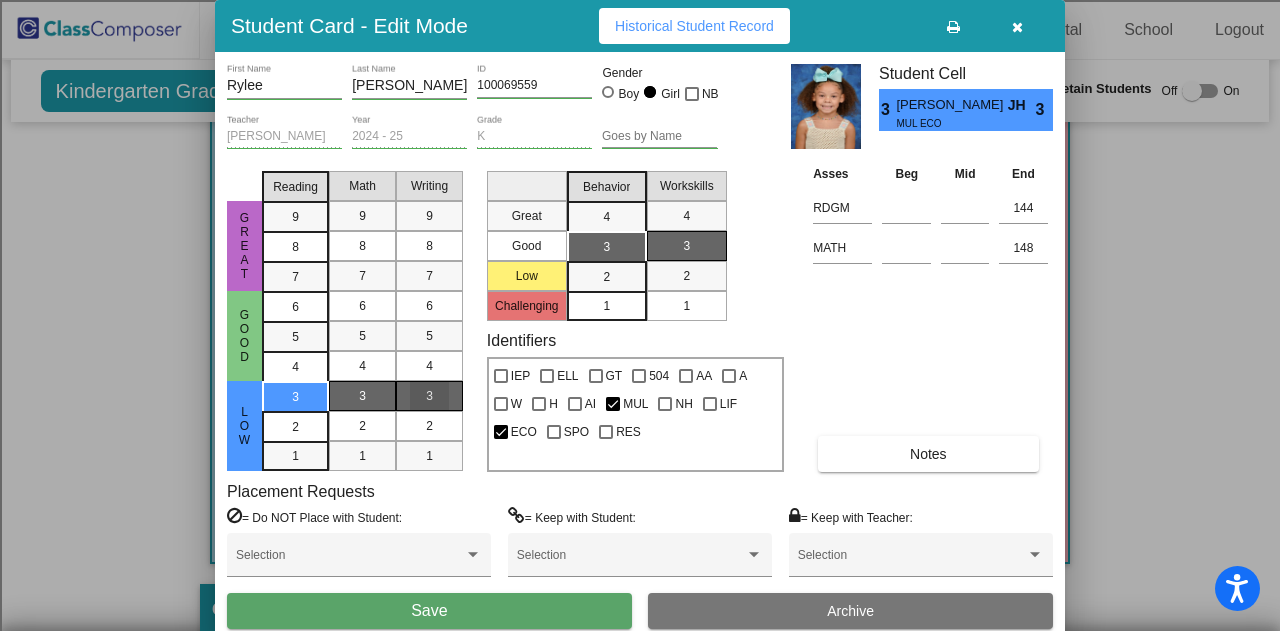 click on "3" at bounding box center (429, 396) 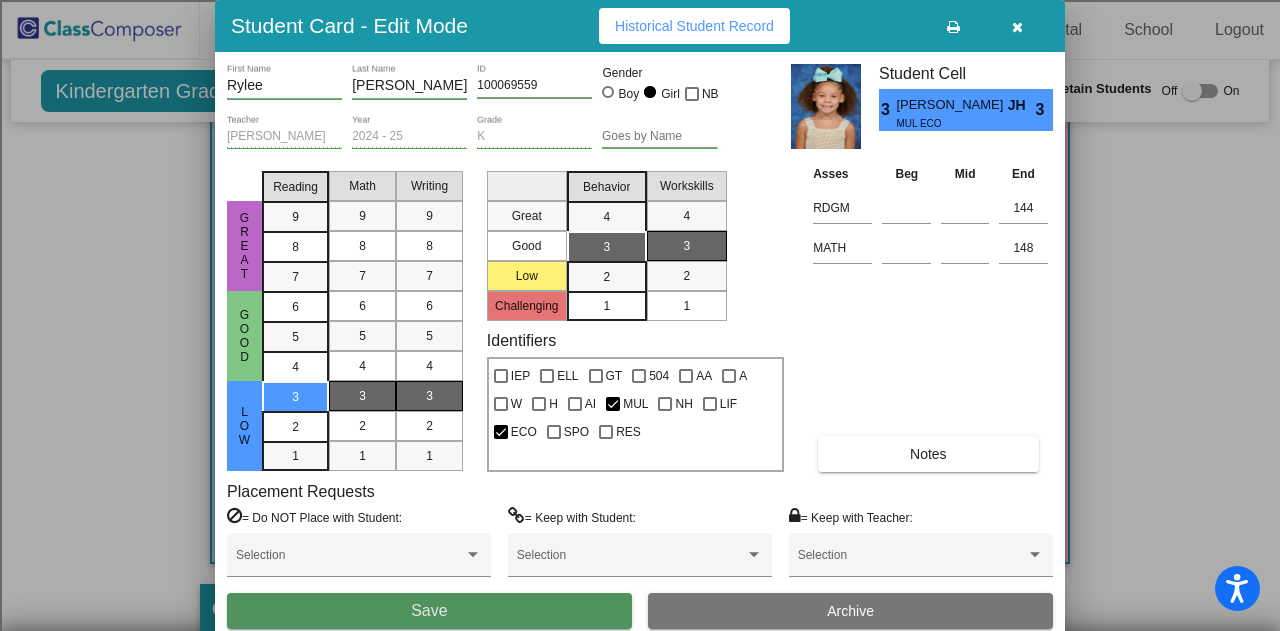 click on "Save" at bounding box center [429, 611] 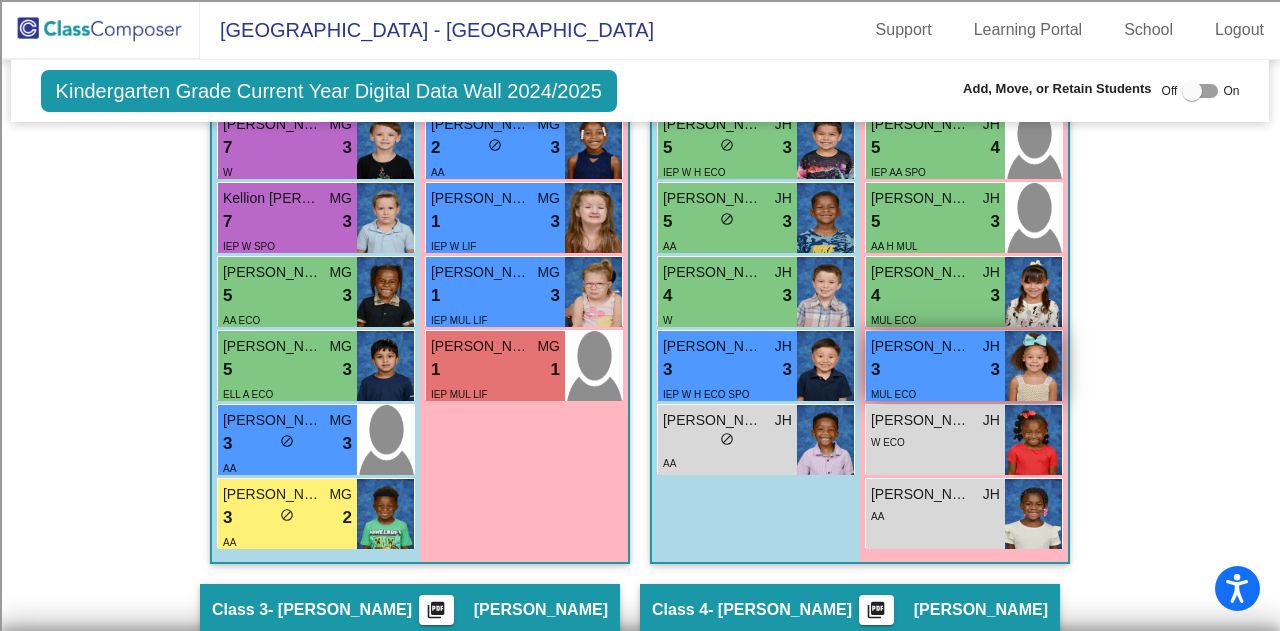 click on "Rylee Richardson" at bounding box center [921, 346] 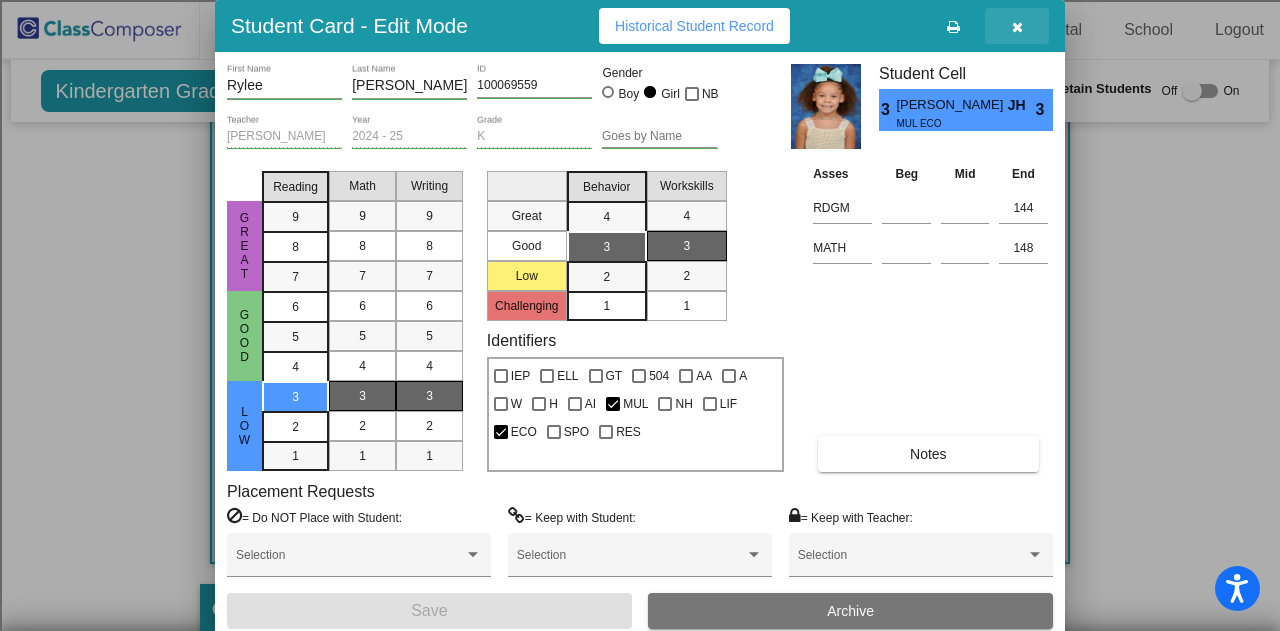 click at bounding box center [1017, 27] 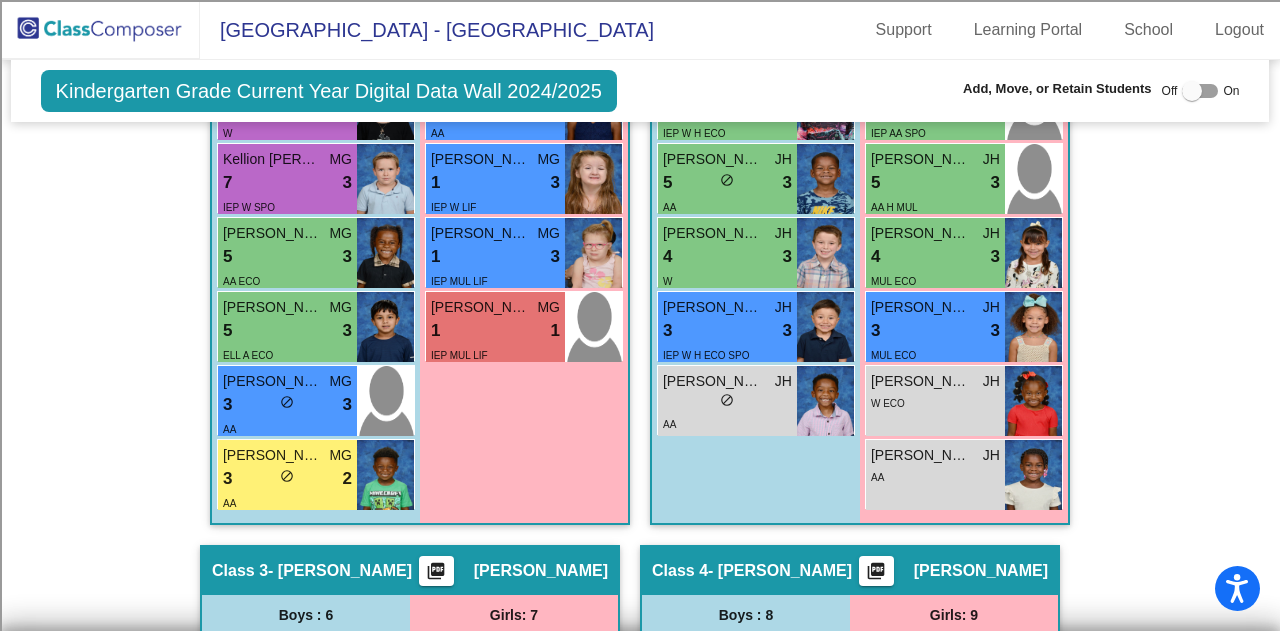 scroll, scrollTop: 843, scrollLeft: 0, axis: vertical 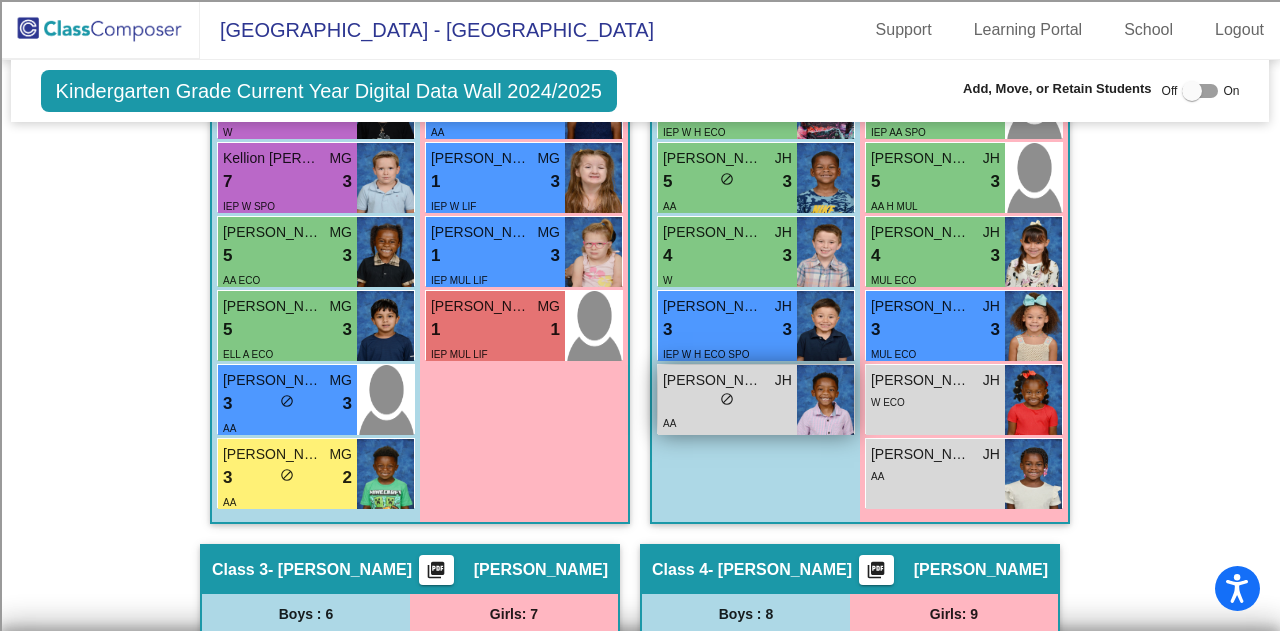 click on "Zachariah Williams" at bounding box center (713, 380) 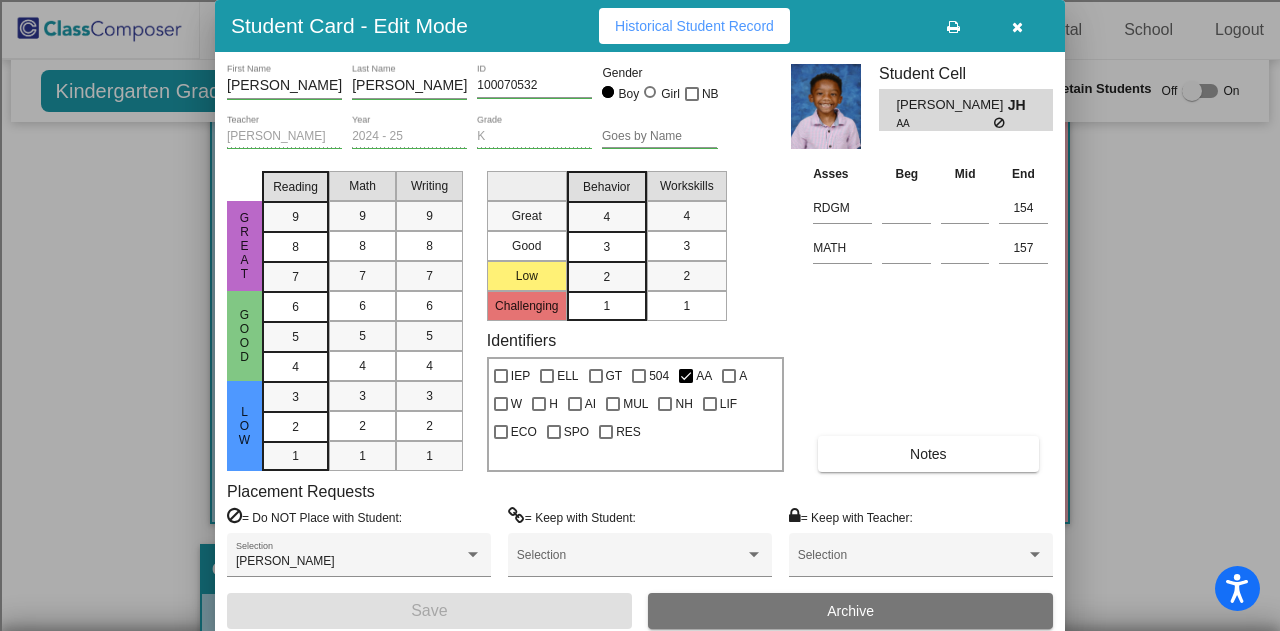 click on "Asses Beg Mid End RDGM 154 MATH 157  Notes" at bounding box center [930, 317] 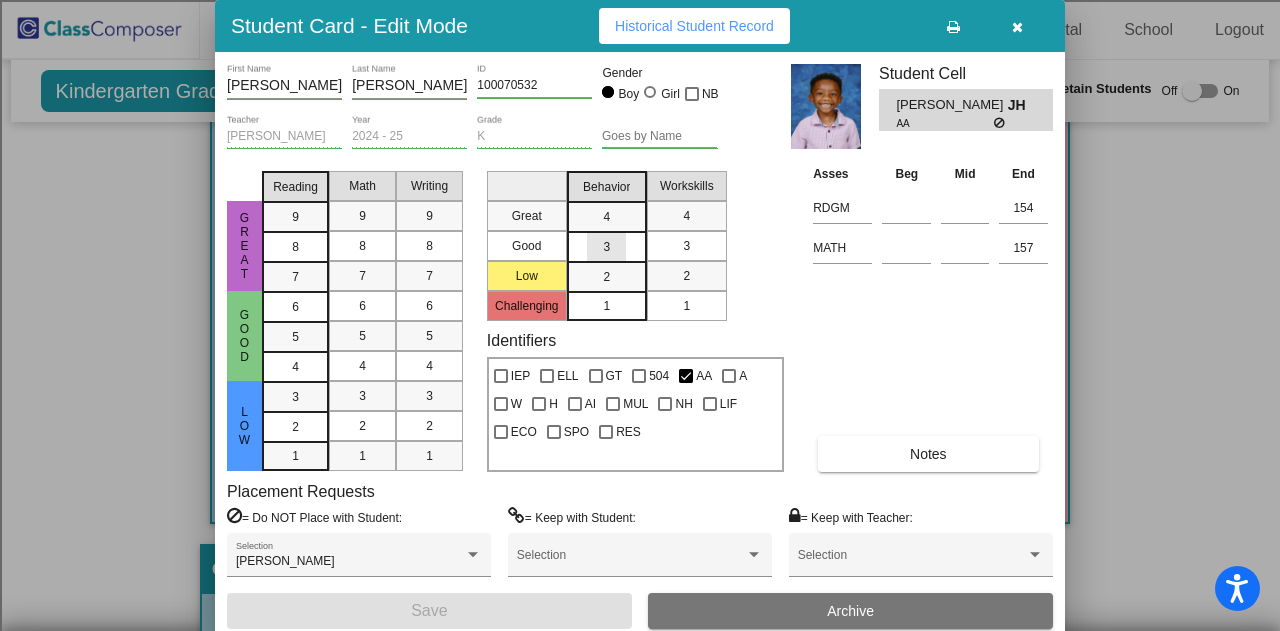 click on "3" at bounding box center [606, 217] 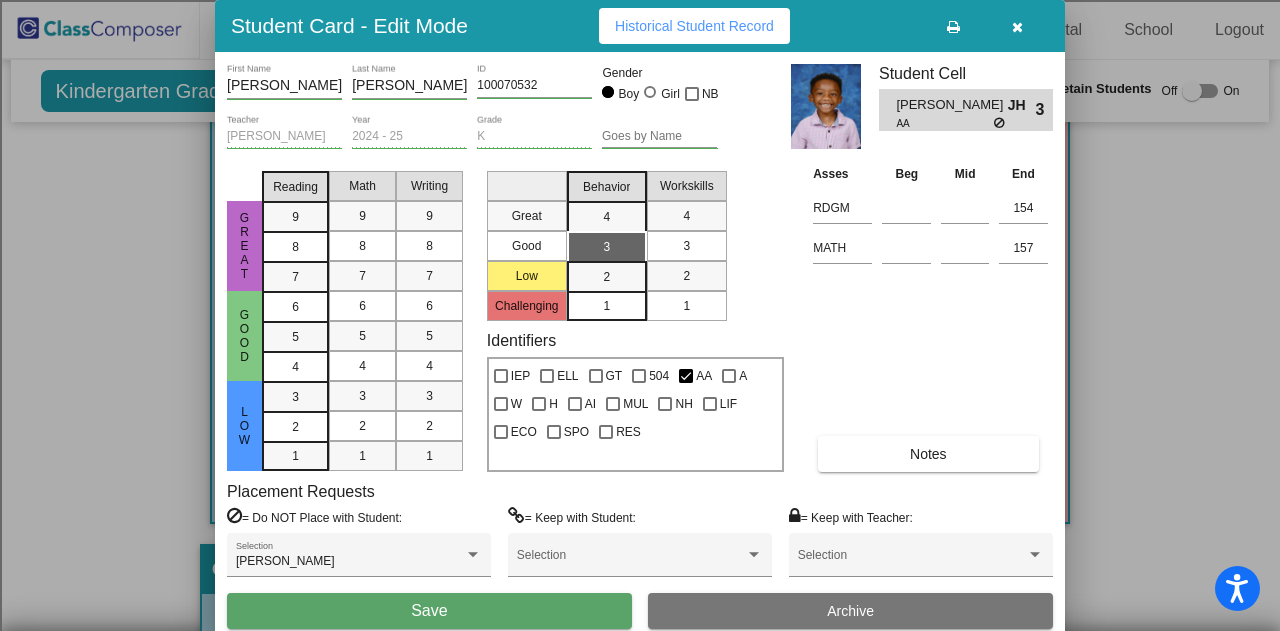 click on "3" at bounding box center (686, 246) 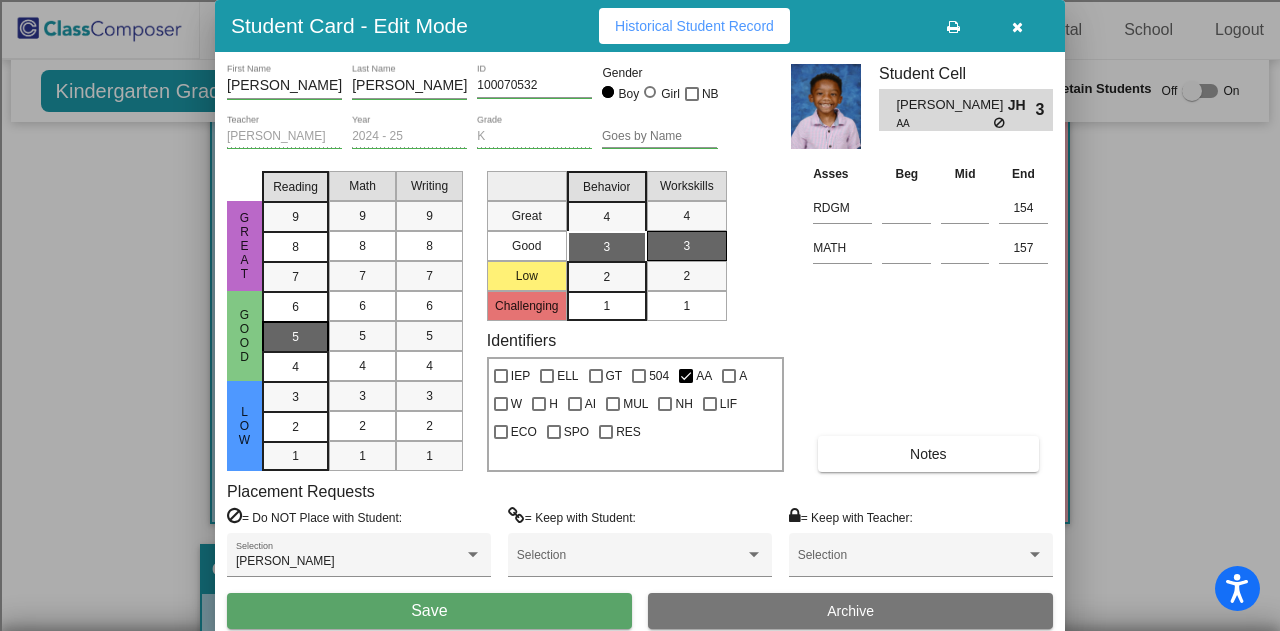click on "5" at bounding box center (295, 307) 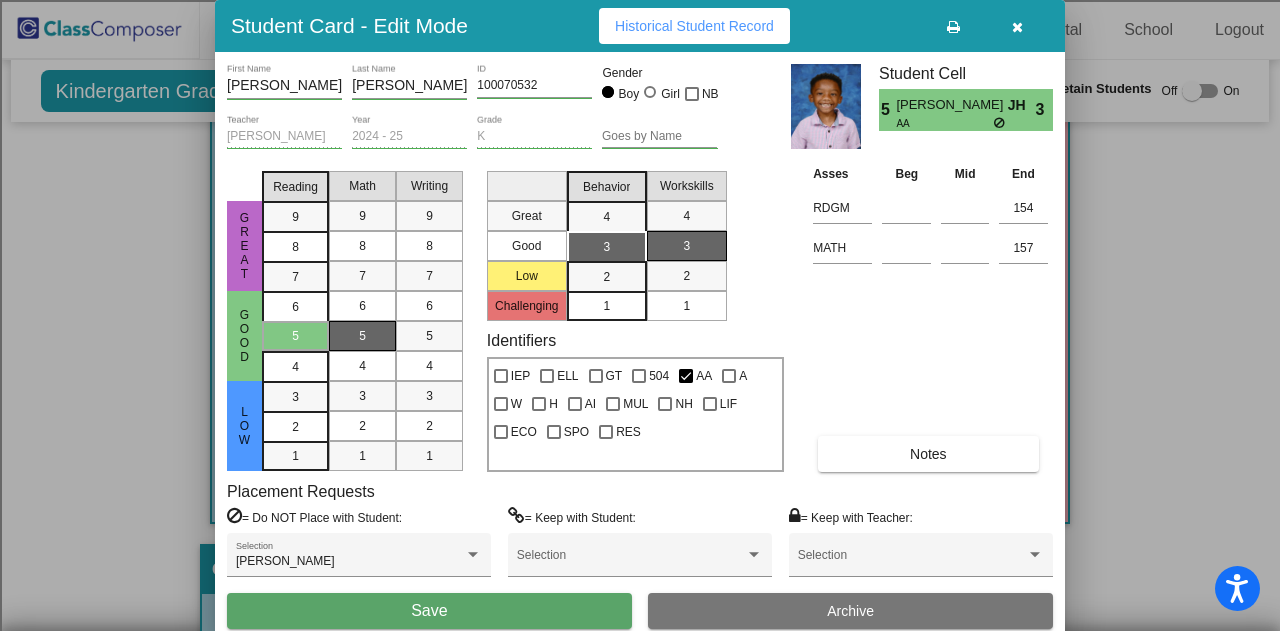 click on "5" at bounding box center (362, 336) 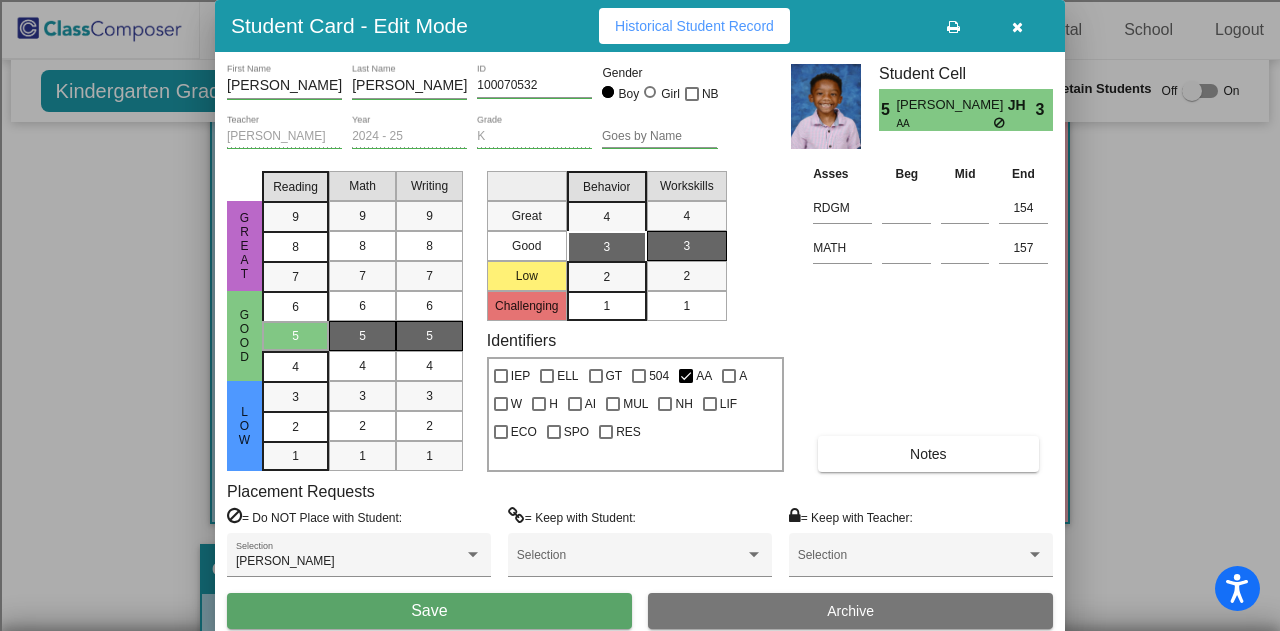 click on "5" at bounding box center (429, 336) 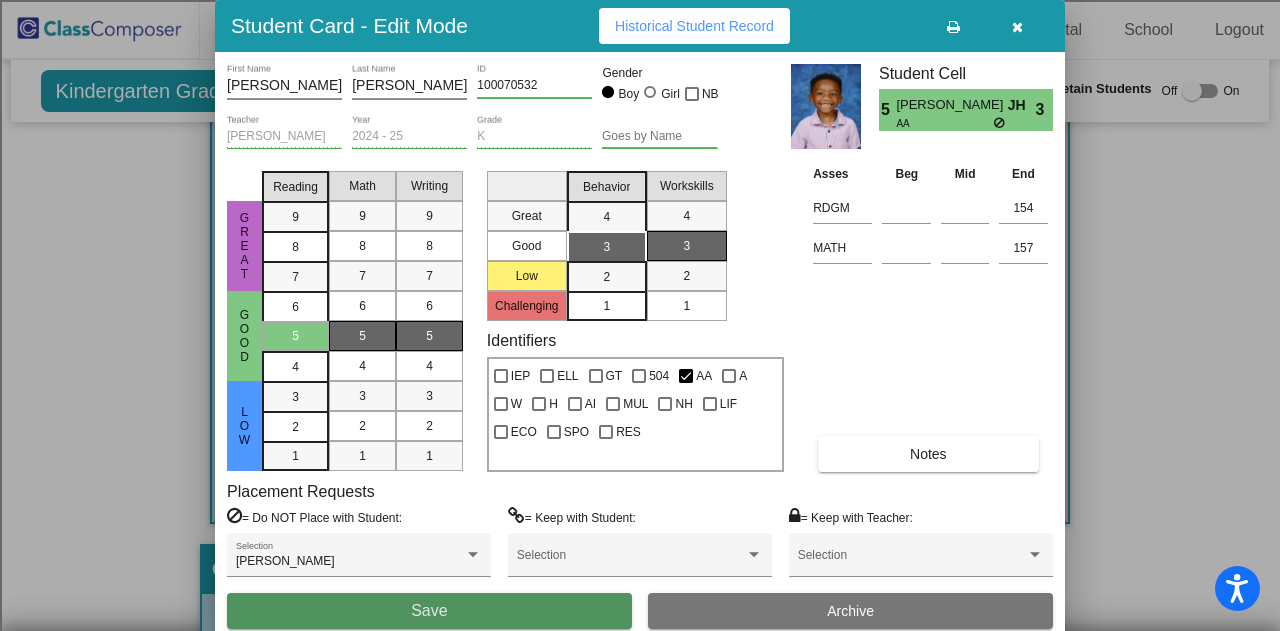 click on "Save" at bounding box center (429, 611) 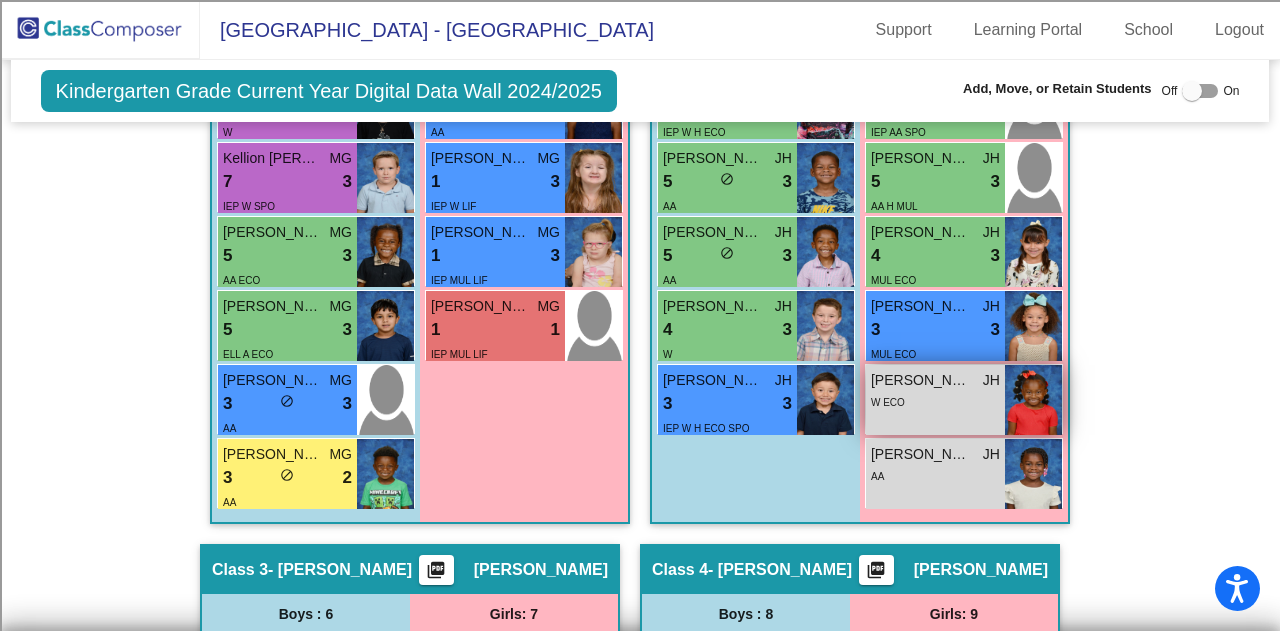 click on "W ECO" at bounding box center (935, 401) 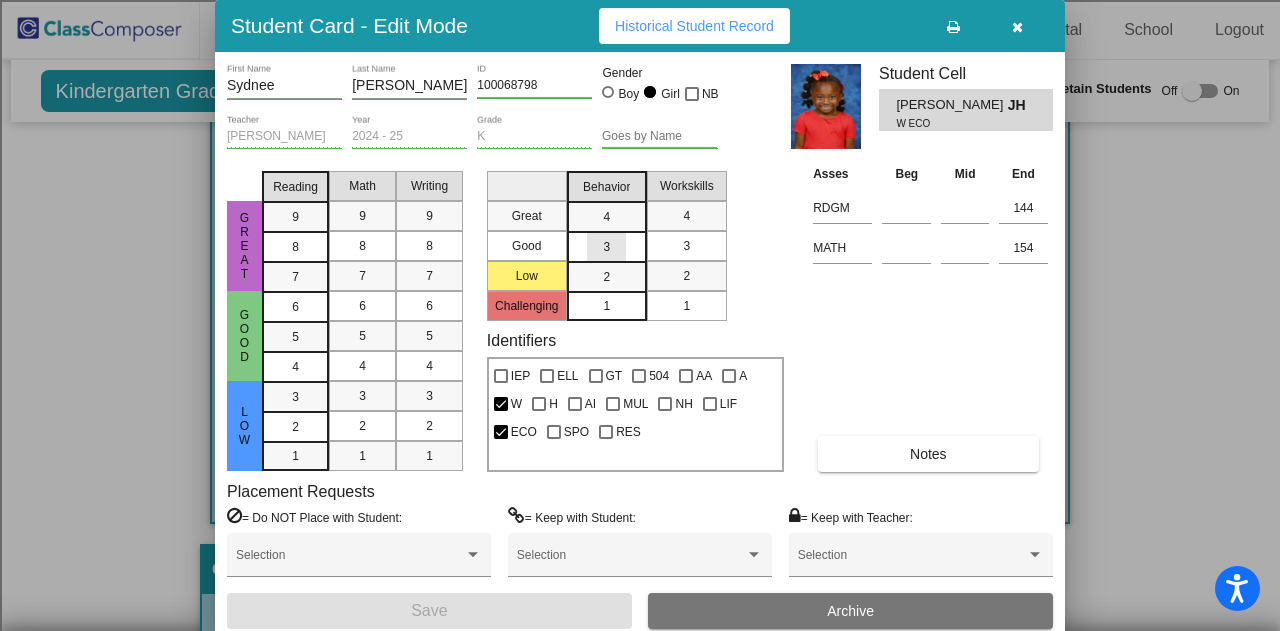 click on "3" at bounding box center (606, 217) 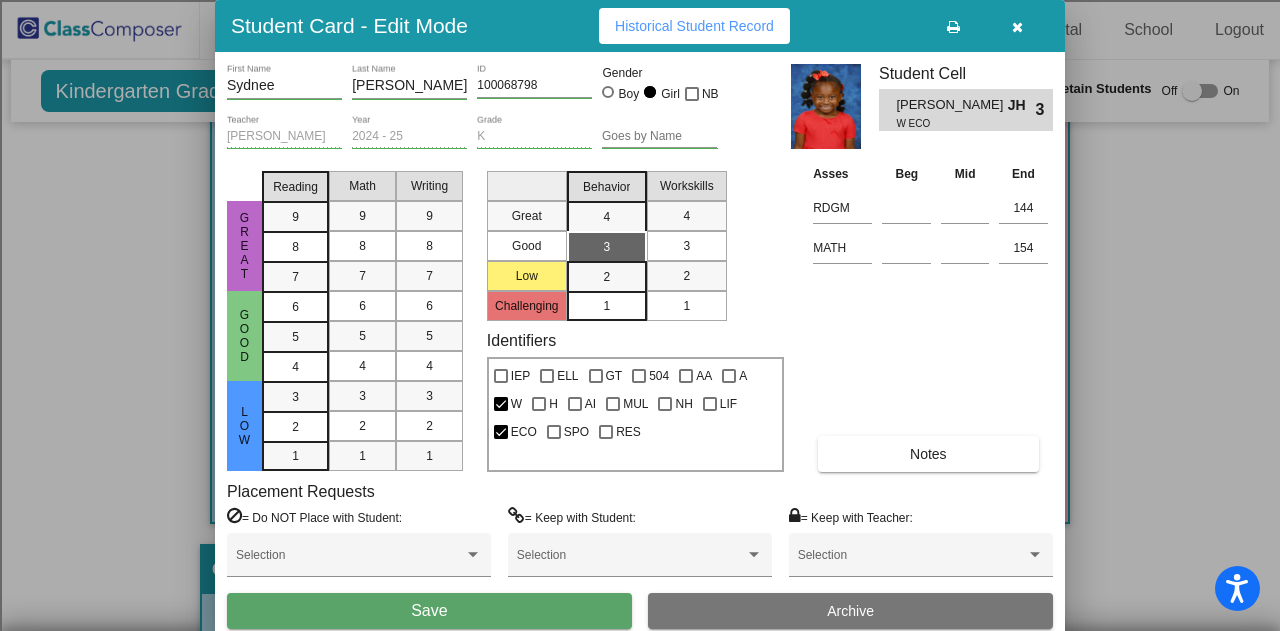 click on "3" at bounding box center [686, 246] 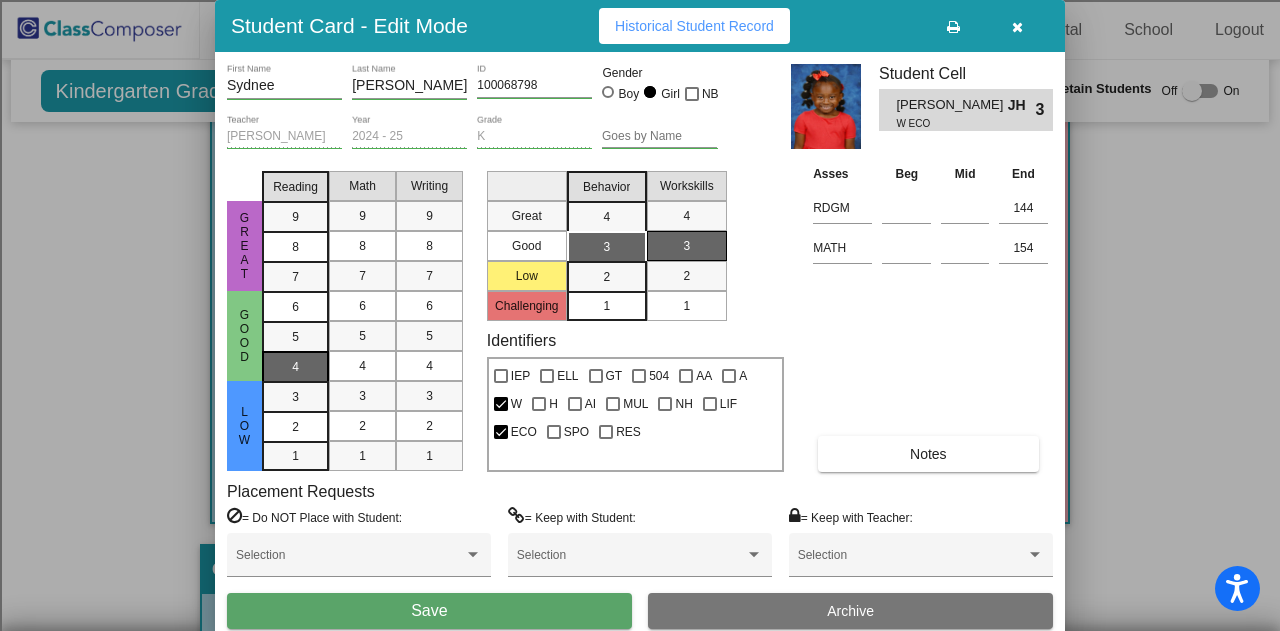 click on "4" at bounding box center [295, 307] 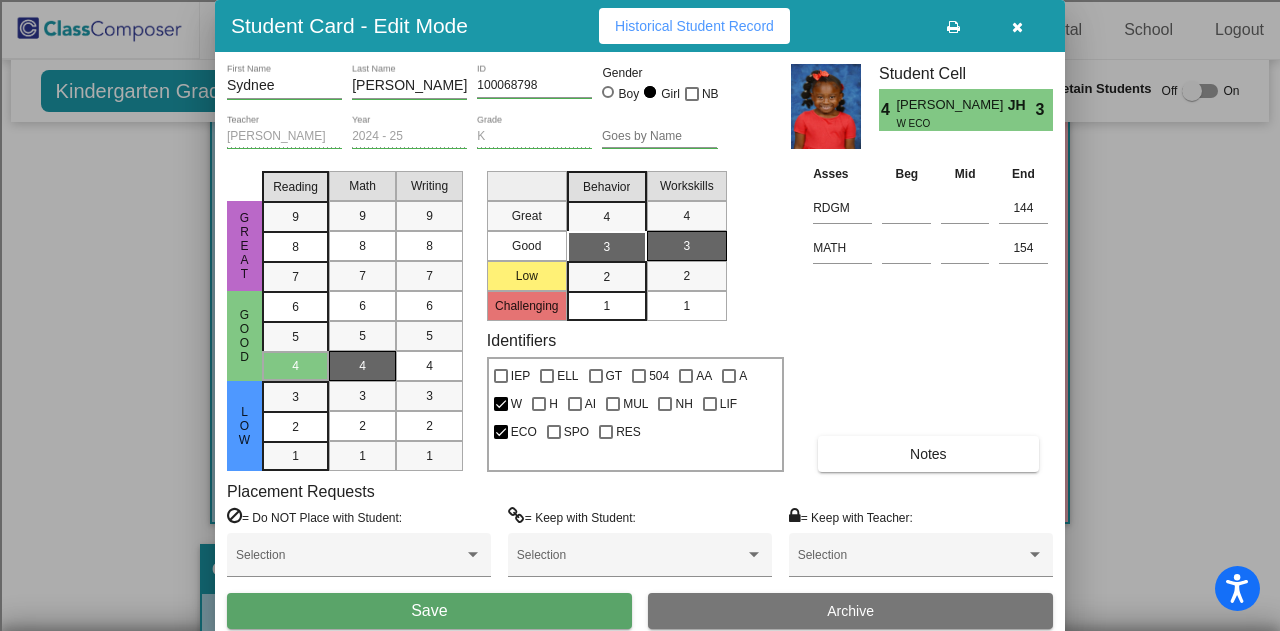 click on "4" at bounding box center [362, 366] 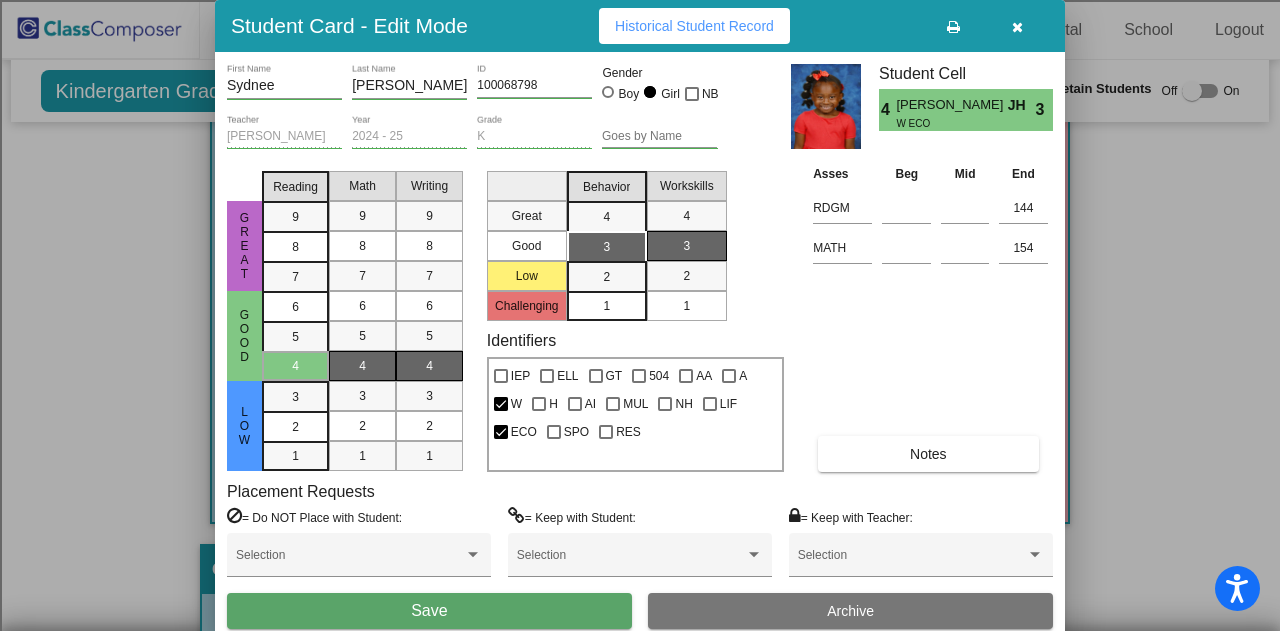 click on "4" at bounding box center (429, 366) 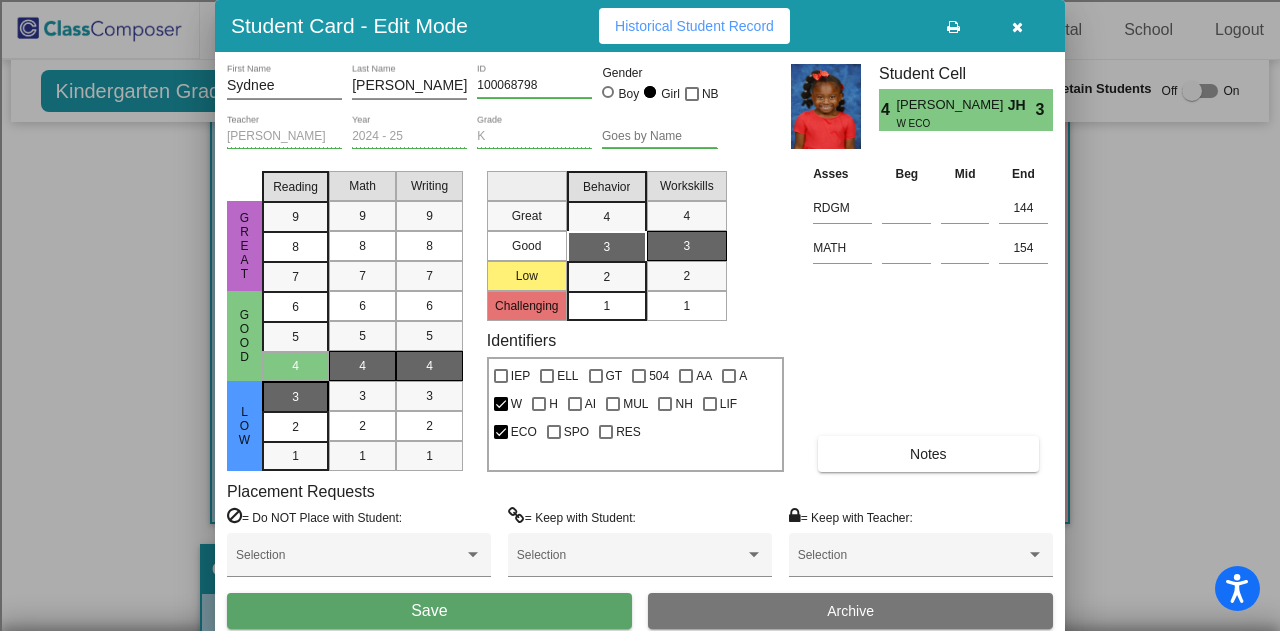 click on "3" at bounding box center (295, 396) 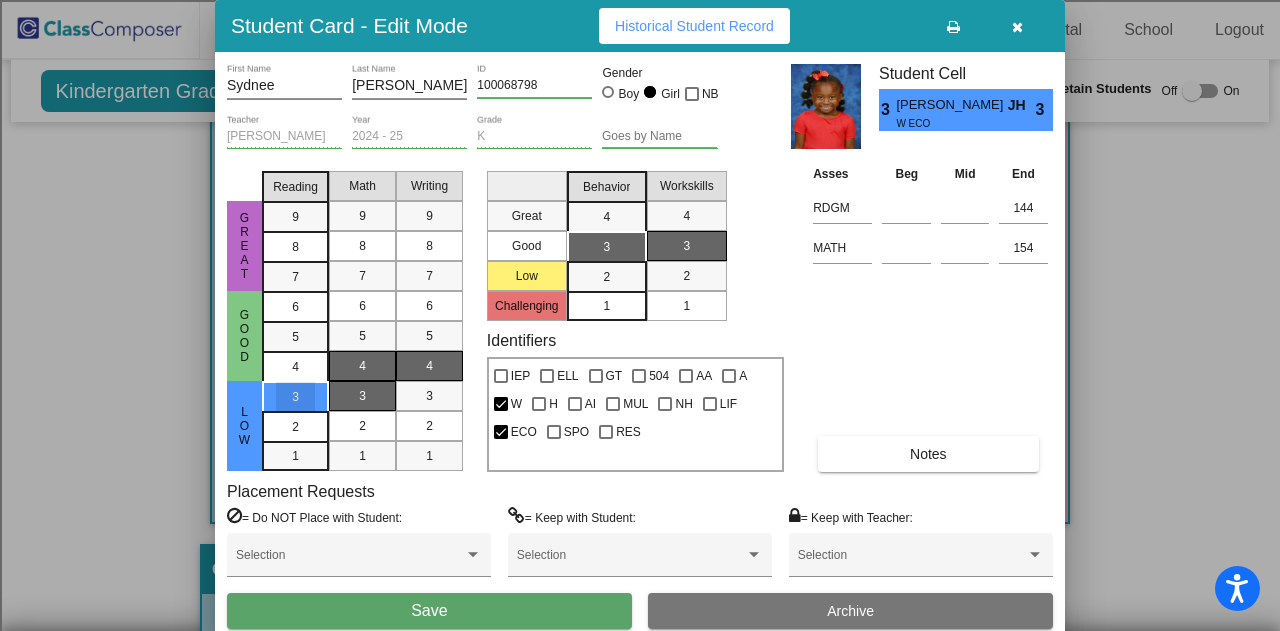 click on "3" at bounding box center (362, 396) 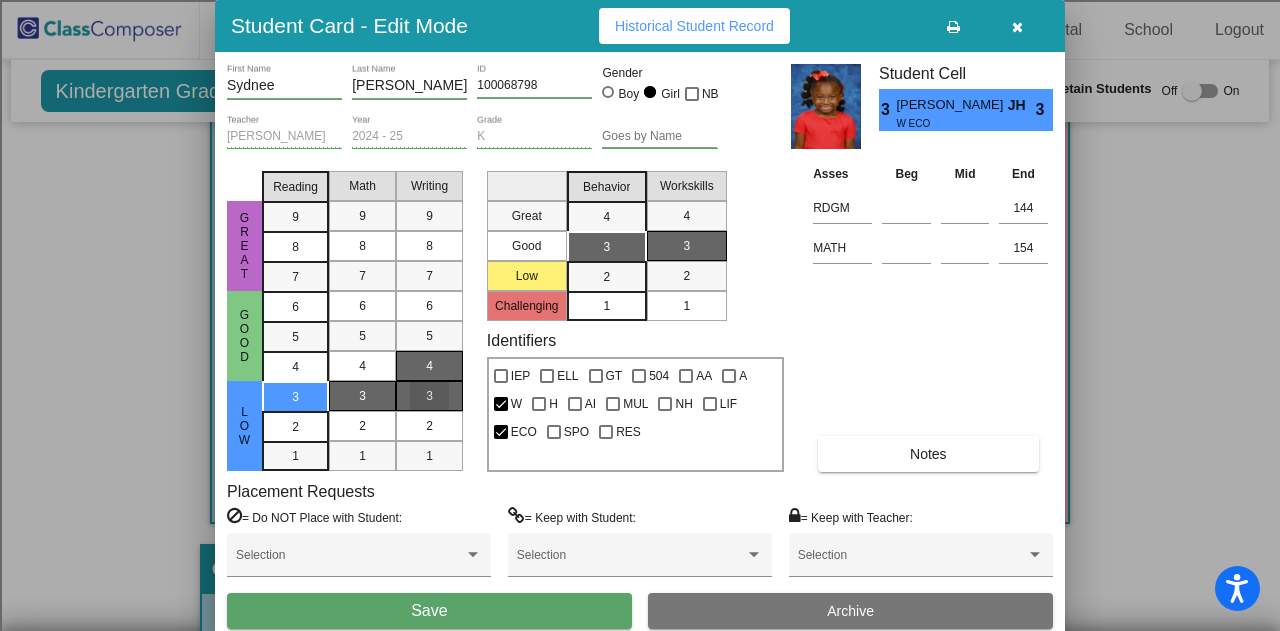 click on "3" at bounding box center (429, 396) 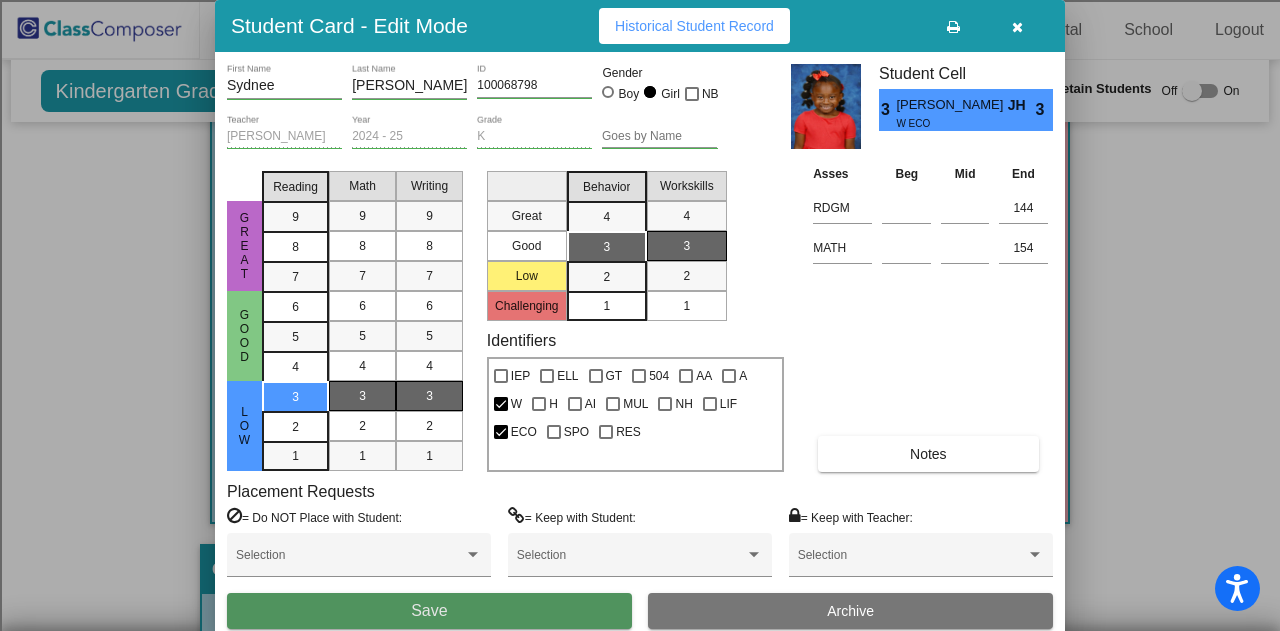 click on "Save" at bounding box center (429, 611) 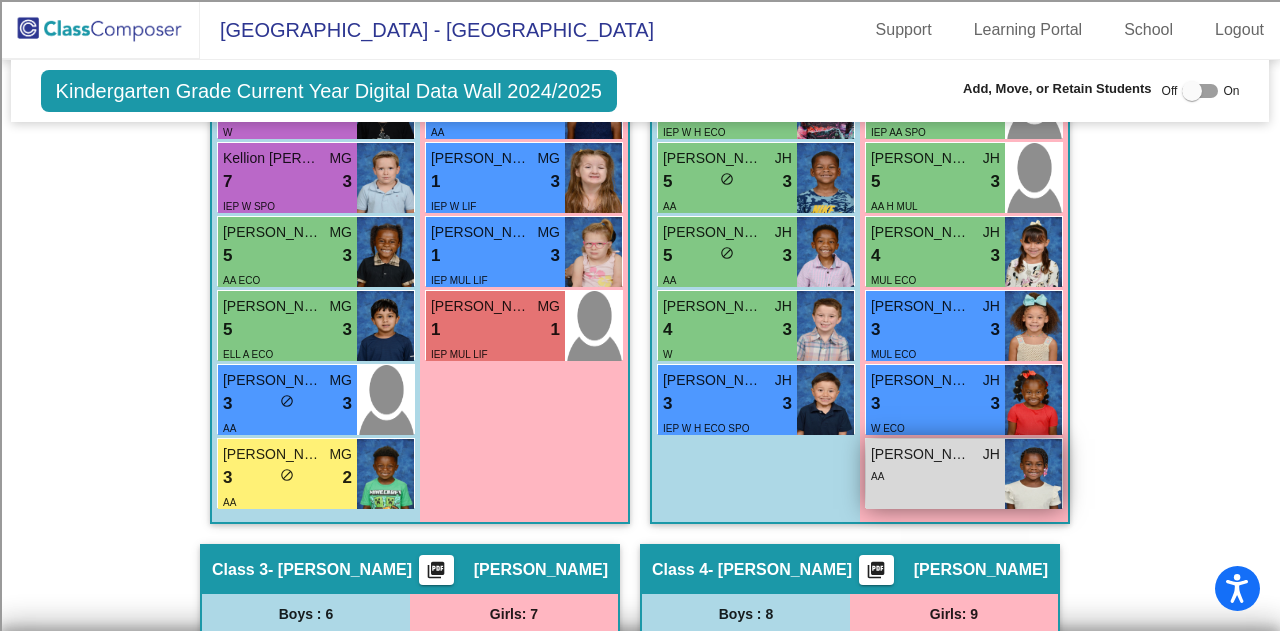 click on "AA" at bounding box center (935, 475) 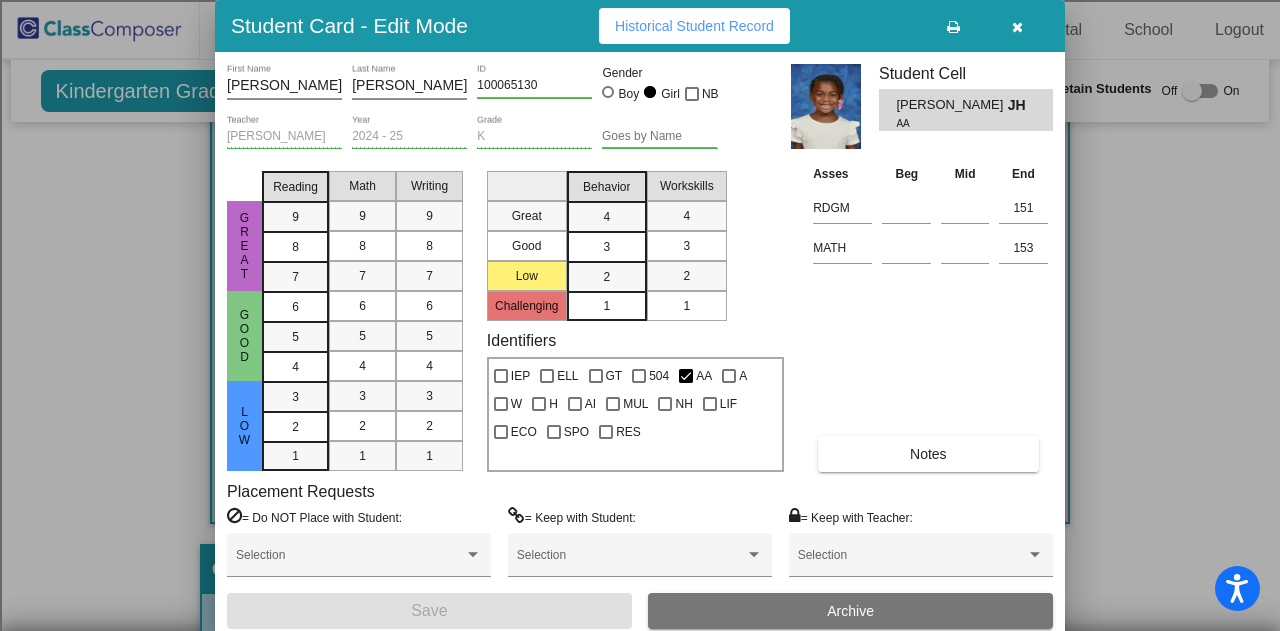 click on "3" at bounding box center [606, 217] 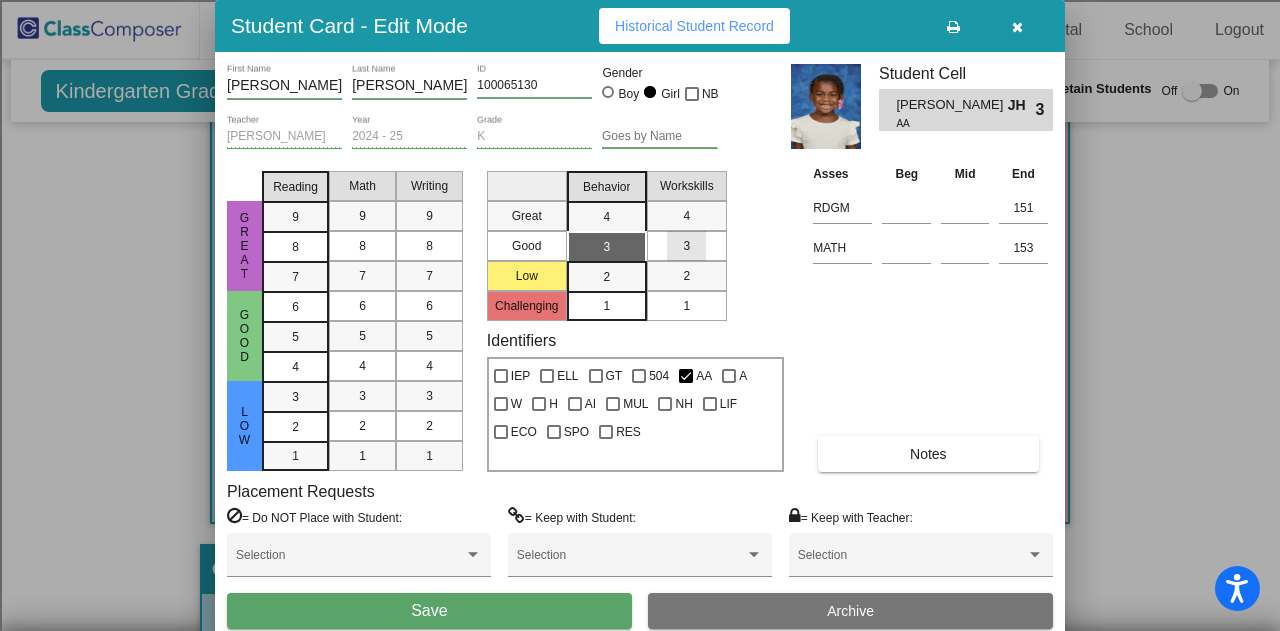 click on "3" at bounding box center (686, 246) 